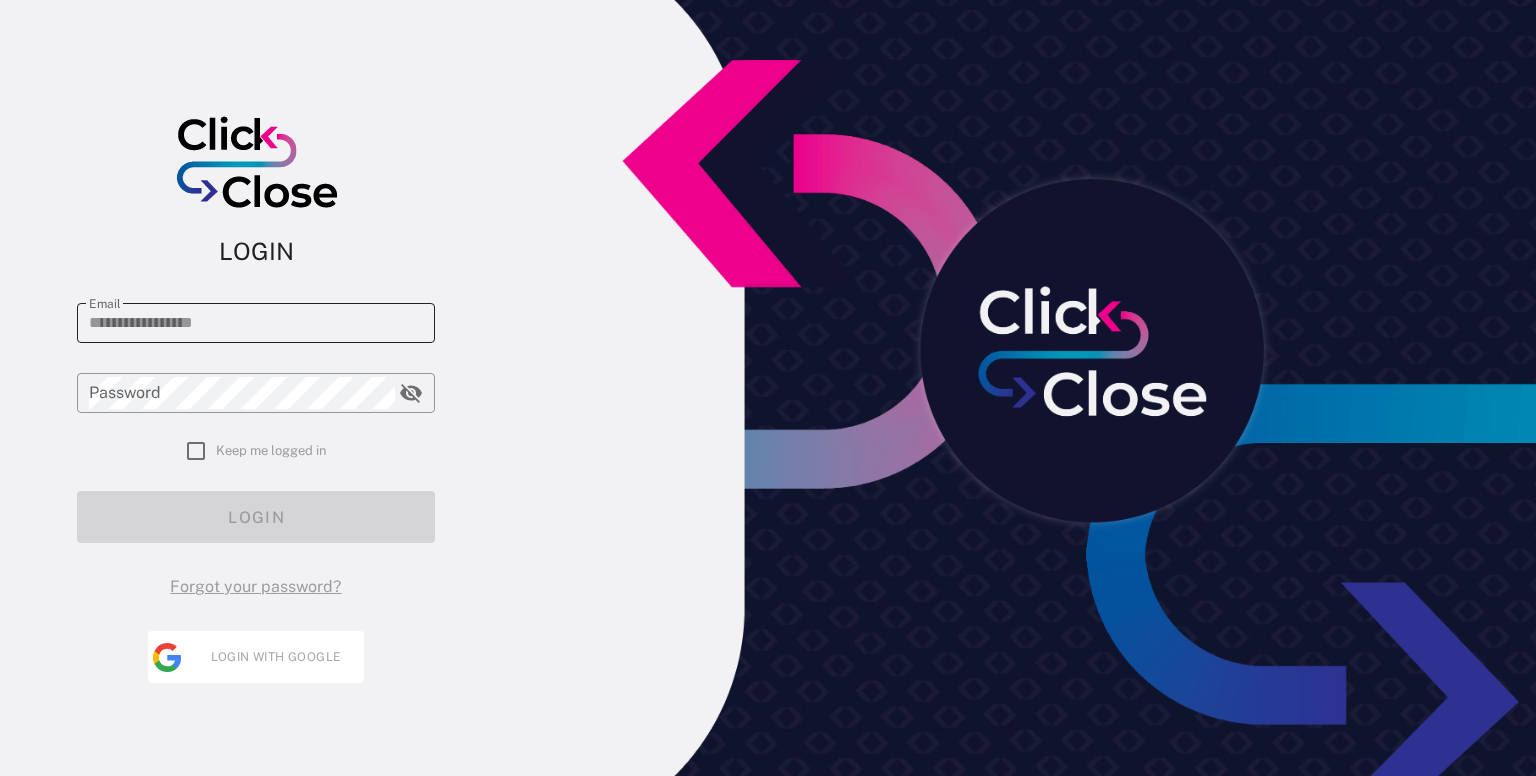 scroll, scrollTop: 0, scrollLeft: 0, axis: both 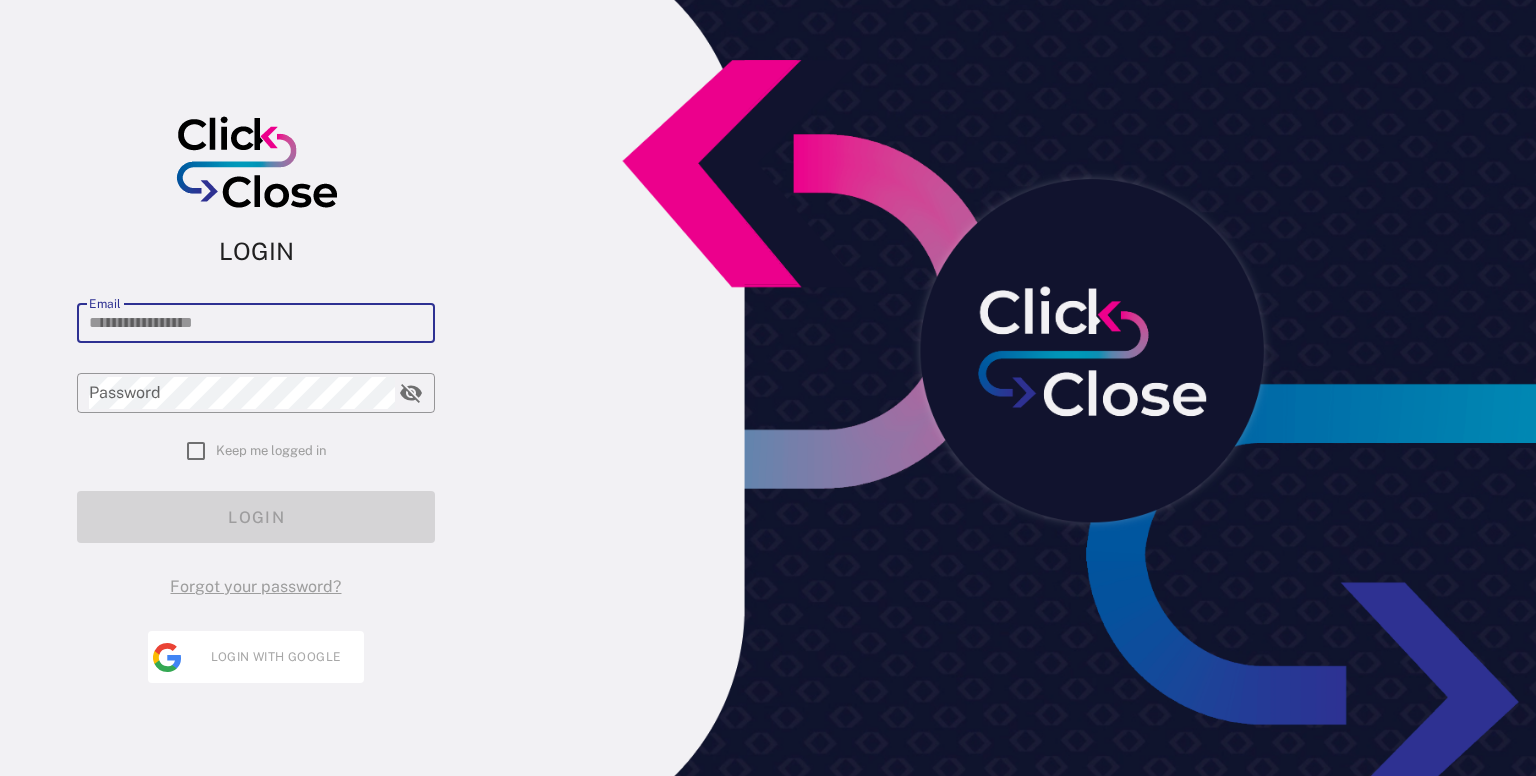 click on "Email" at bounding box center [256, 323] 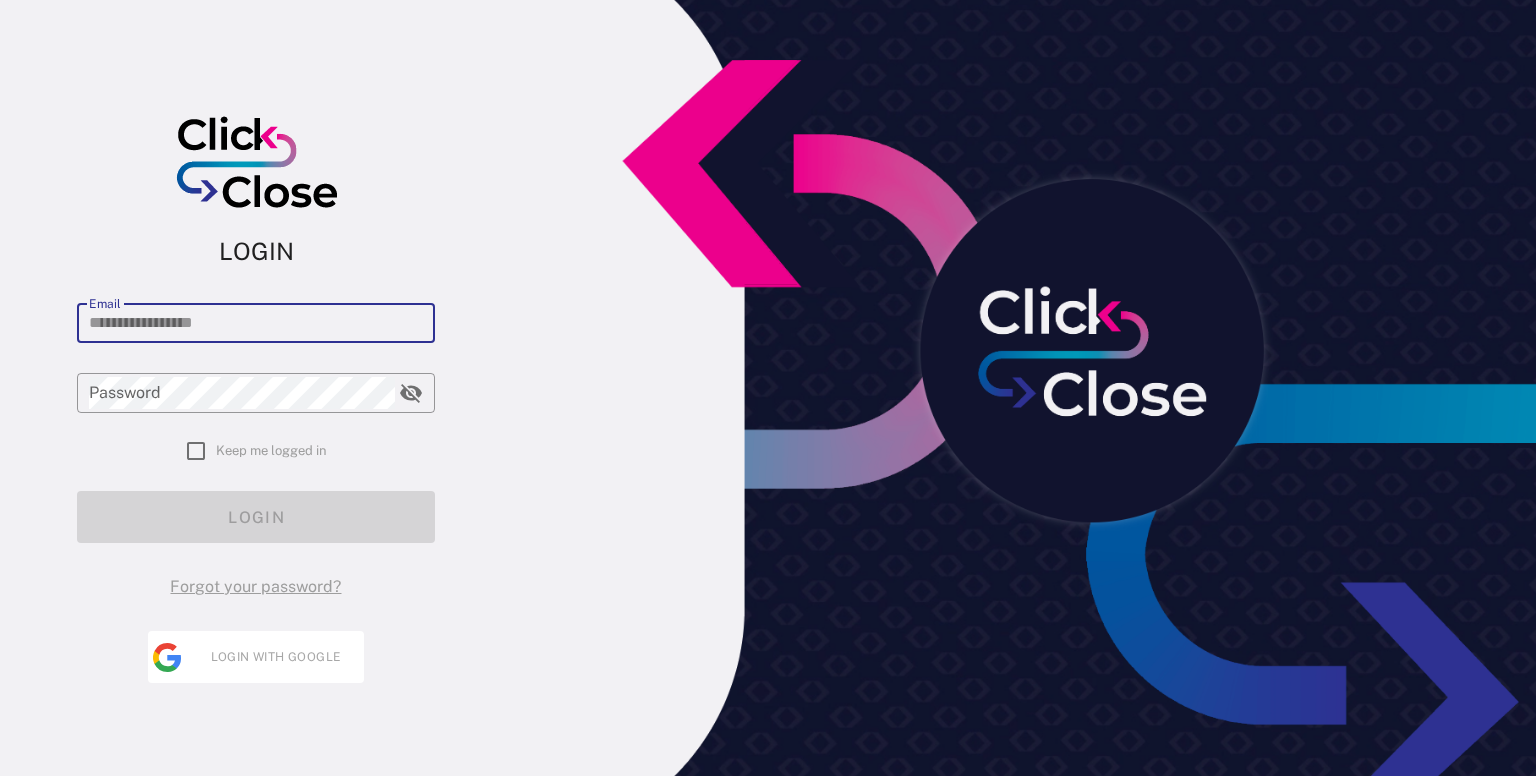 type on "**********" 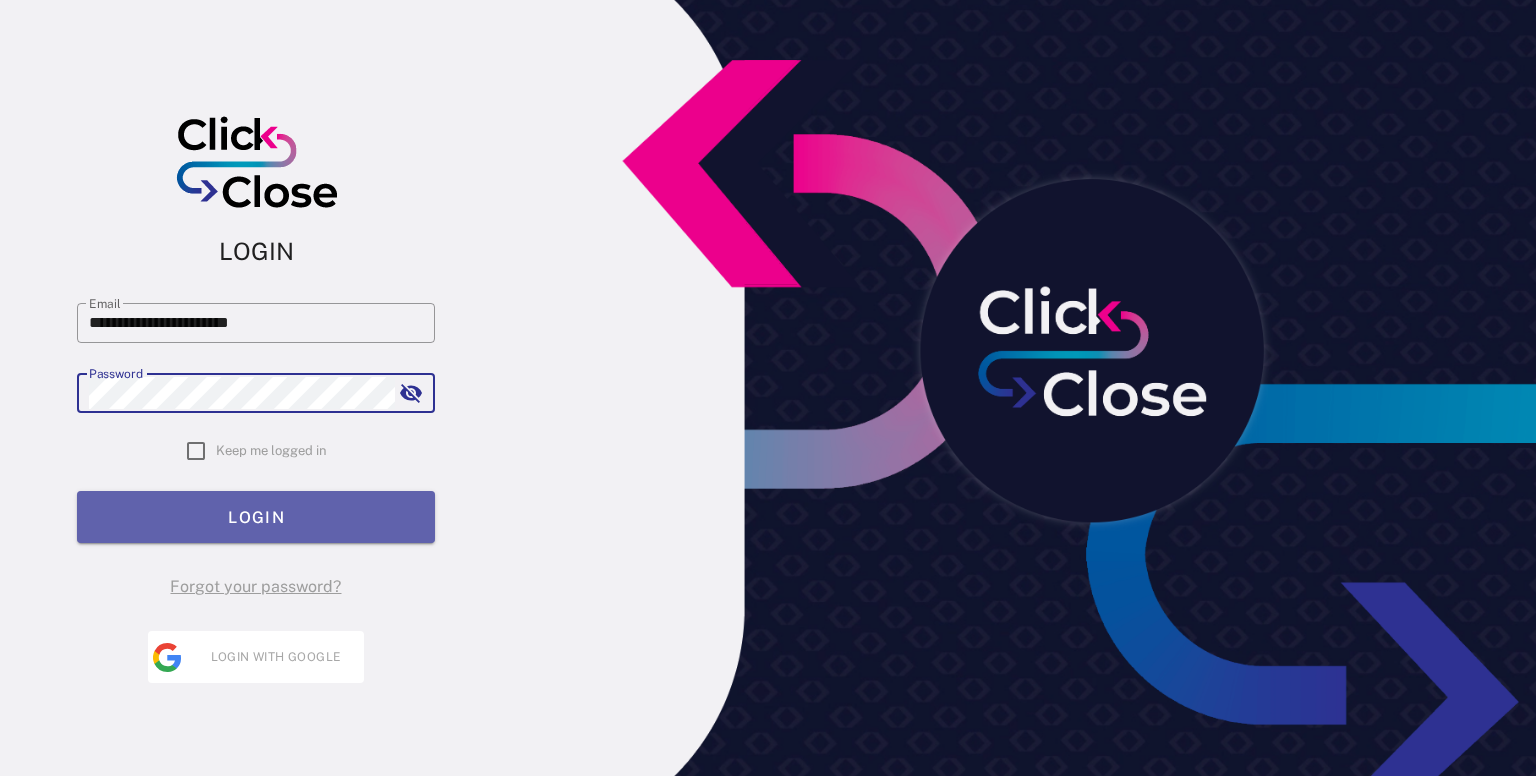 click on "LOGIN" at bounding box center (256, 517) 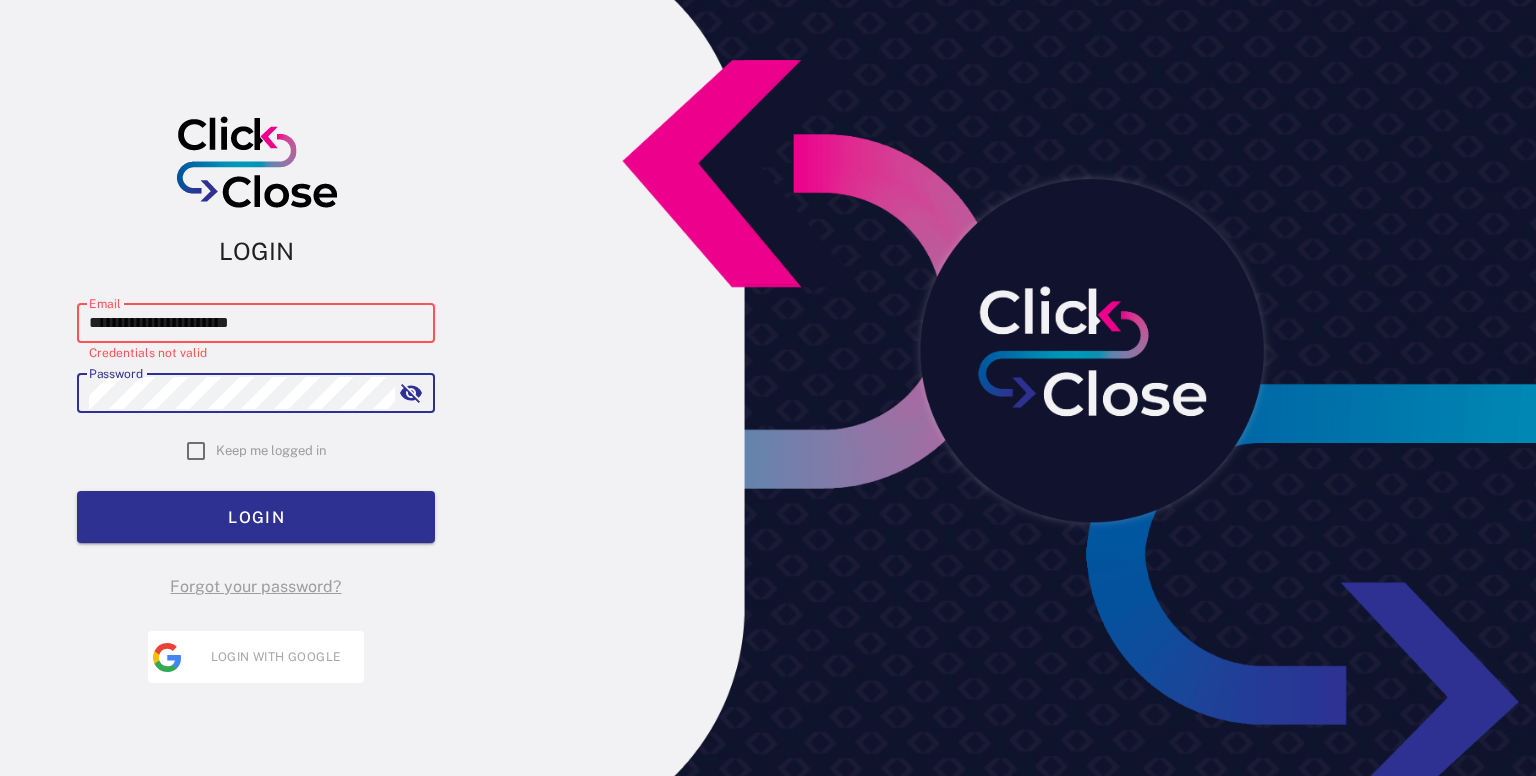 click on "**********" at bounding box center (256, 441) 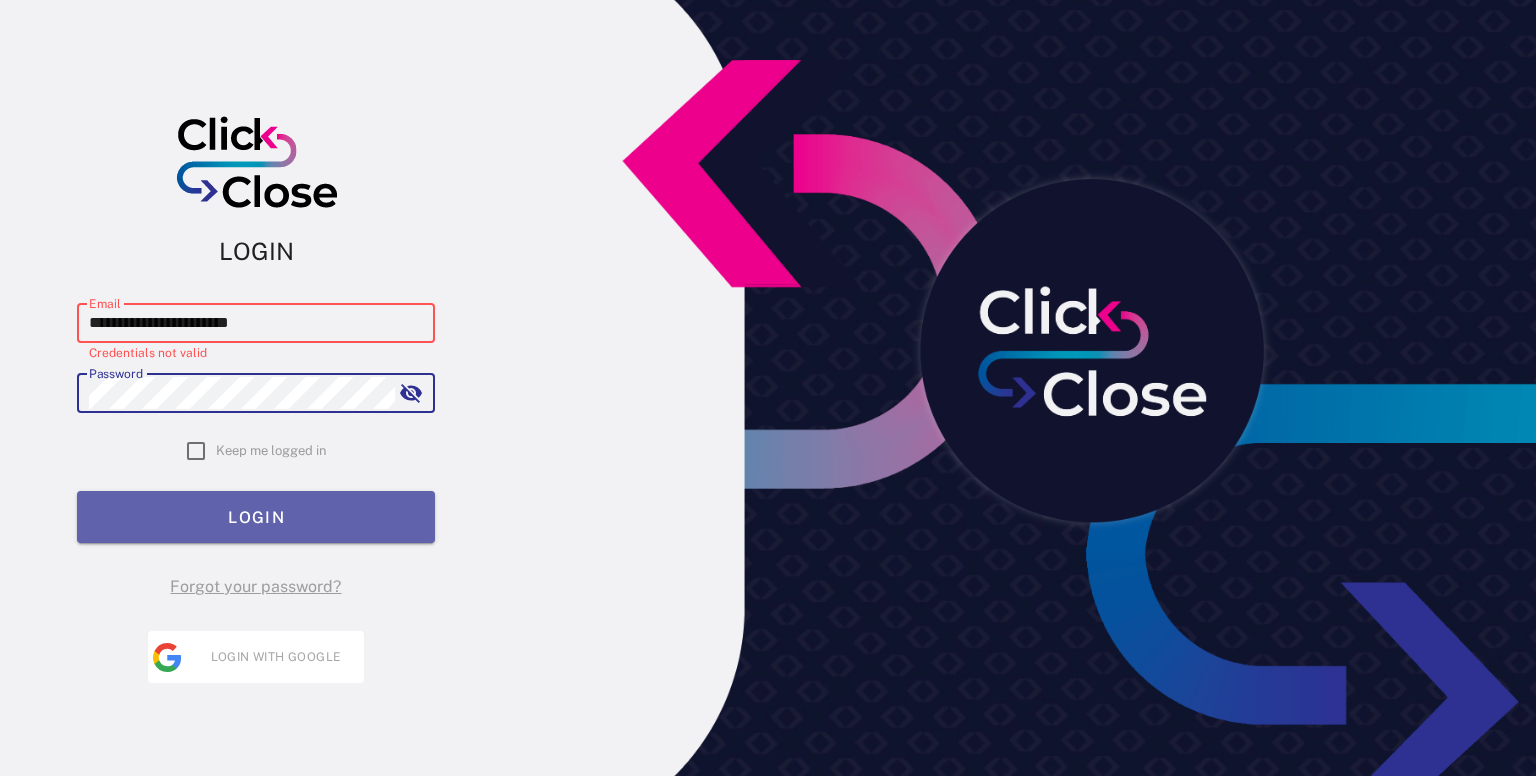 click on "LOGIN" at bounding box center [256, 517] 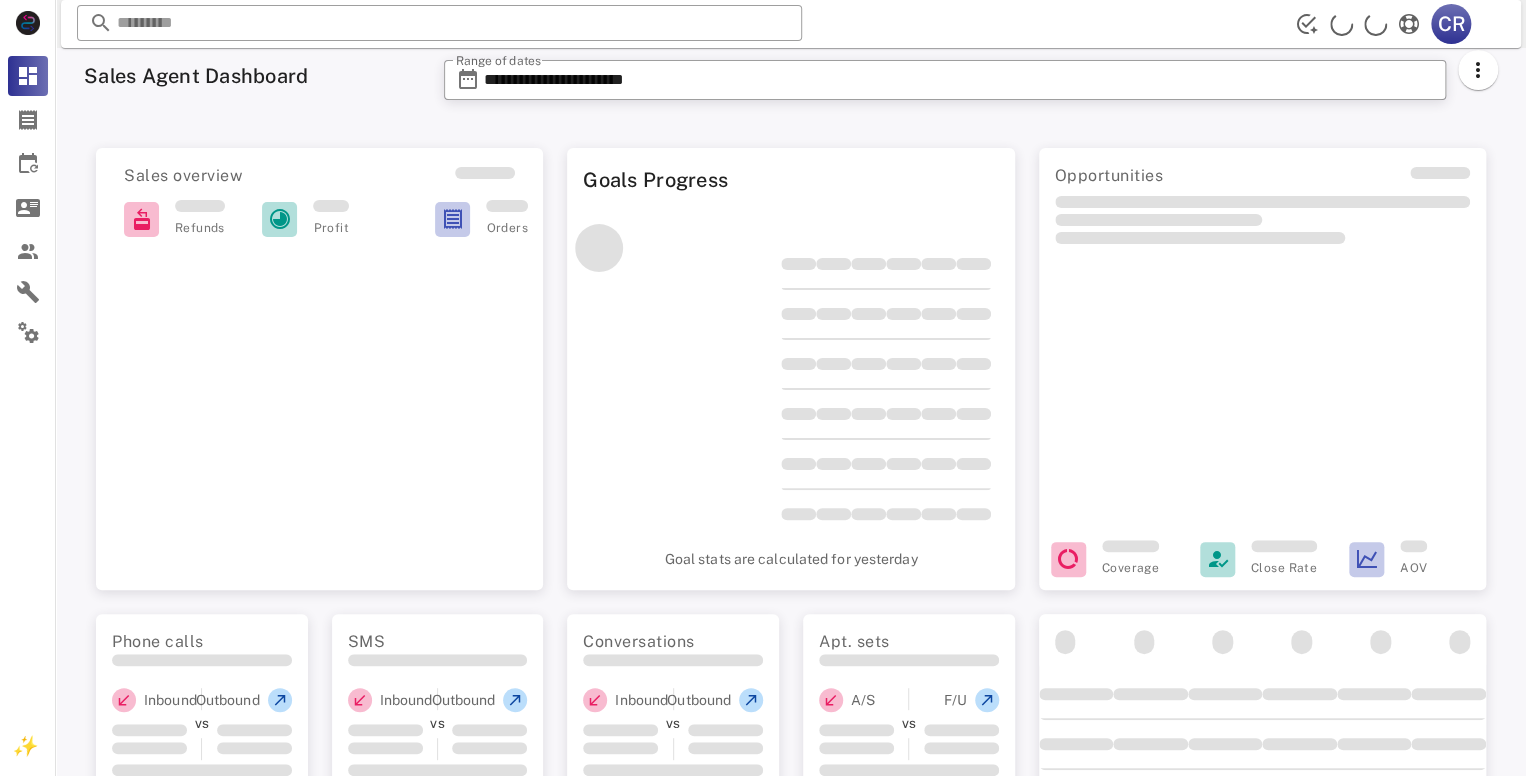 scroll, scrollTop: 0, scrollLeft: 0, axis: both 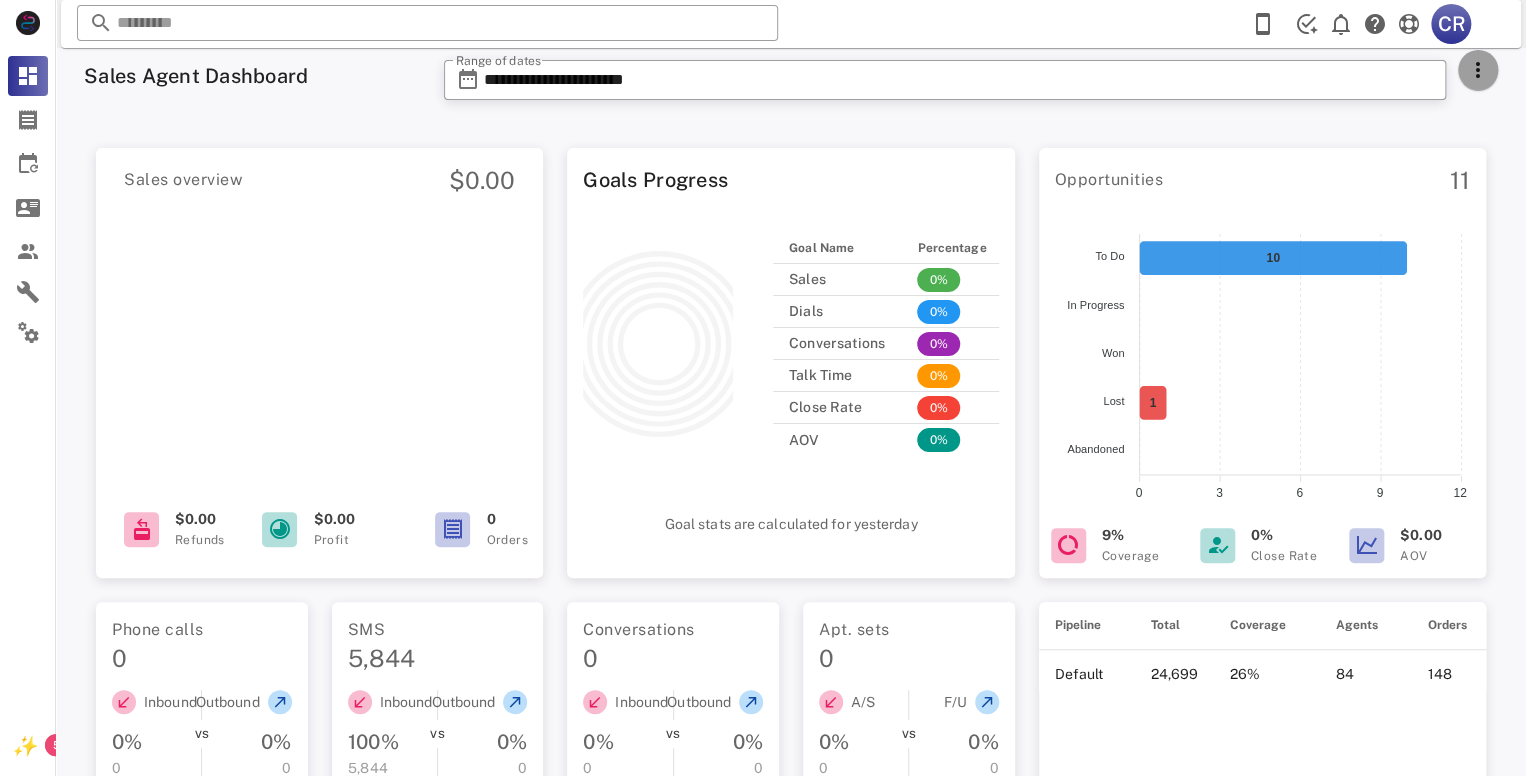 click at bounding box center [1478, 70] 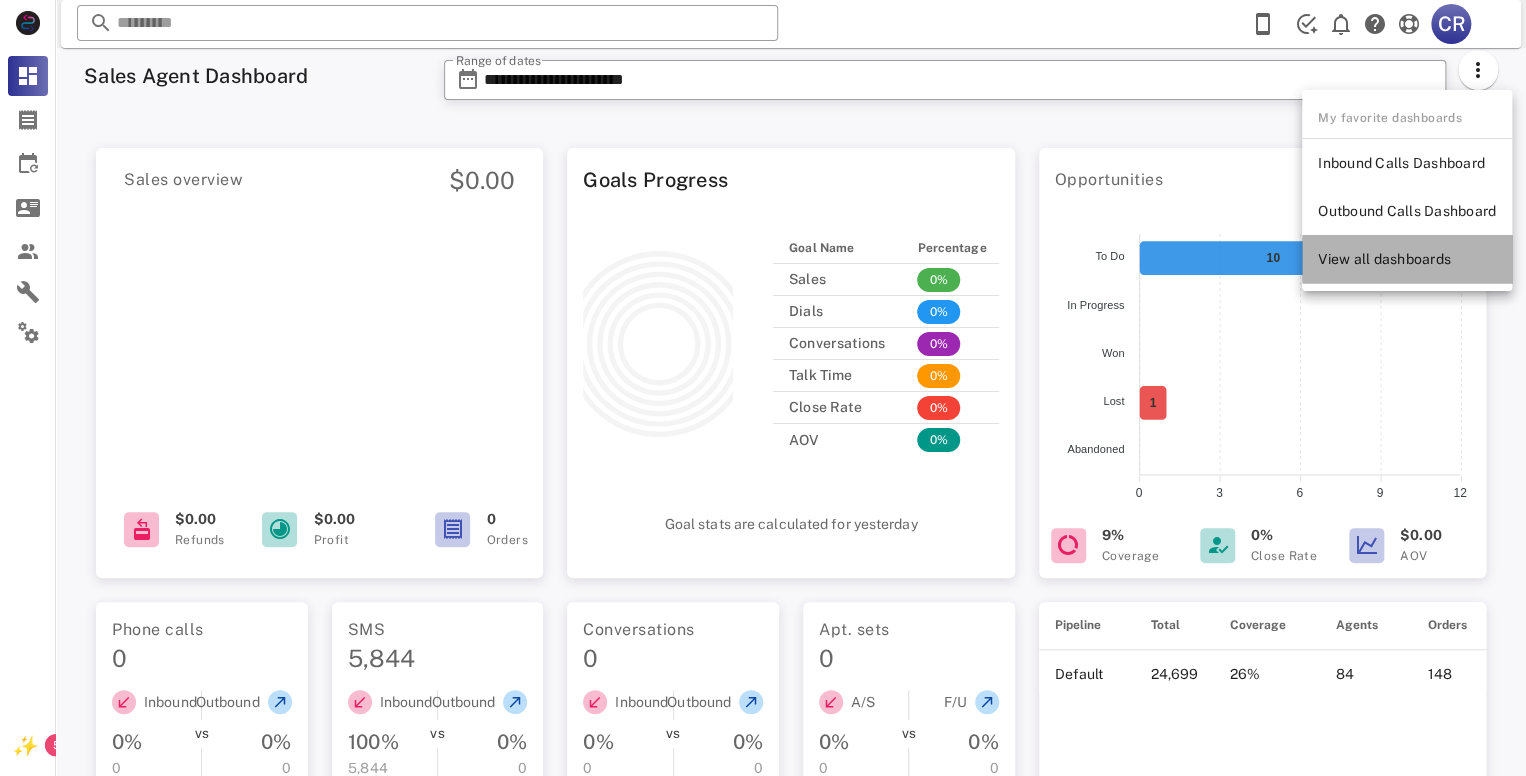 click on "View all dashboards" at bounding box center [1407, 259] 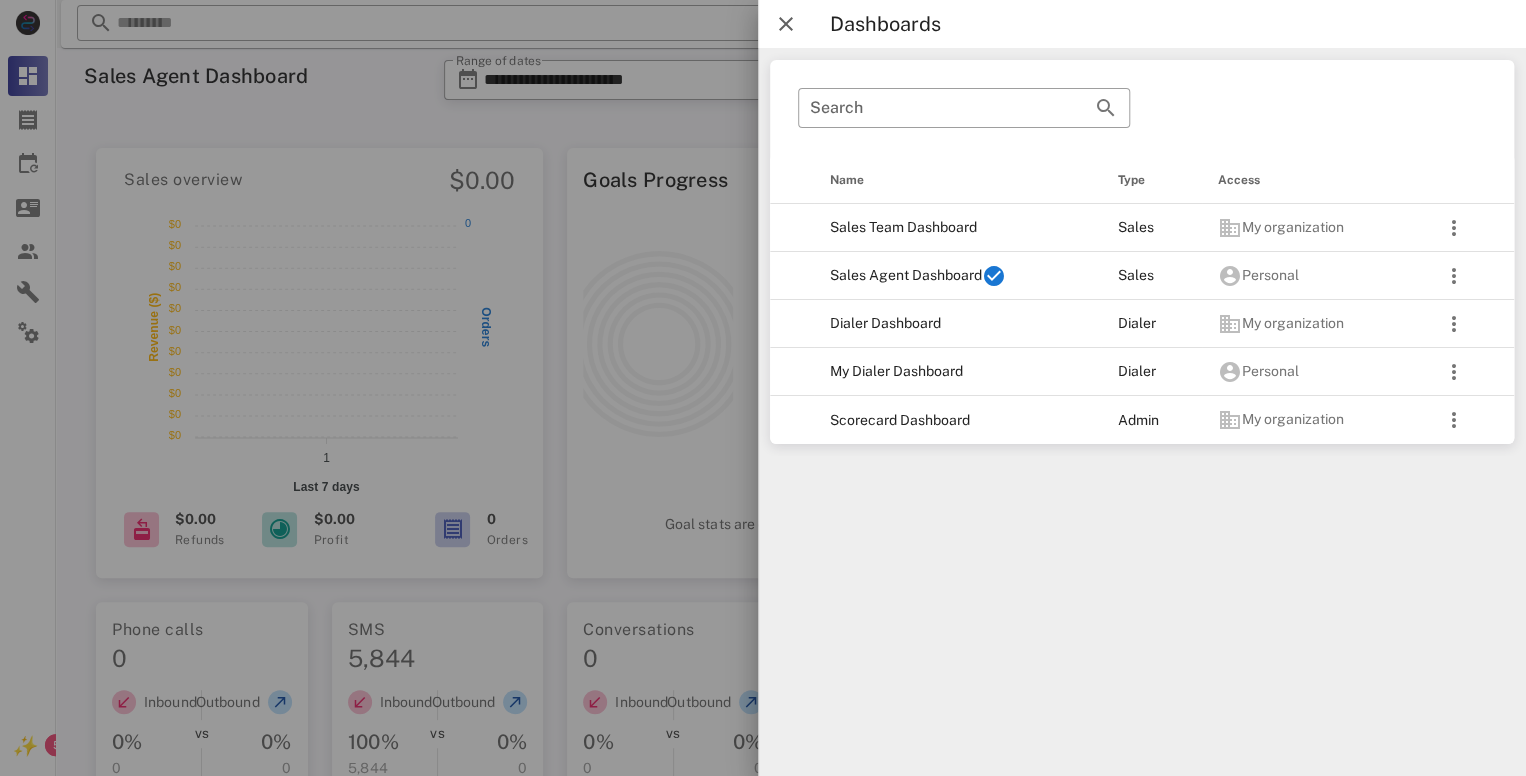 click at bounding box center [763, 388] 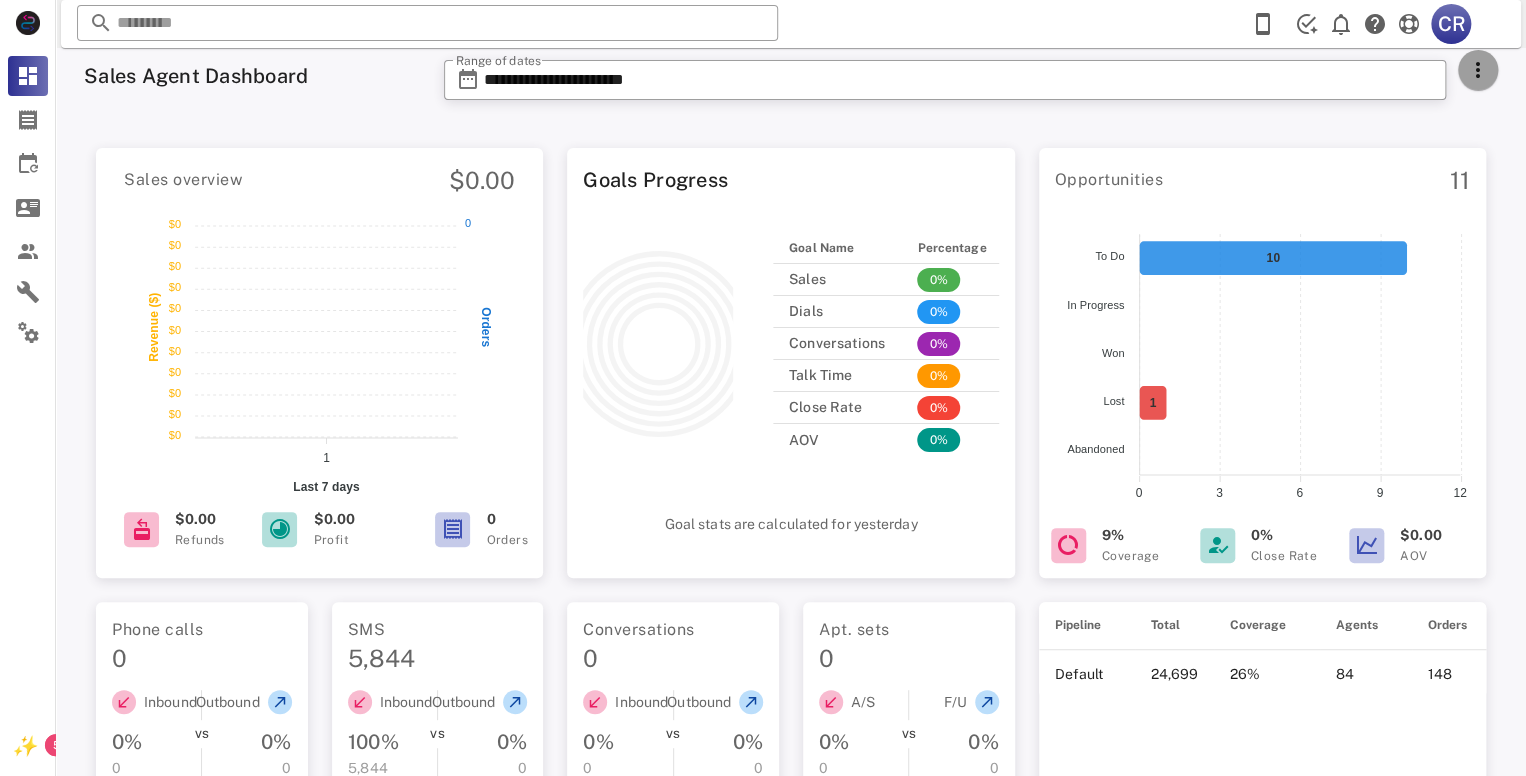 click at bounding box center [1478, 70] 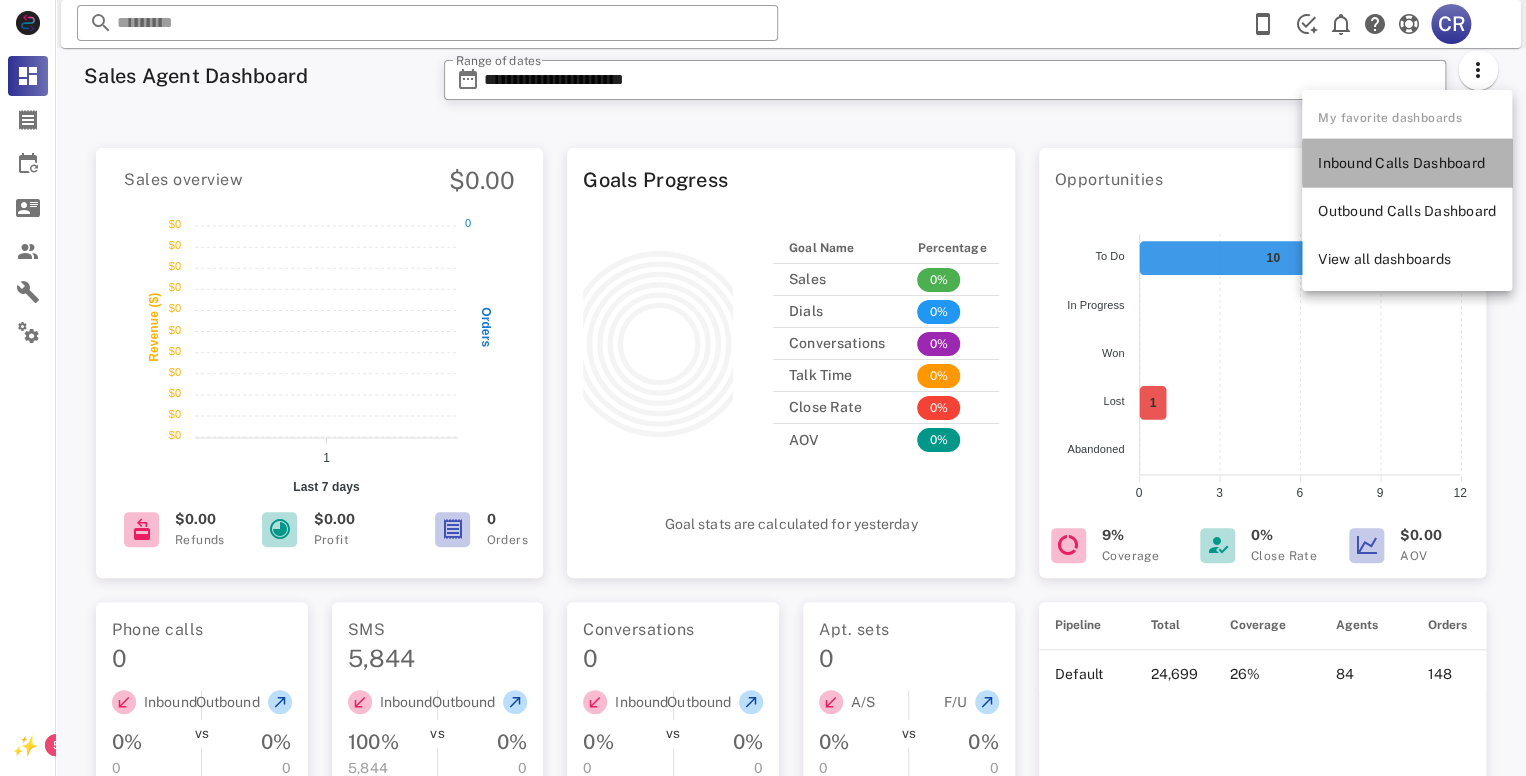 click on "Inbound Calls Dashboard" at bounding box center [1407, 163] 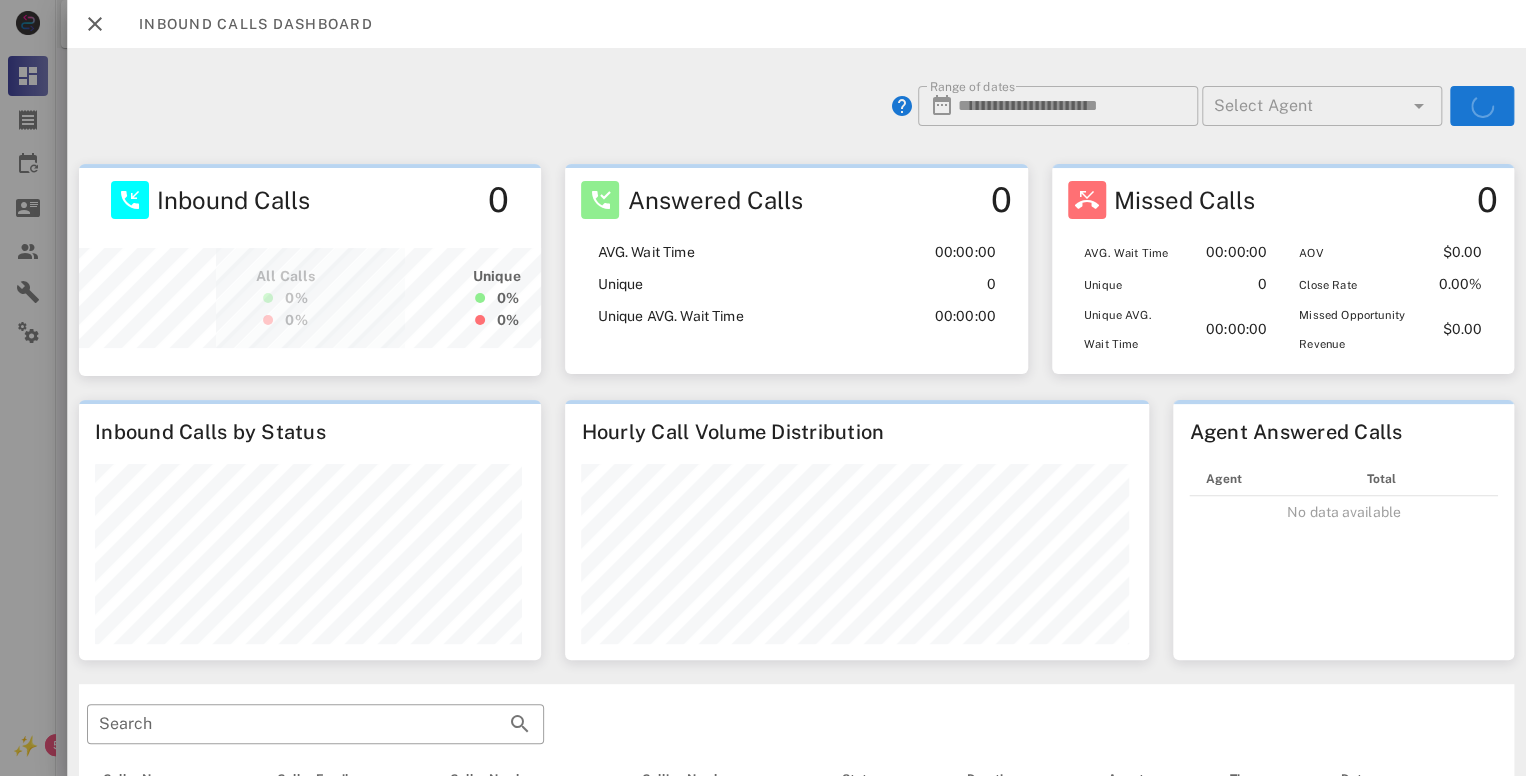 scroll, scrollTop: 999788, scrollLeft: 999540, axis: both 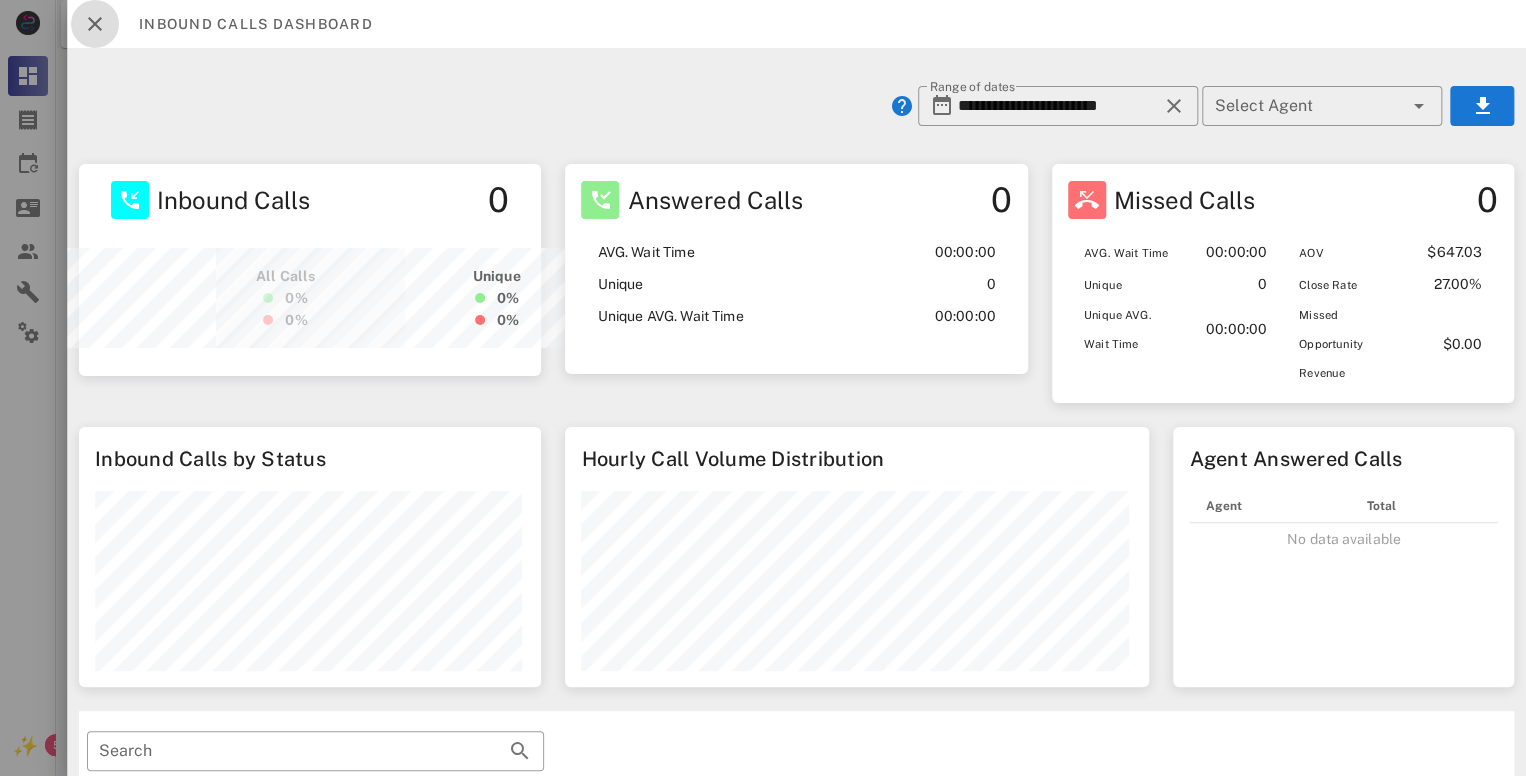 click at bounding box center (95, 24) 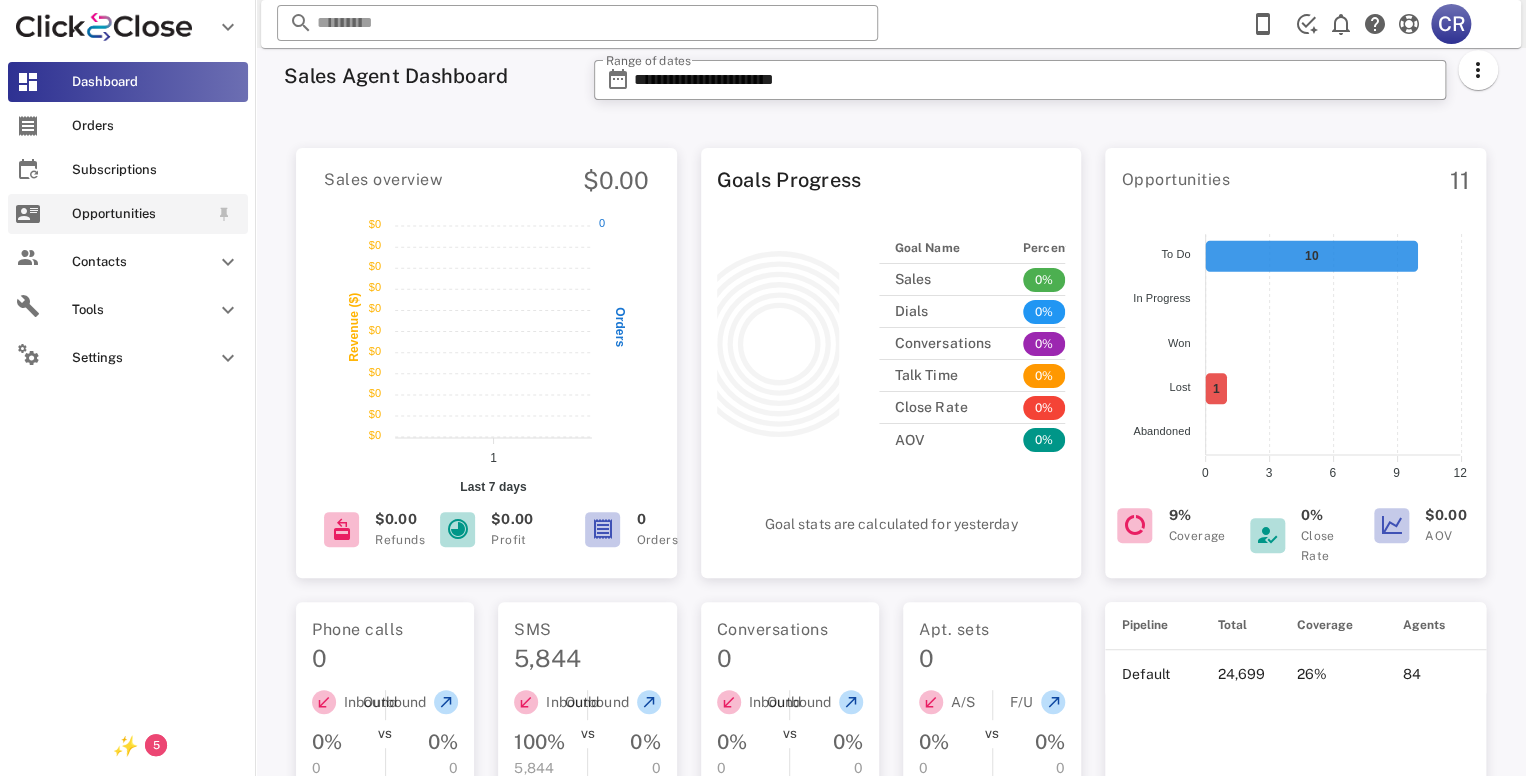 click on "Opportunities" at bounding box center [128, 214] 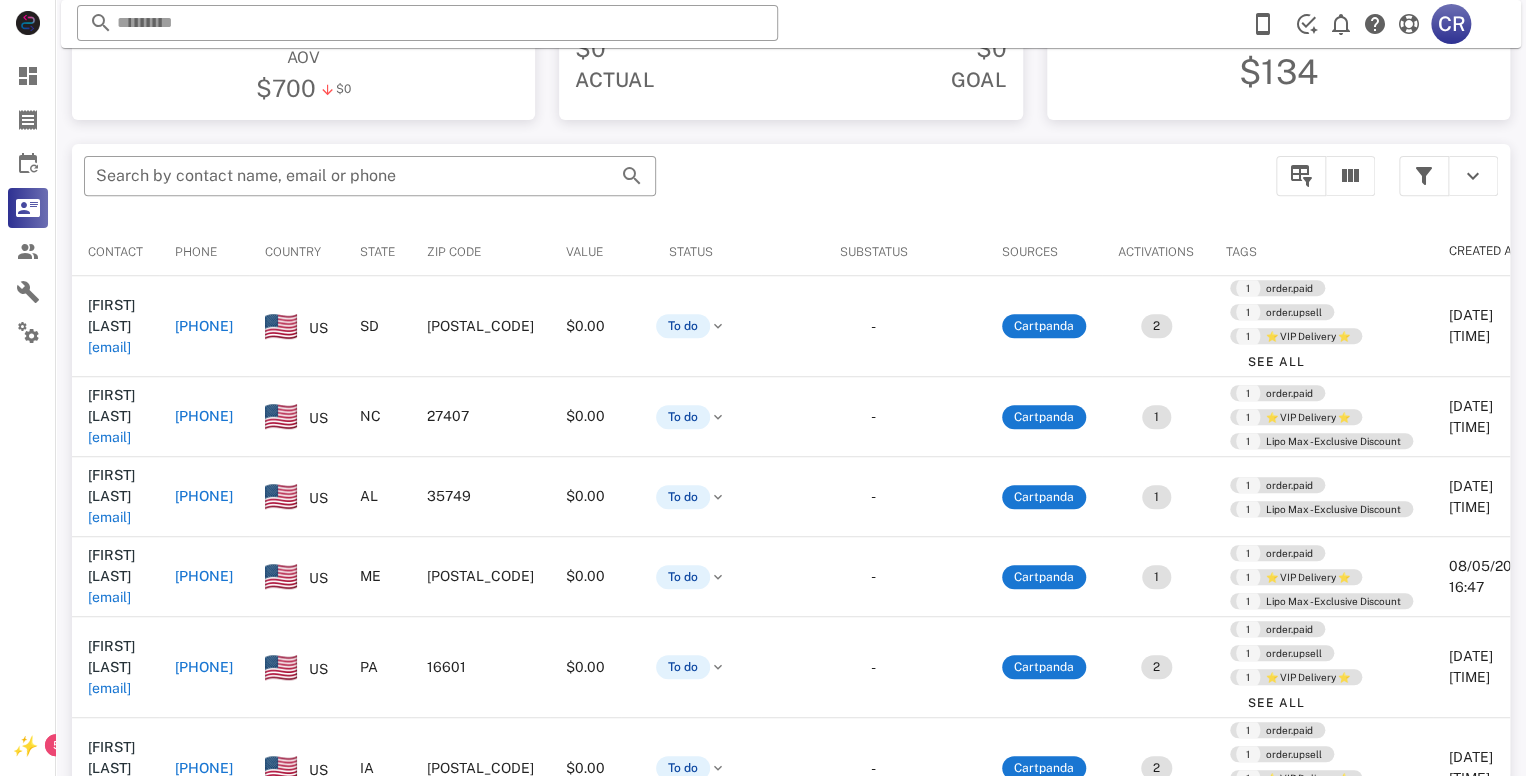 scroll, scrollTop: 380, scrollLeft: 0, axis: vertical 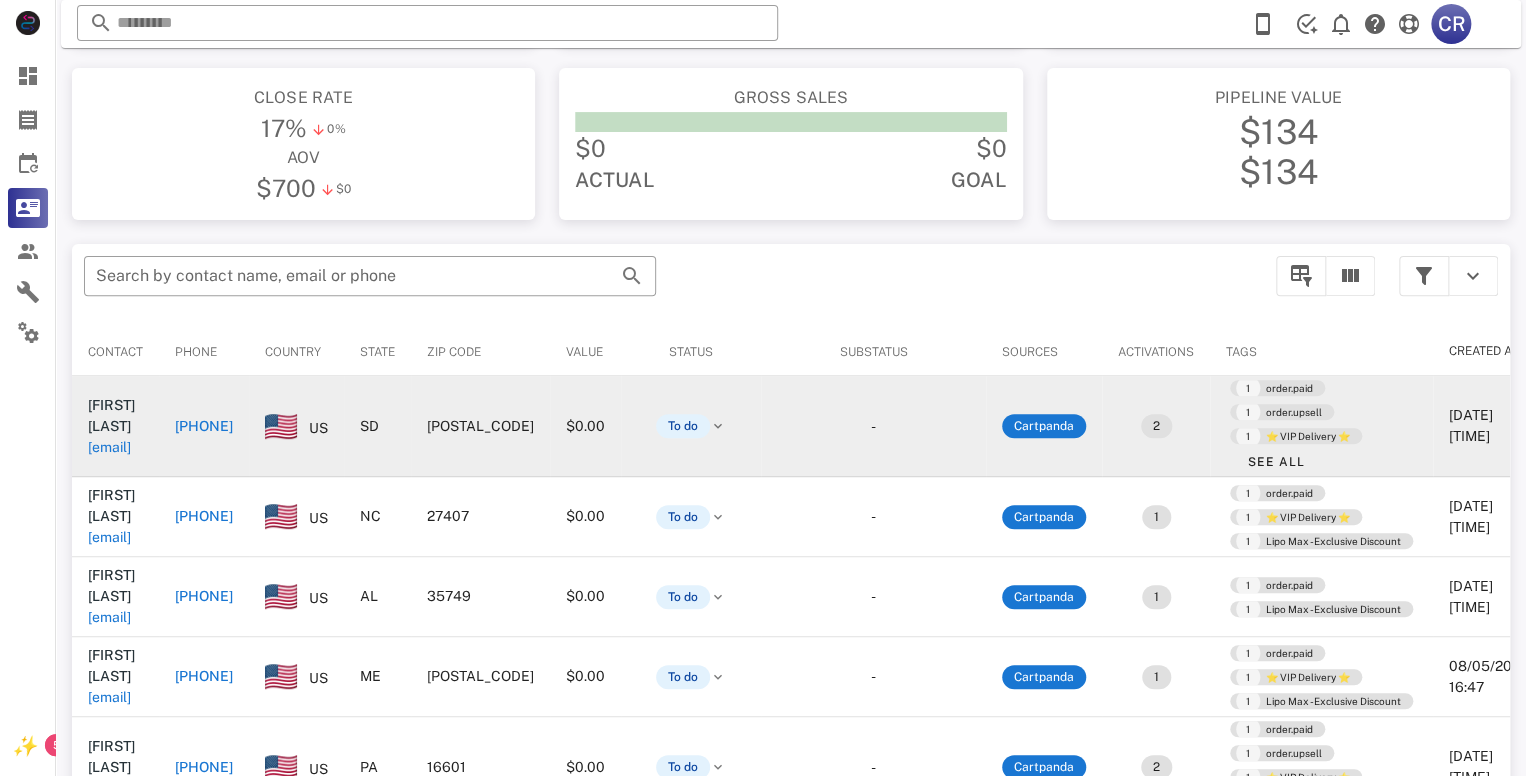 click on "[PHONE]" at bounding box center (204, 426) 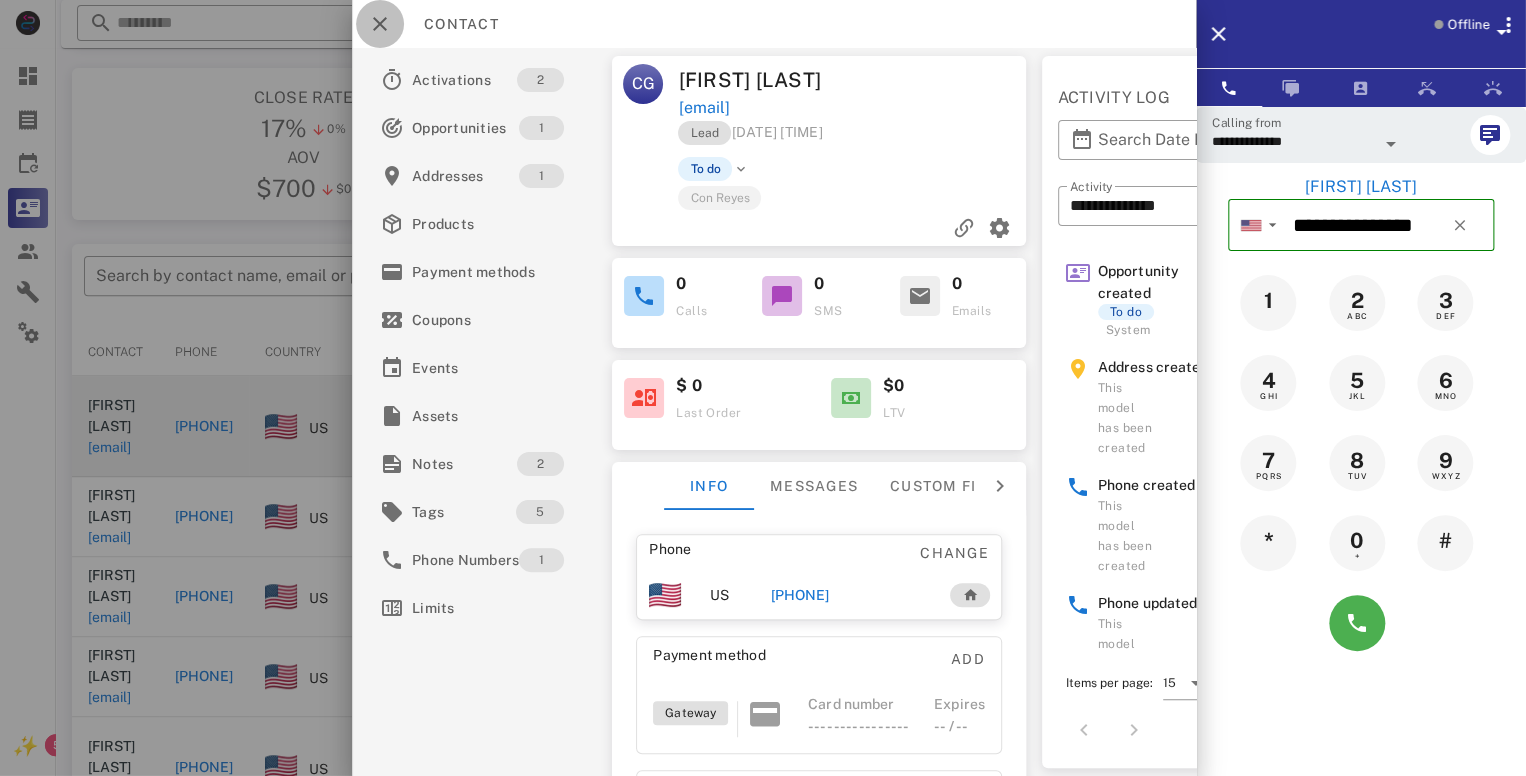 click at bounding box center [380, 24] 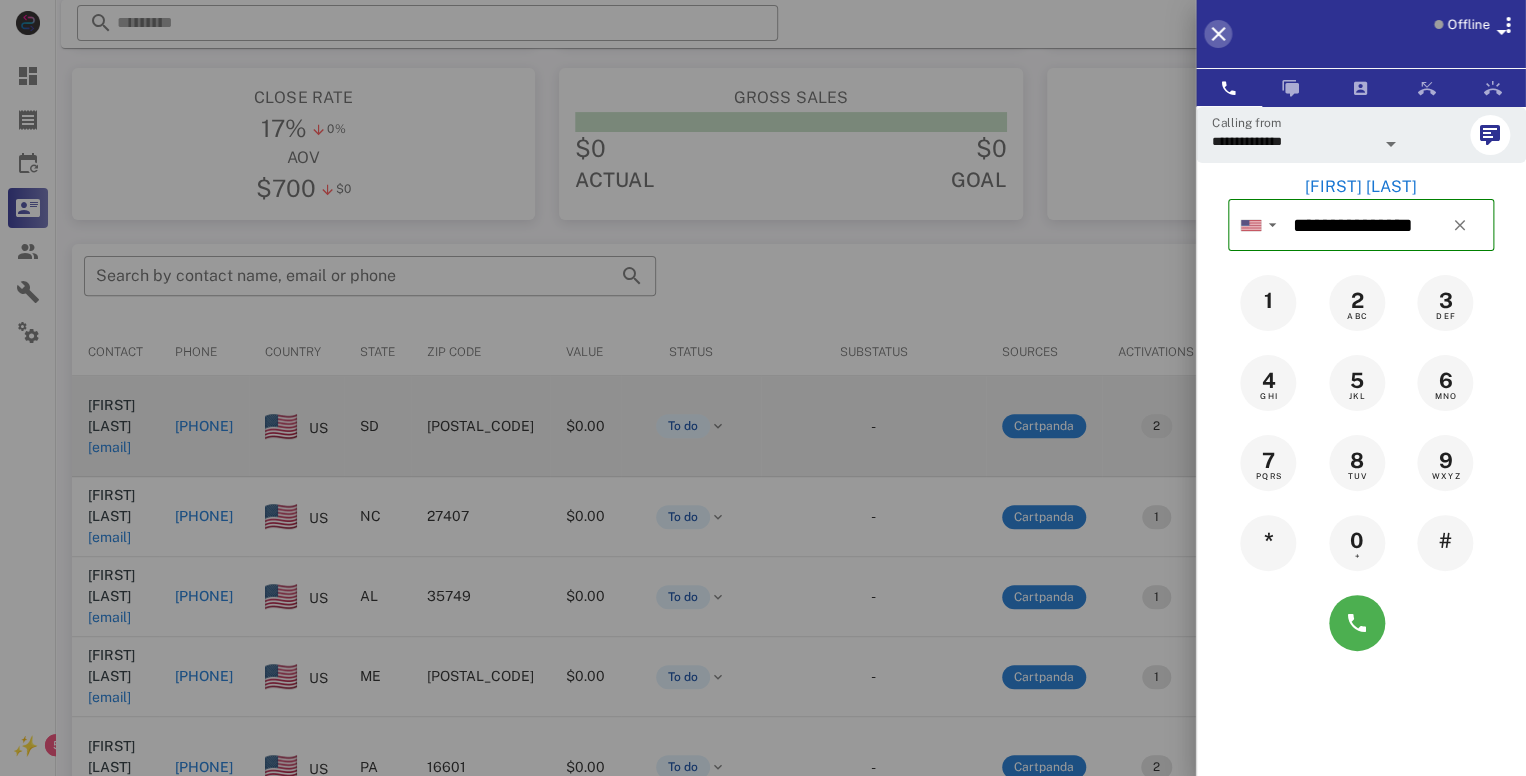 click at bounding box center (1218, 34) 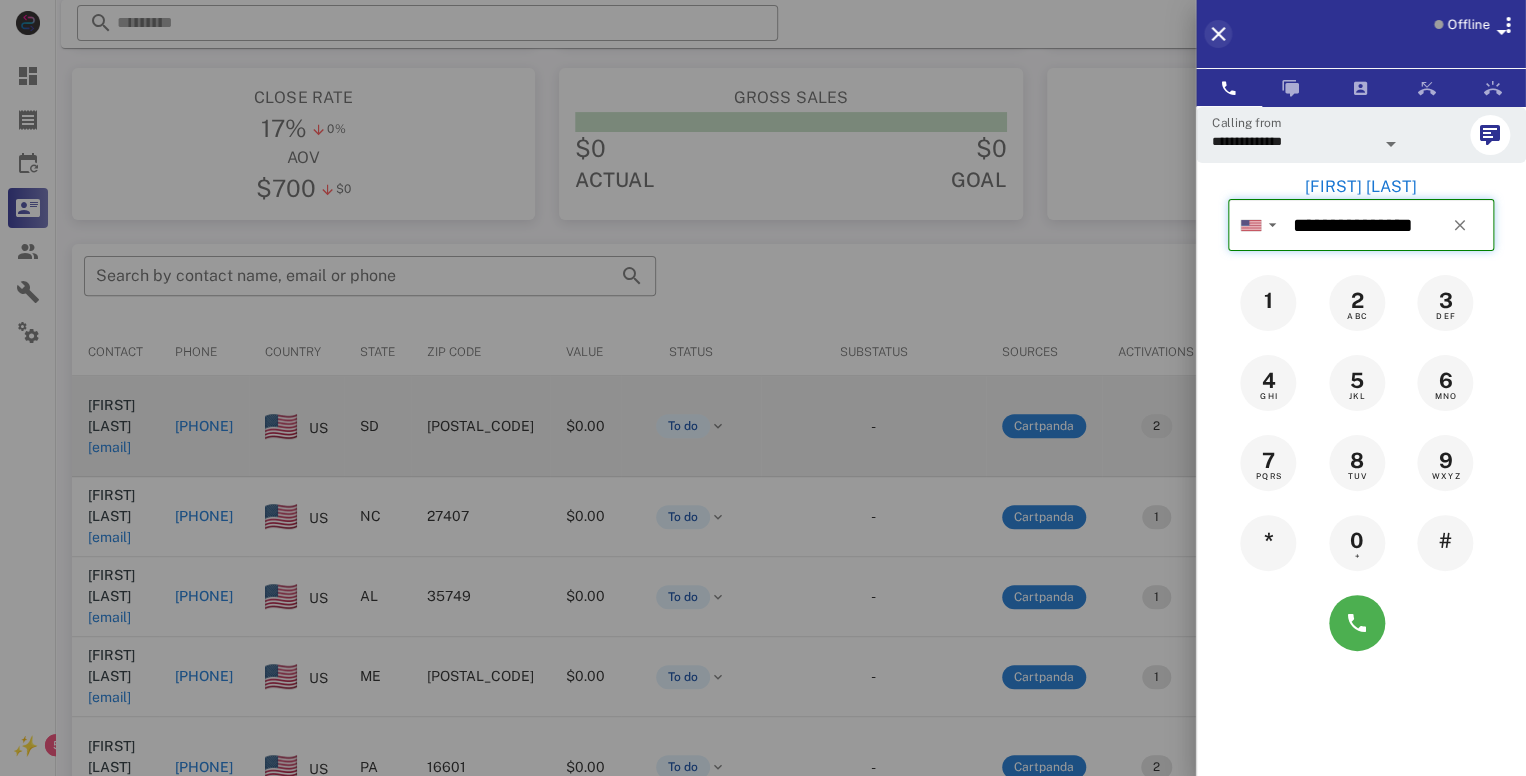 type 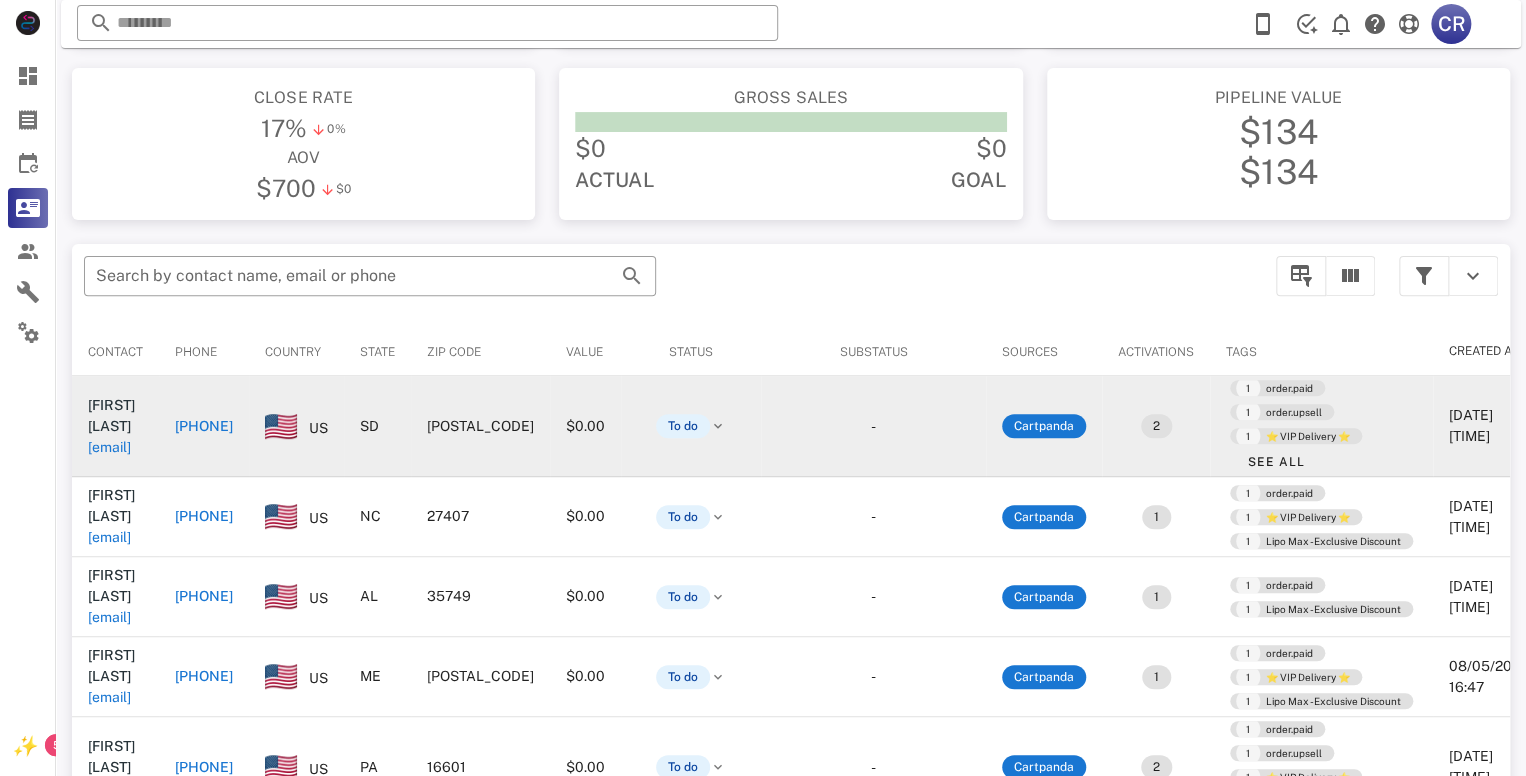 scroll, scrollTop: 0, scrollLeft: 0, axis: both 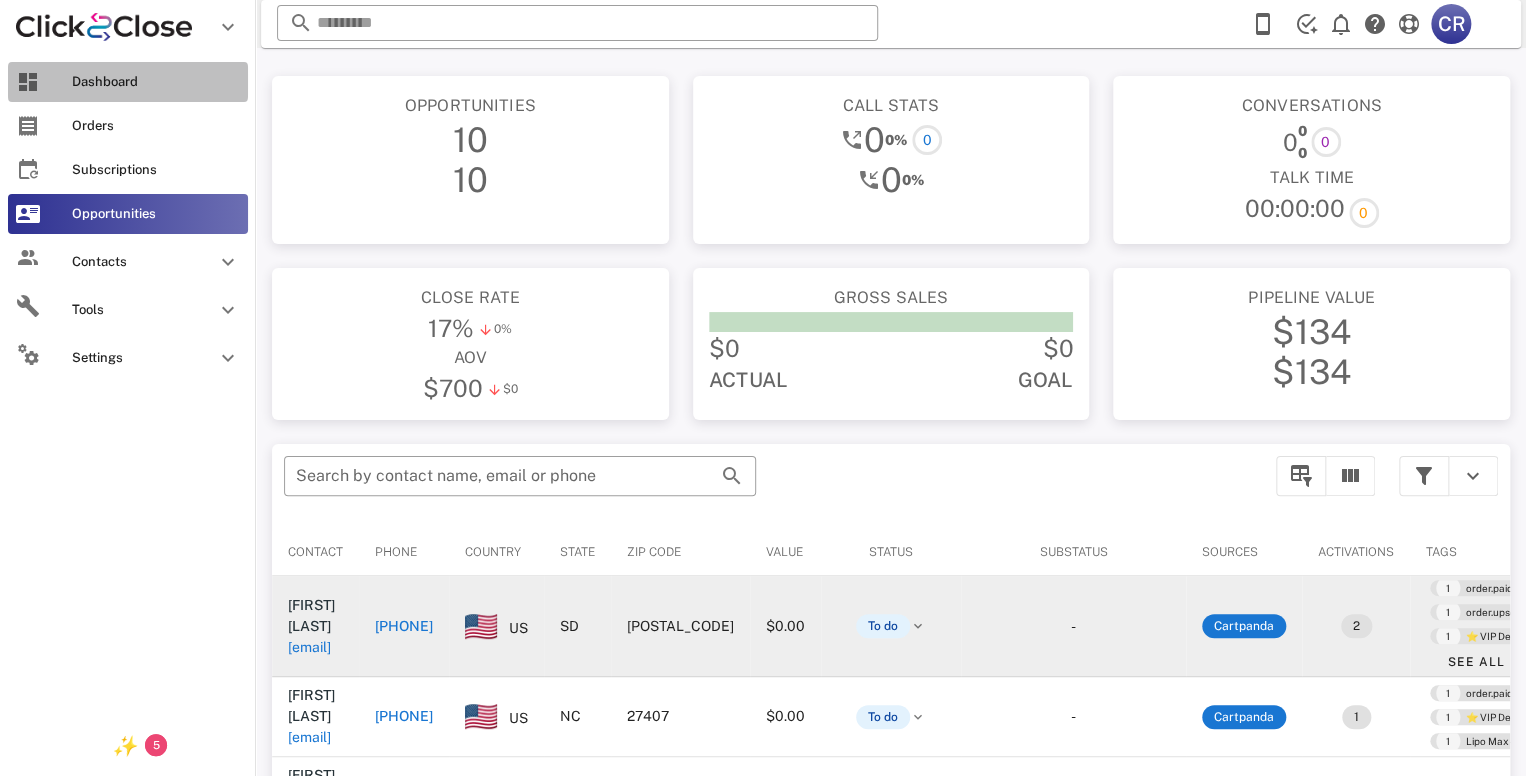 click at bounding box center (28, 82) 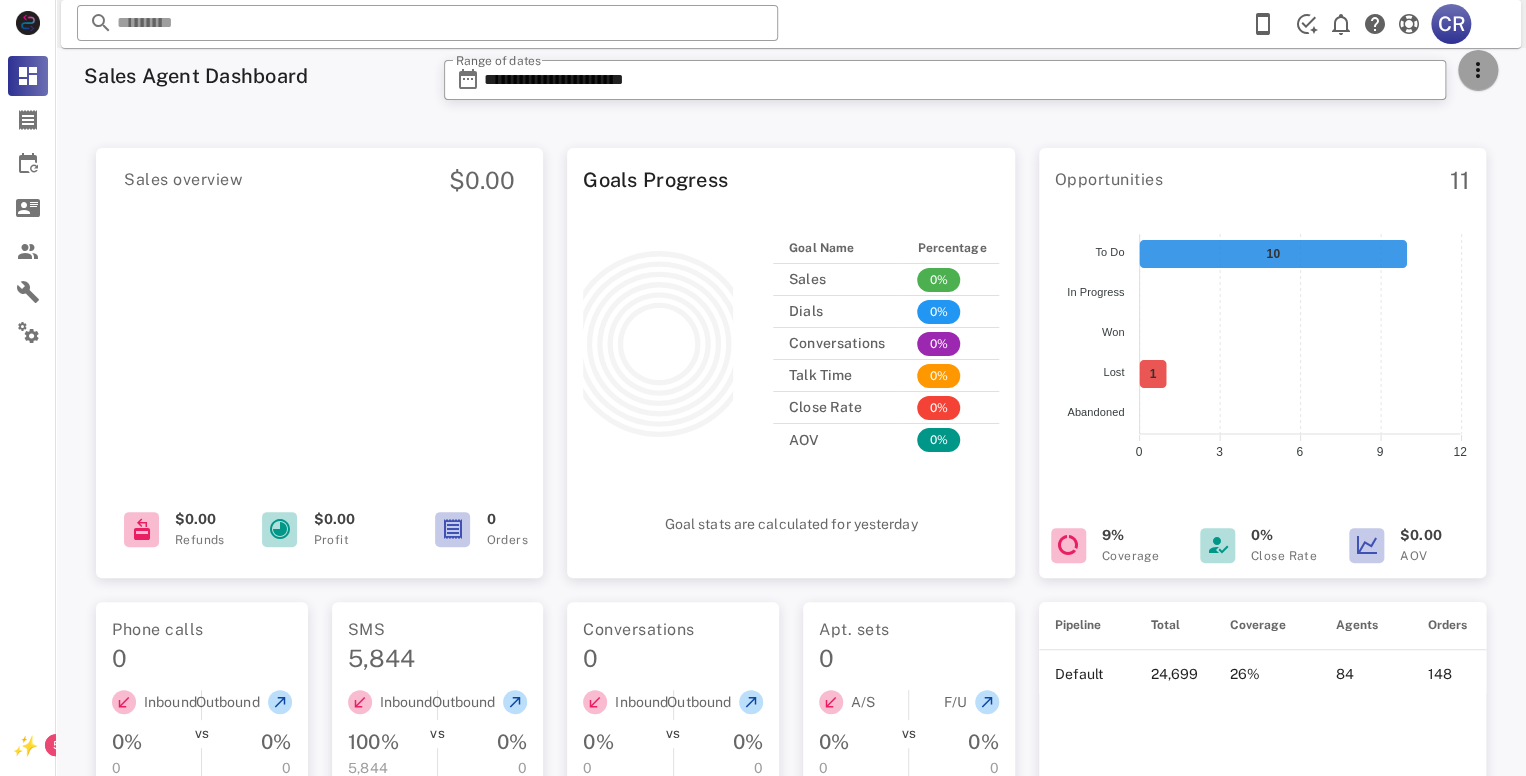 click at bounding box center (1478, 70) 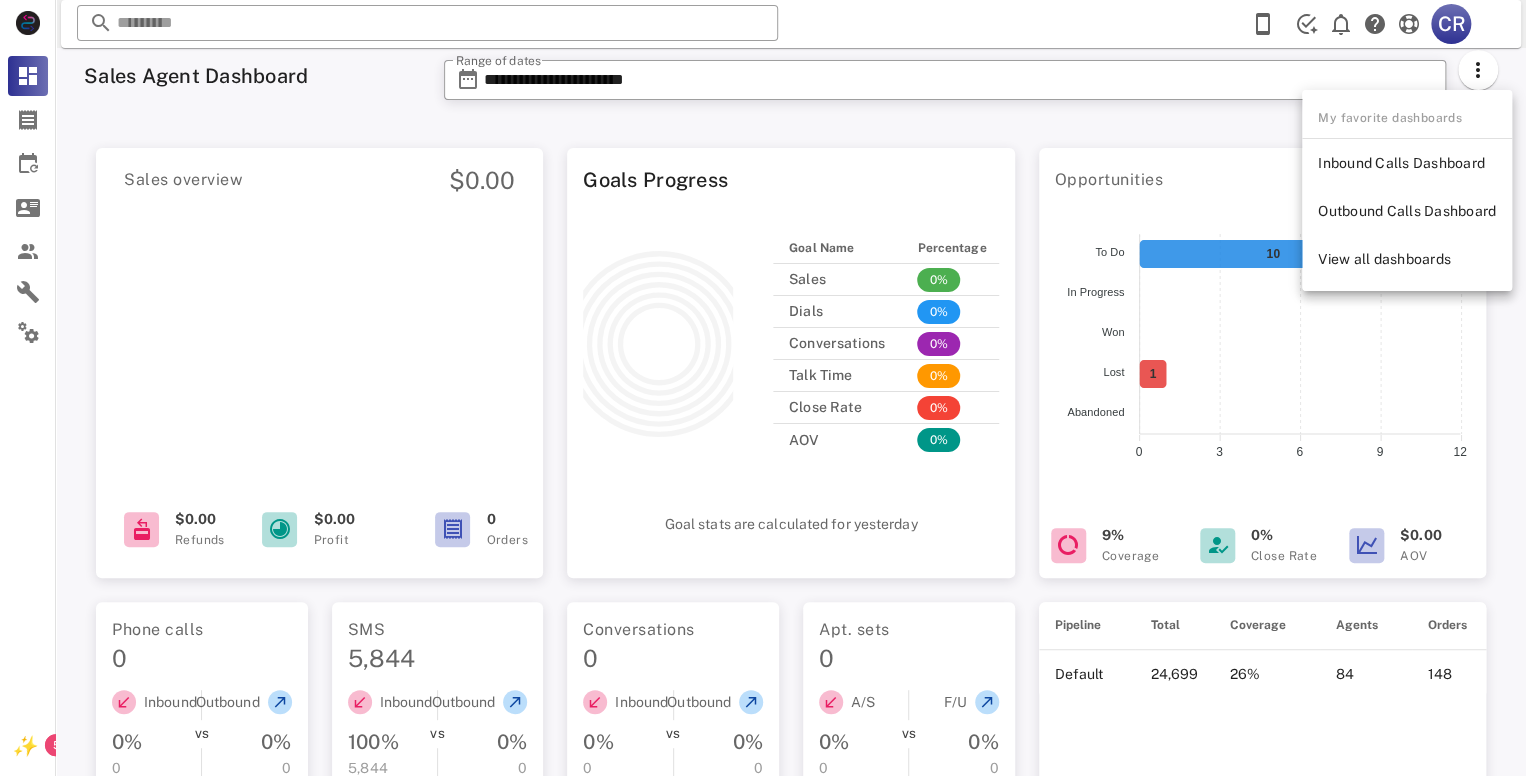 click on "Sales overview  $0.00 $0.00Refunds $0.00 Profit 0 Orders Goals Progress Goal Name Percentage  Sales   0%   Dials   0%   Conversations   0%   Talk Time   0%   Close Rate   0%   AOV   0%  Goal stats are calculated for yesterday  Opportunities  11 10 1 To Do To Do In Progress In Progress Won Won Lost Lost Abandoned Abandoned 12 12 9 9 6 6 3 3 0 0 9% Coverage 0% Close Rate $0.00 AOV  Phone calls  0 Inbound 0%  0   VS  Outbound 0% 0  SMS  5,844 Inbound 100%  5,844   VS  Outbound 0% 0  Conversations  0 Inbound 0%  0   VS  Outbound 0% 0  Apt. sets  0 A/S 0%  0   VS  F/U 0% 0  Talk time  0 Inbound 0%  0   VS  Outbound 0% 0  Orders  0 Inbound 0%  0   VS  Outbound 0% 0 Con Reyes Place #65 Pipeline Total Coverage Agents Orders Default 24,699 26% 84 148 order Call  Type   Channel  Subtotal Shipping Taxes Total Payout Date No data available Rows per page: 15  No results" at bounding box center (791, 680) 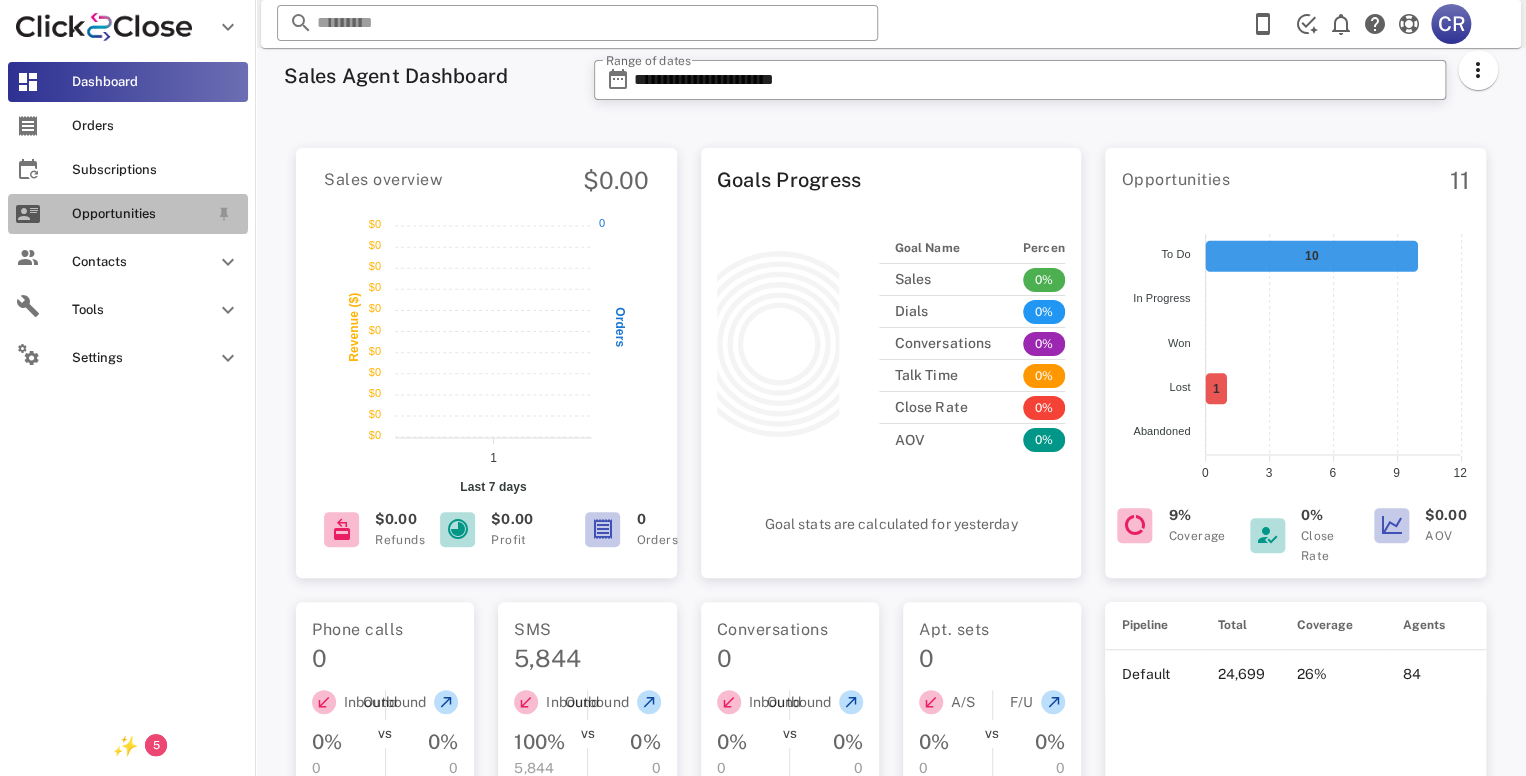 click on "Opportunities" at bounding box center (128, 214) 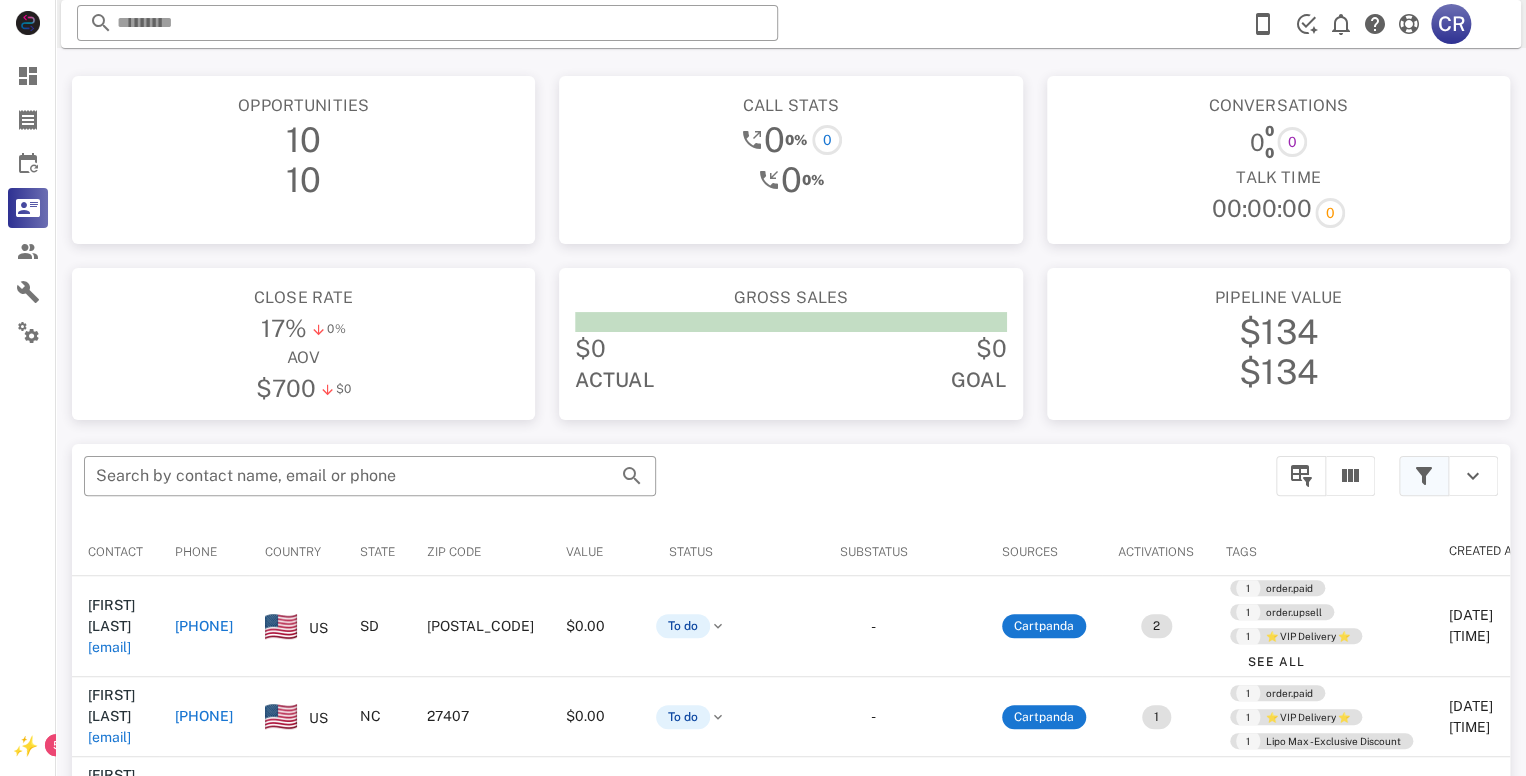 click at bounding box center (1424, 476) 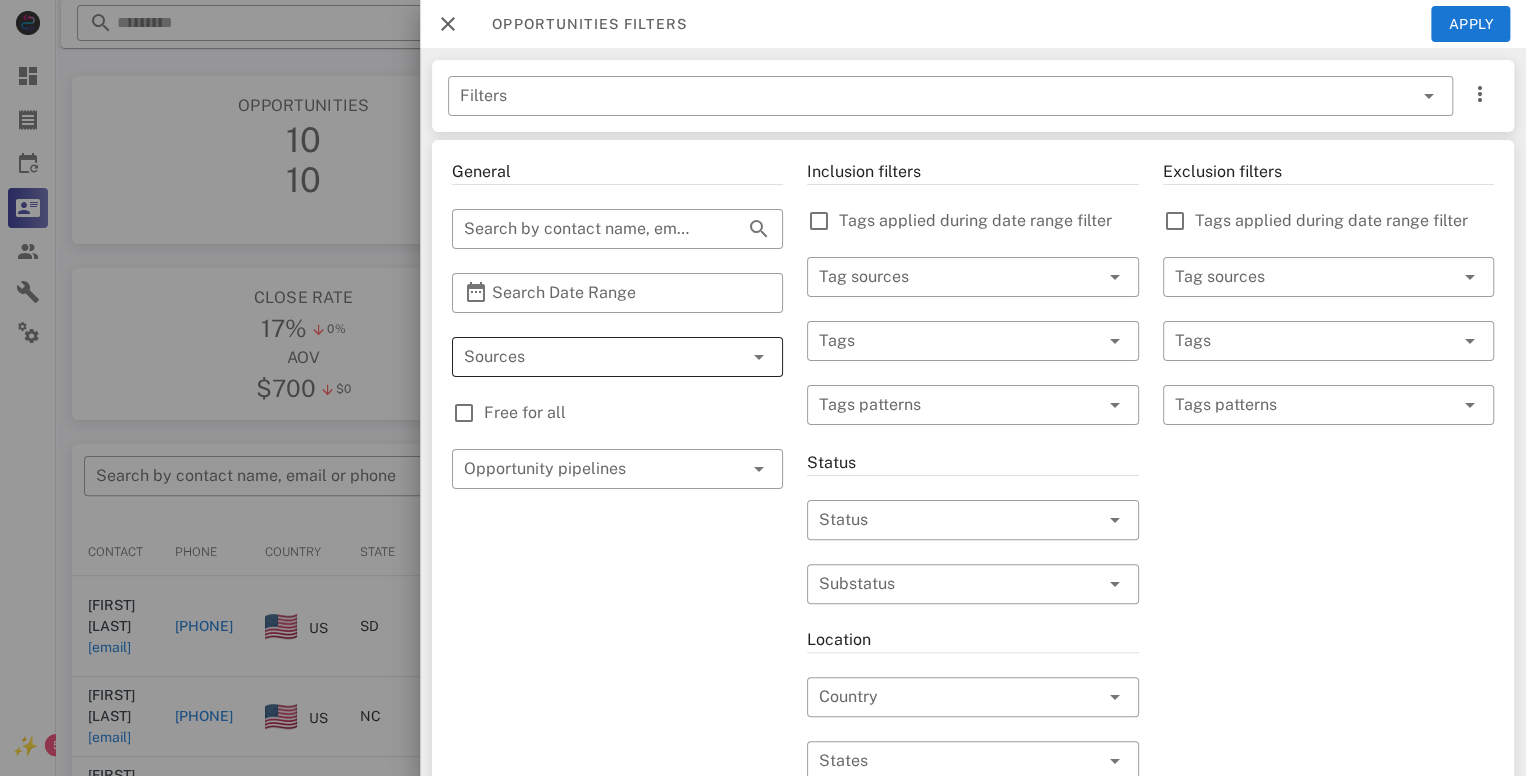 click at bounding box center [589, 357] 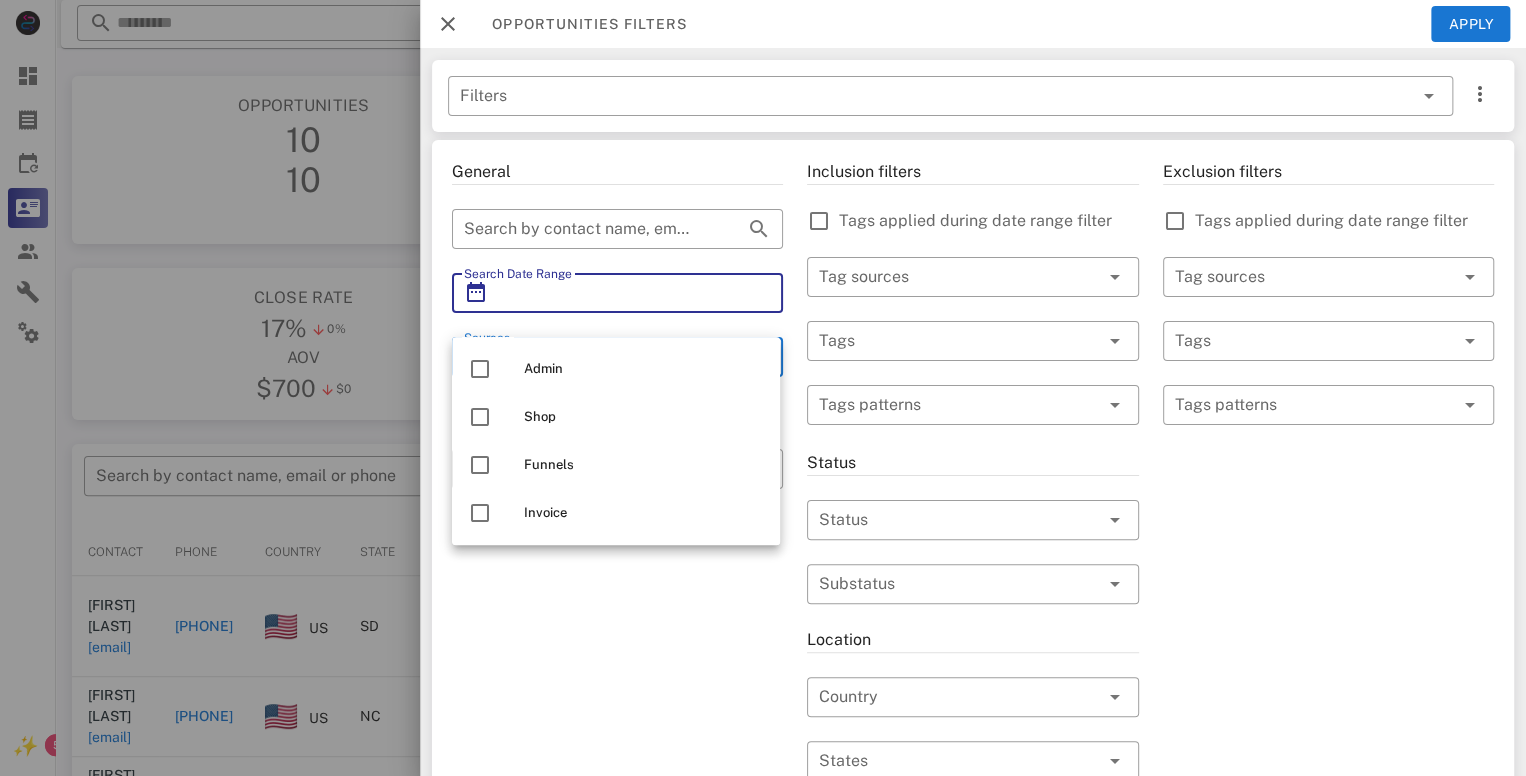 click on "Search Date Range" at bounding box center (617, 293) 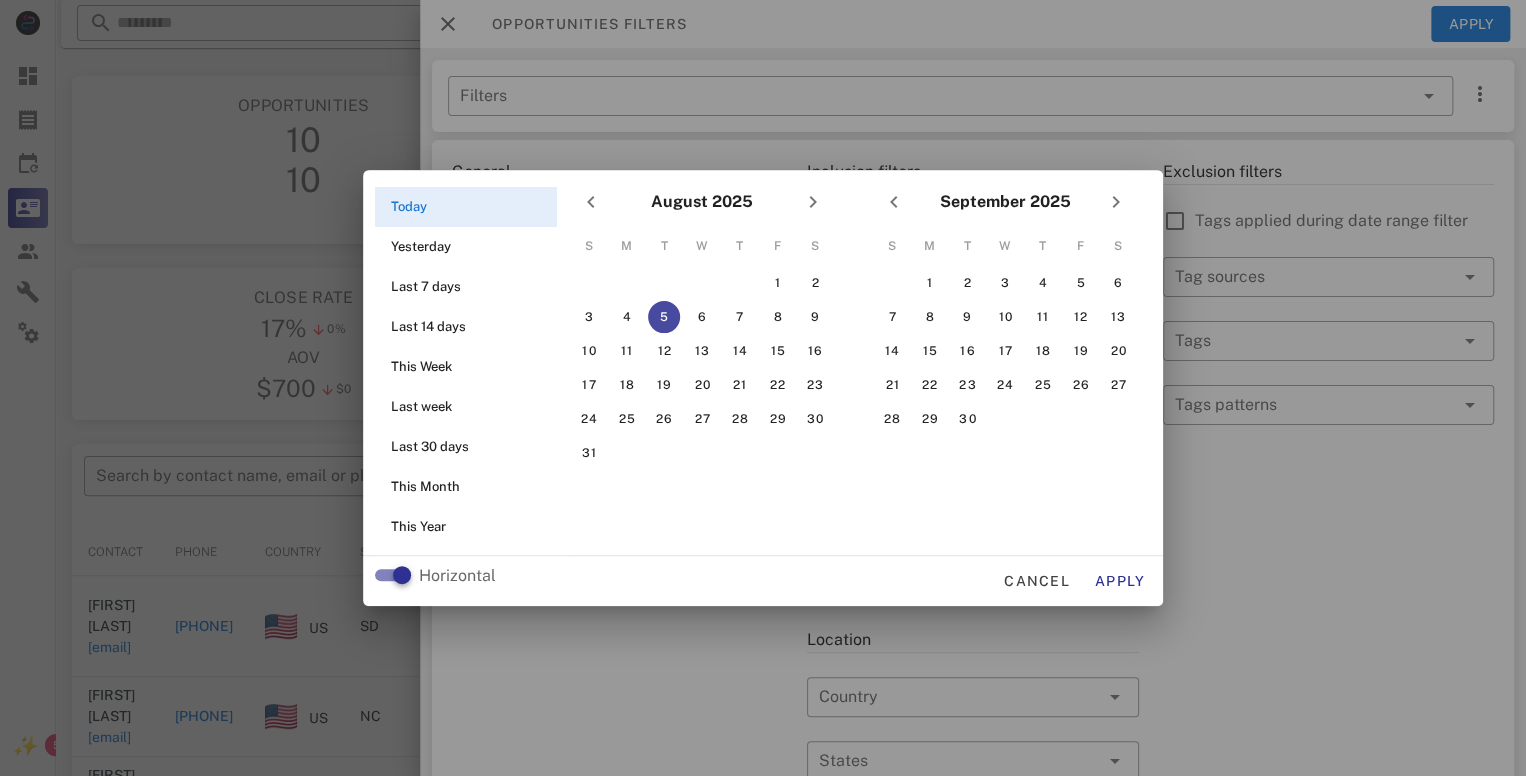click at bounding box center [763, 388] 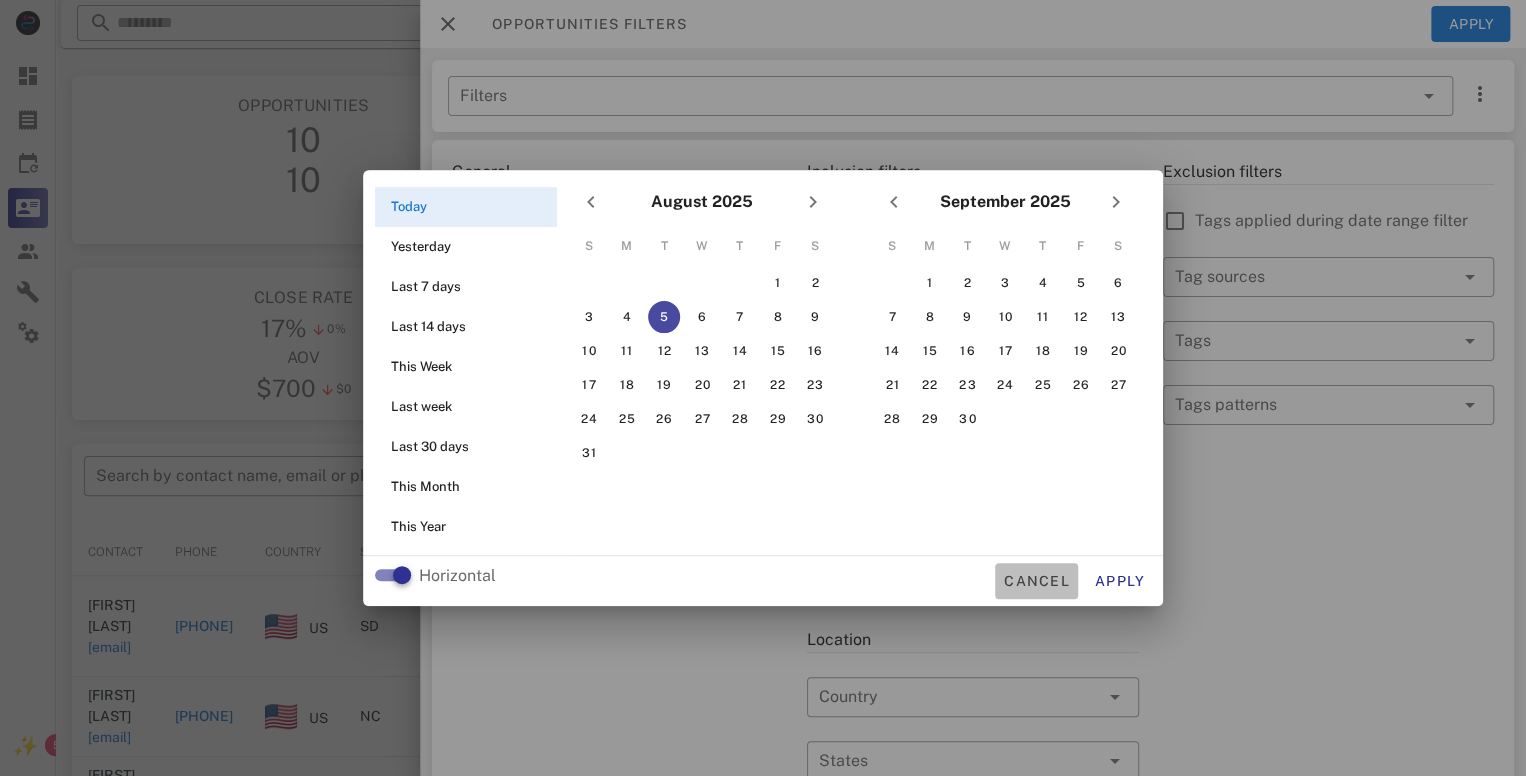 click on "Cancel" at bounding box center (1036, 581) 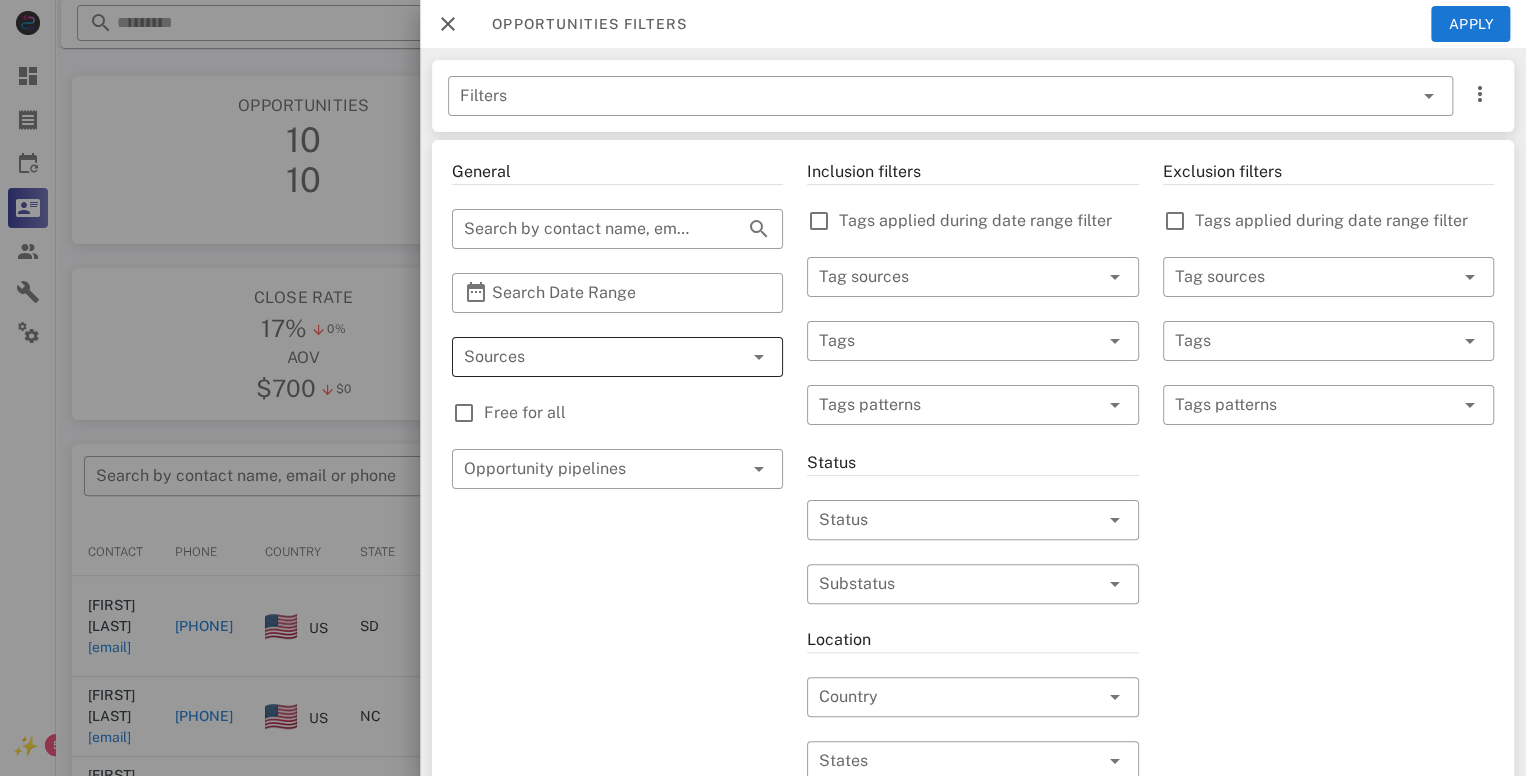 click at bounding box center [589, 357] 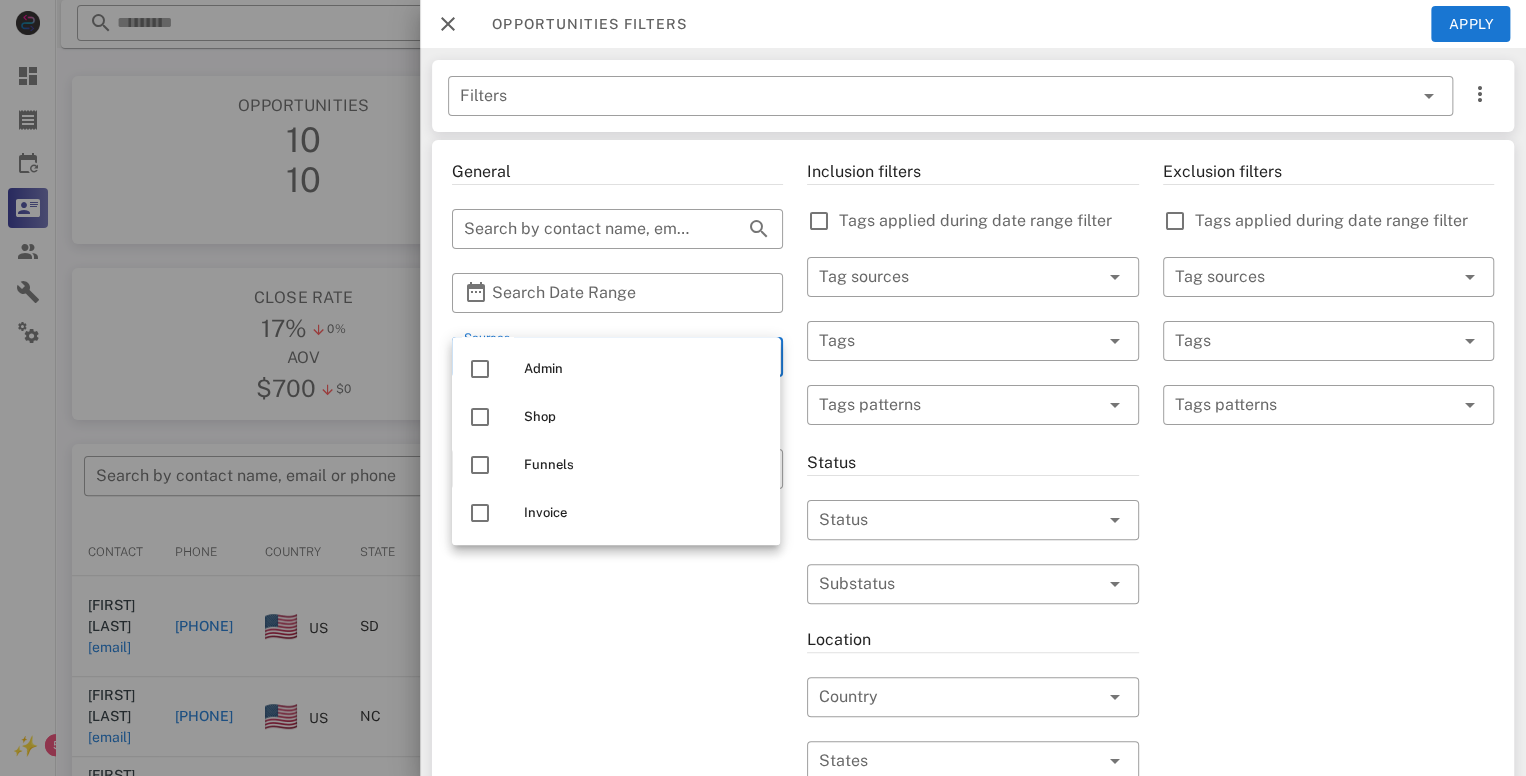click on "General ​ Search by contact name, email or phone ​ Search Date Range ​ Sources Free for all ​ Opportunity pipelines" at bounding box center [617, 709] 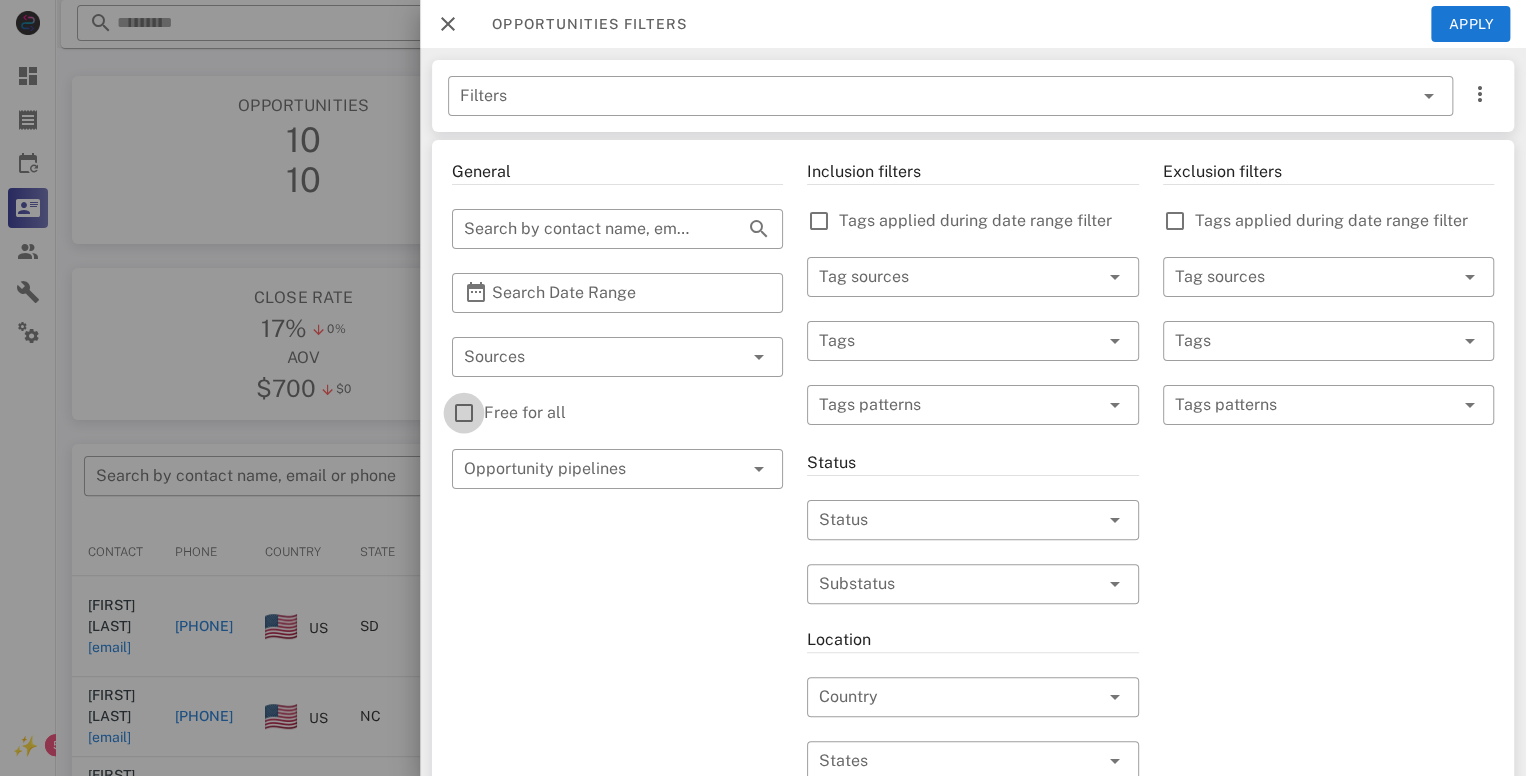 click at bounding box center (464, 413) 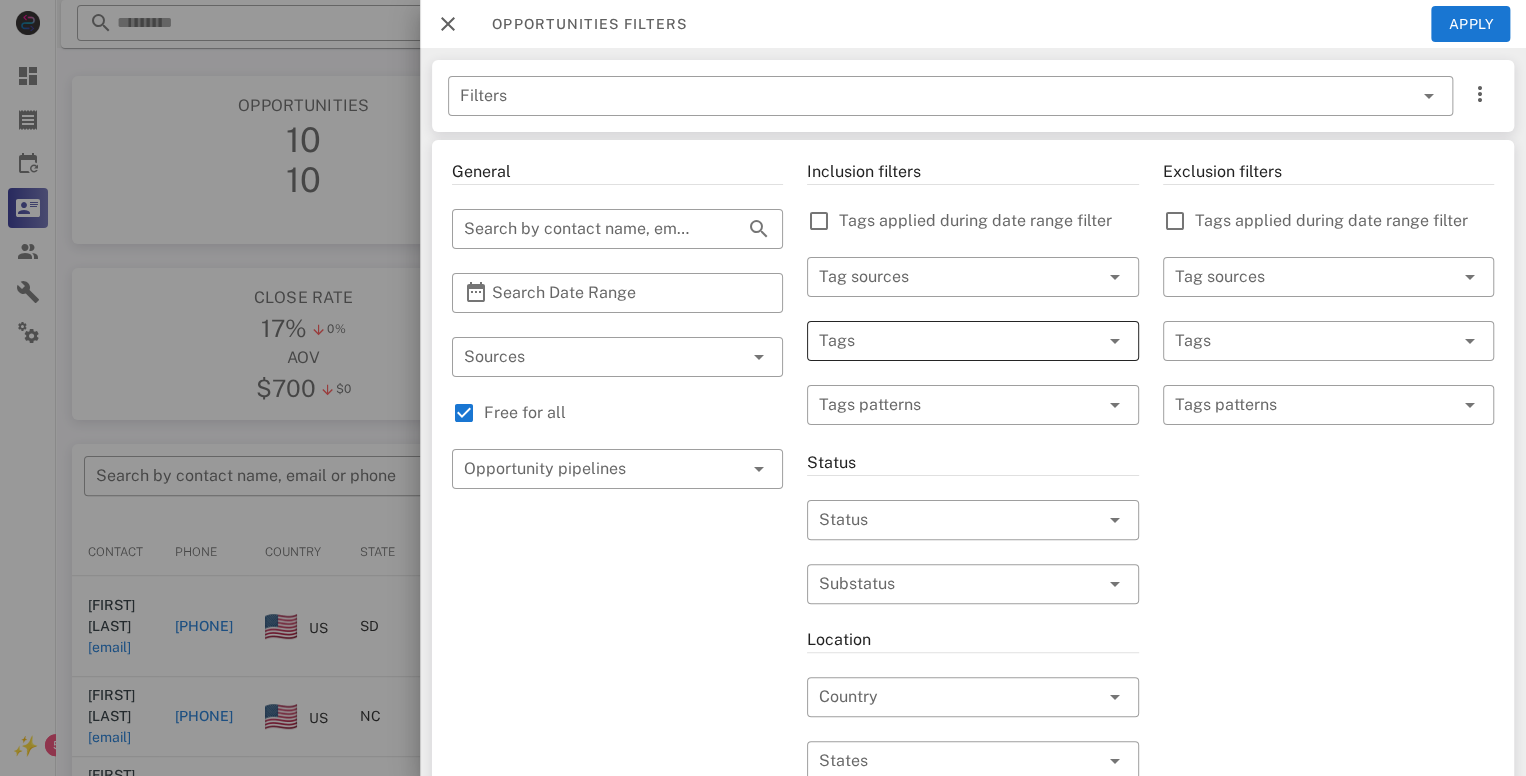 click at bounding box center (944, 341) 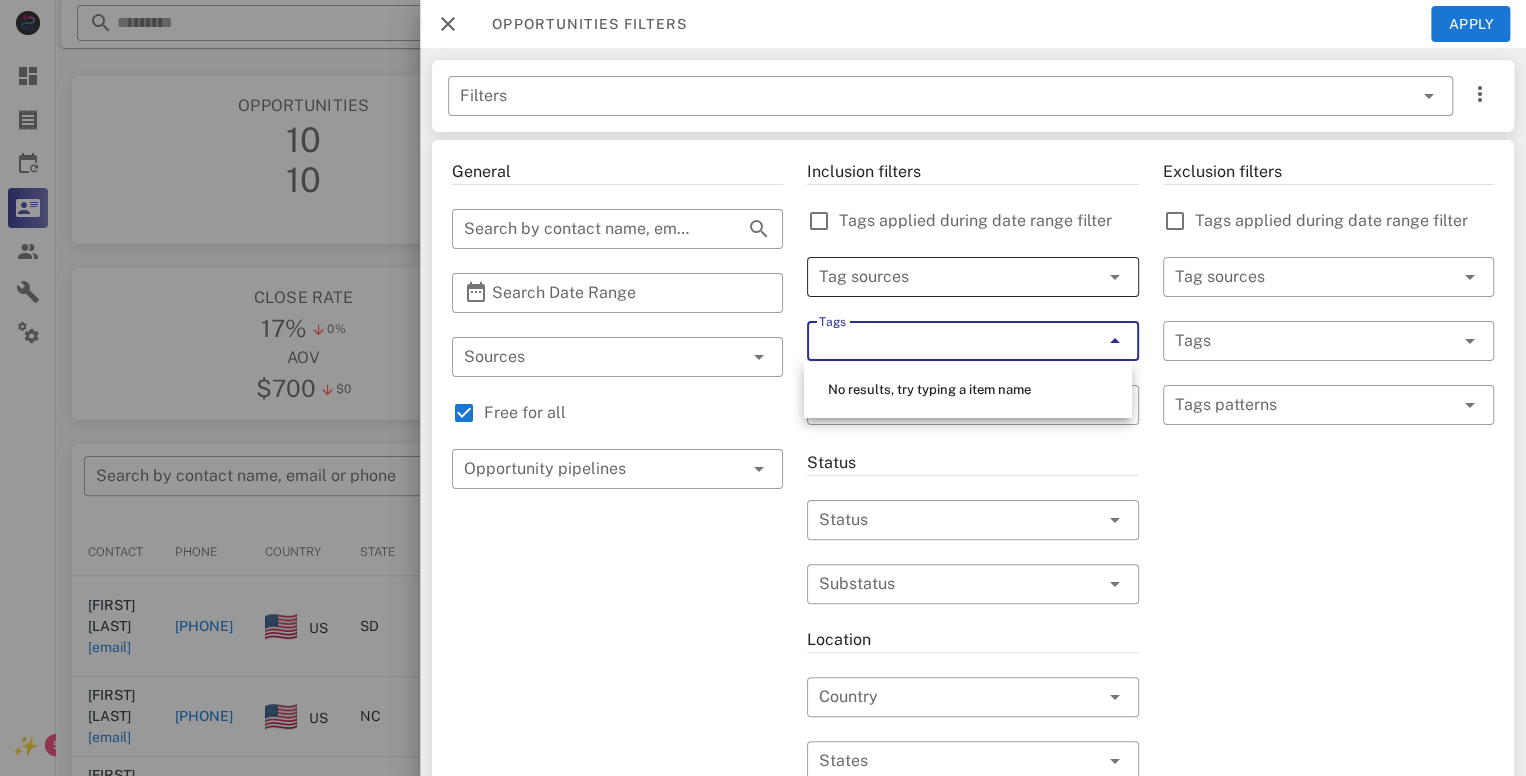 click at bounding box center [1087, 277] 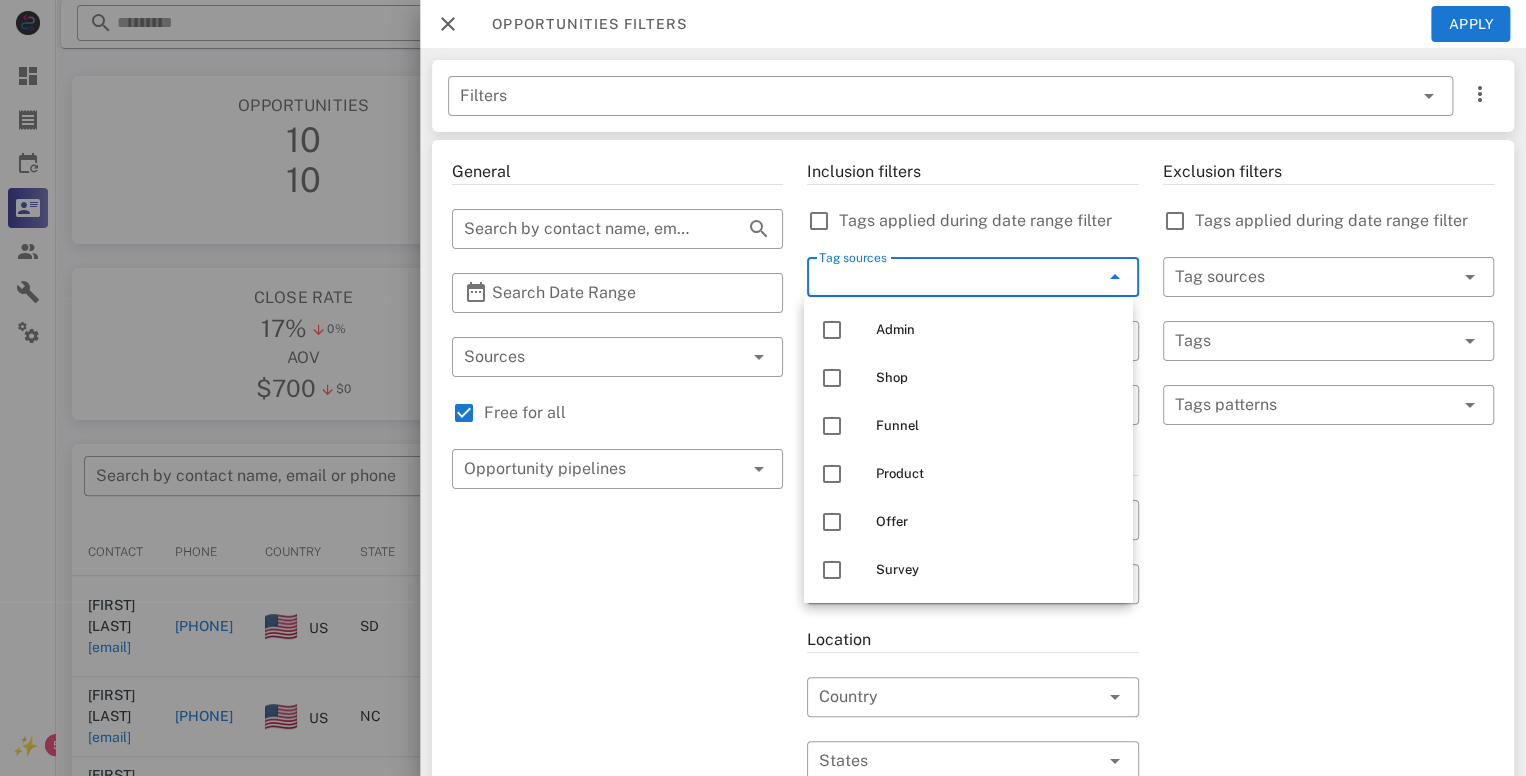 click on "General ​ Search by contact name, email or phone ​ Search Date Range ​ Sources Free for all ​ Opportunity pipelines" at bounding box center (617, 709) 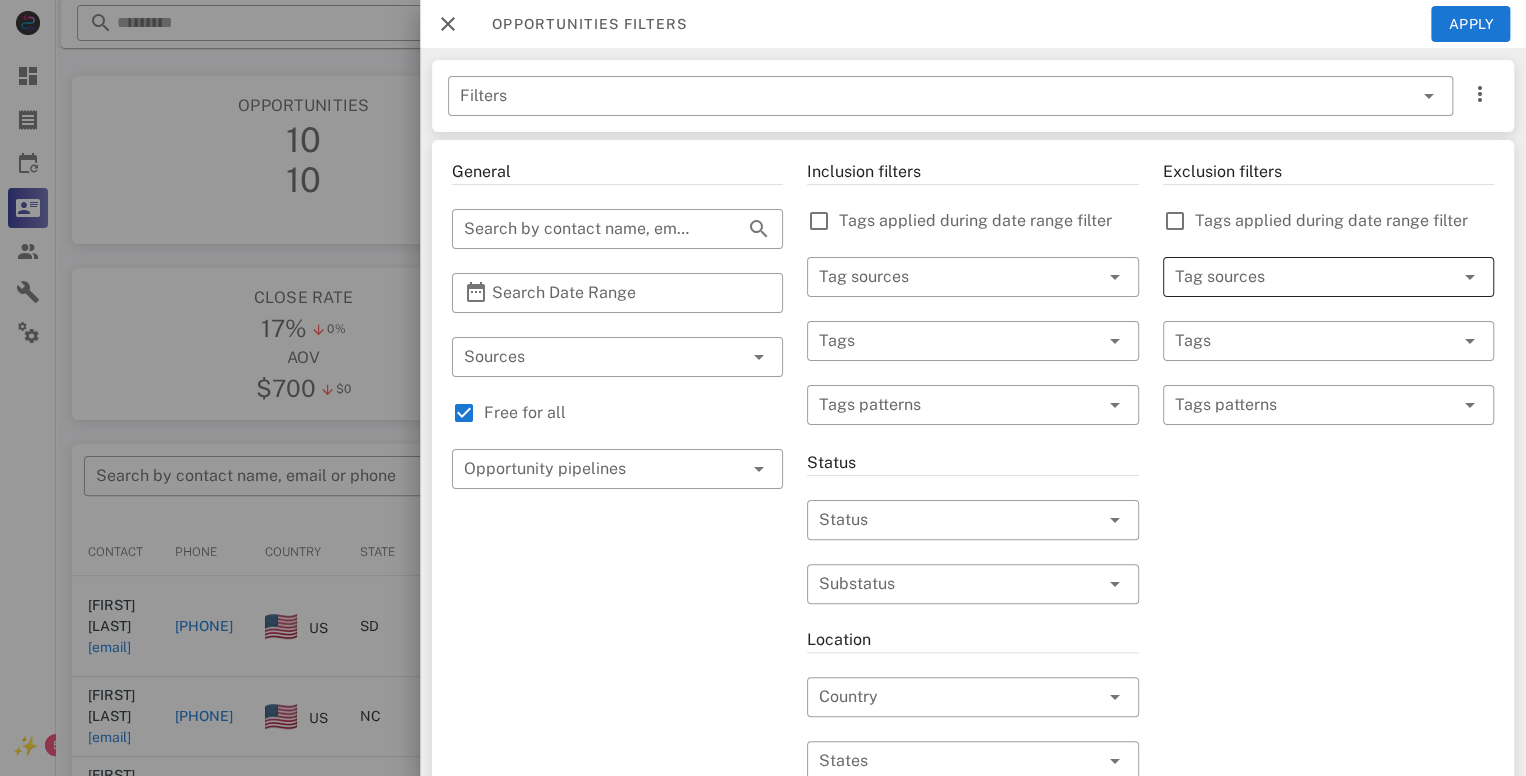 click at bounding box center (1300, 277) 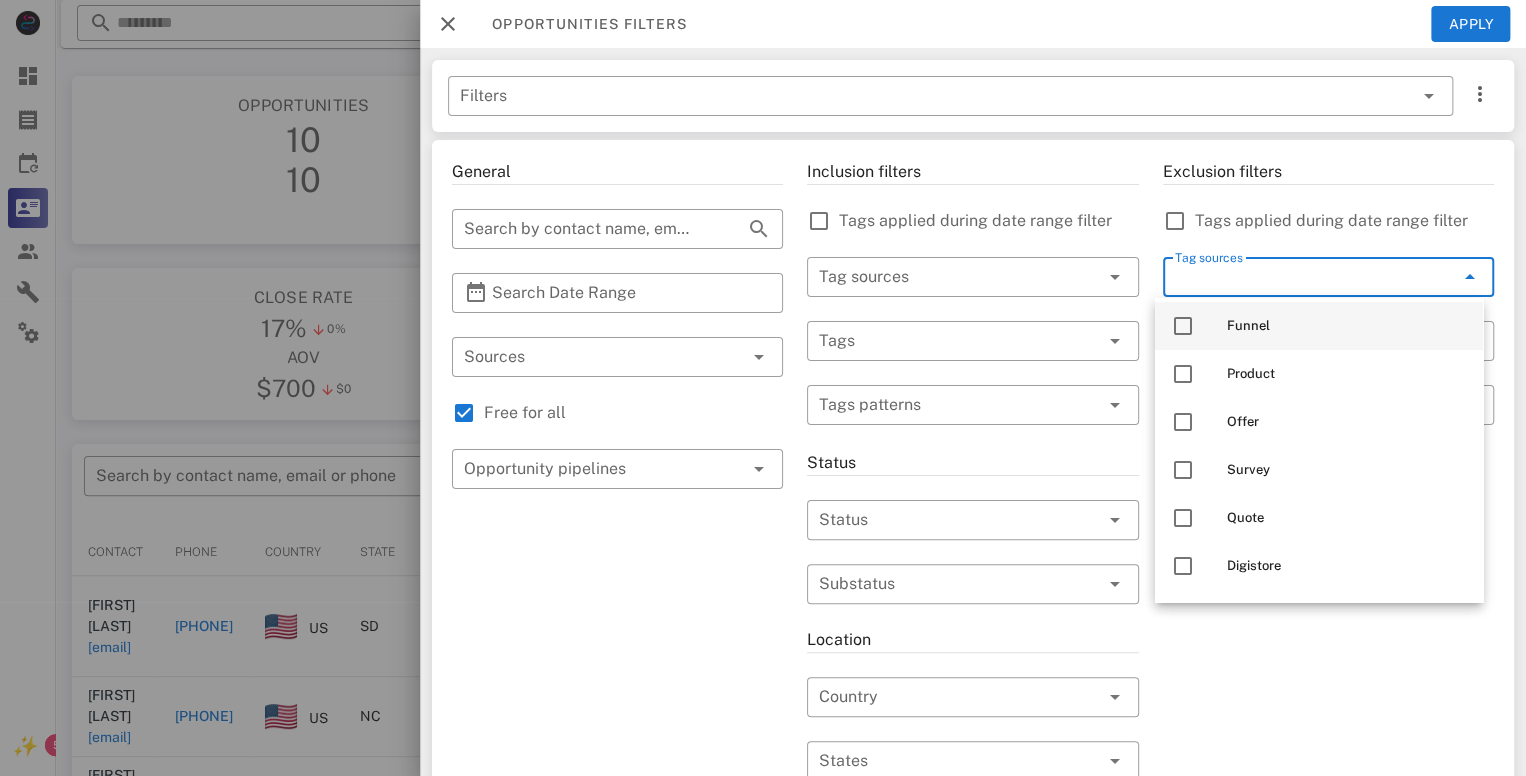scroll, scrollTop: 336, scrollLeft: 0, axis: vertical 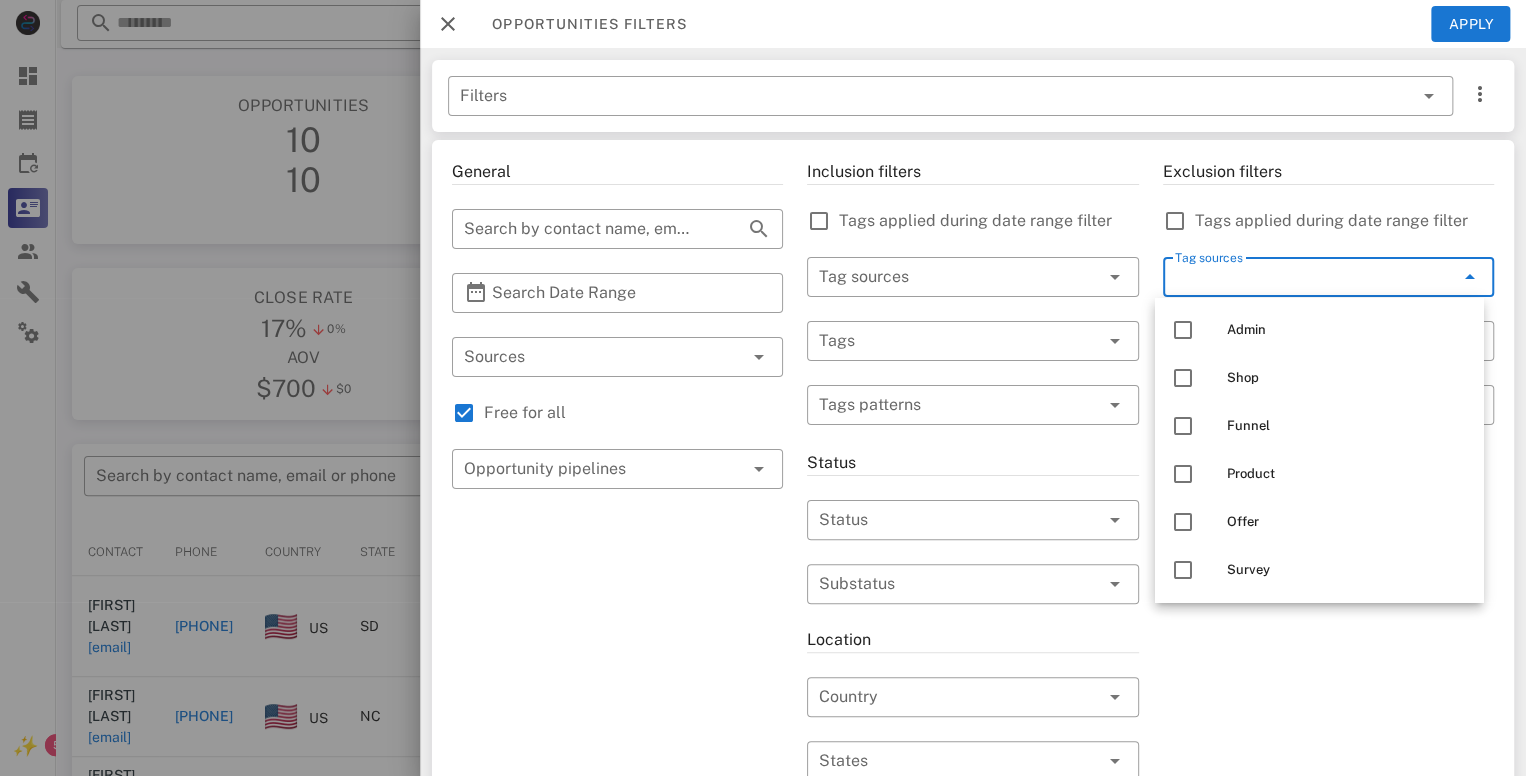 click on "Exclusion filters Tags applied during date range filter ​ Tag sources ​ Tags ​ Tags patterns" at bounding box center (1328, 709) 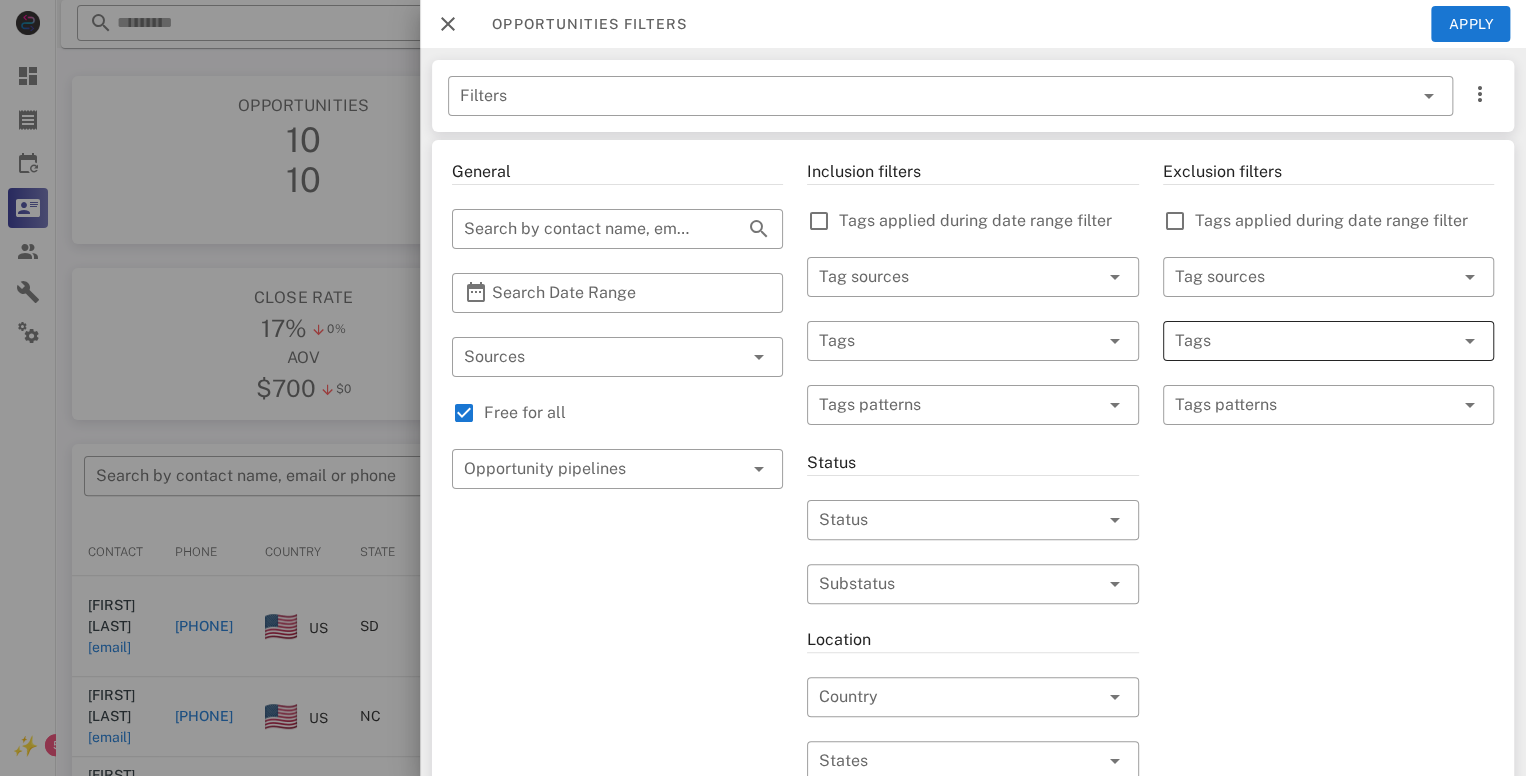 click at bounding box center (1300, 341) 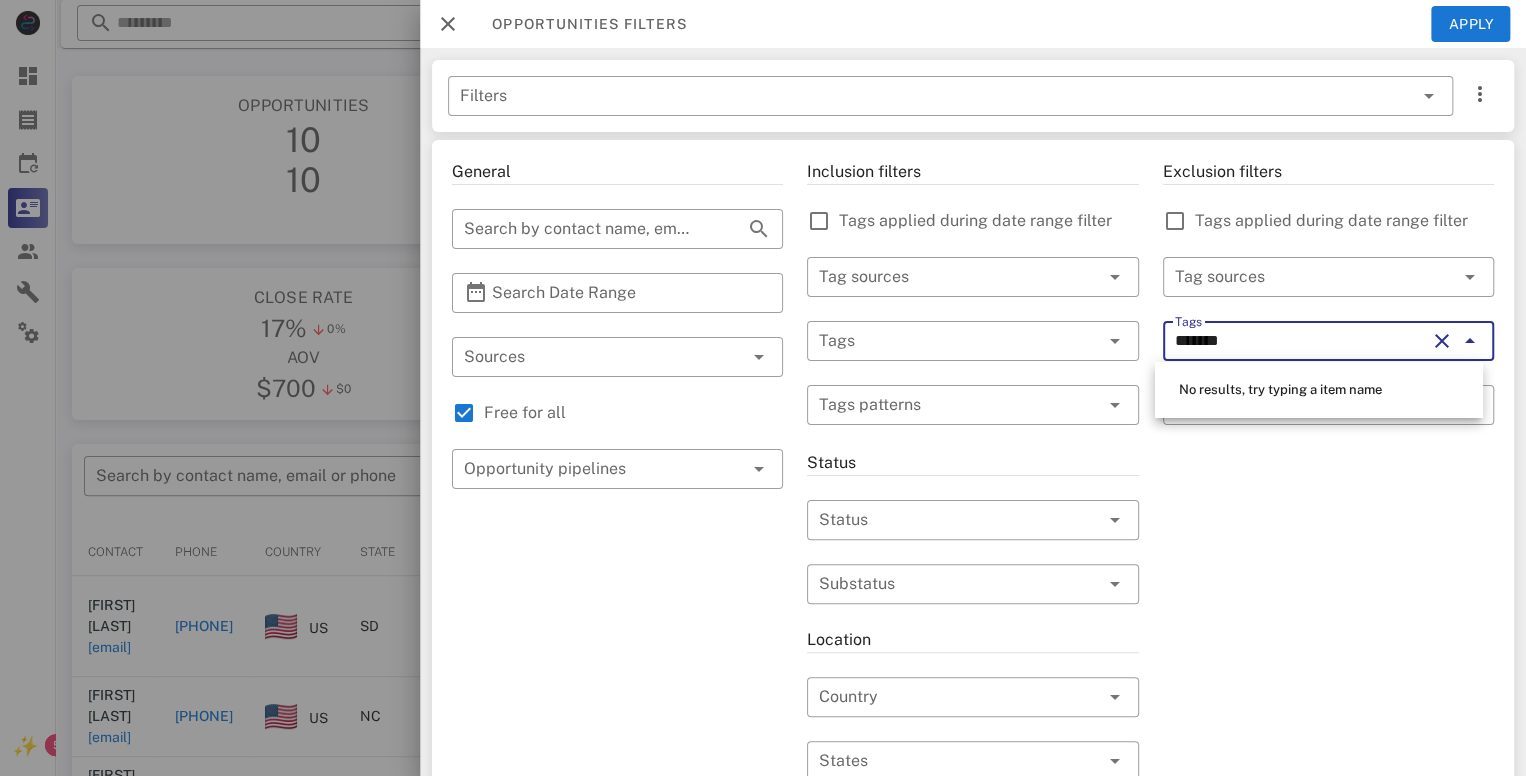type on "********" 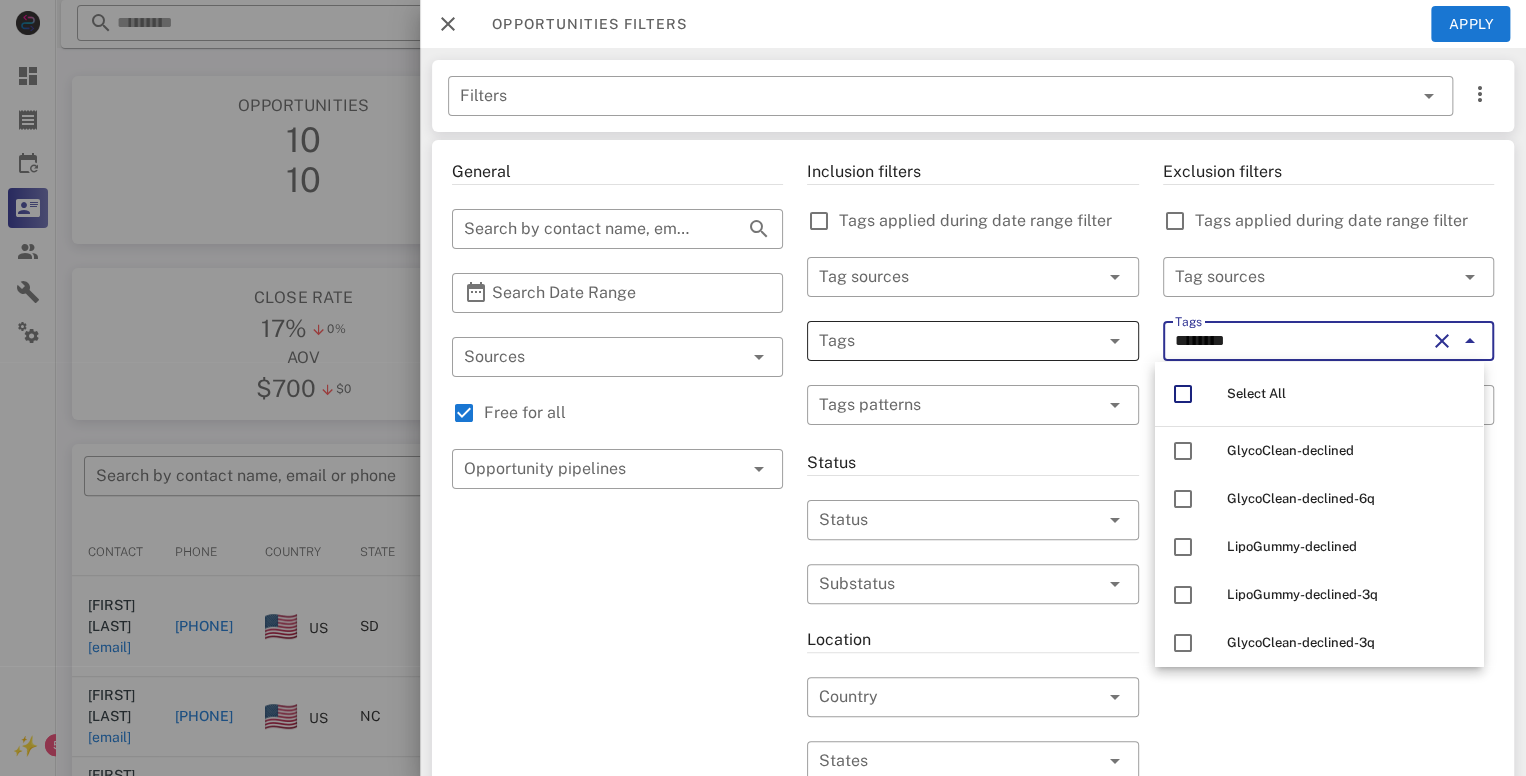 drag, startPoint x: 1260, startPoint y: 336, endPoint x: 1045, endPoint y: 357, distance: 216.02315 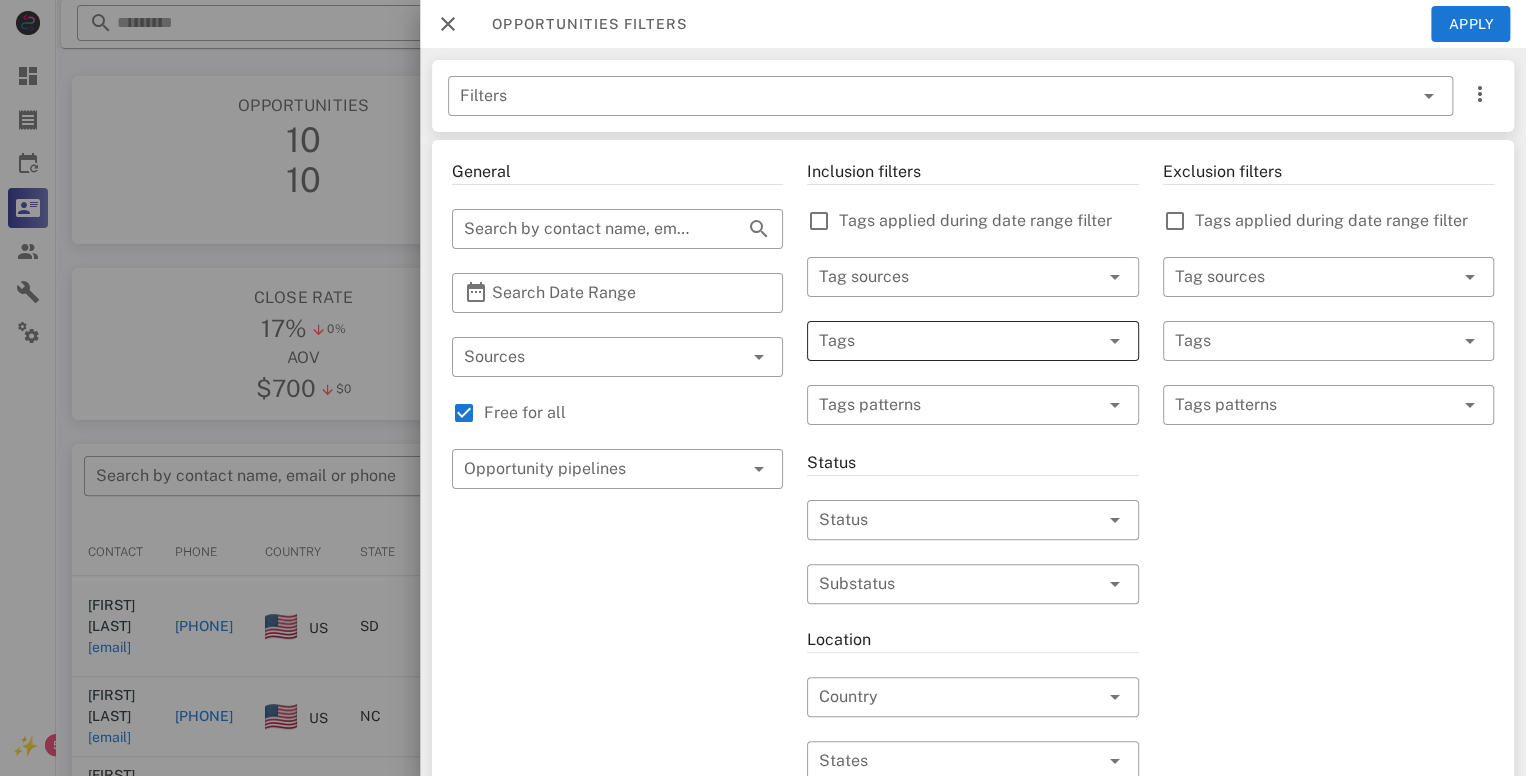 click at bounding box center (944, 341) 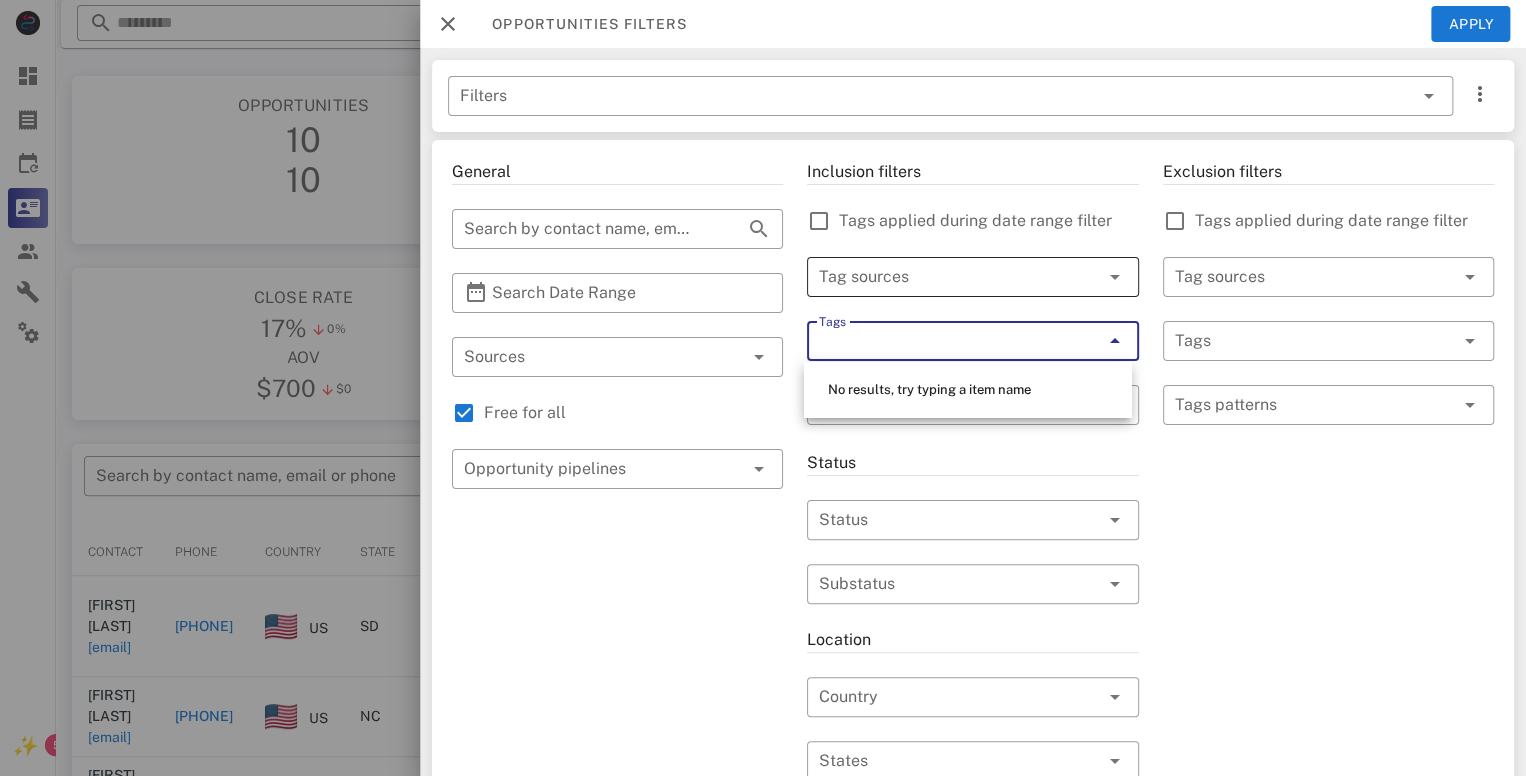 click at bounding box center [1115, 277] 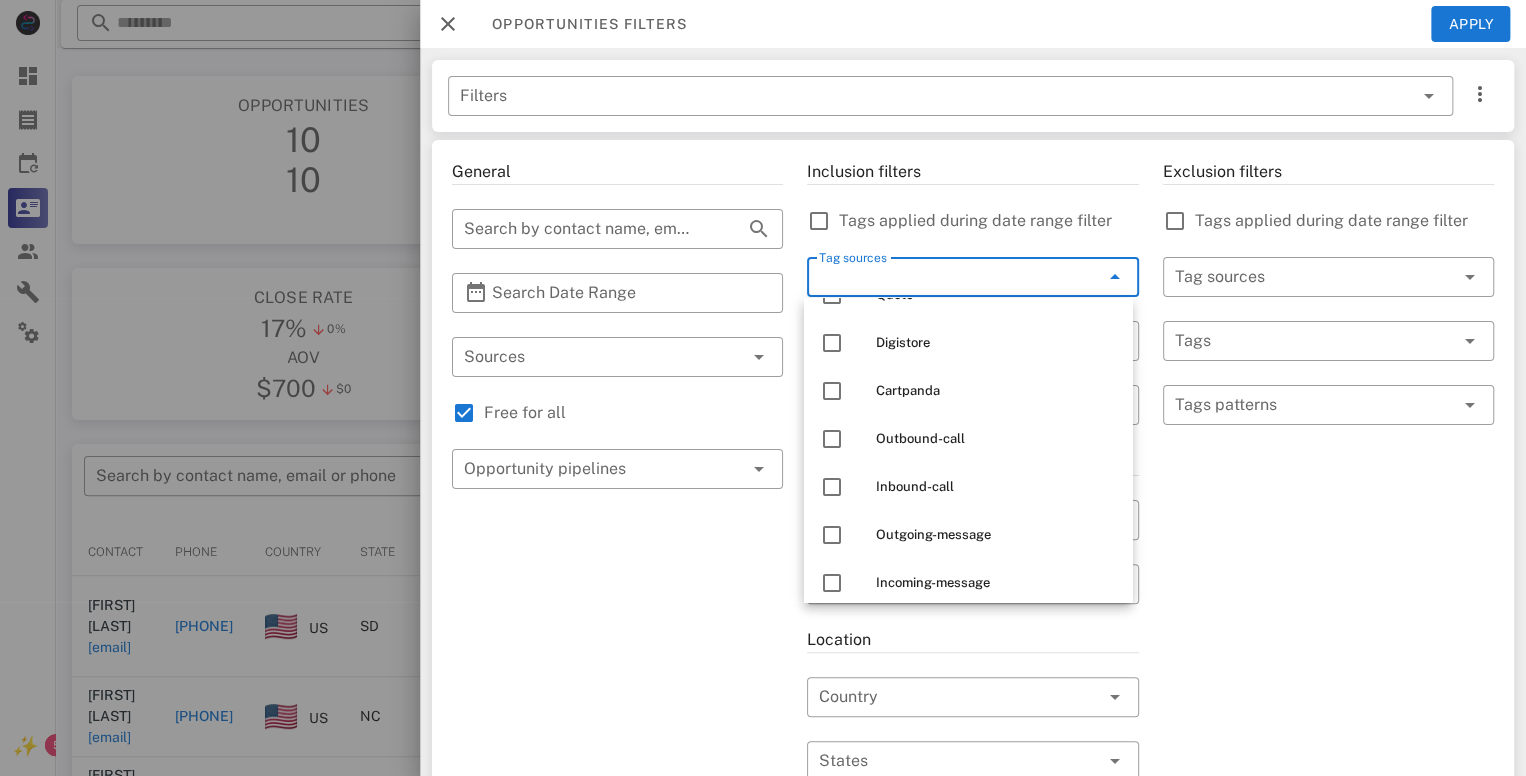 scroll, scrollTop: 336, scrollLeft: 0, axis: vertical 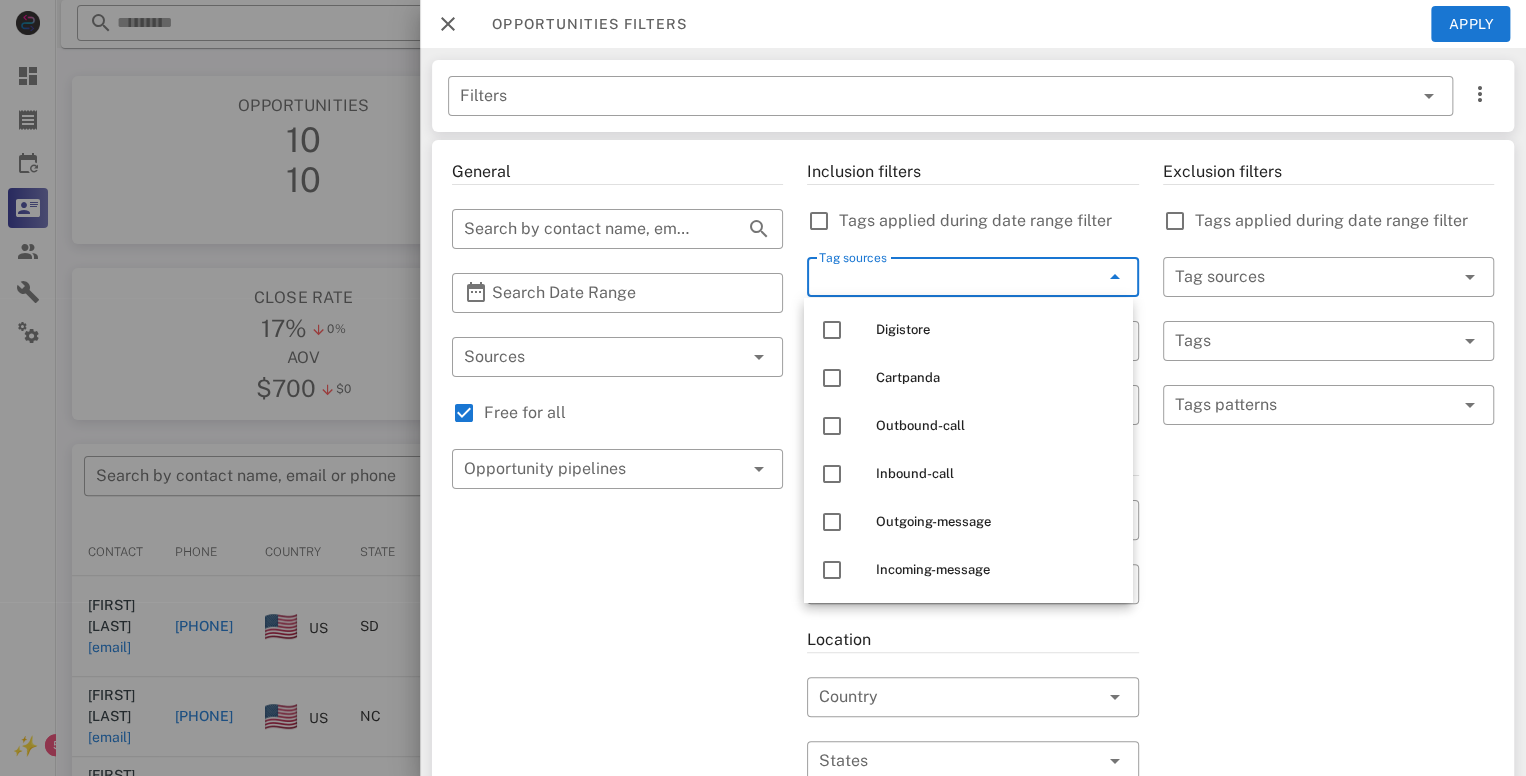 click on "Exclusion filters Tags applied during date range filter ​ Tag sources ​ Tags ​ Tags patterns" at bounding box center (1328, 709) 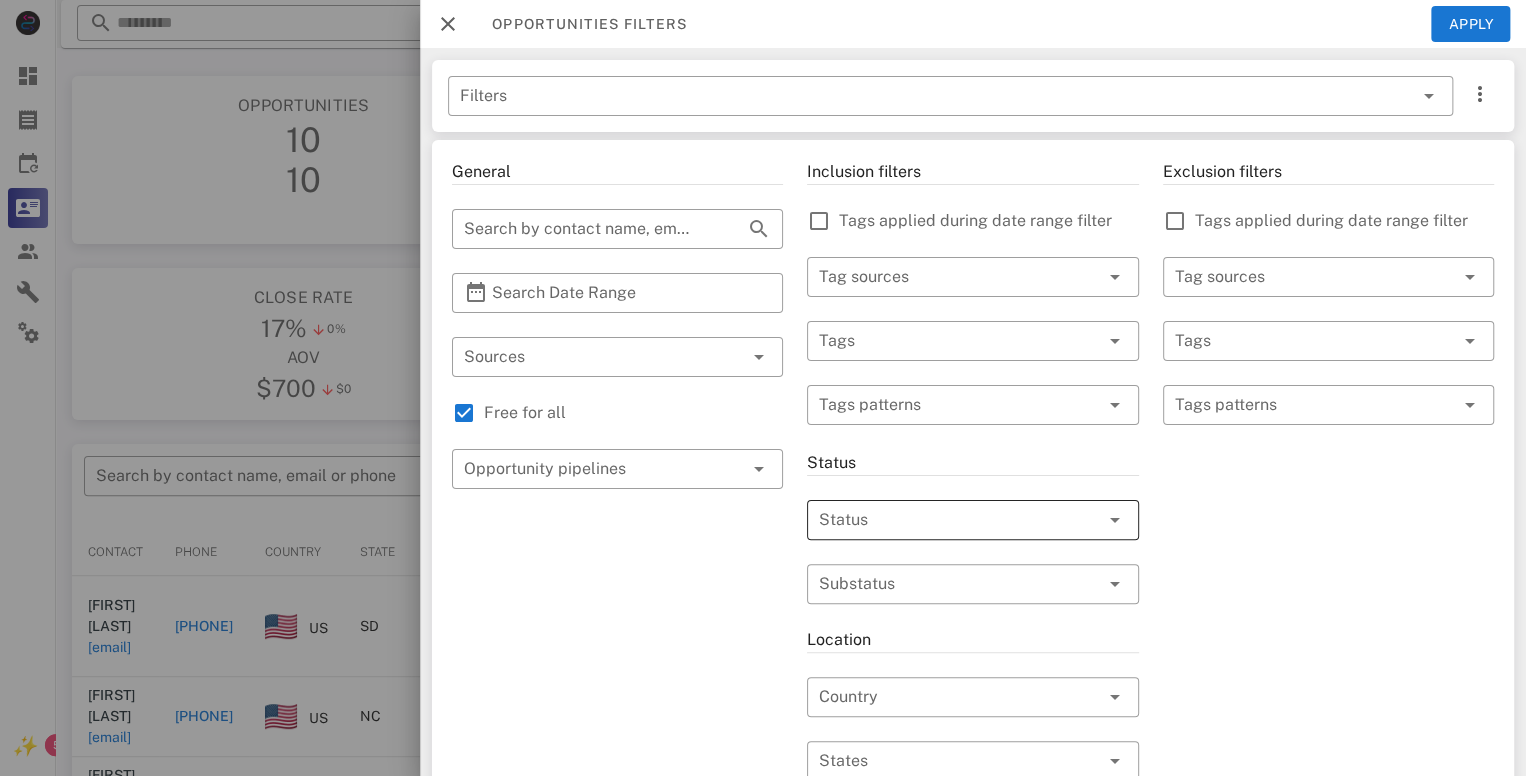 click at bounding box center (944, 520) 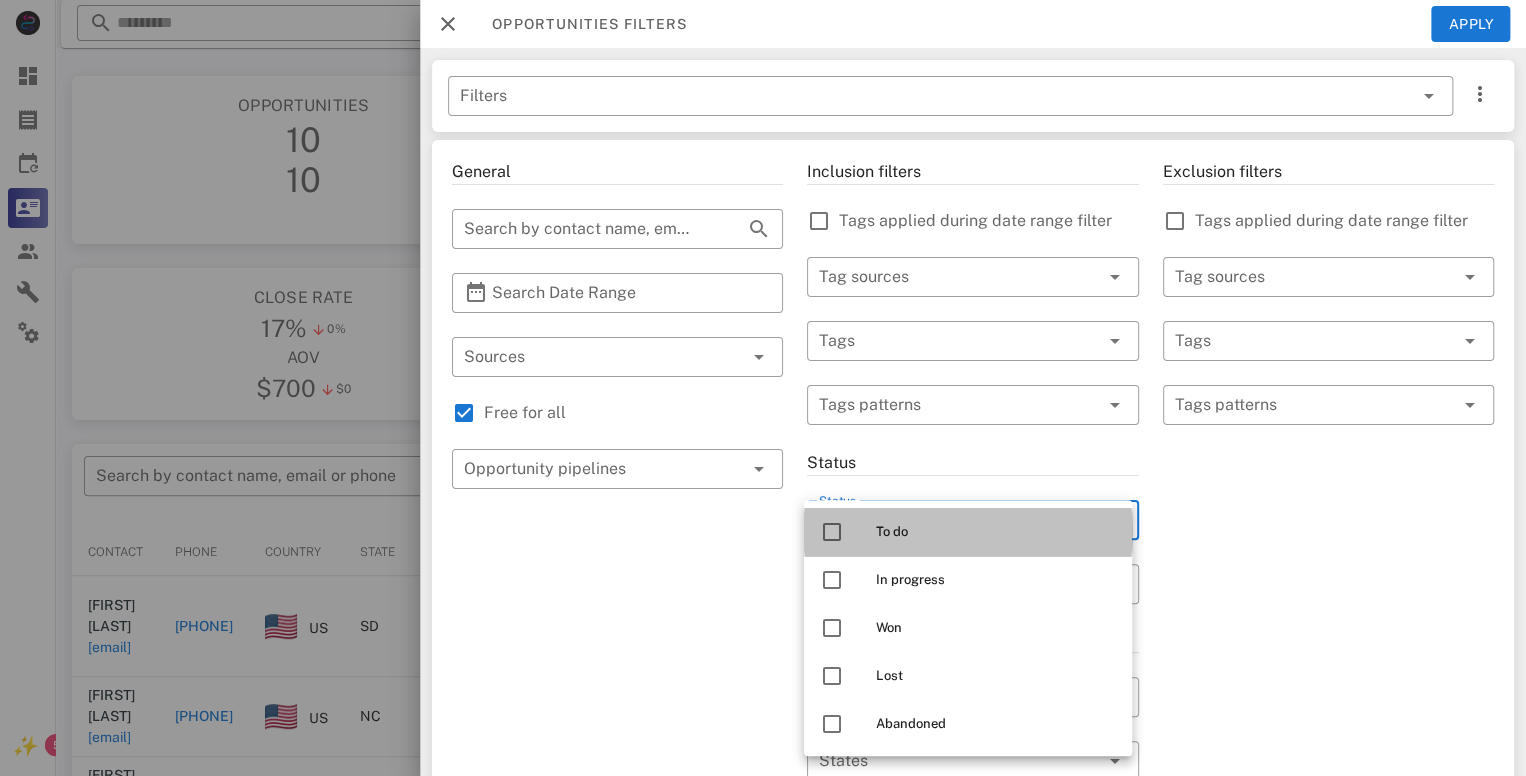 click at bounding box center (832, 532) 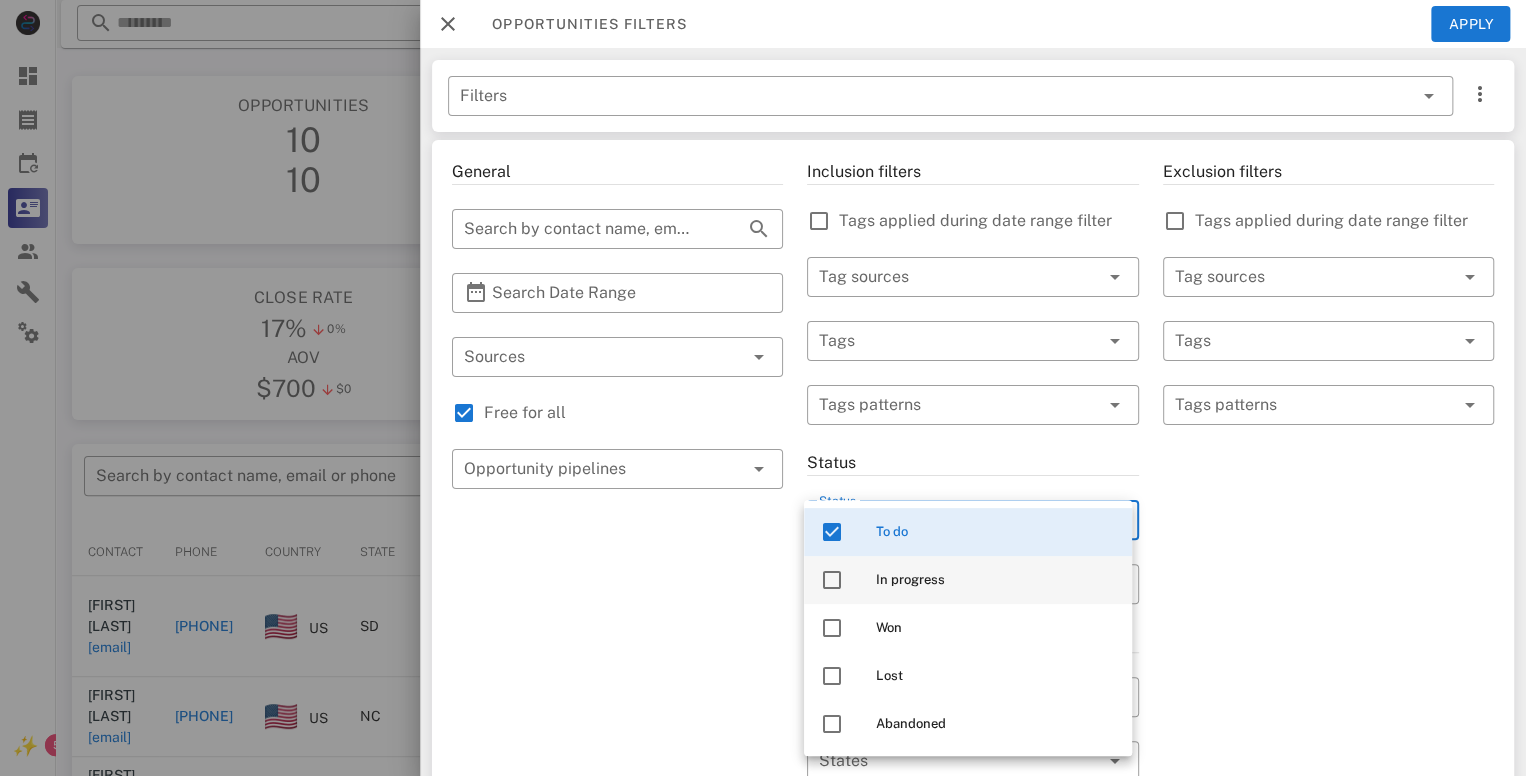 click at bounding box center (832, 580) 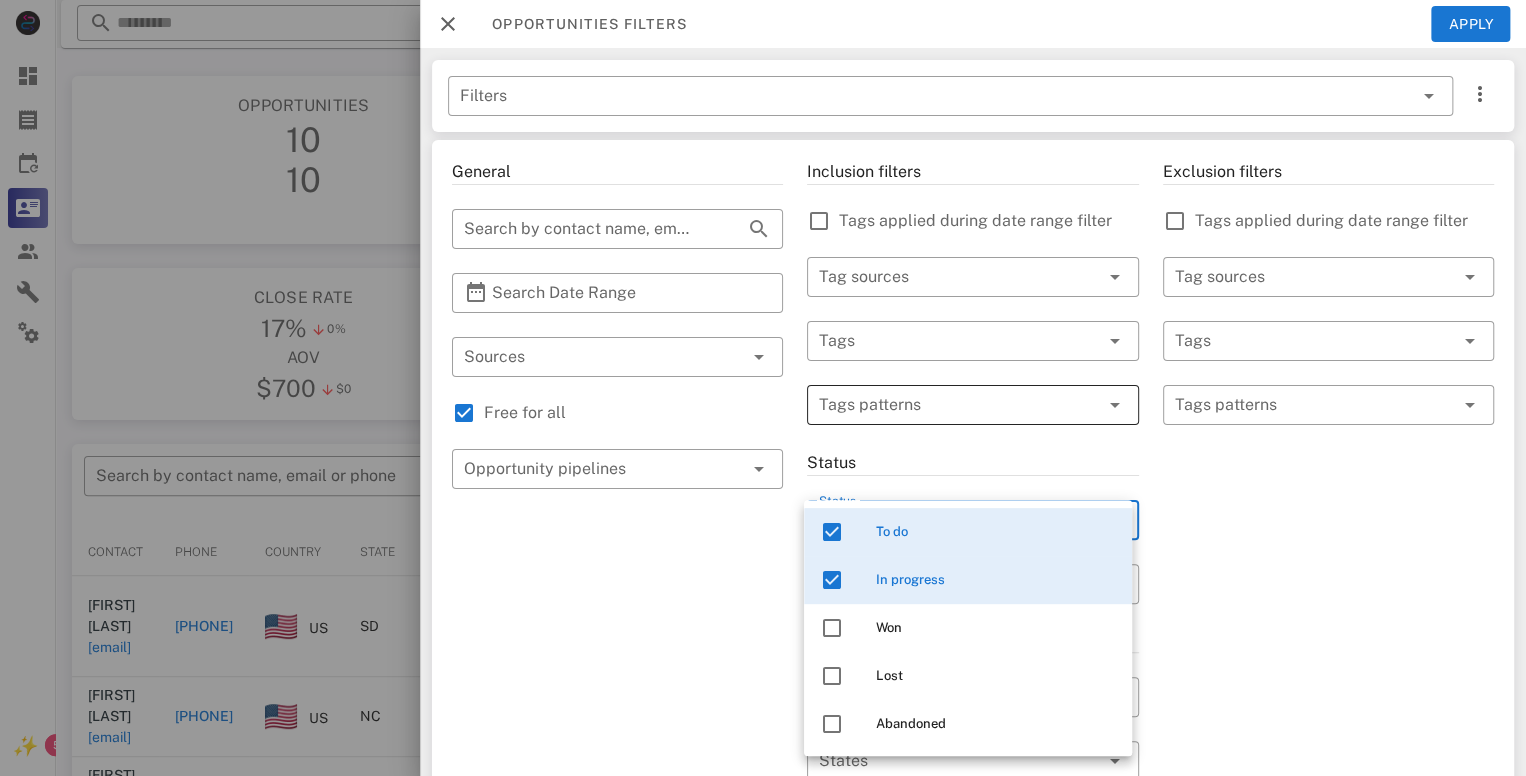 click at bounding box center (1115, 405) 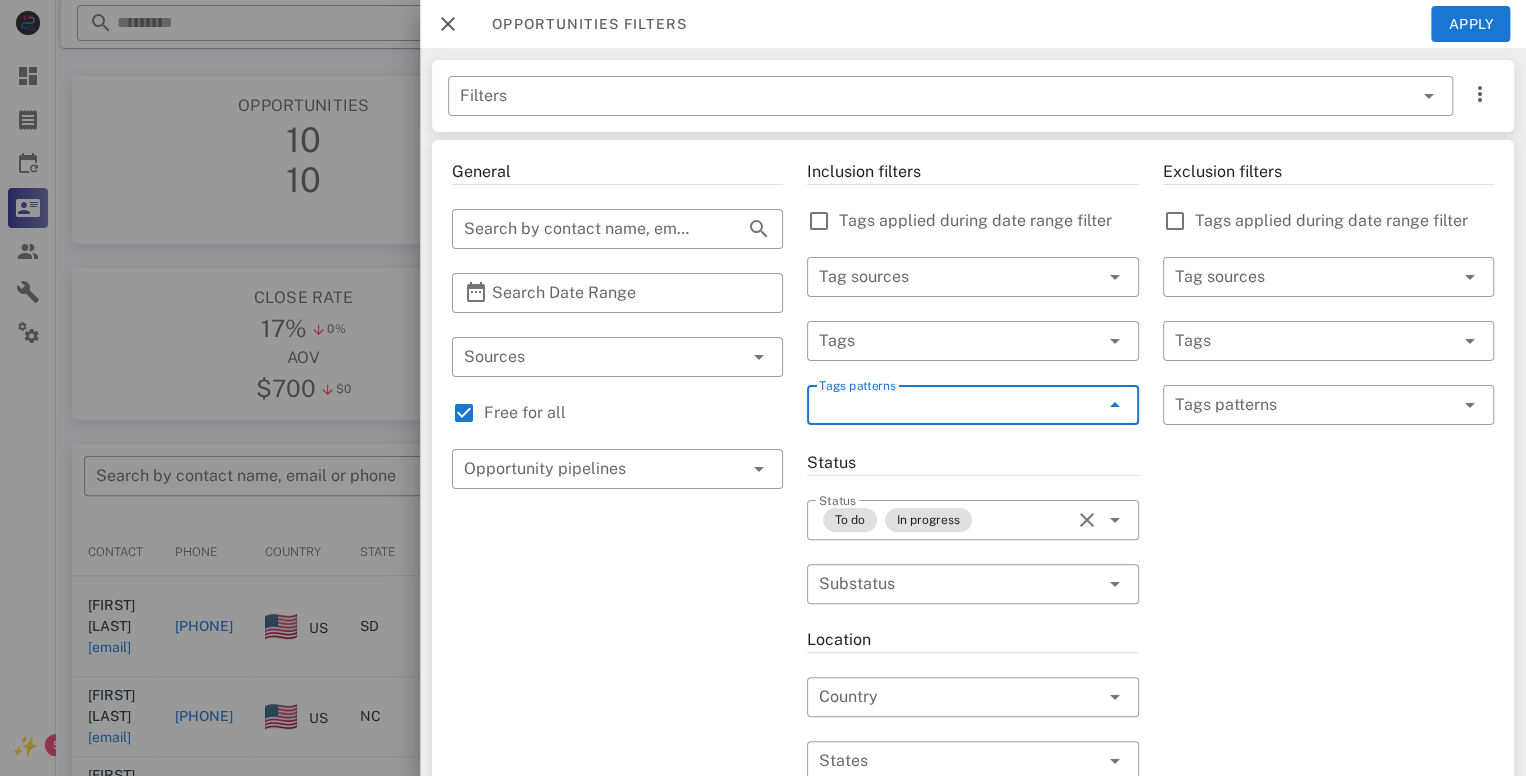 click at bounding box center [1115, 405] 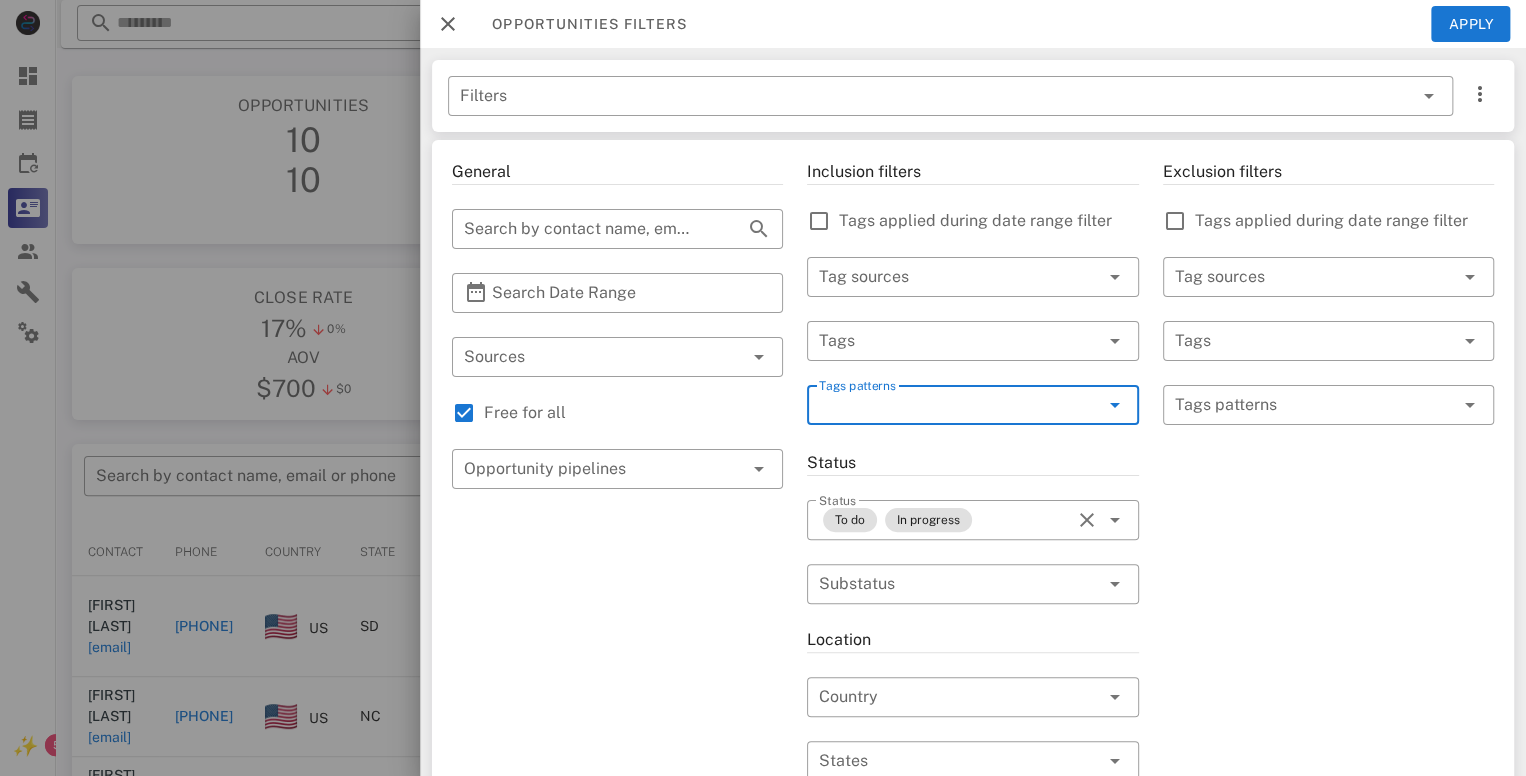 click on "Tags patterns" at bounding box center (958, 405) 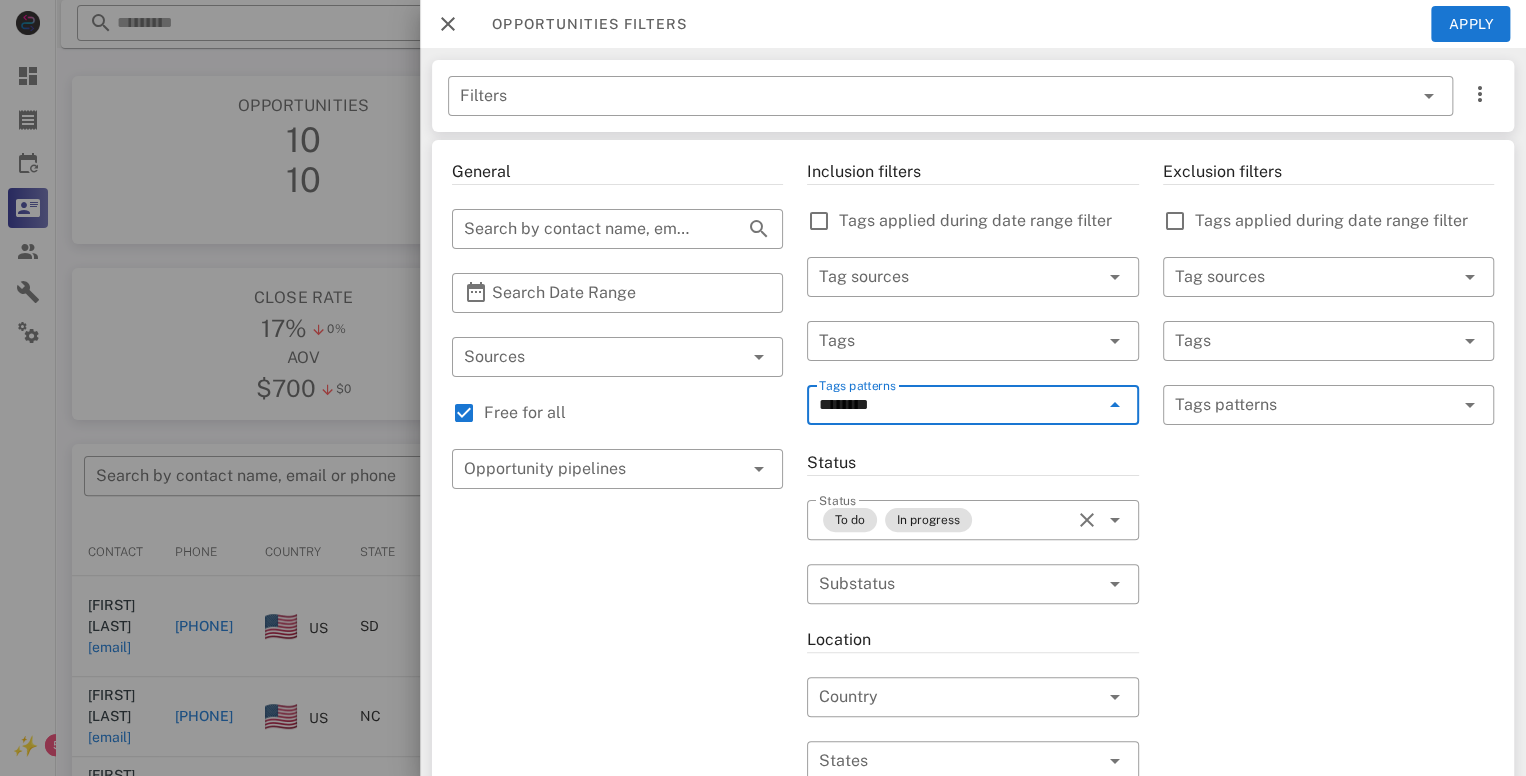 type on "********" 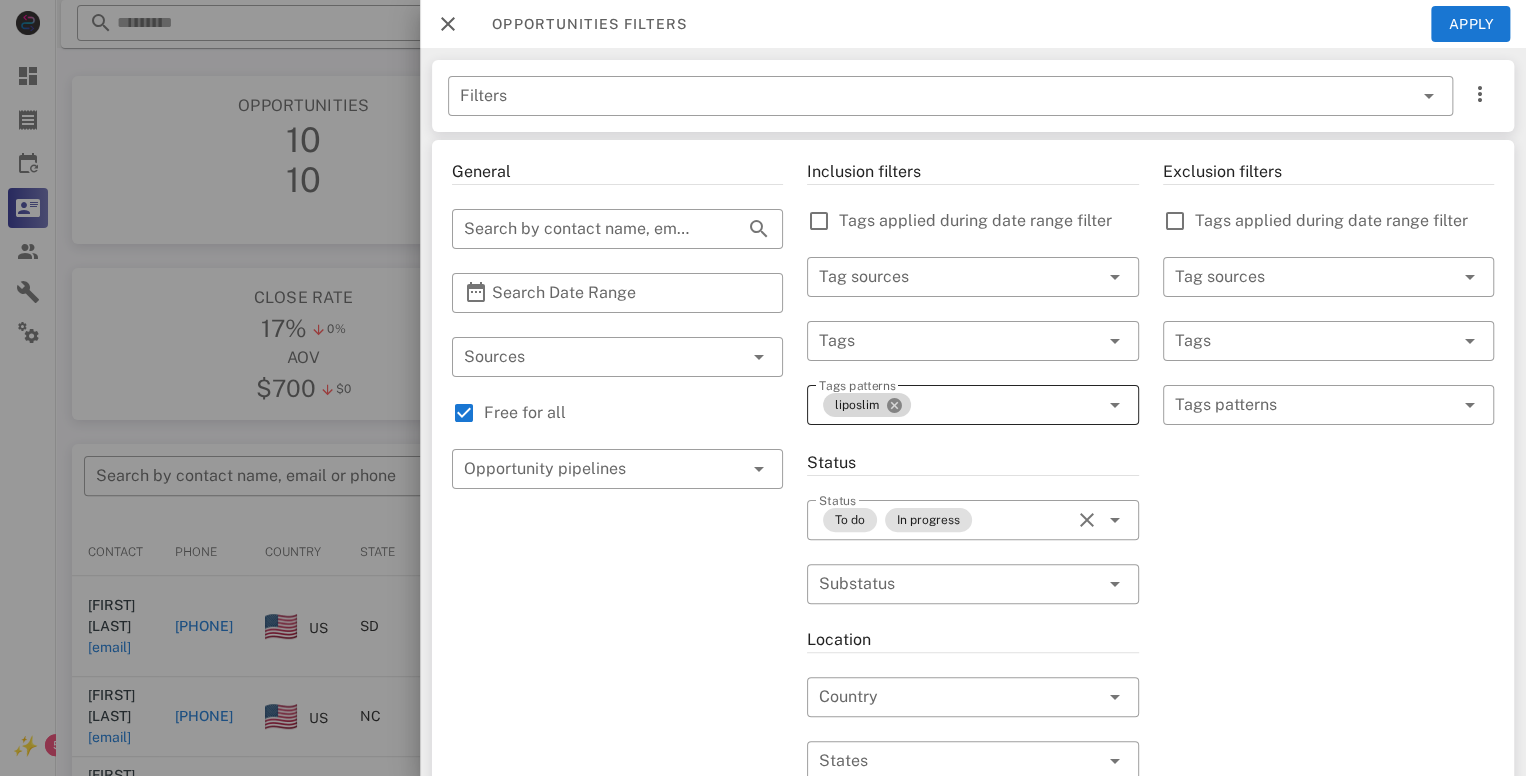 click at bounding box center (894, 405) 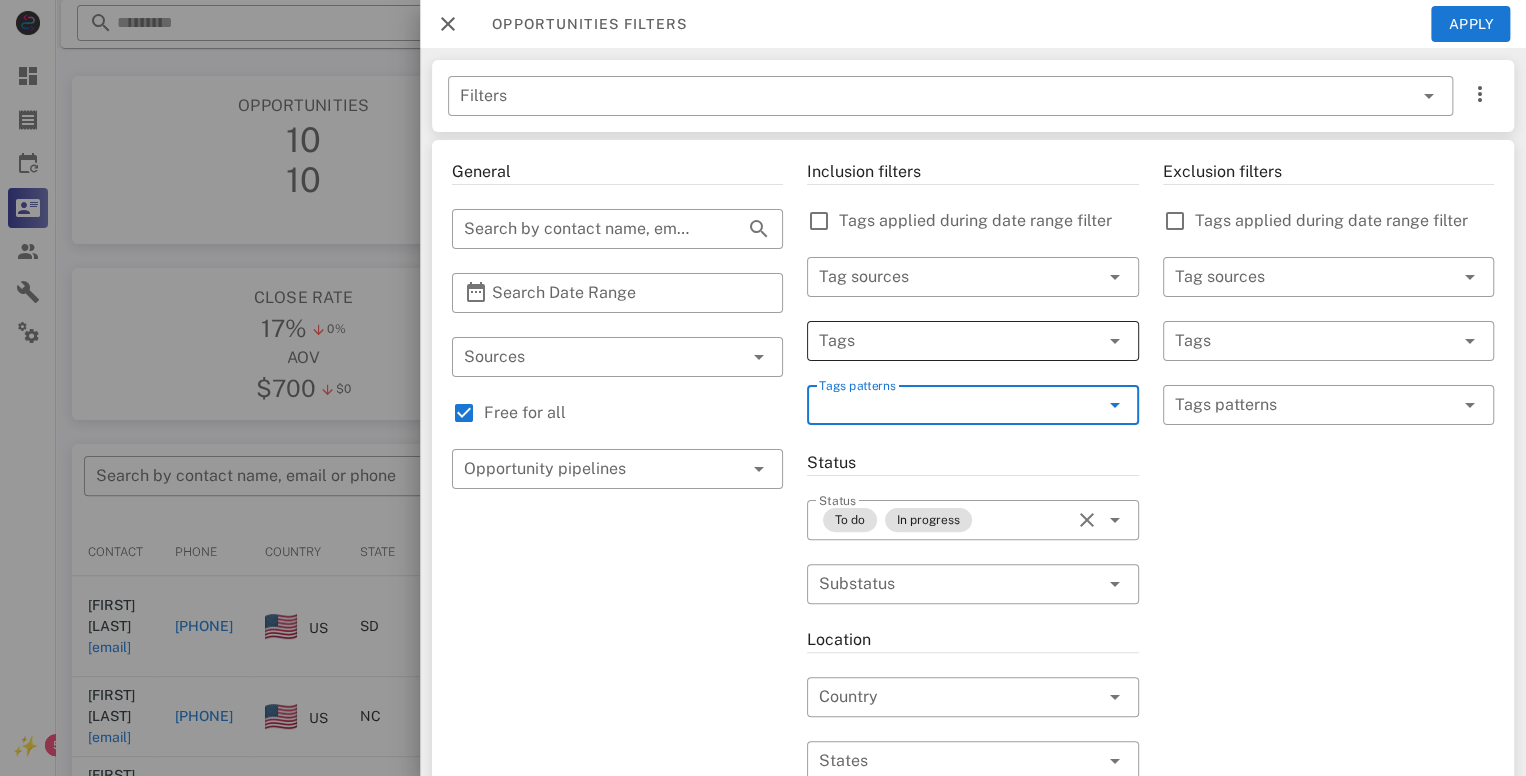 click at bounding box center [944, 341] 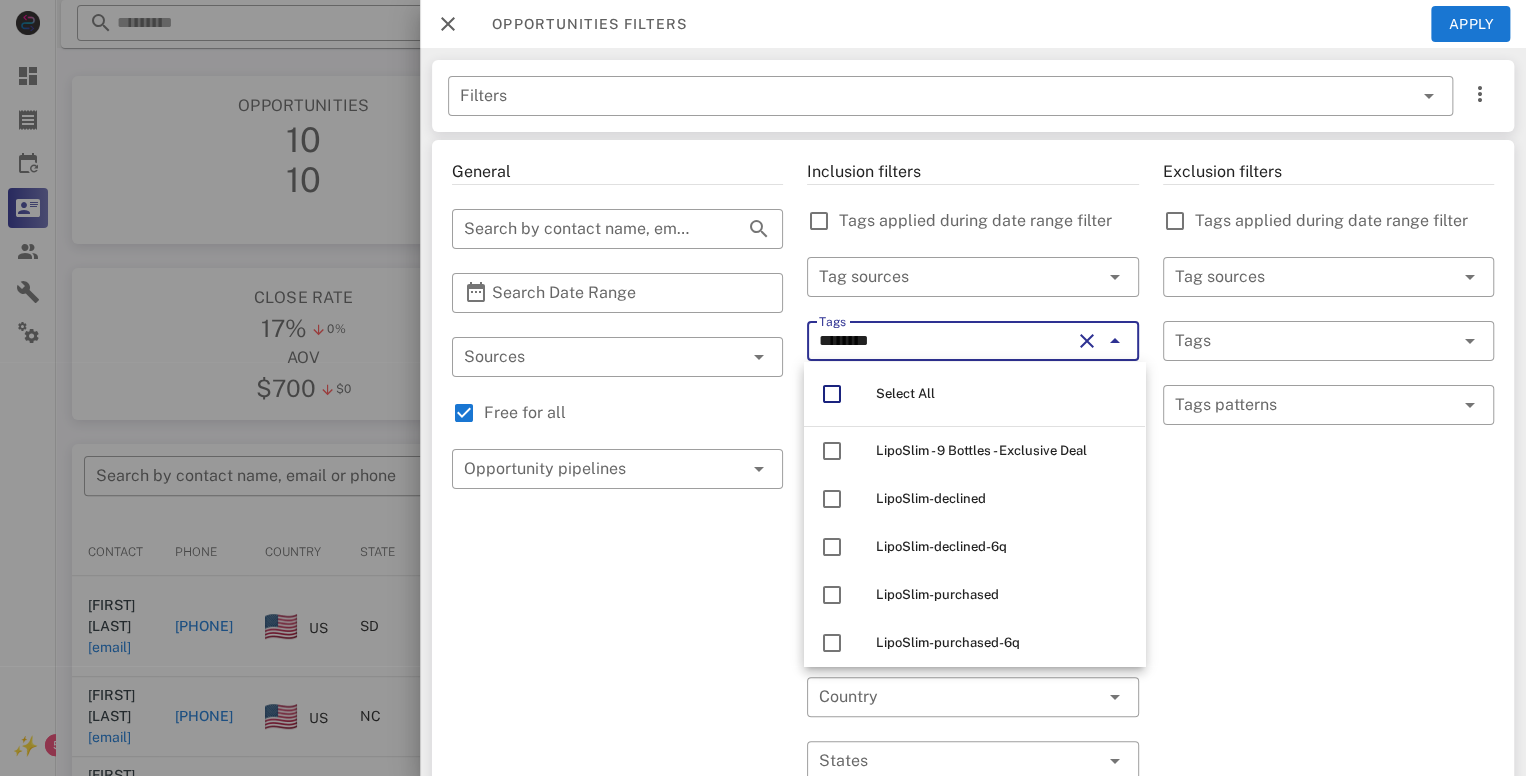 type on "********" 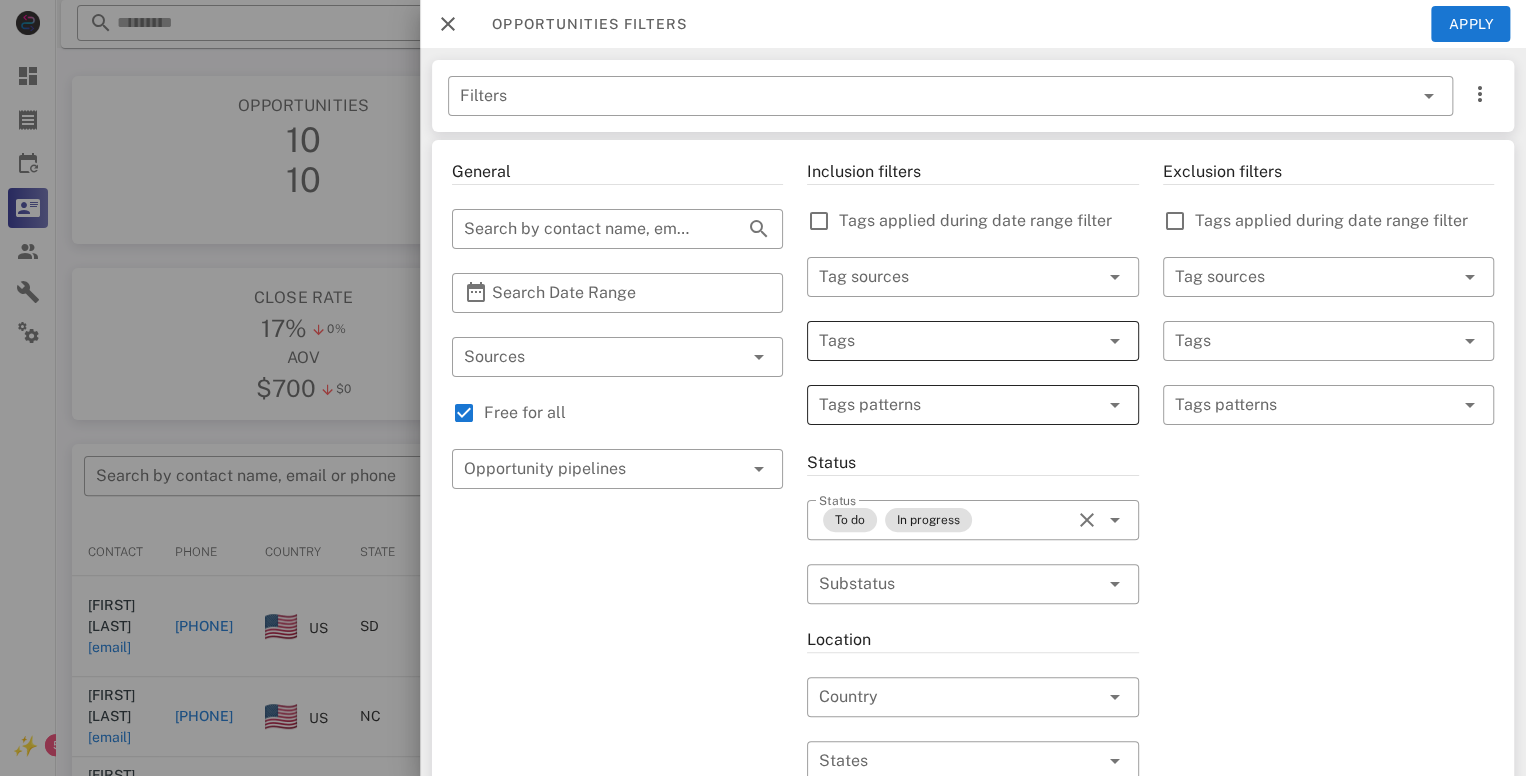 click at bounding box center [944, 341] 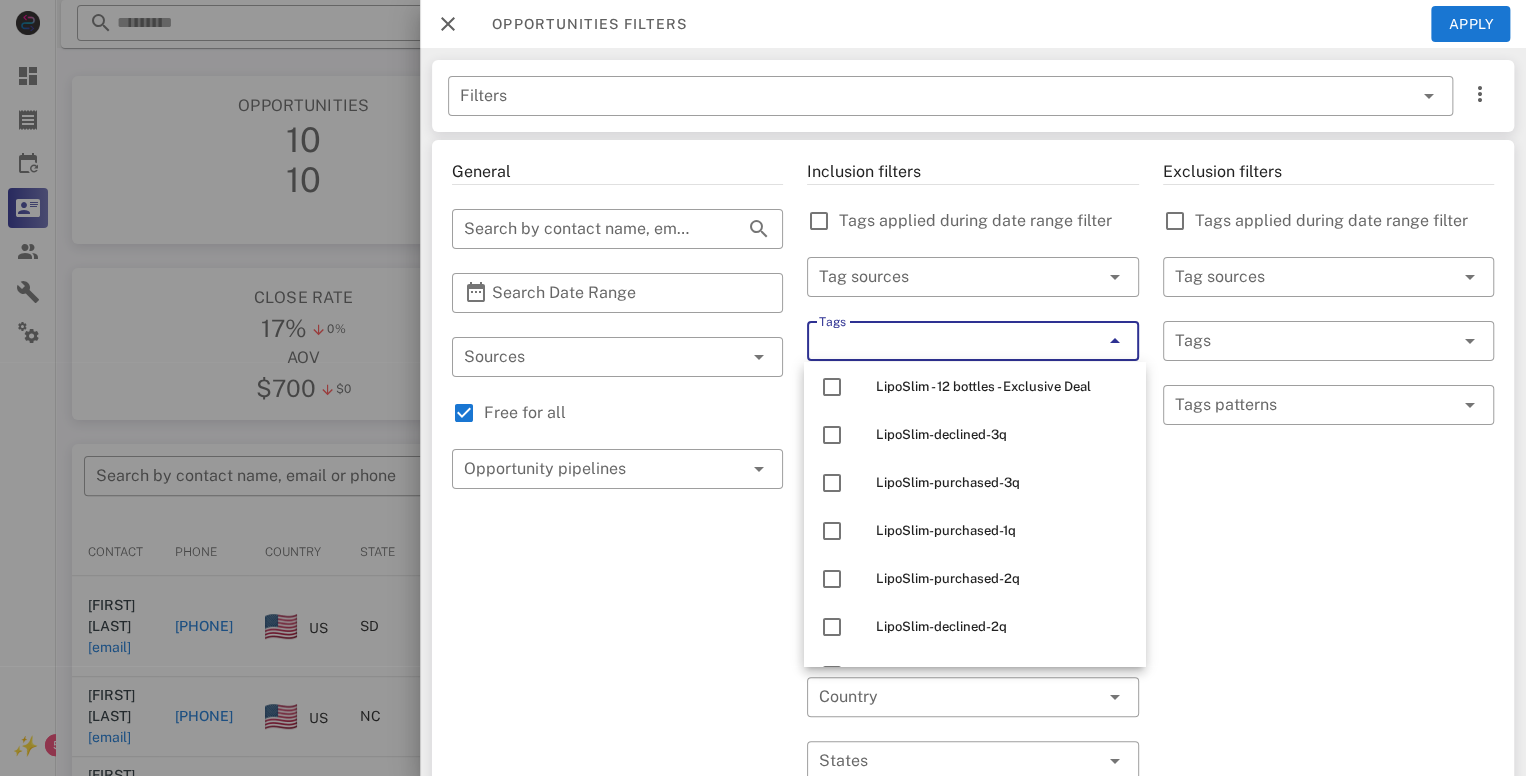 scroll, scrollTop: 500, scrollLeft: 0, axis: vertical 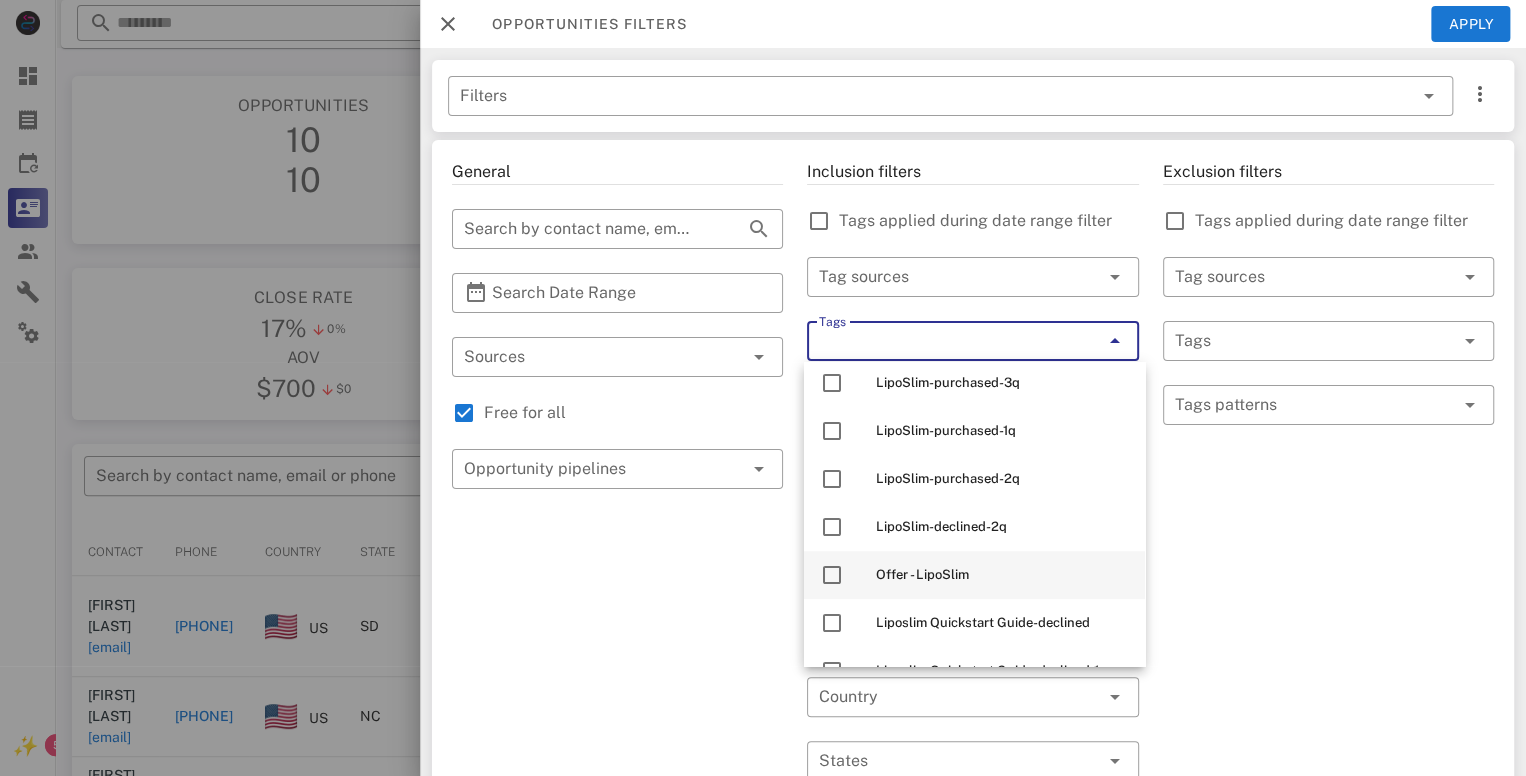 click on "Offer - LipoSlim" at bounding box center (1002, 575) 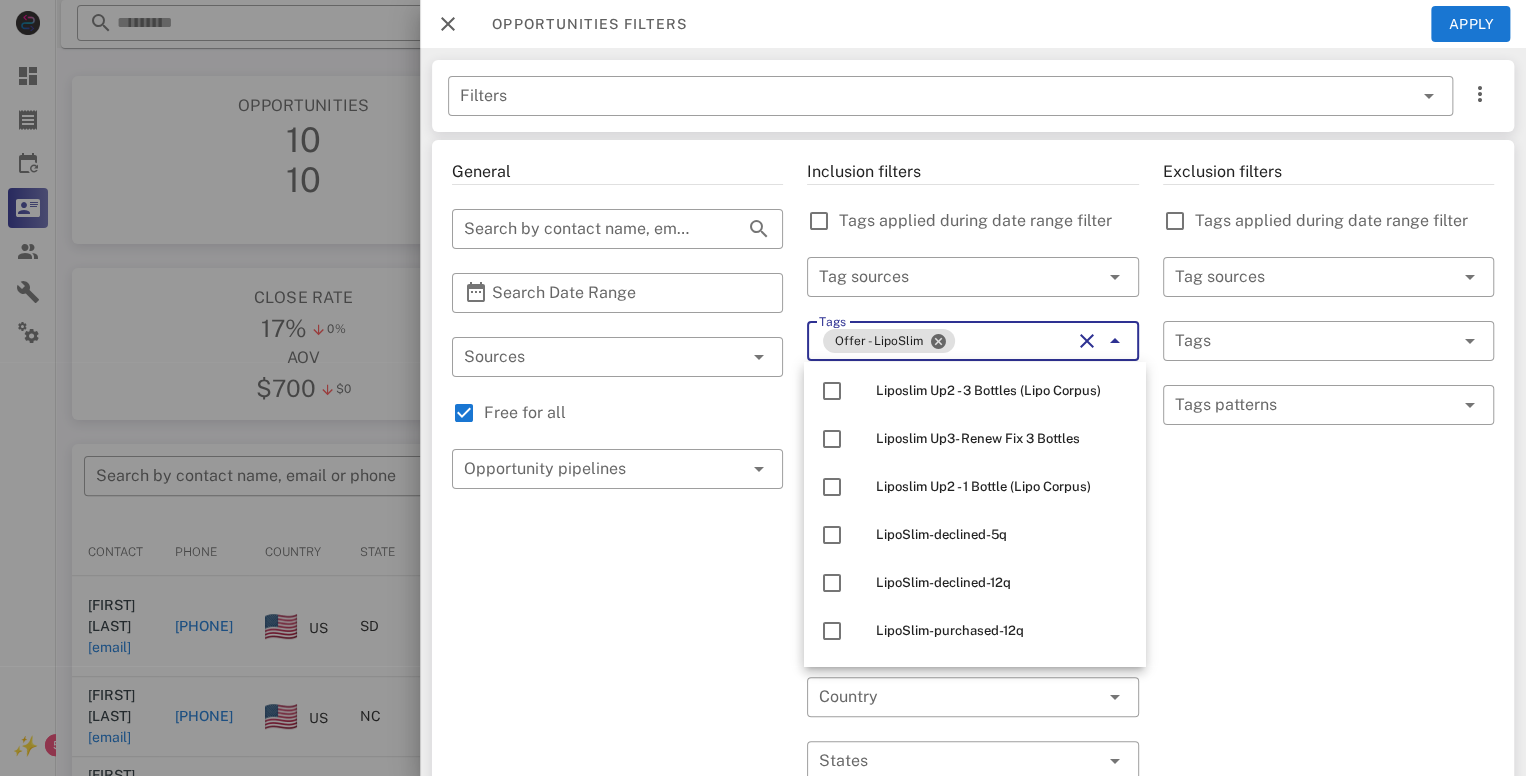 scroll, scrollTop: 1736, scrollLeft: 0, axis: vertical 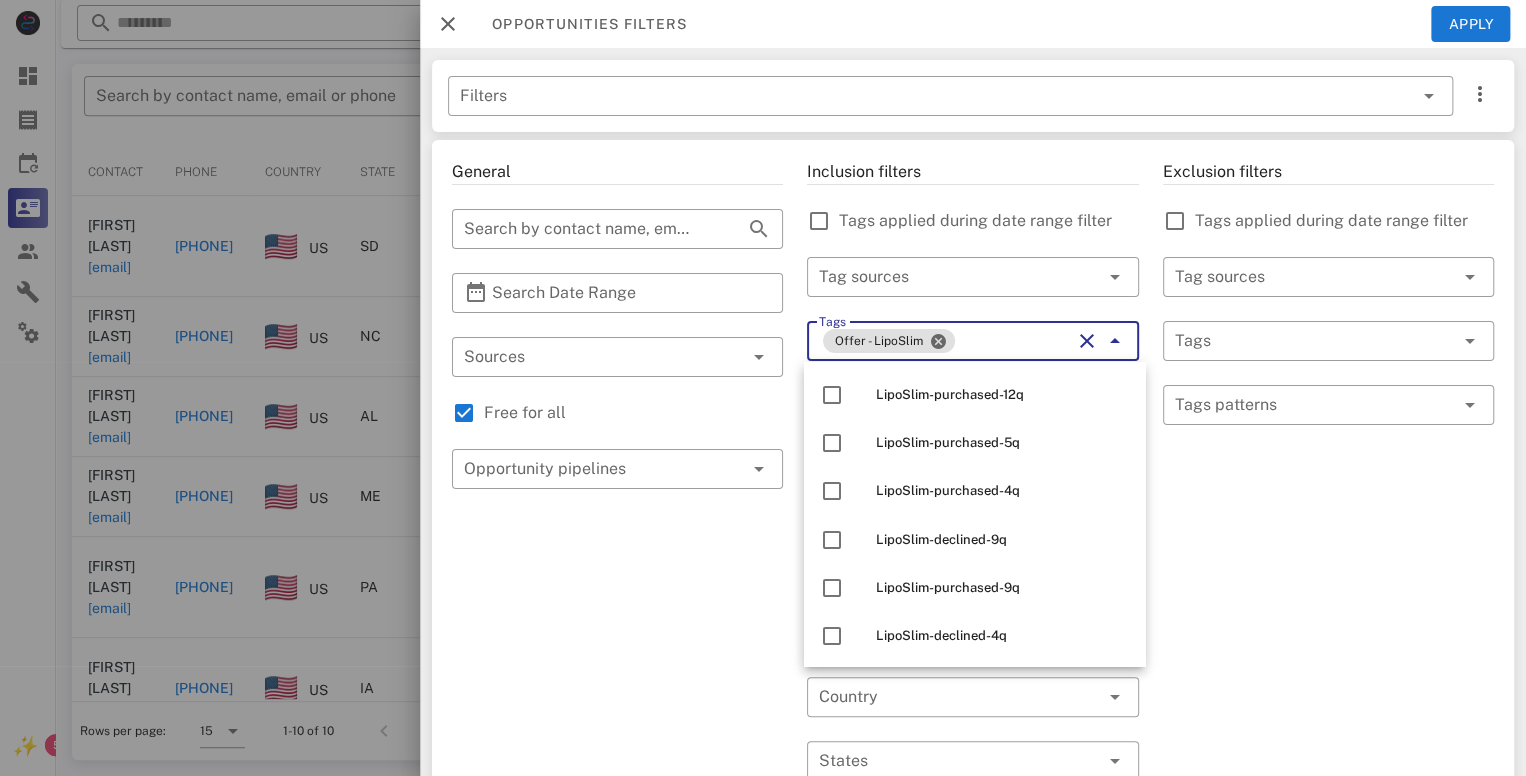 click on "Exclusion filters Tags applied during date range filter ​ Tag sources ​ Tags ​ Tags patterns" at bounding box center [1328, 709] 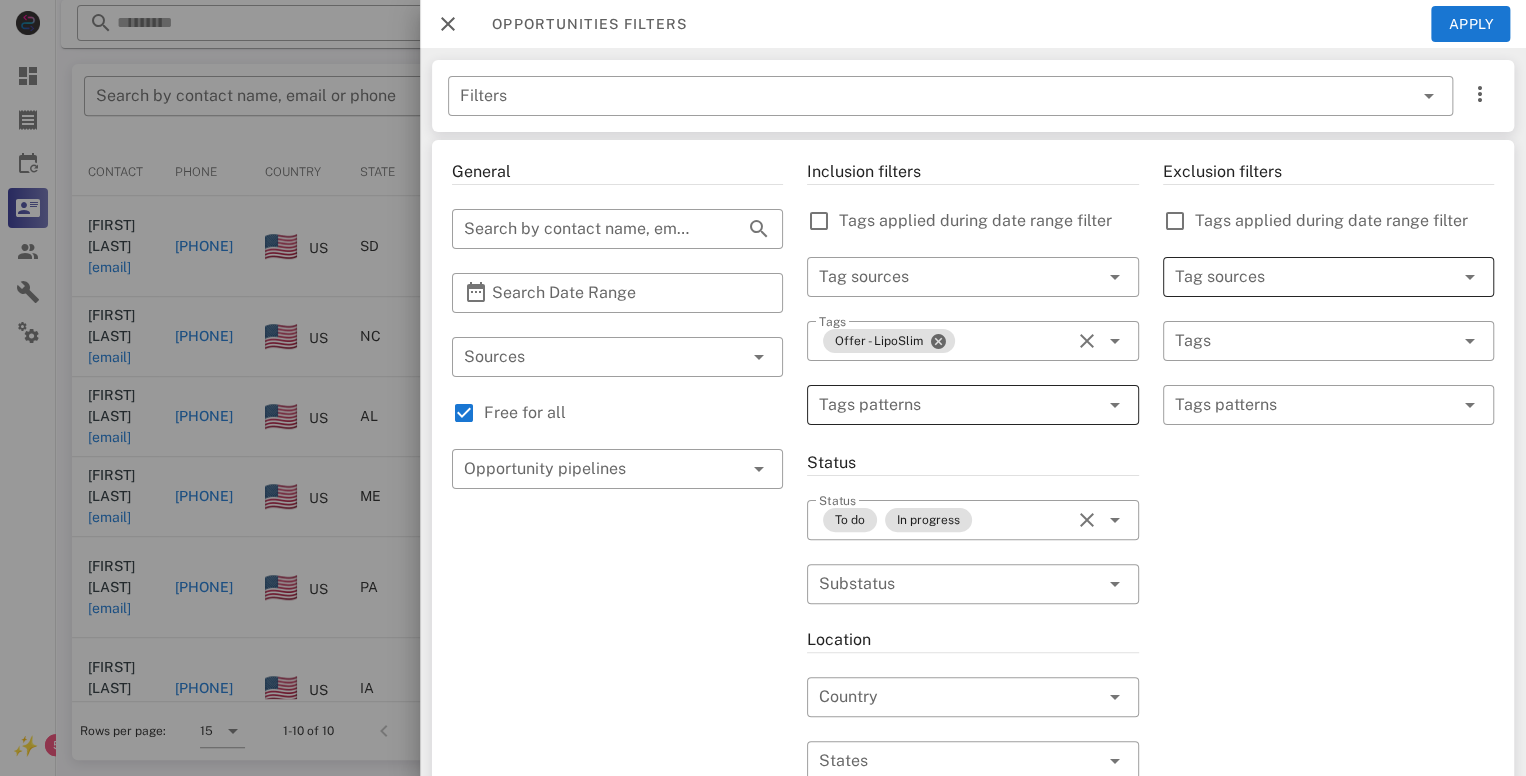 click at bounding box center [1300, 277] 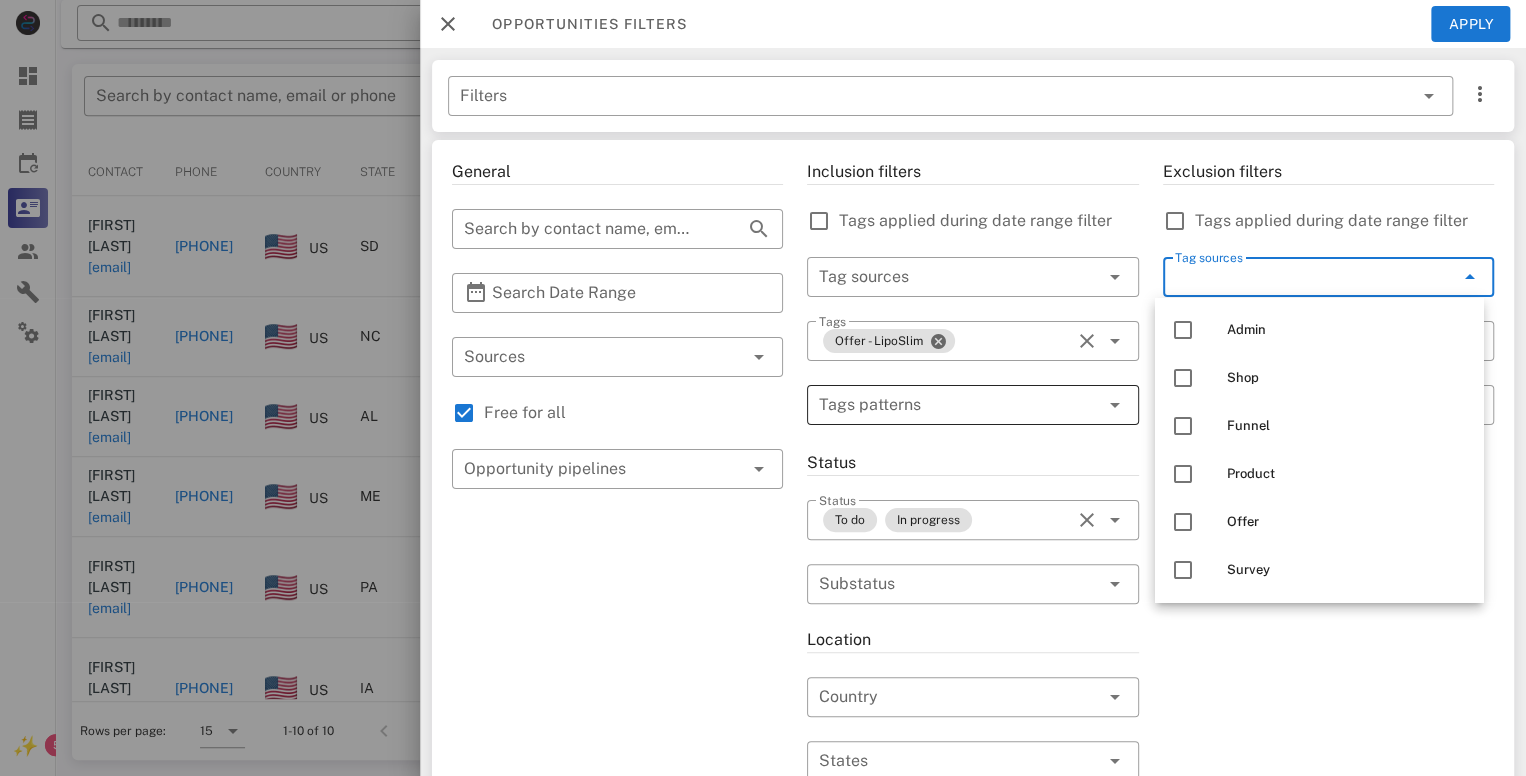 click on "Exclusion filters Tags applied during date range filter ​ Tag sources ​ Tags ​ Tags patterns" at bounding box center [1328, 709] 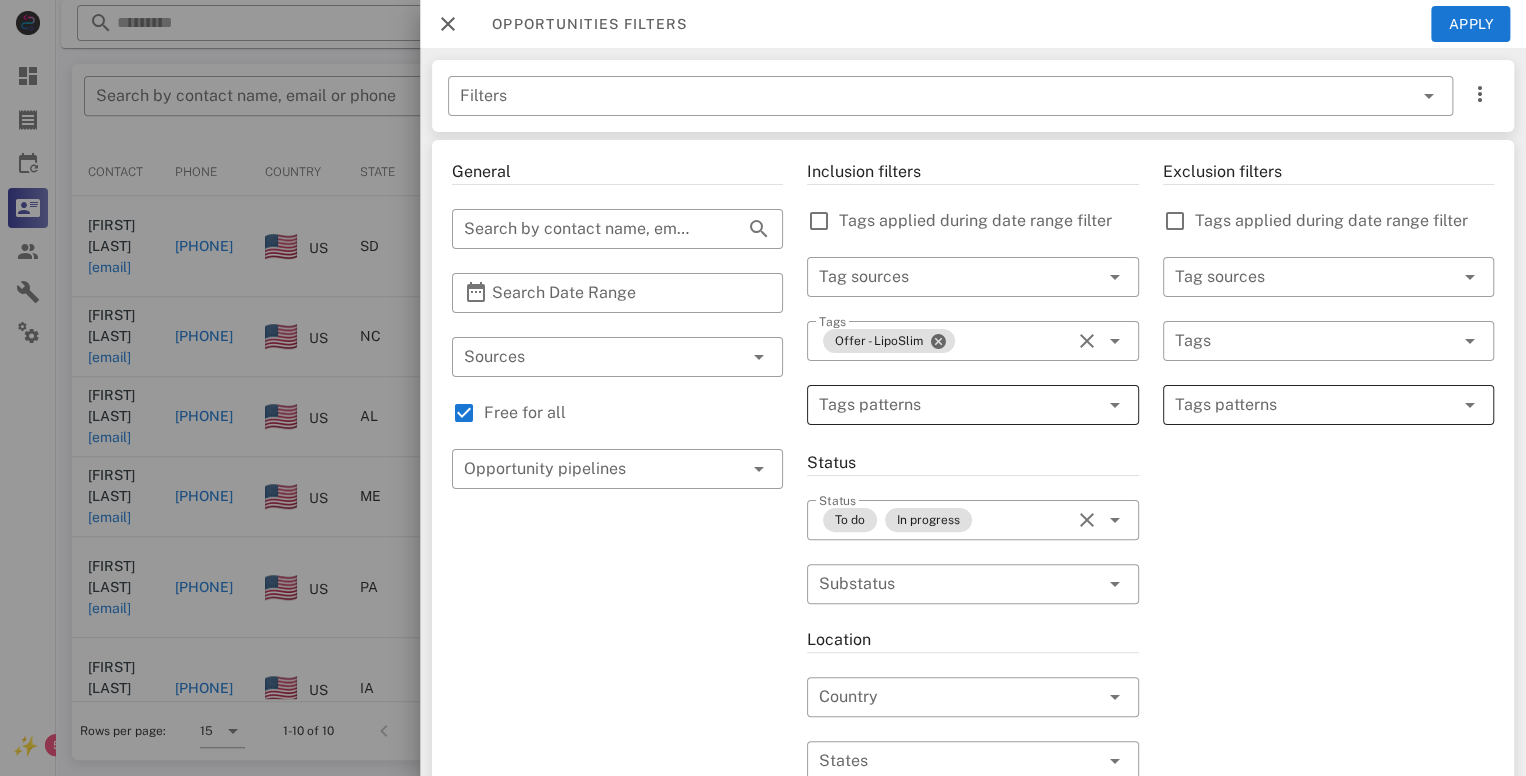 click at bounding box center [1314, 405] 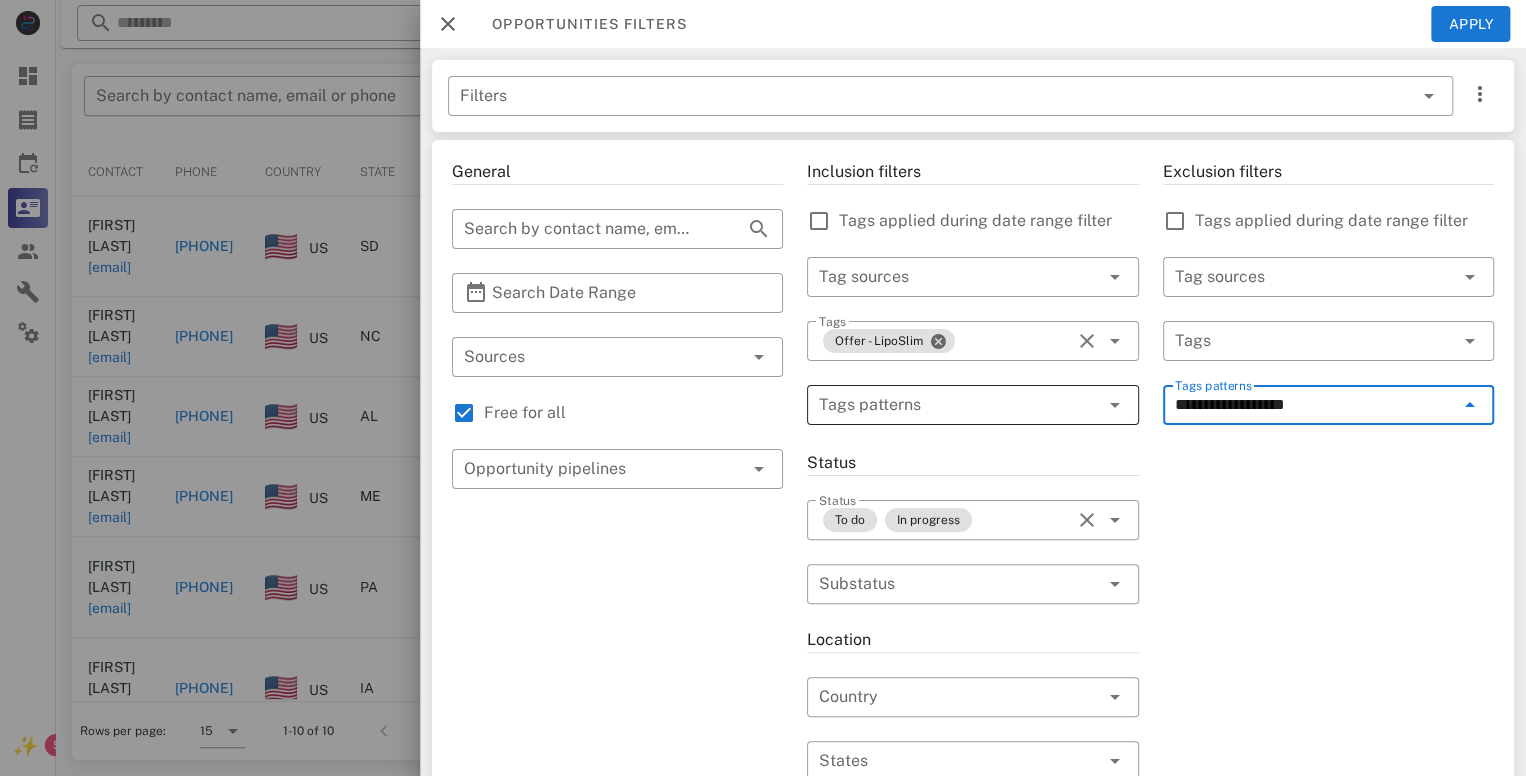 type on "**********" 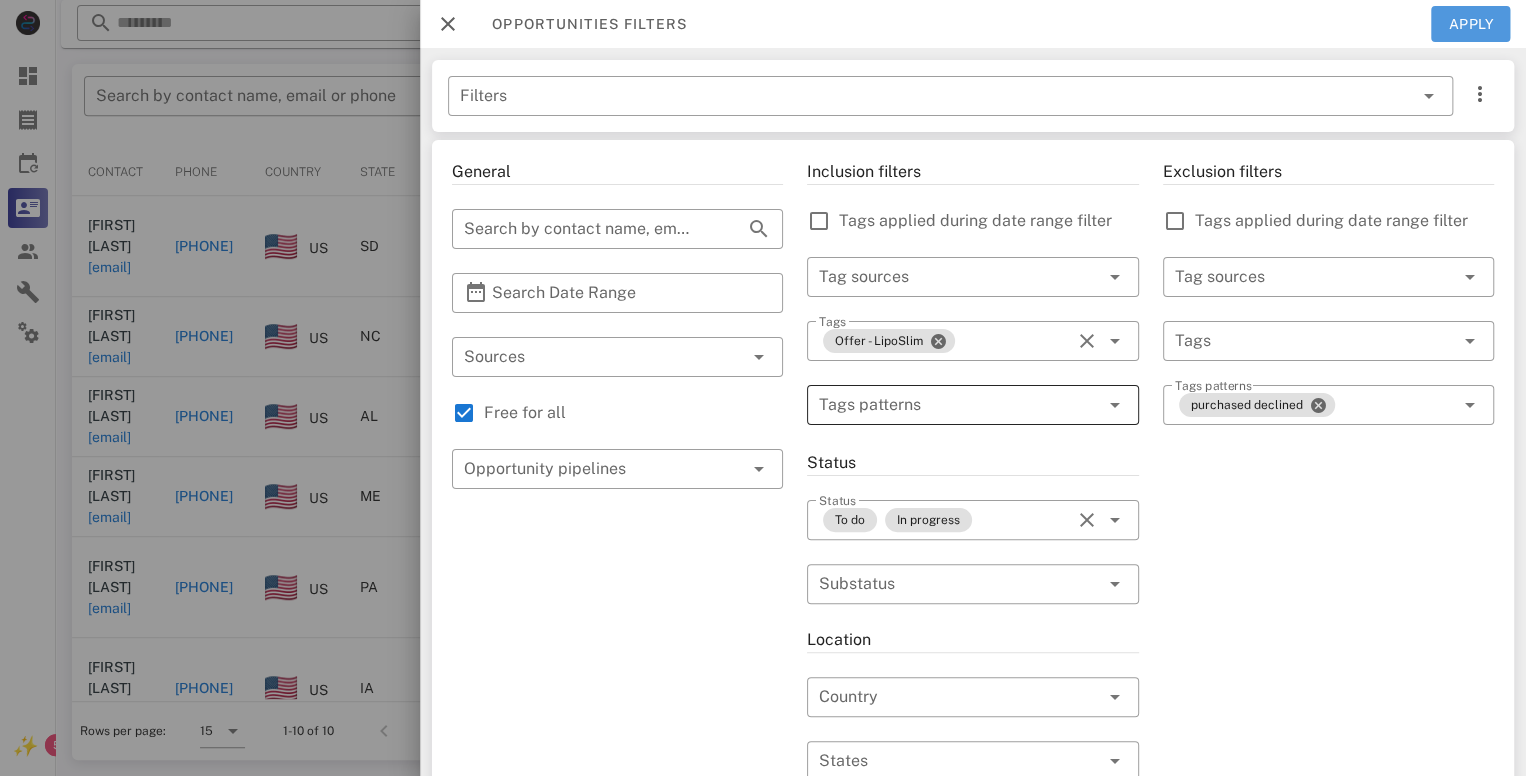 click on "Apply" at bounding box center [1471, 24] 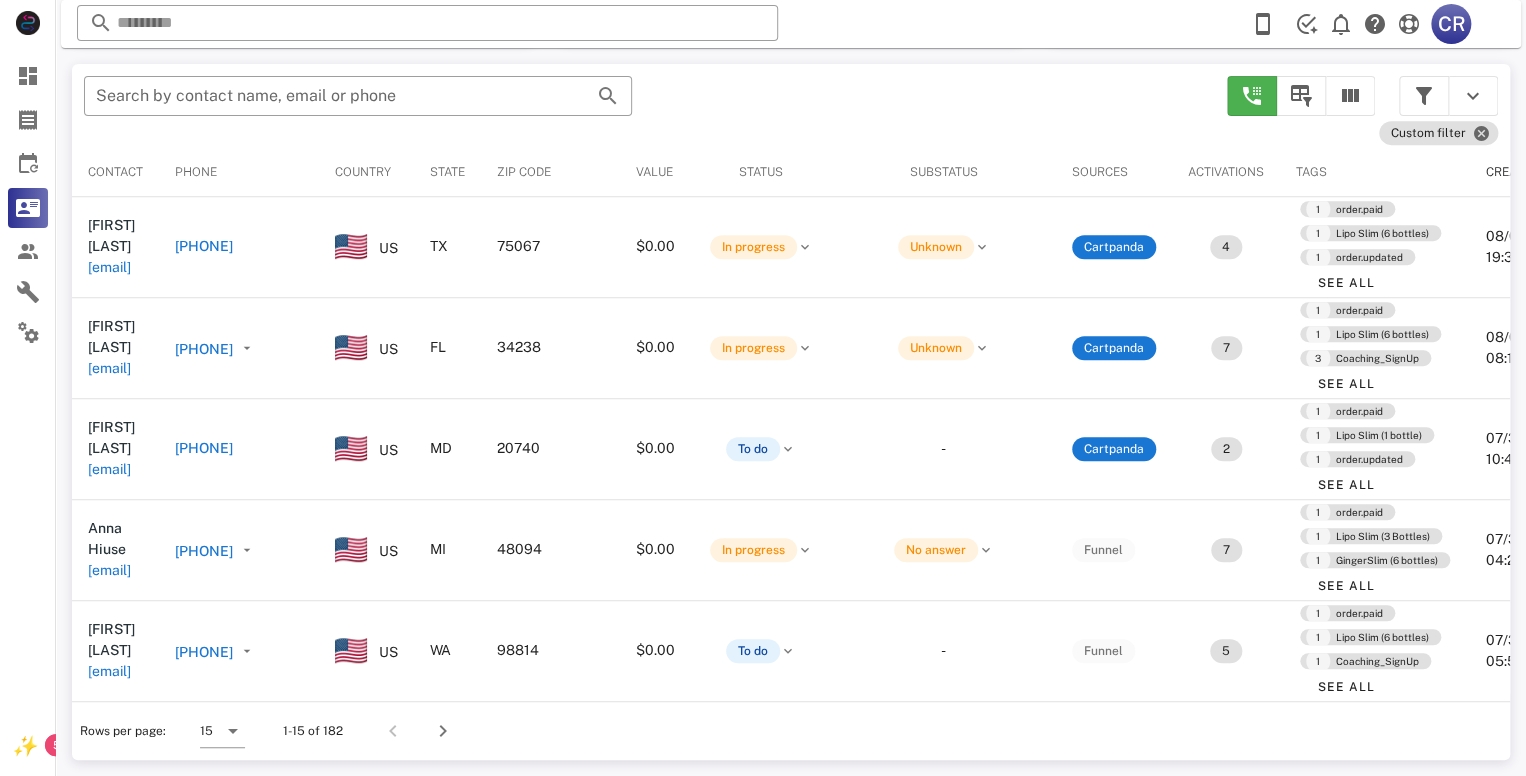 scroll, scrollTop: 380, scrollLeft: 0, axis: vertical 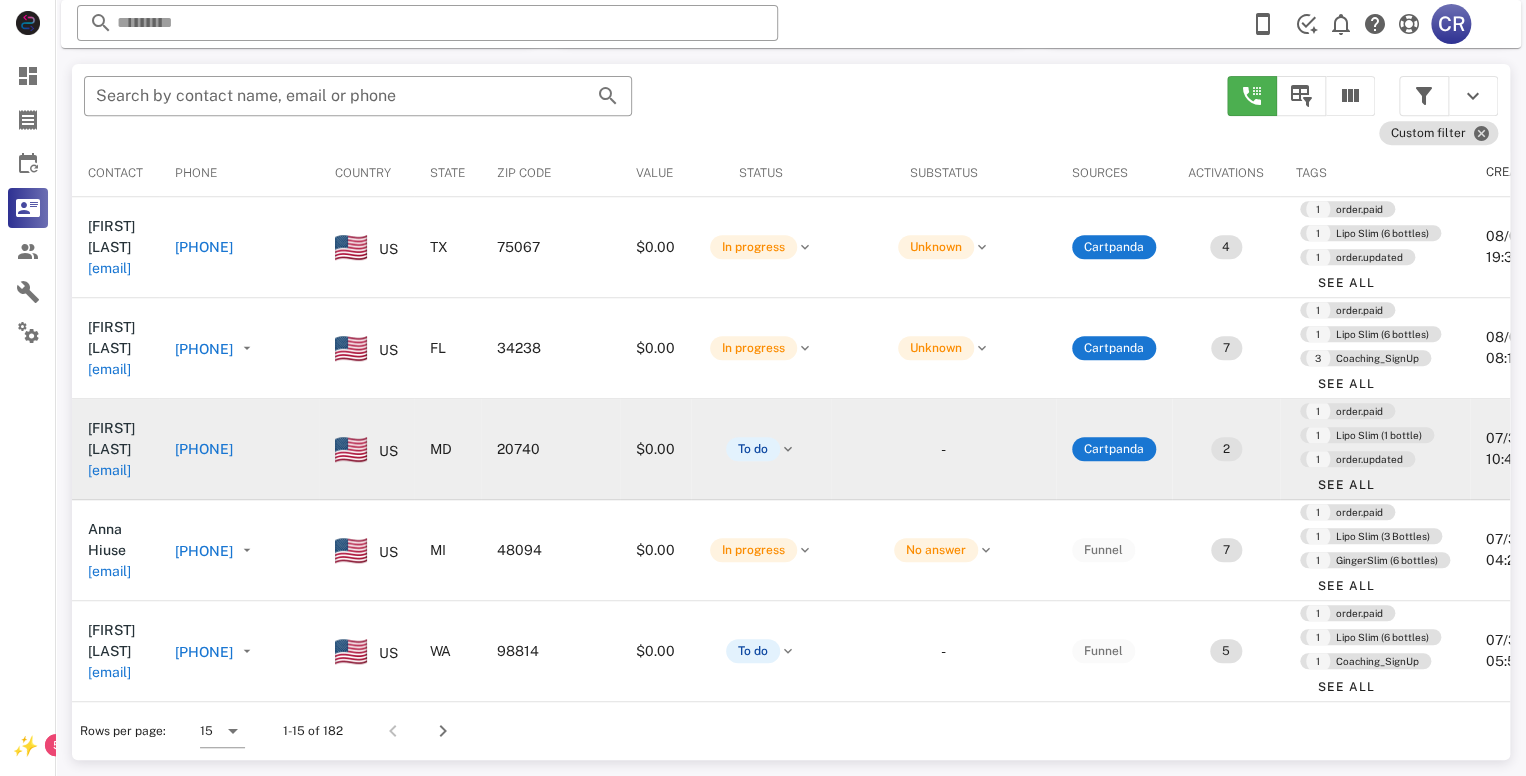 click on "[PHONE]" at bounding box center (204, 449) 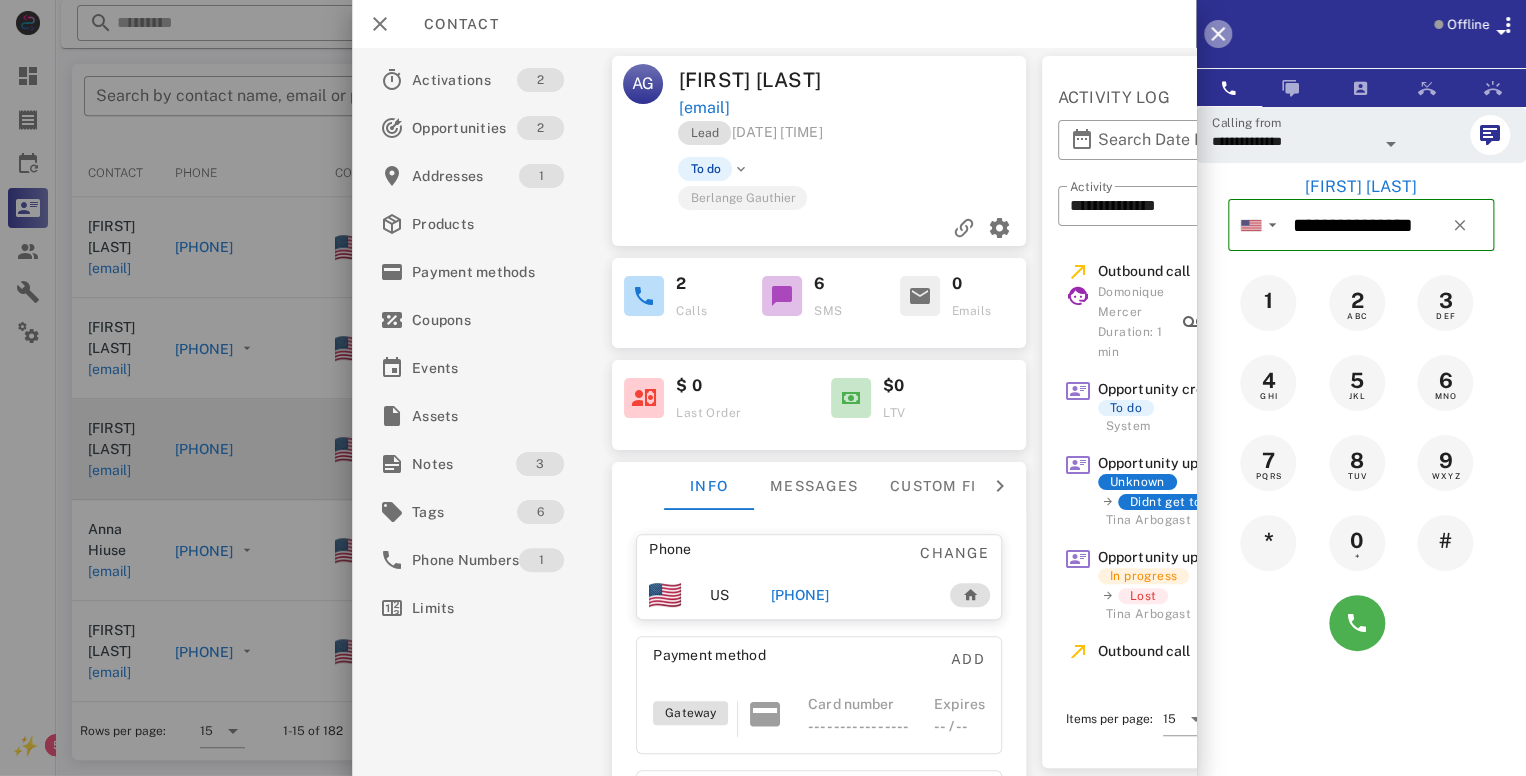 click at bounding box center [1218, 34] 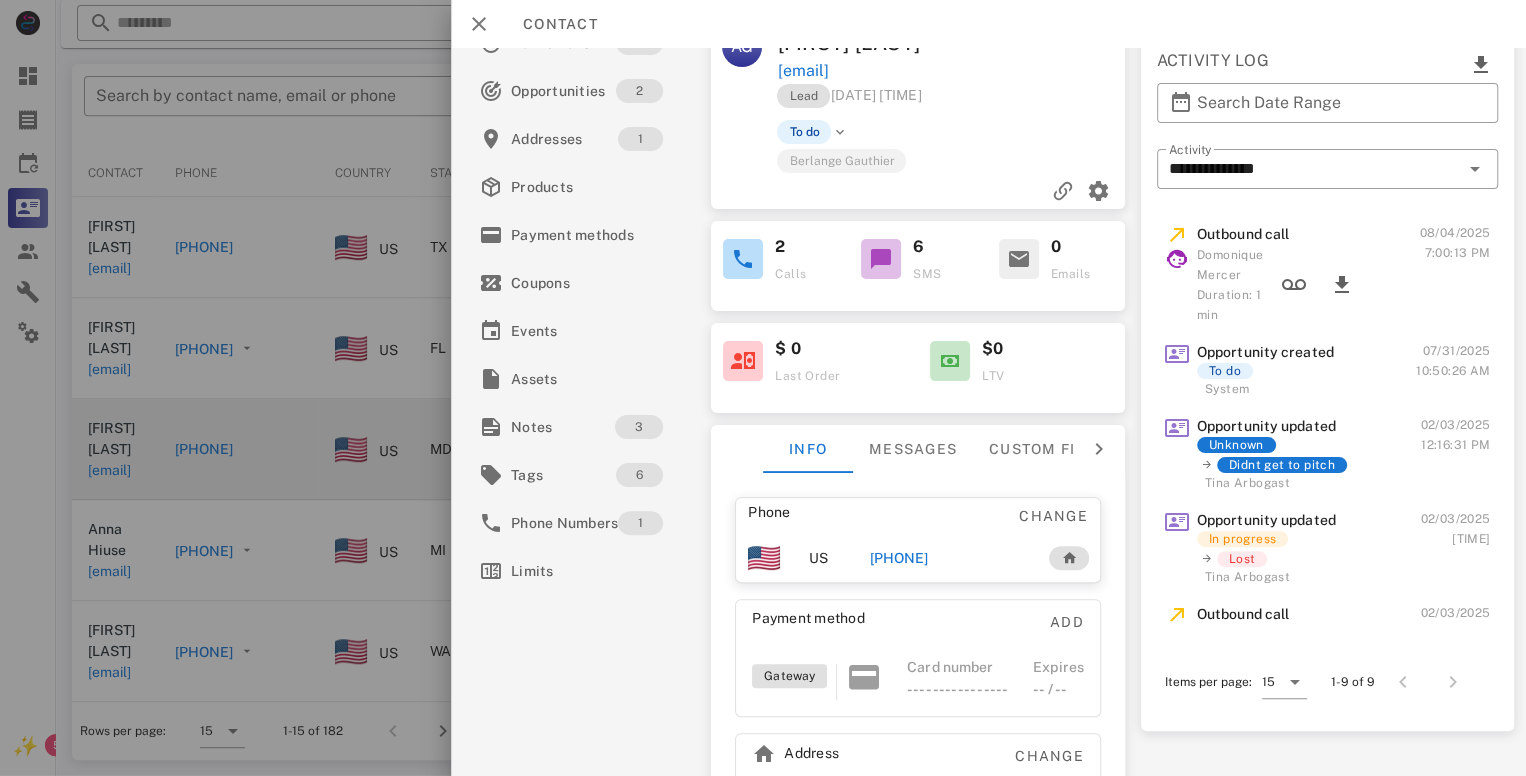 scroll, scrollTop: 0, scrollLeft: 0, axis: both 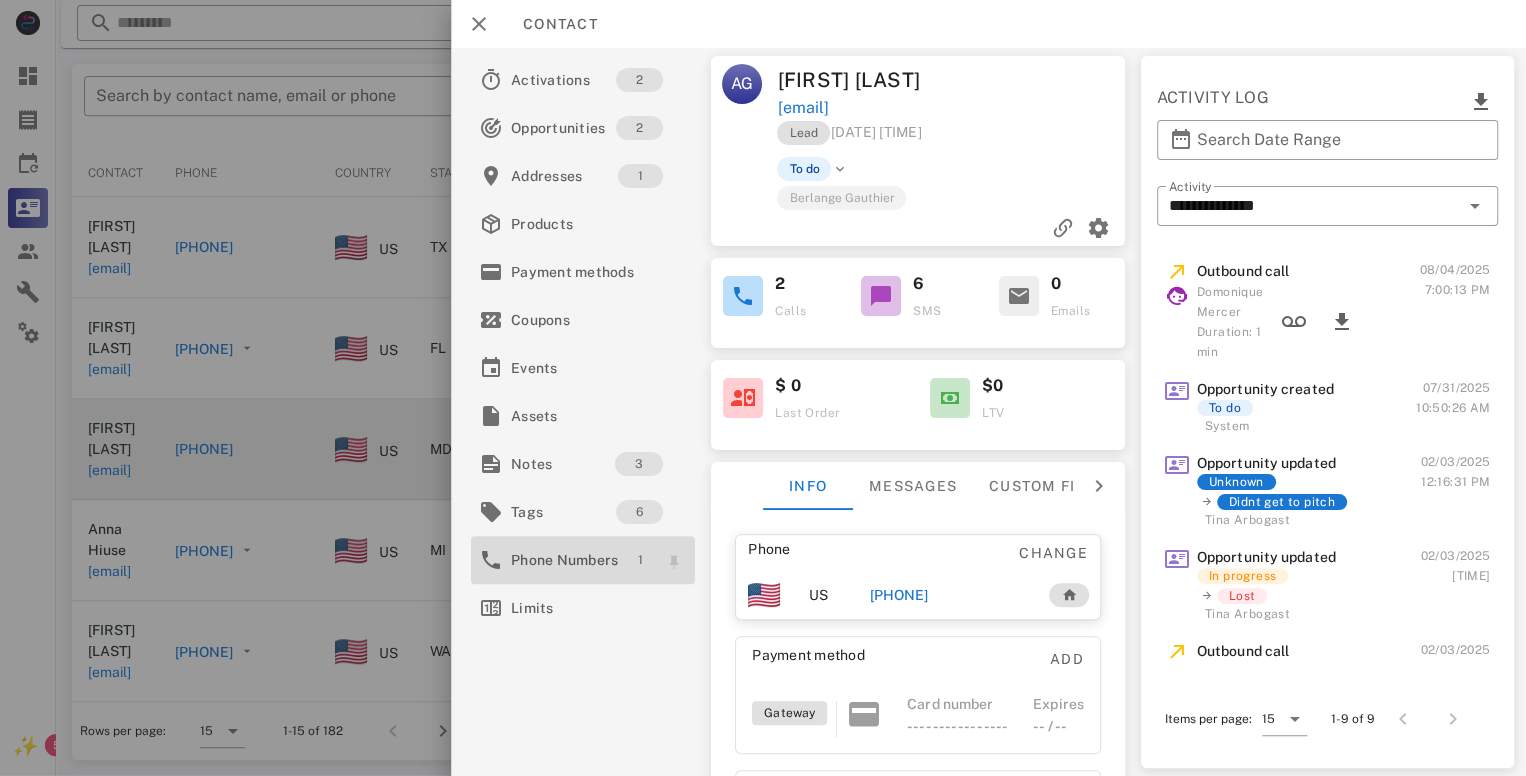 click on "1" at bounding box center [640, 560] 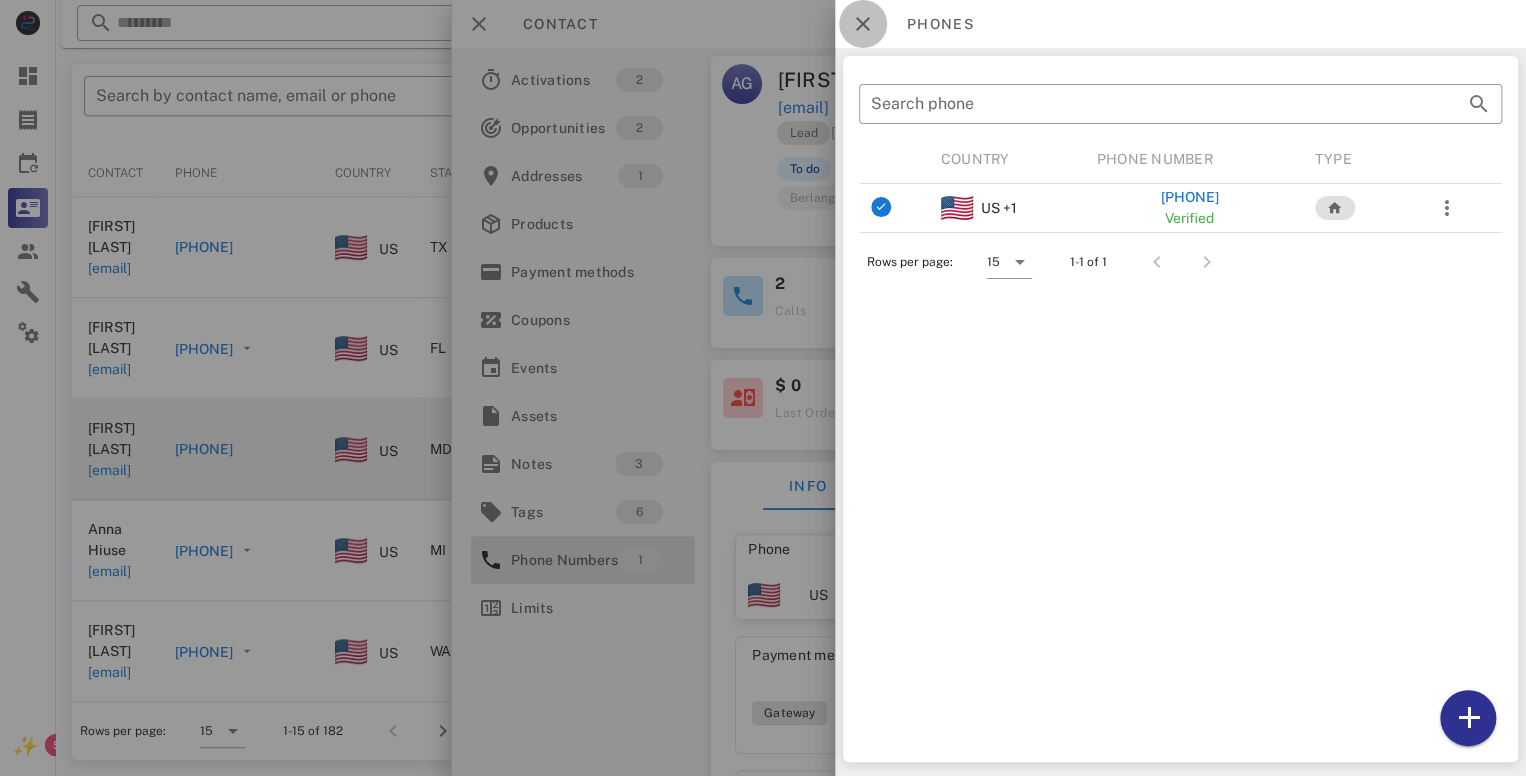 click at bounding box center [863, 24] 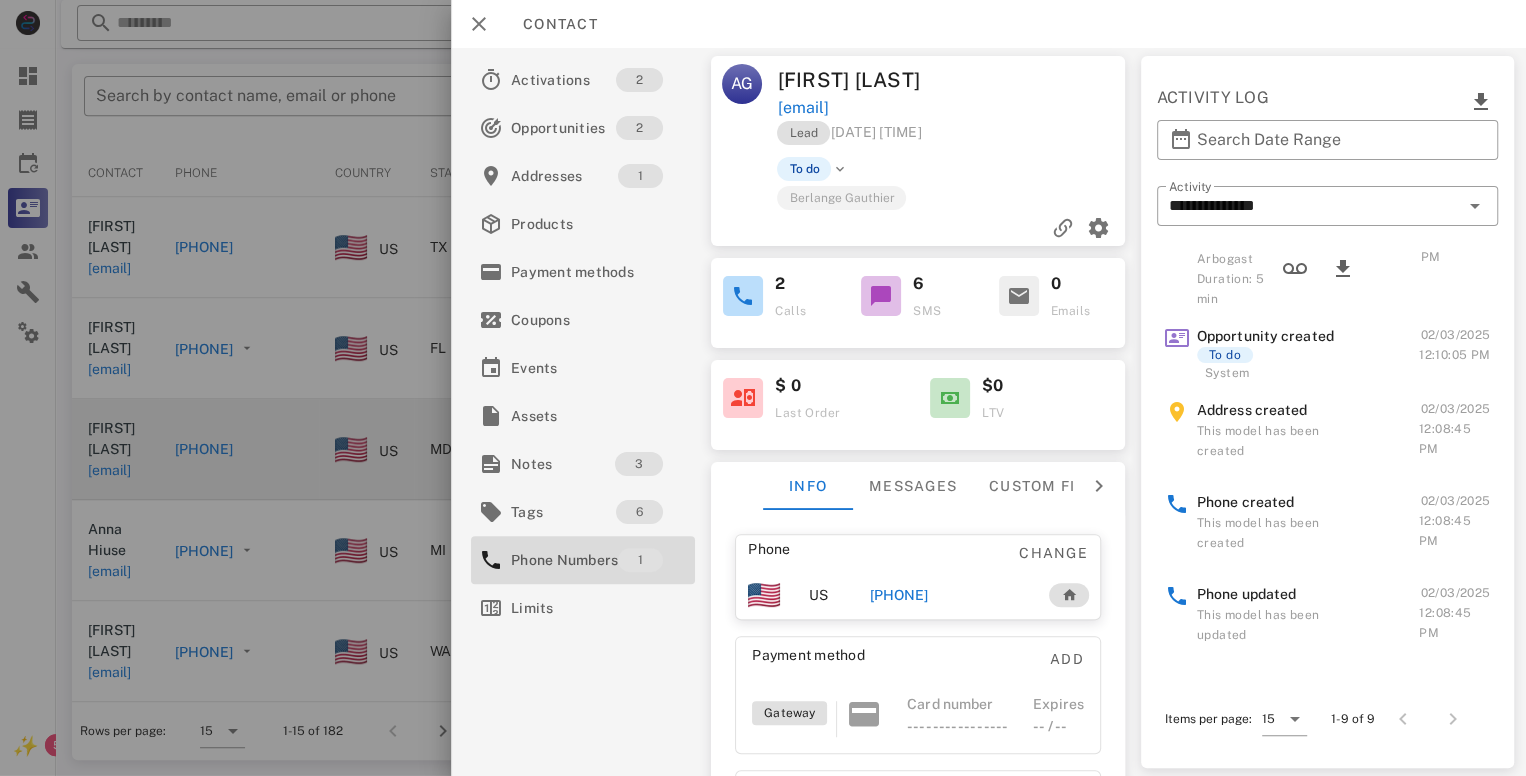 scroll, scrollTop: 452, scrollLeft: 0, axis: vertical 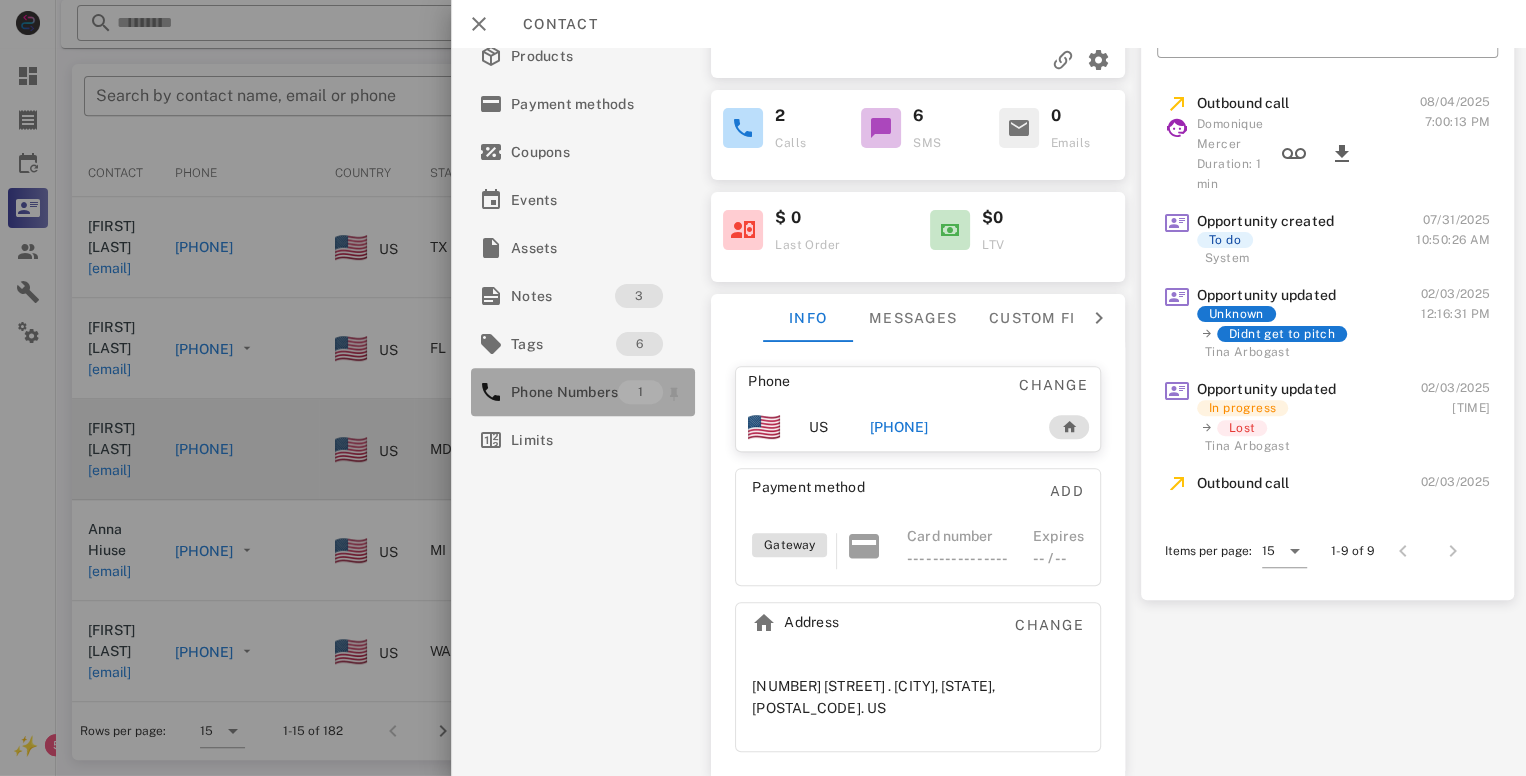 click on "Phone Numbers" at bounding box center [564, 392] 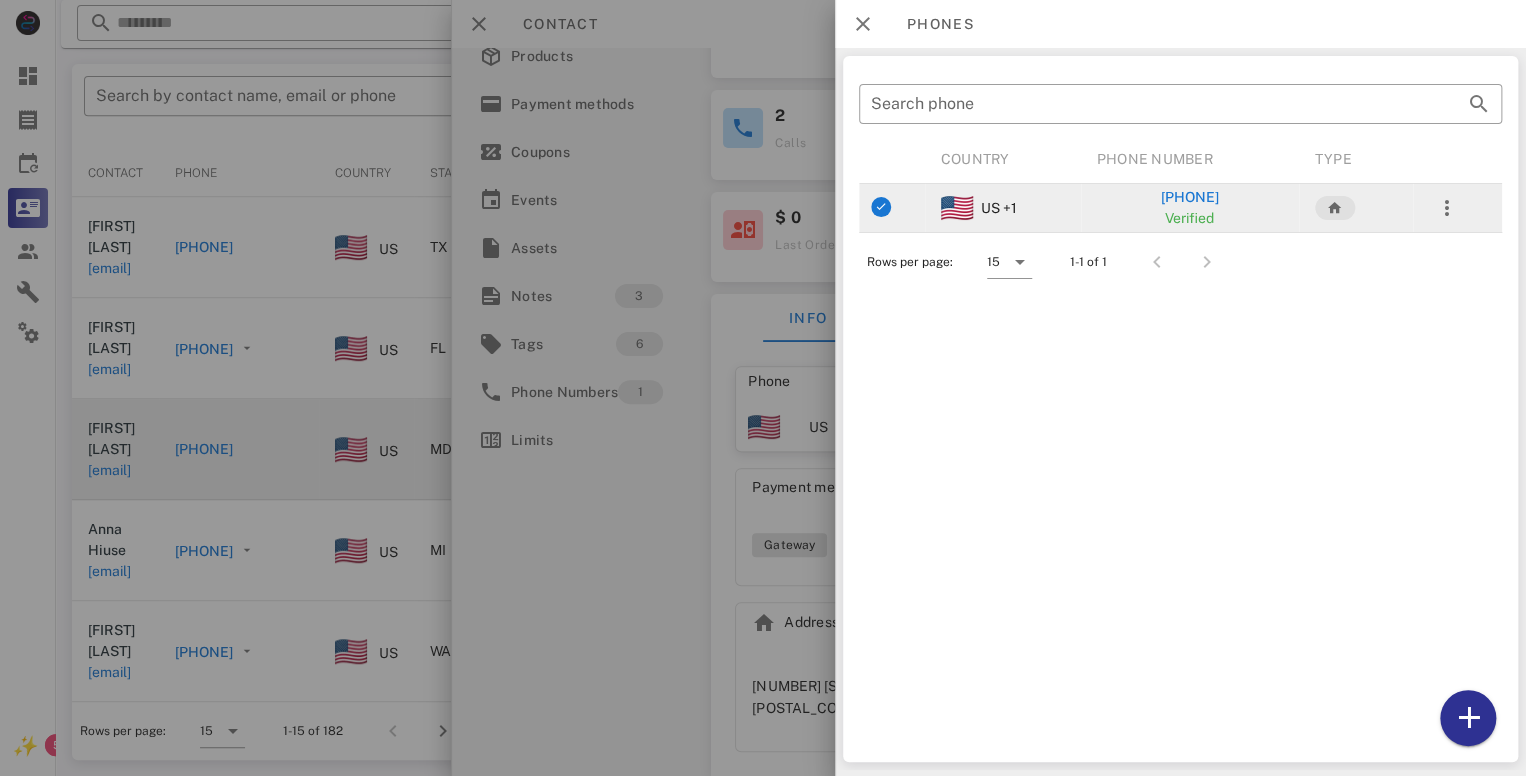 click on "[PHONE]" at bounding box center [1189, 197] 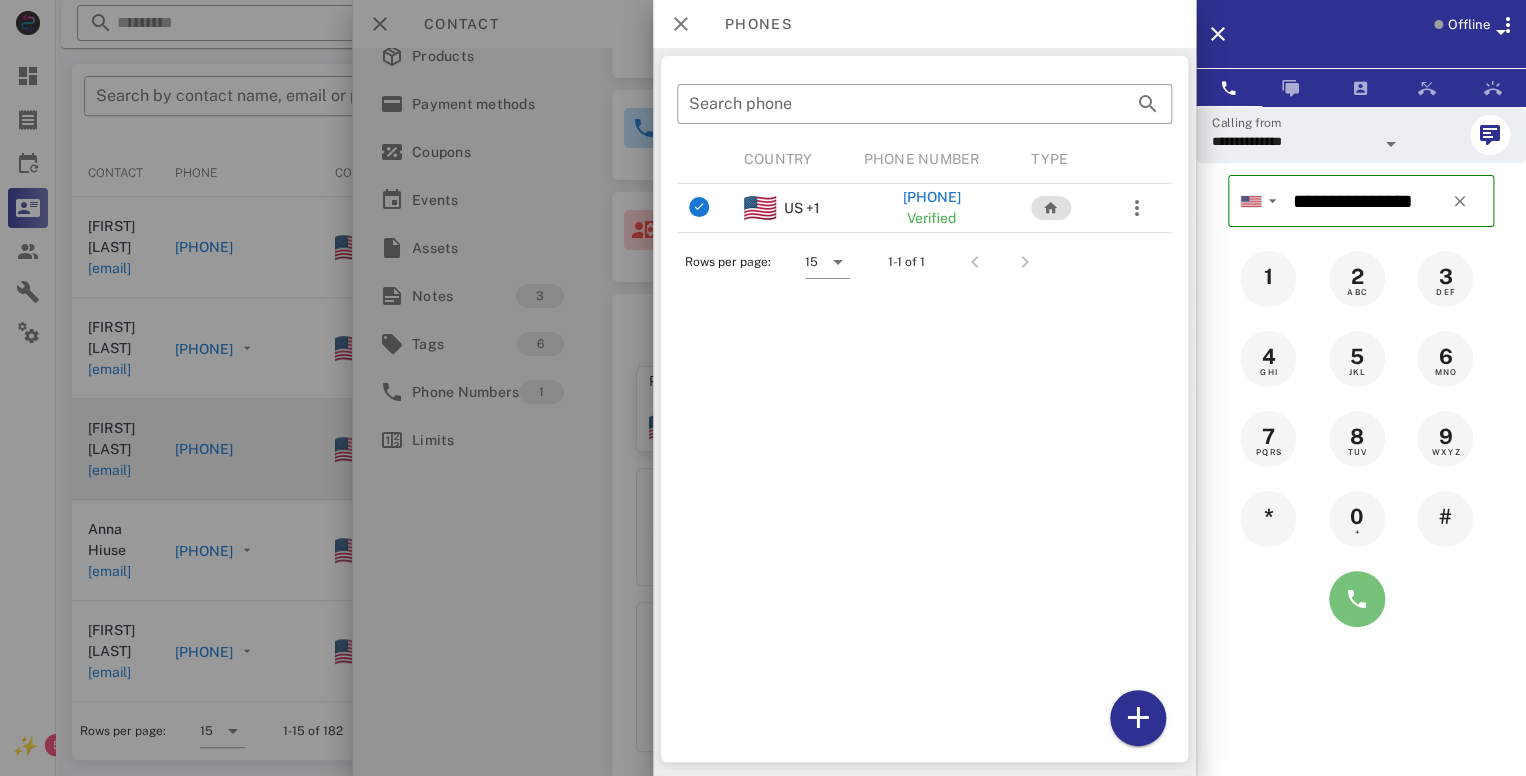 click at bounding box center (1357, 599) 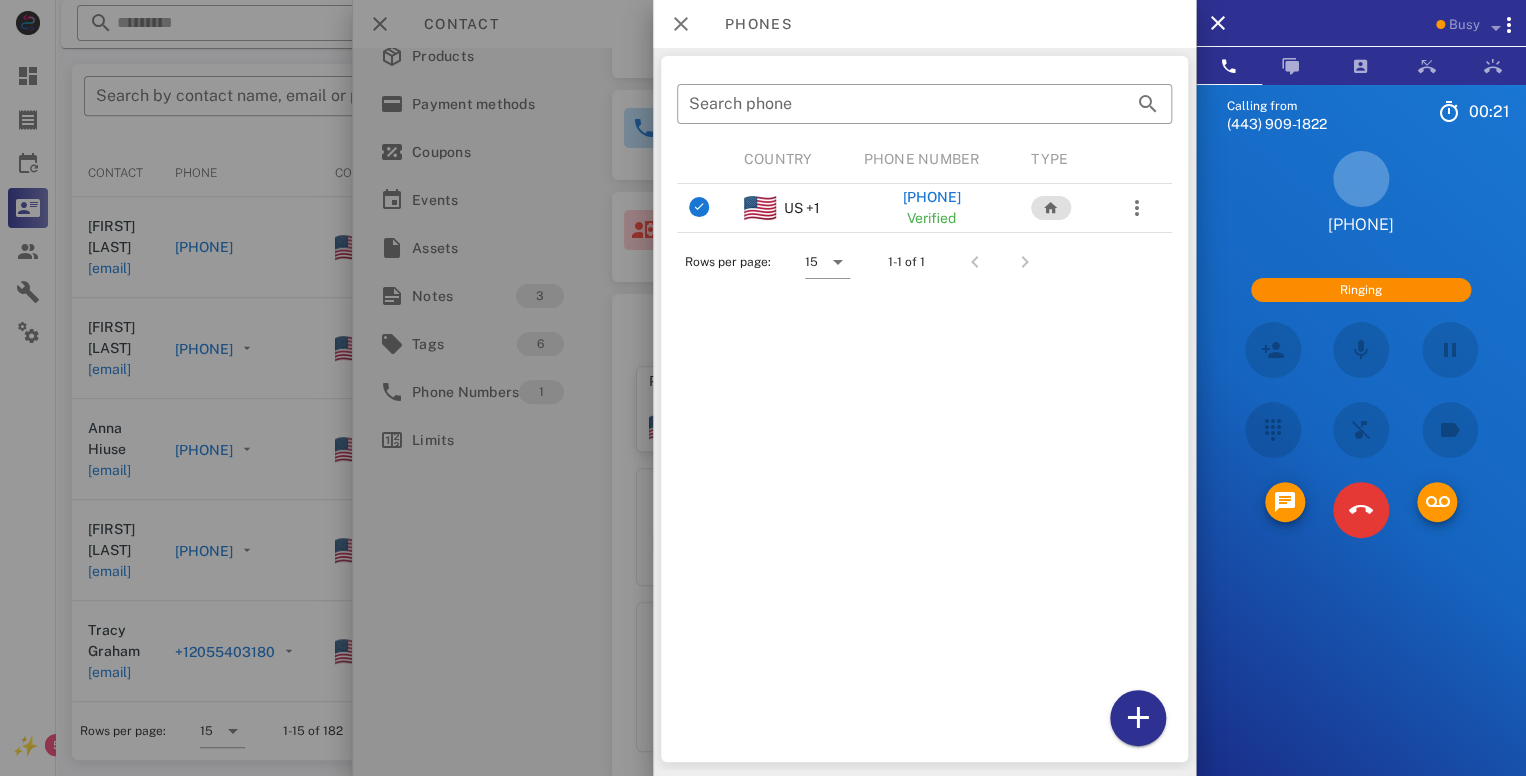 click at bounding box center [763, 388] 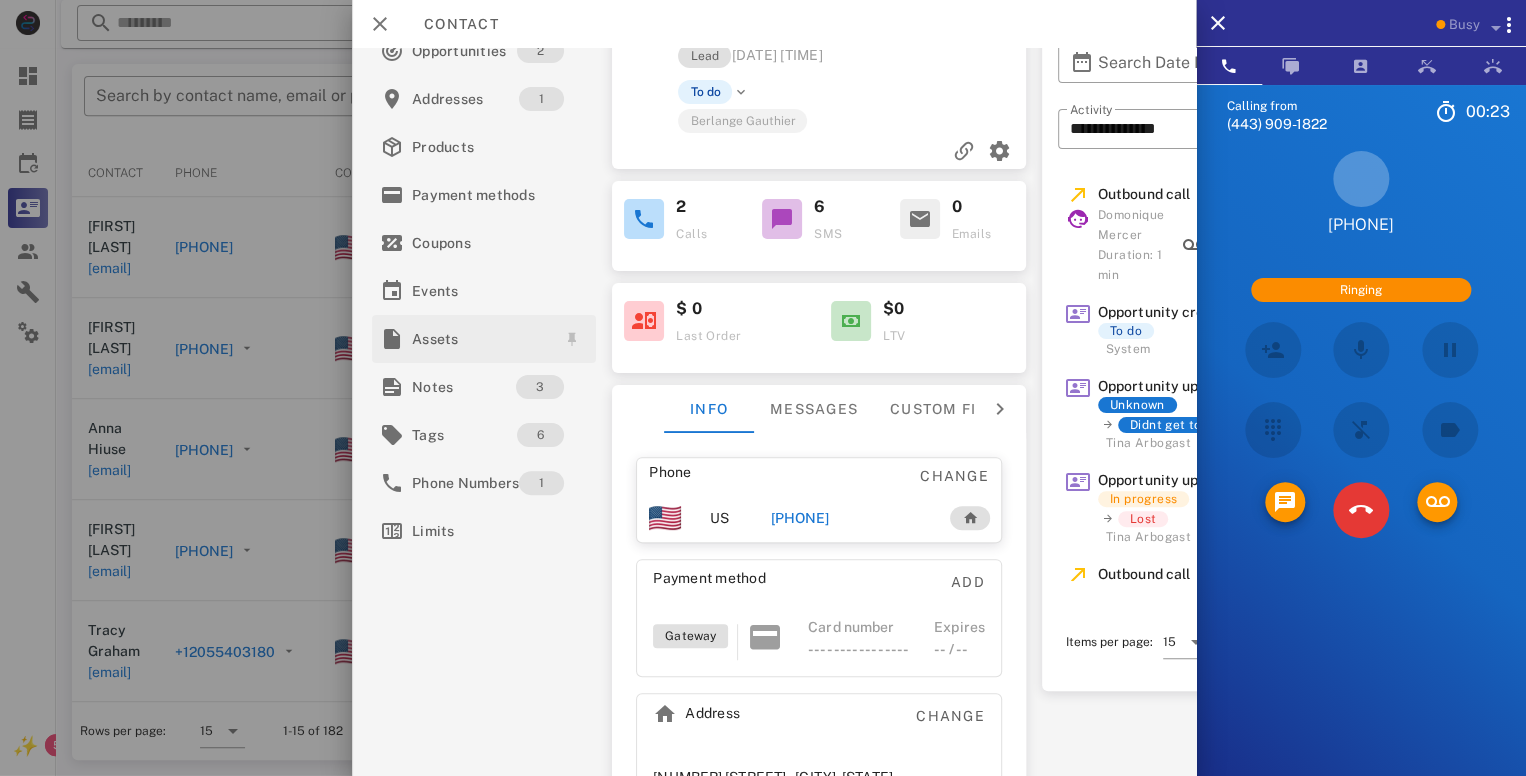 scroll, scrollTop: 0, scrollLeft: 0, axis: both 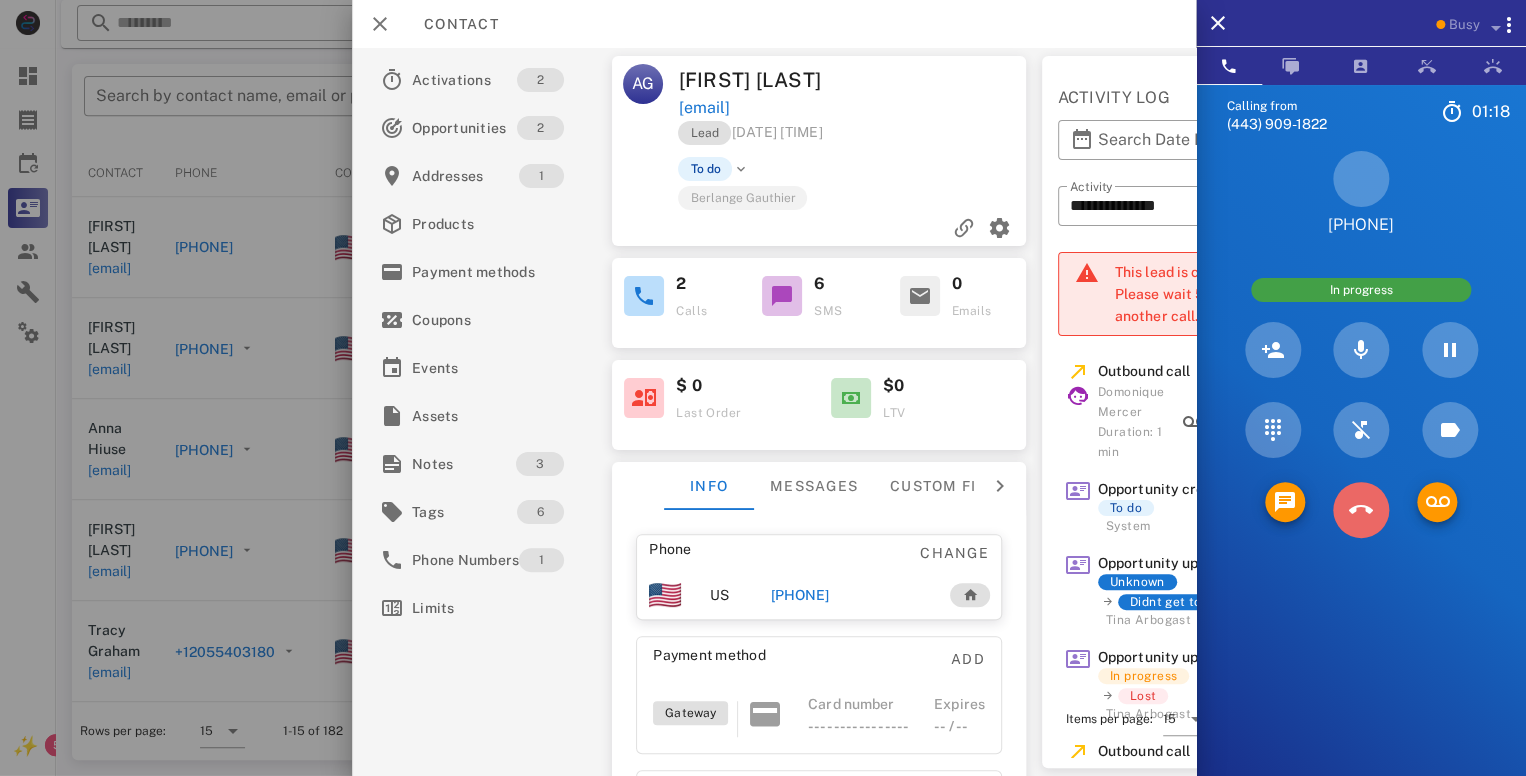 click at bounding box center [1361, 510] 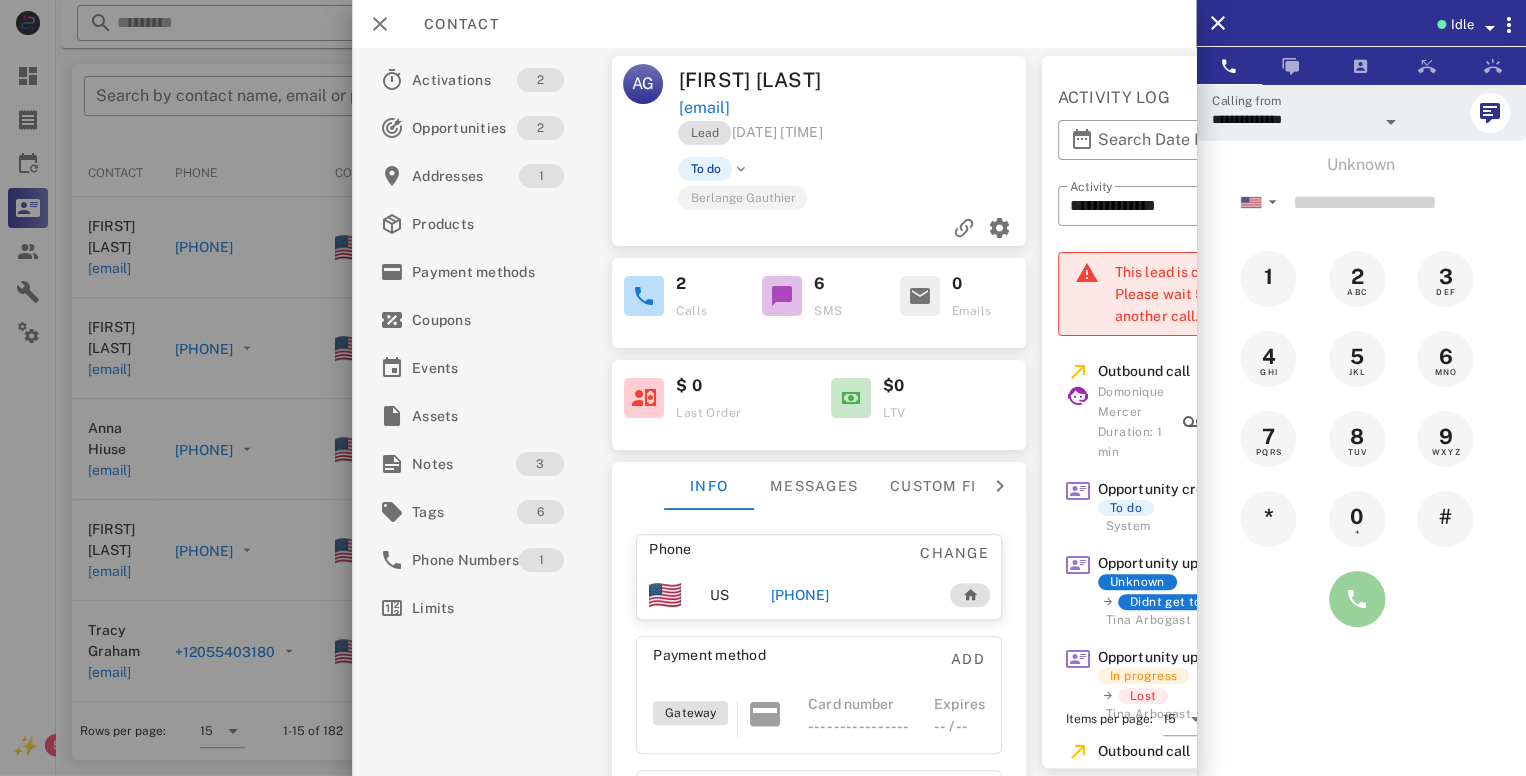 click at bounding box center (1357, 599) 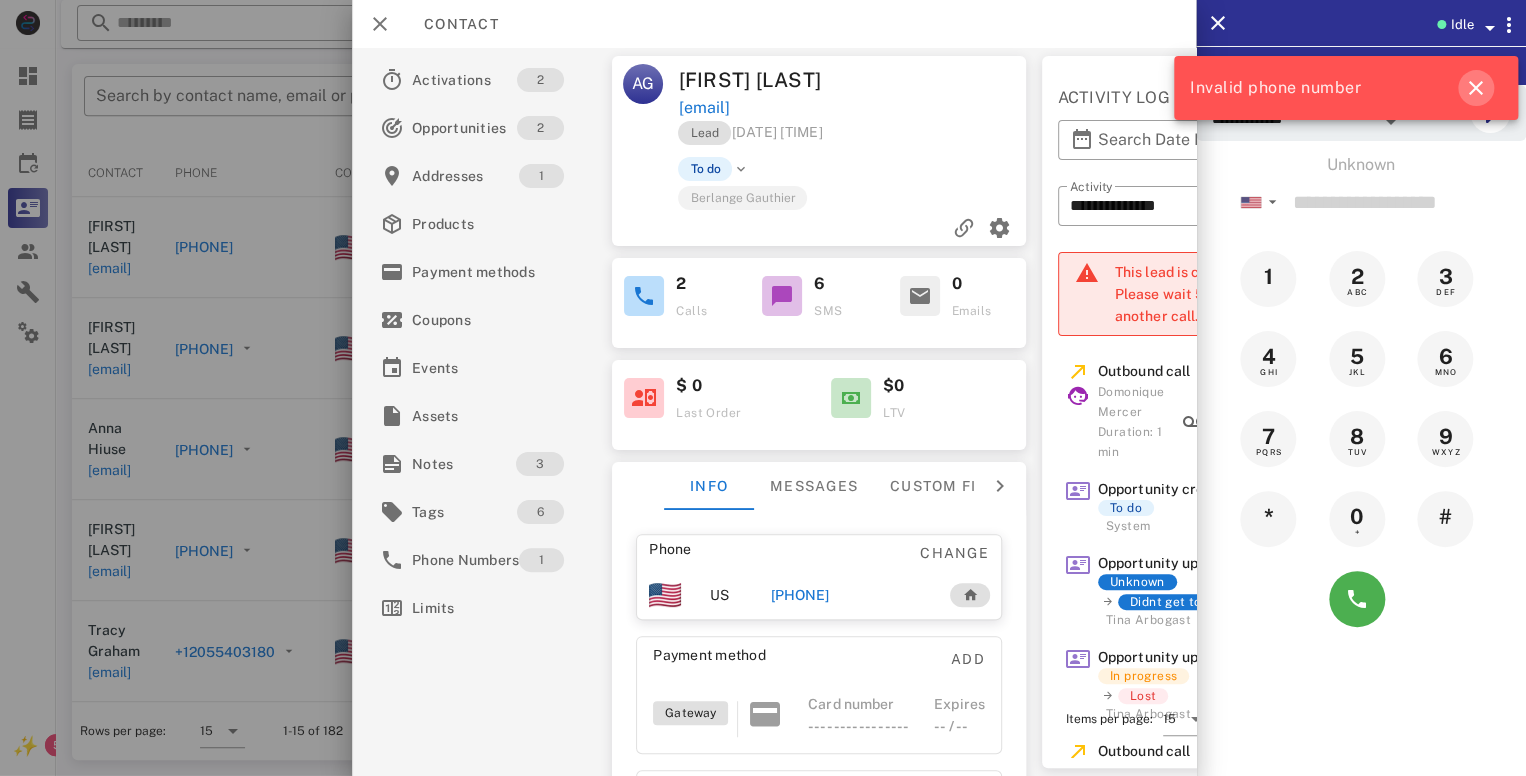 click at bounding box center (1476, 88) 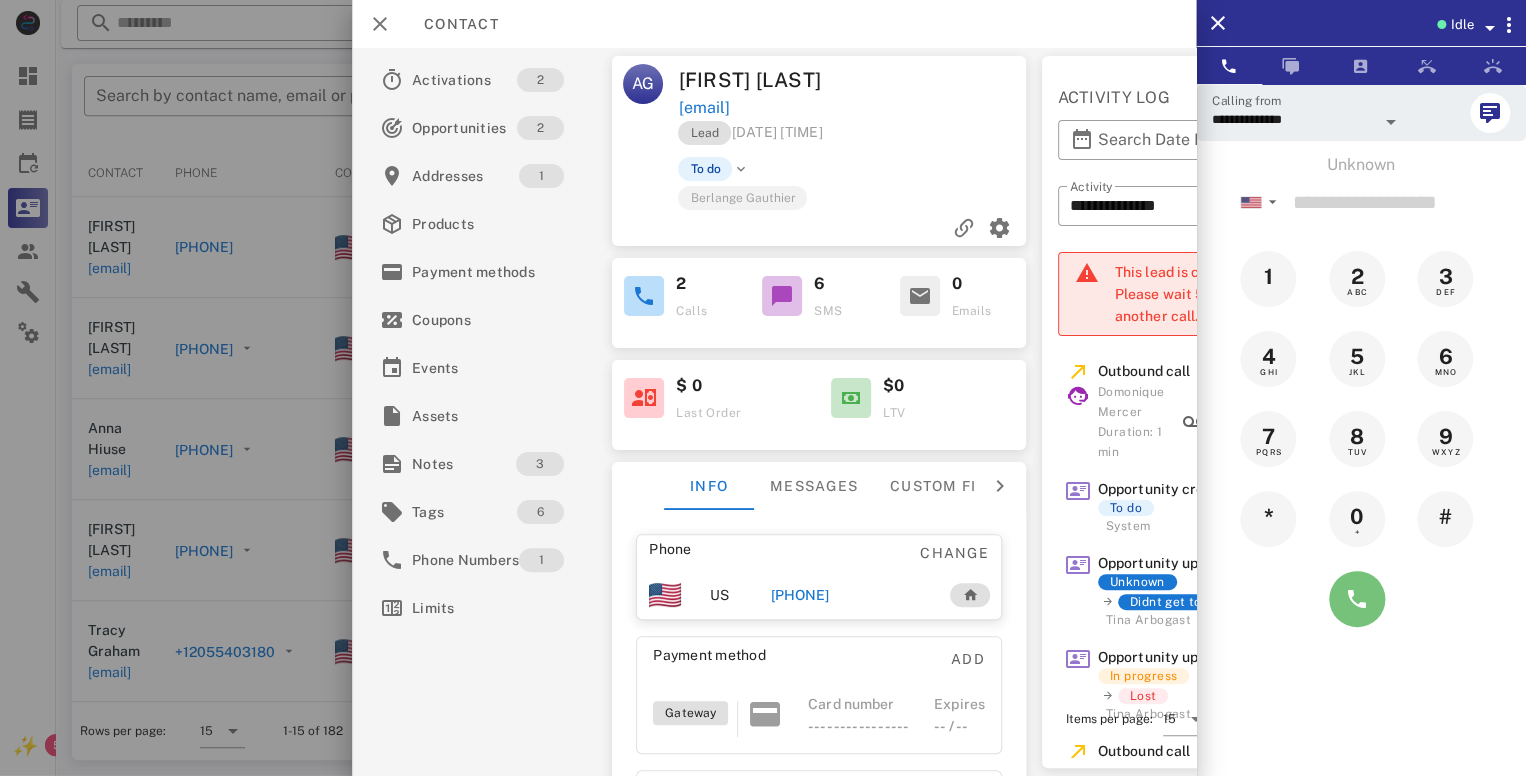 click at bounding box center [1357, 599] 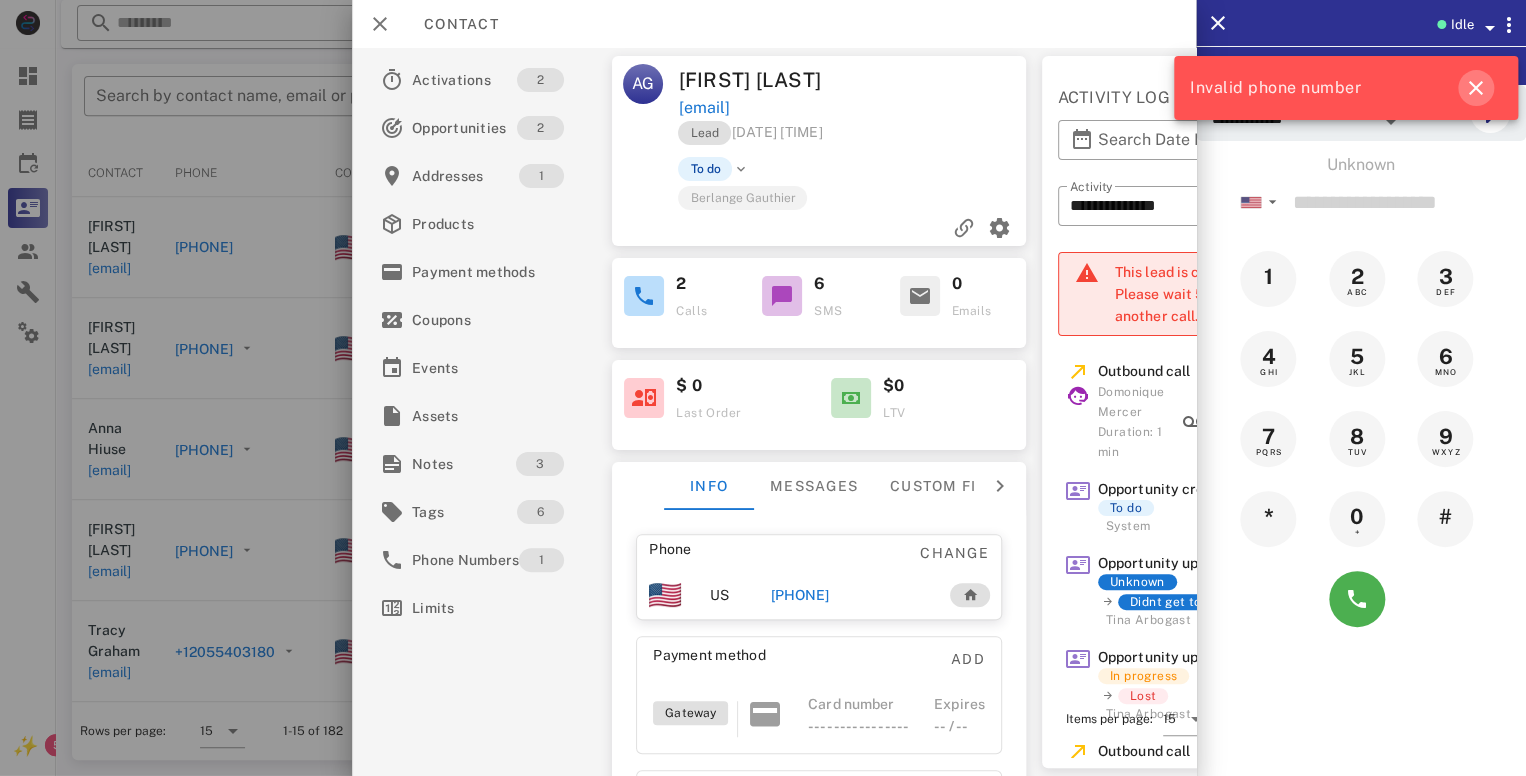 click at bounding box center [1476, 88] 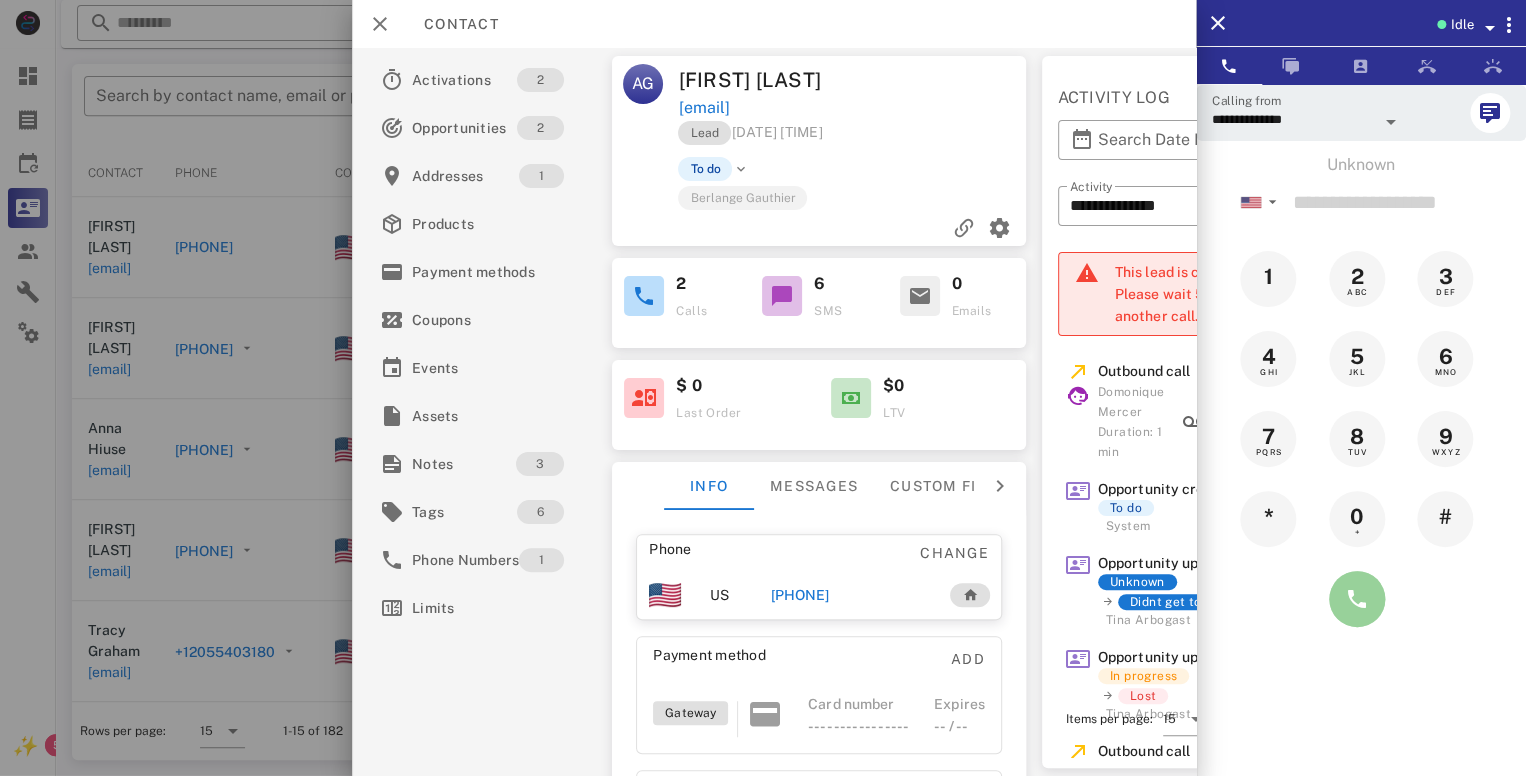 click at bounding box center (1357, 599) 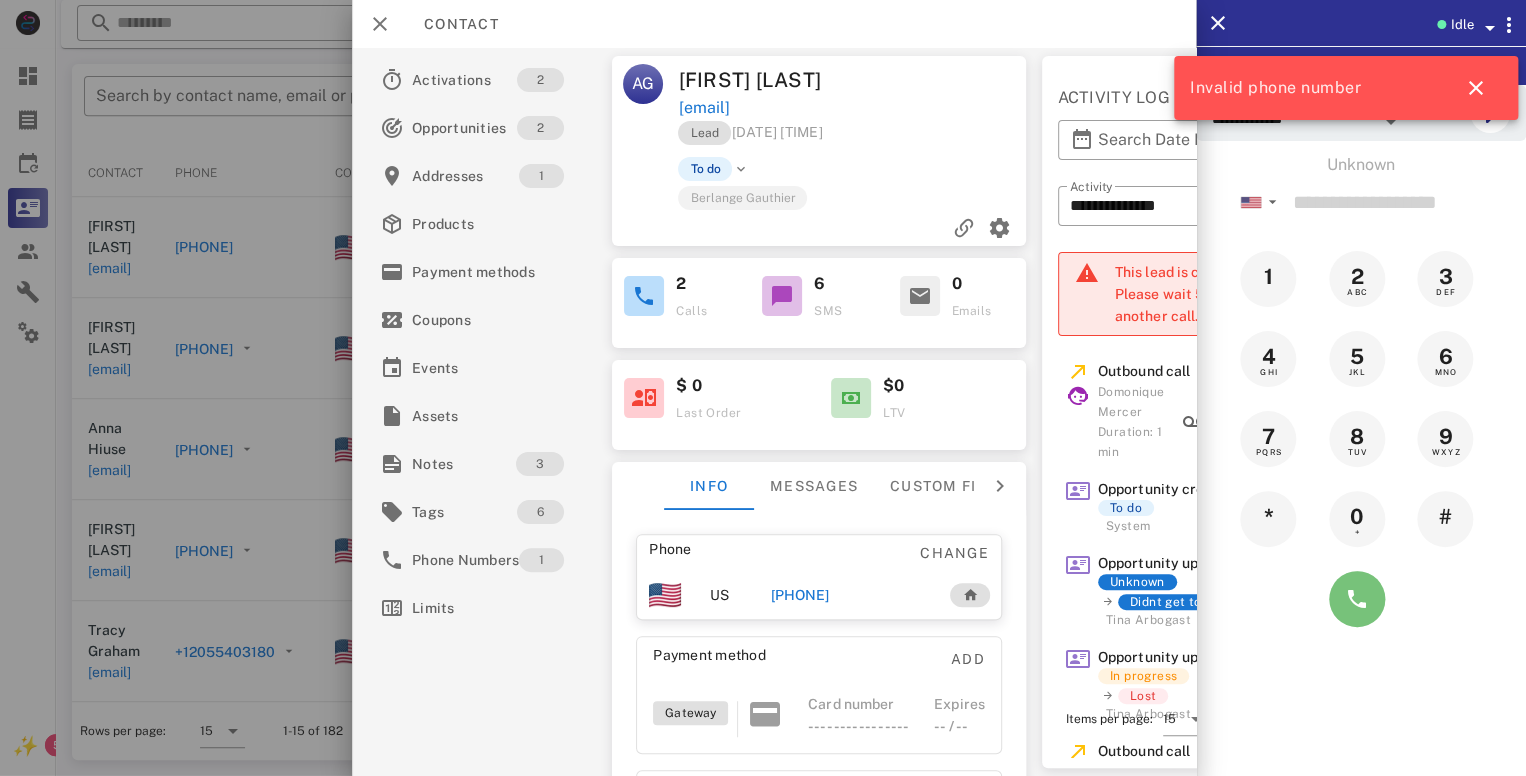 click at bounding box center (1357, 599) 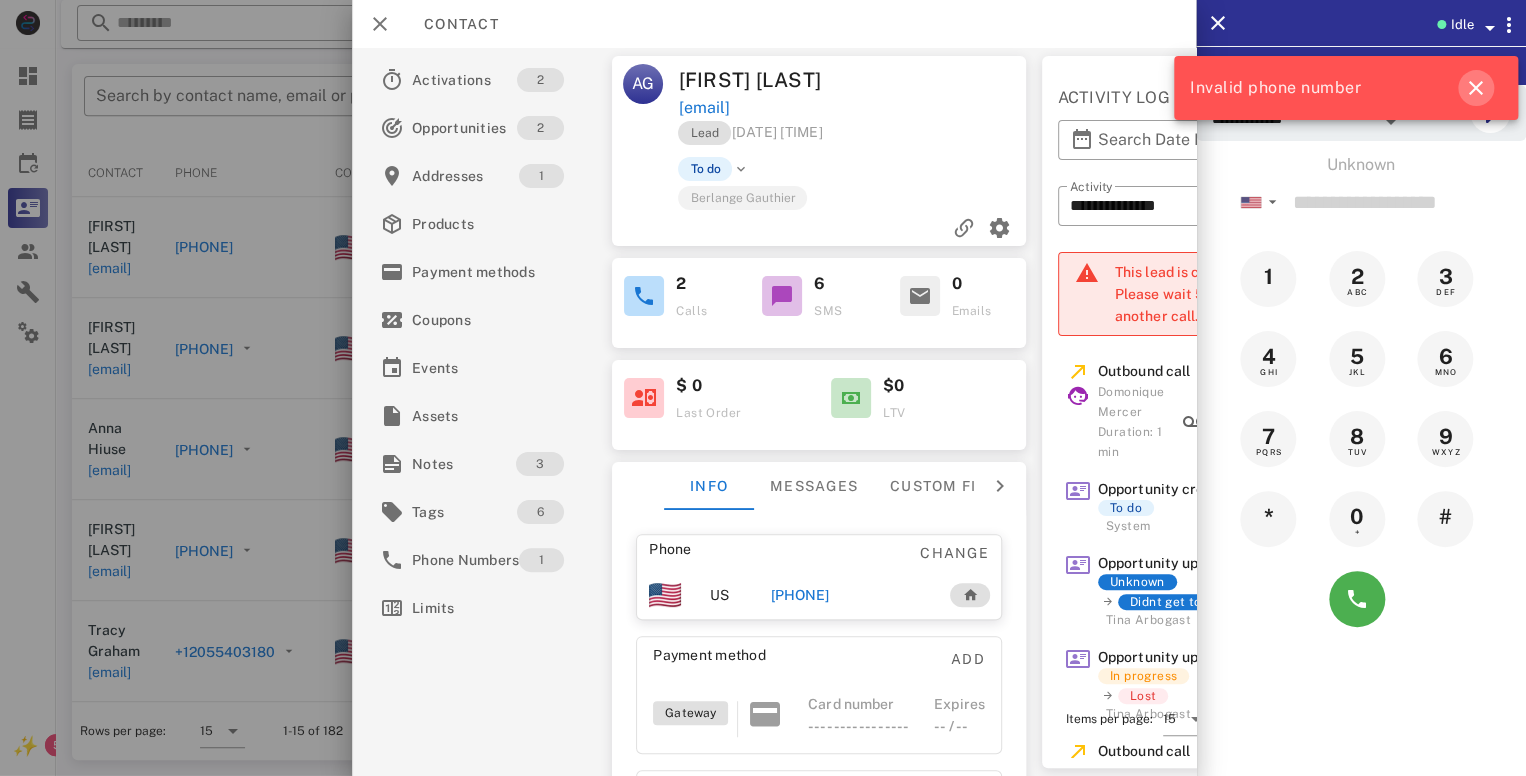 click at bounding box center (1476, 88) 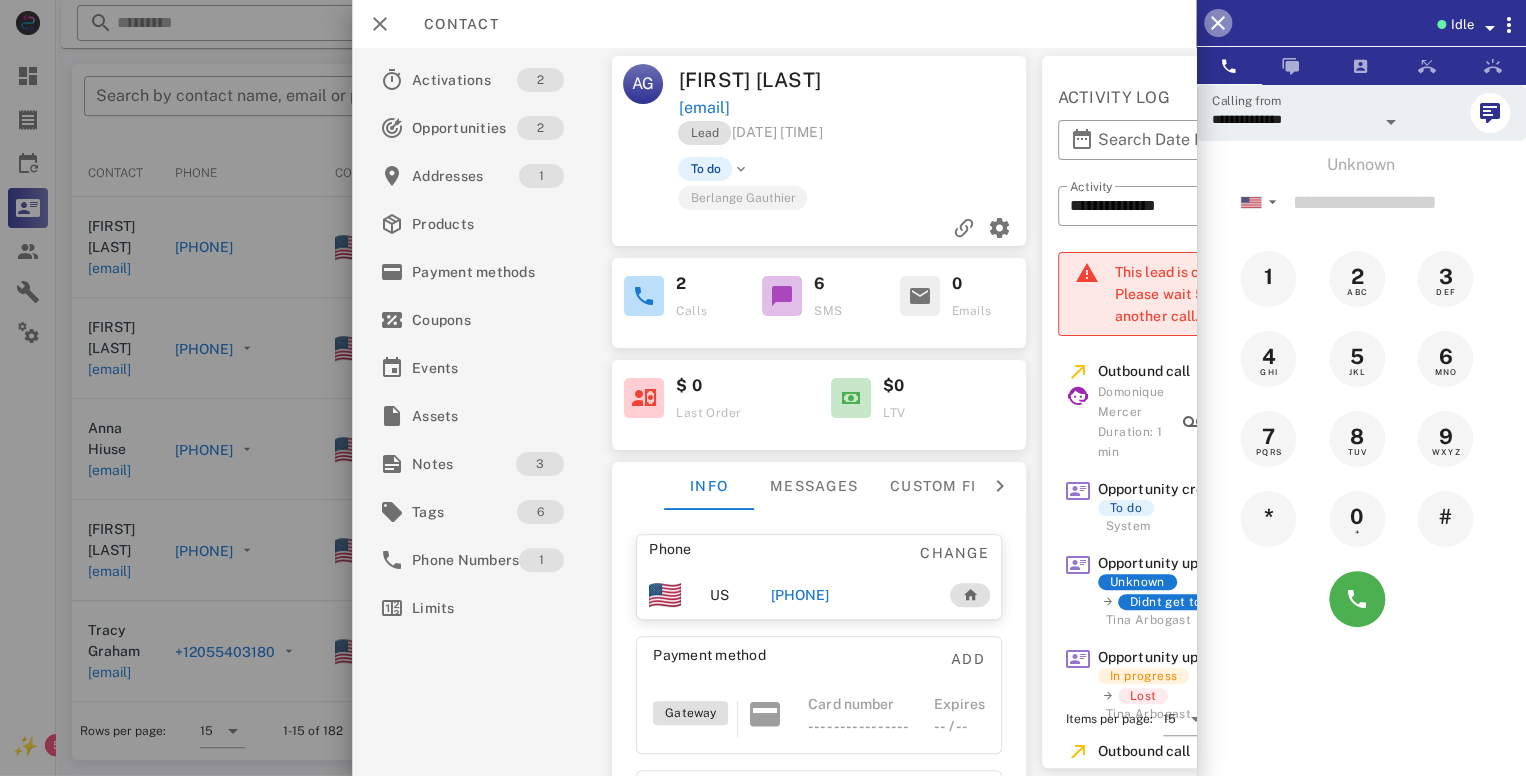 click at bounding box center [1218, 23] 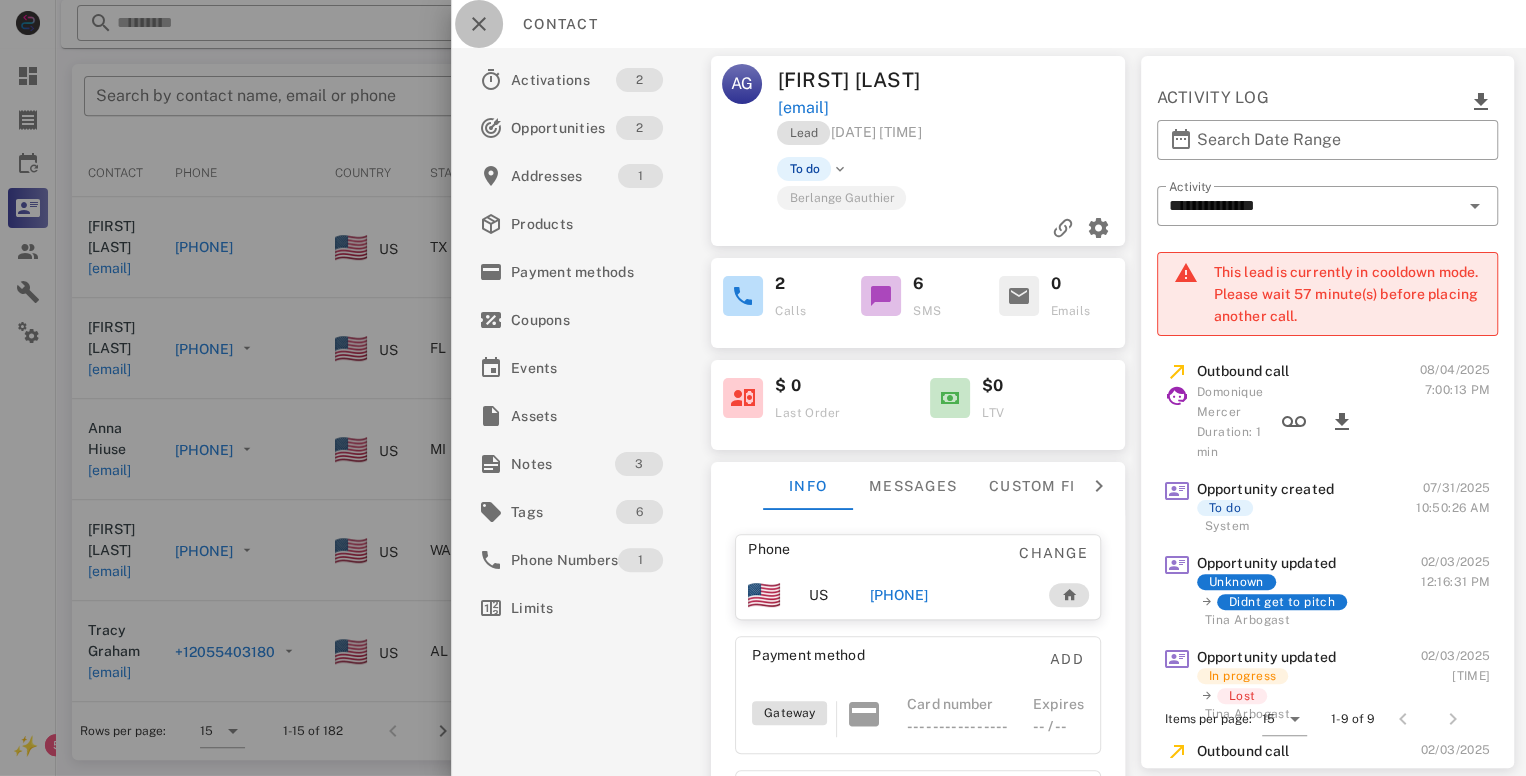 click at bounding box center [479, 24] 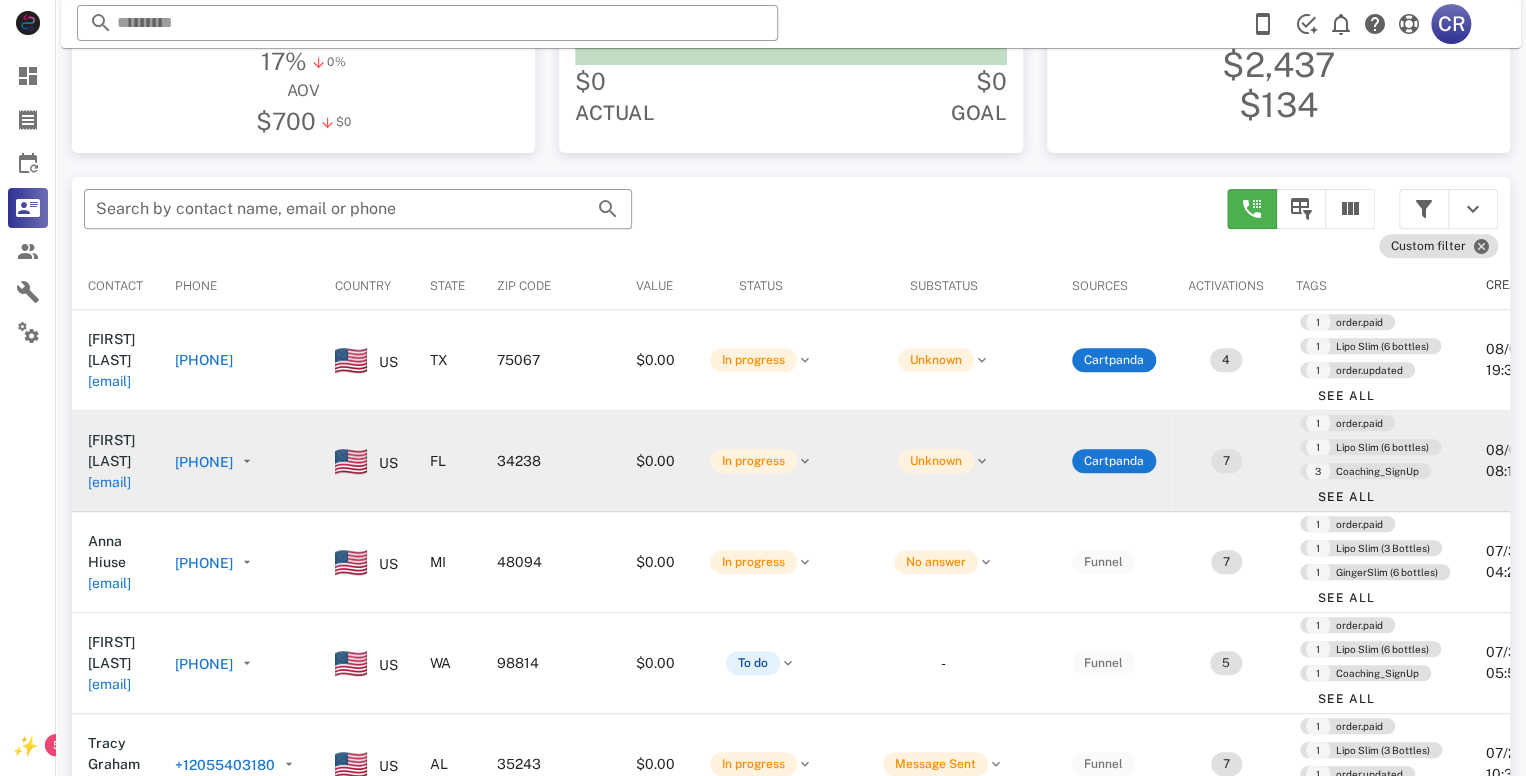 scroll, scrollTop: 300, scrollLeft: 0, axis: vertical 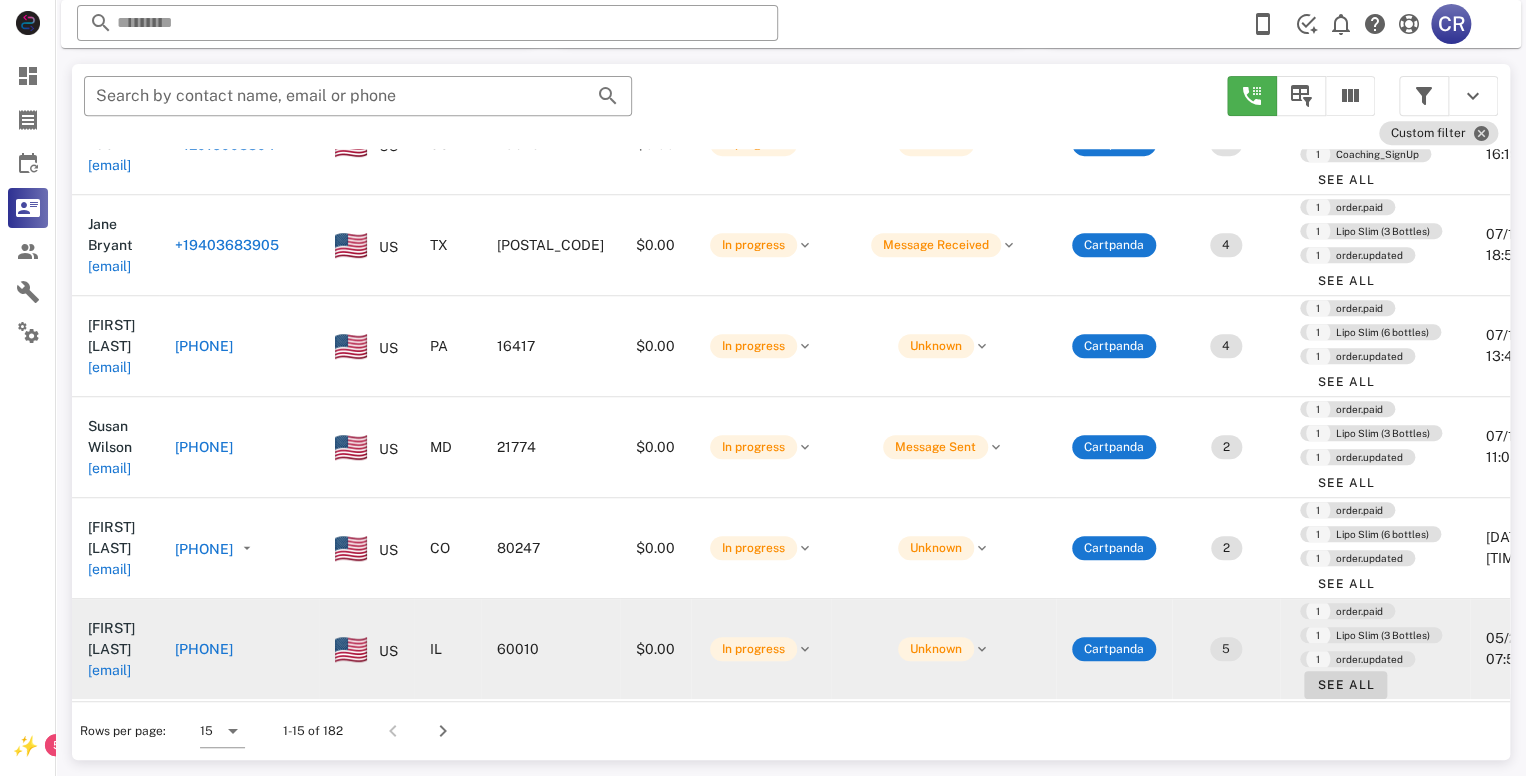 click on "See All" at bounding box center (1345, 685) 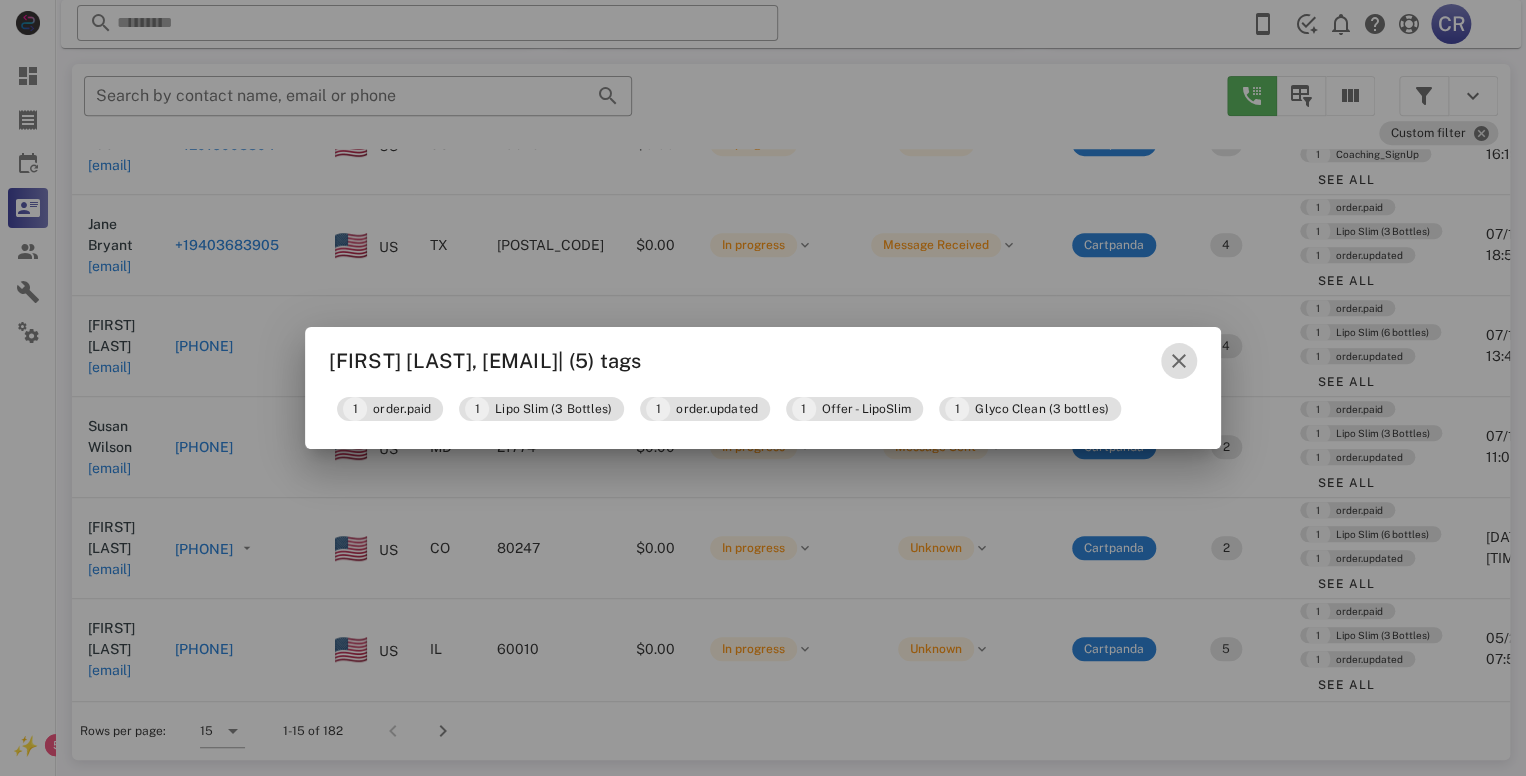 click at bounding box center (1179, 361) 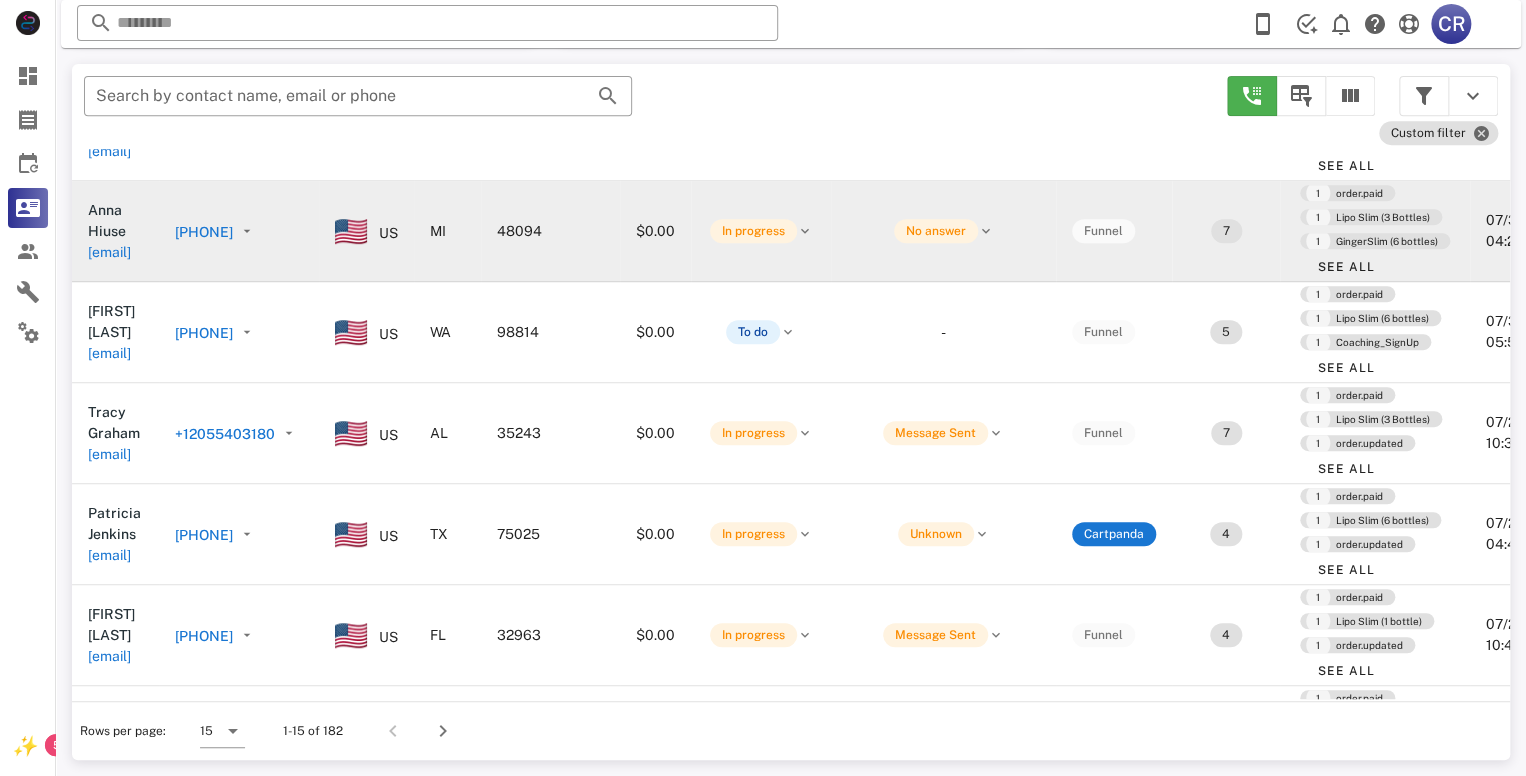 scroll, scrollTop: 0, scrollLeft: 0, axis: both 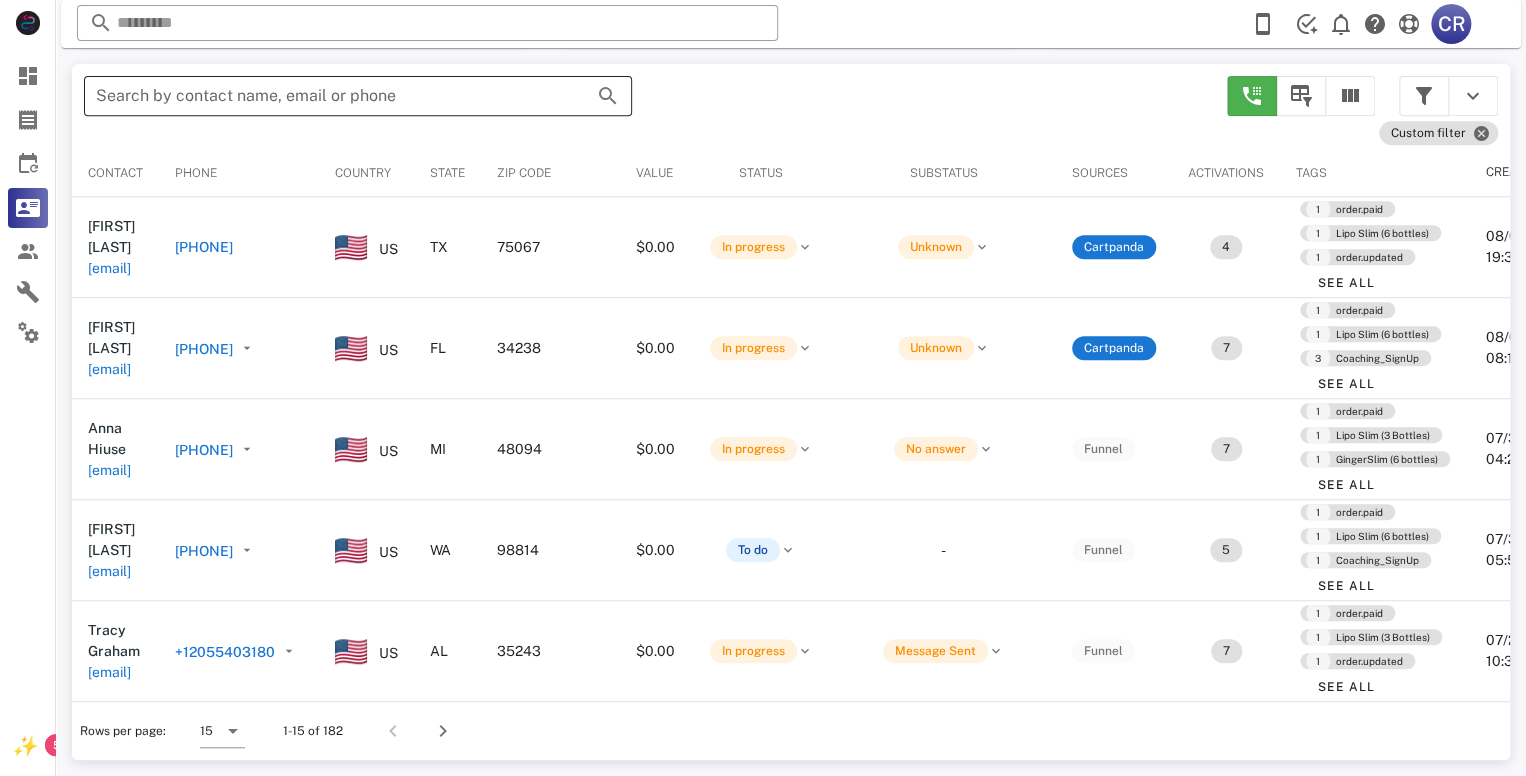click on "Search by contact name, email or phone" at bounding box center [330, 96] 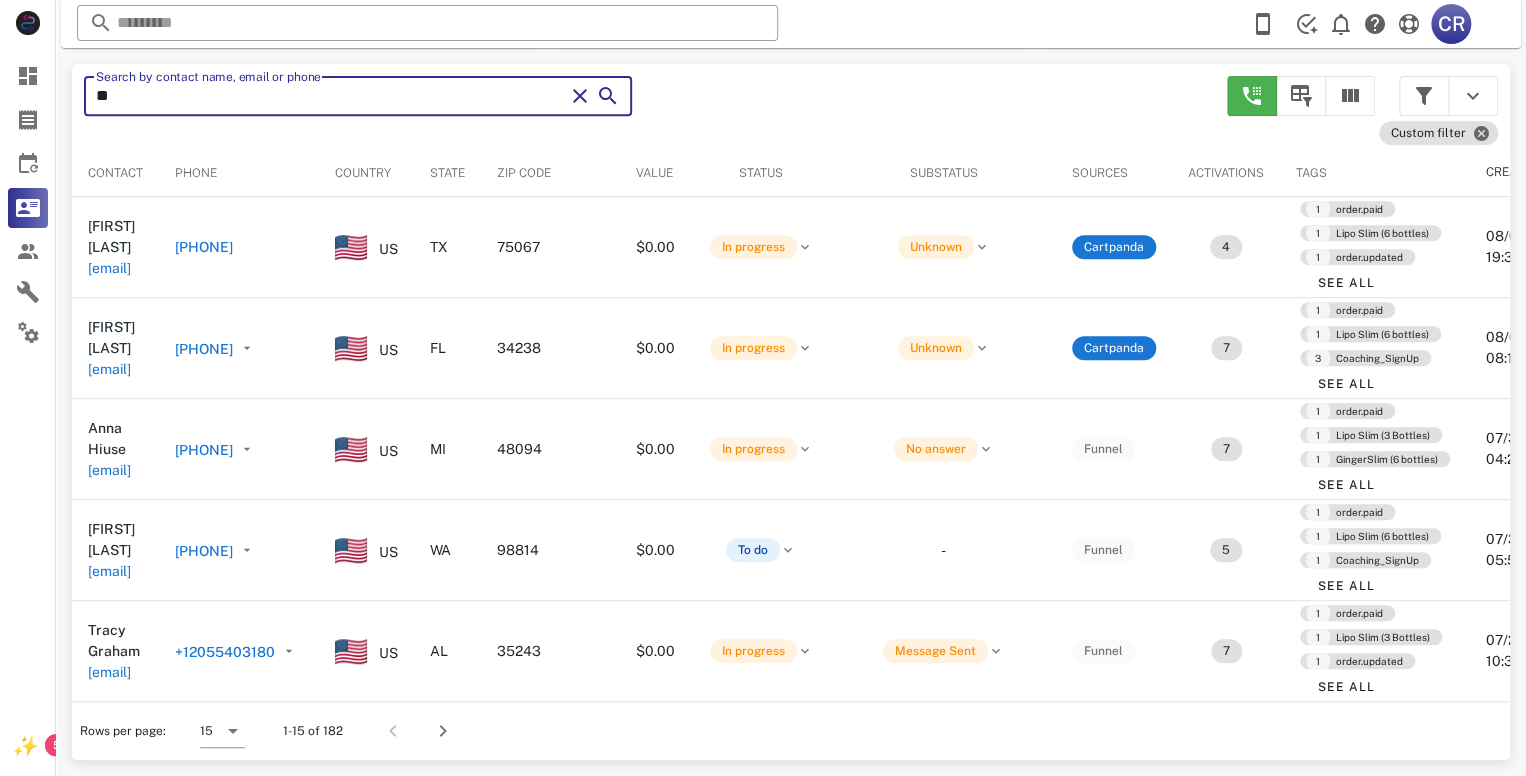 type on "***" 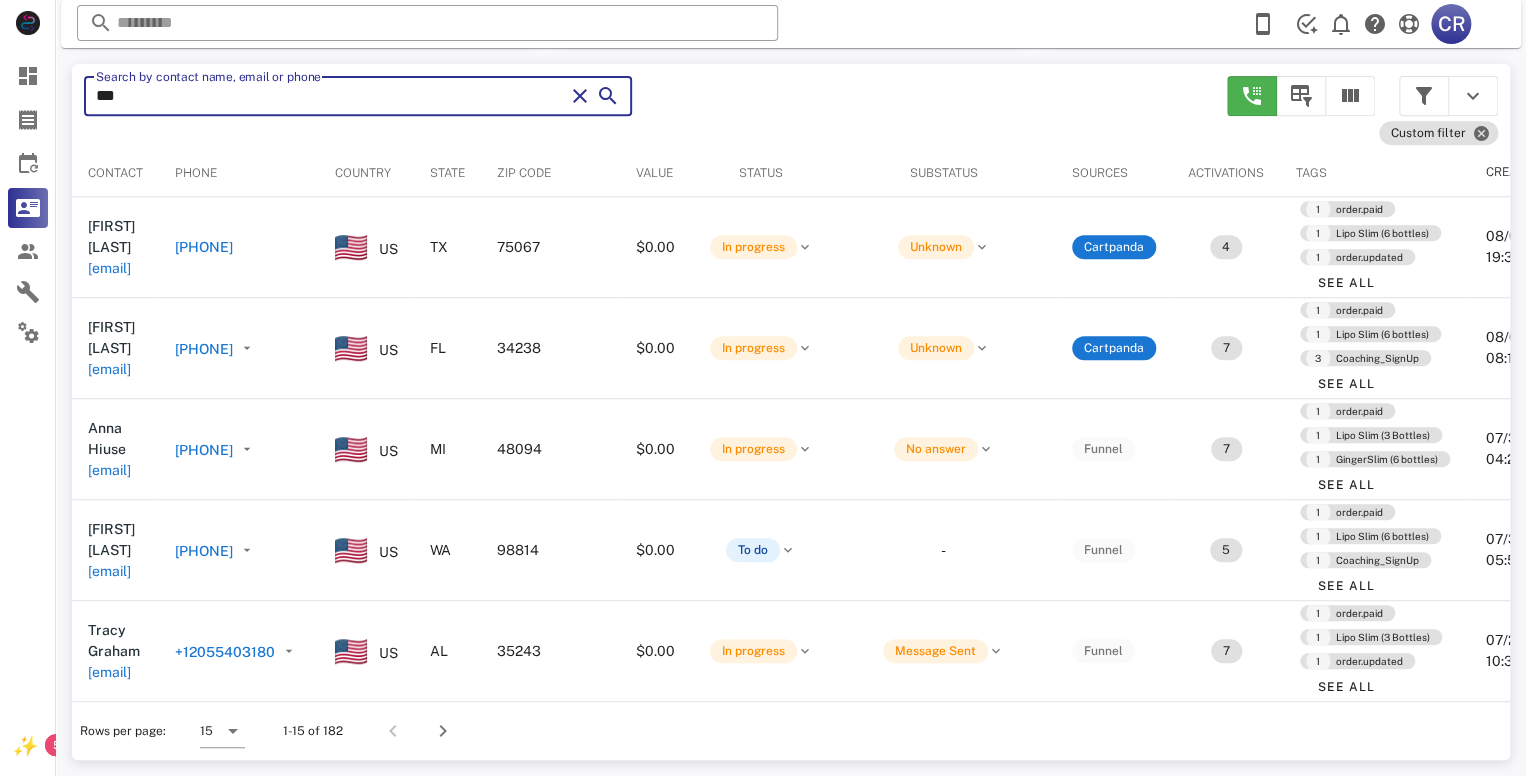 type on "***" 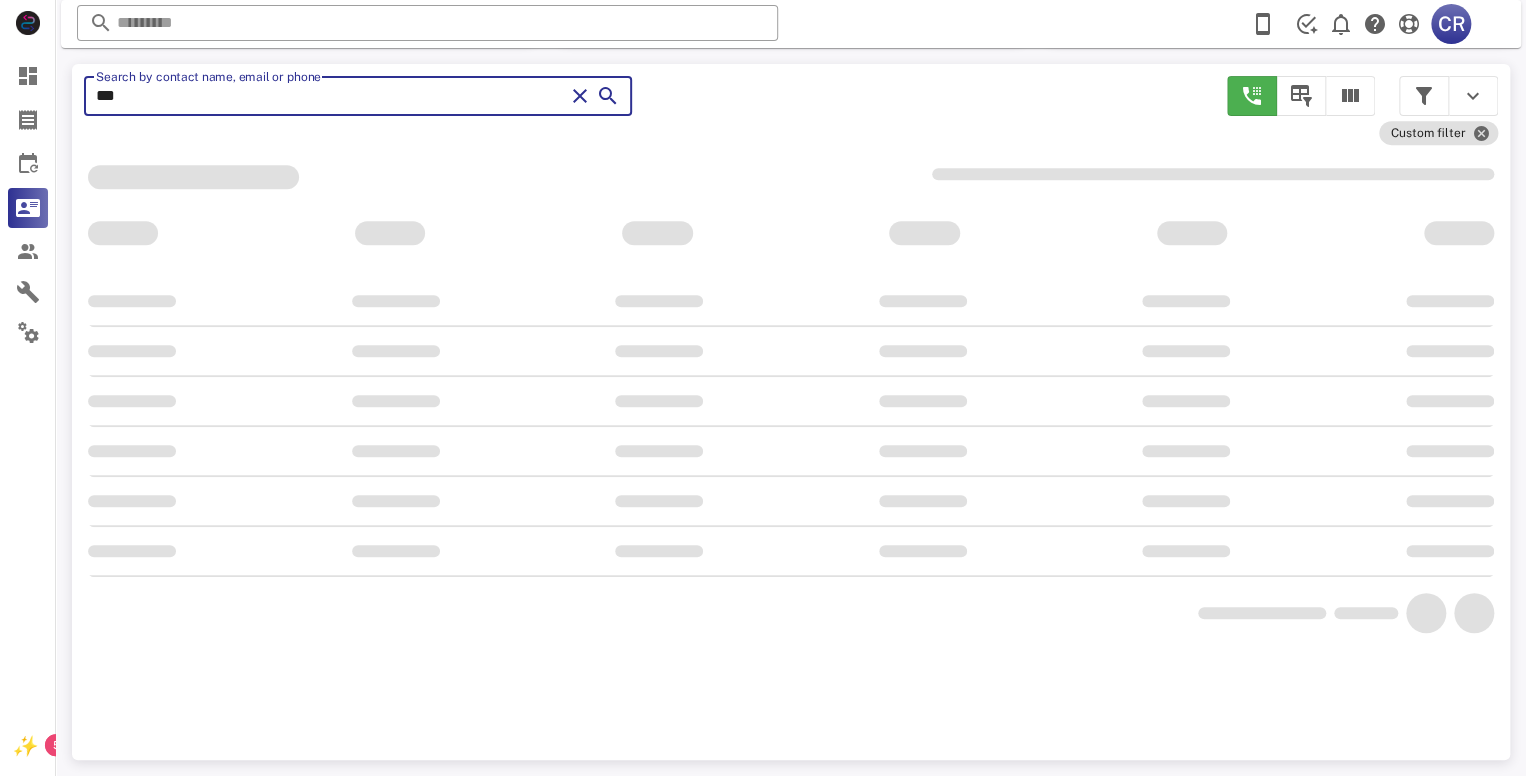 scroll, scrollTop: 356, scrollLeft: 0, axis: vertical 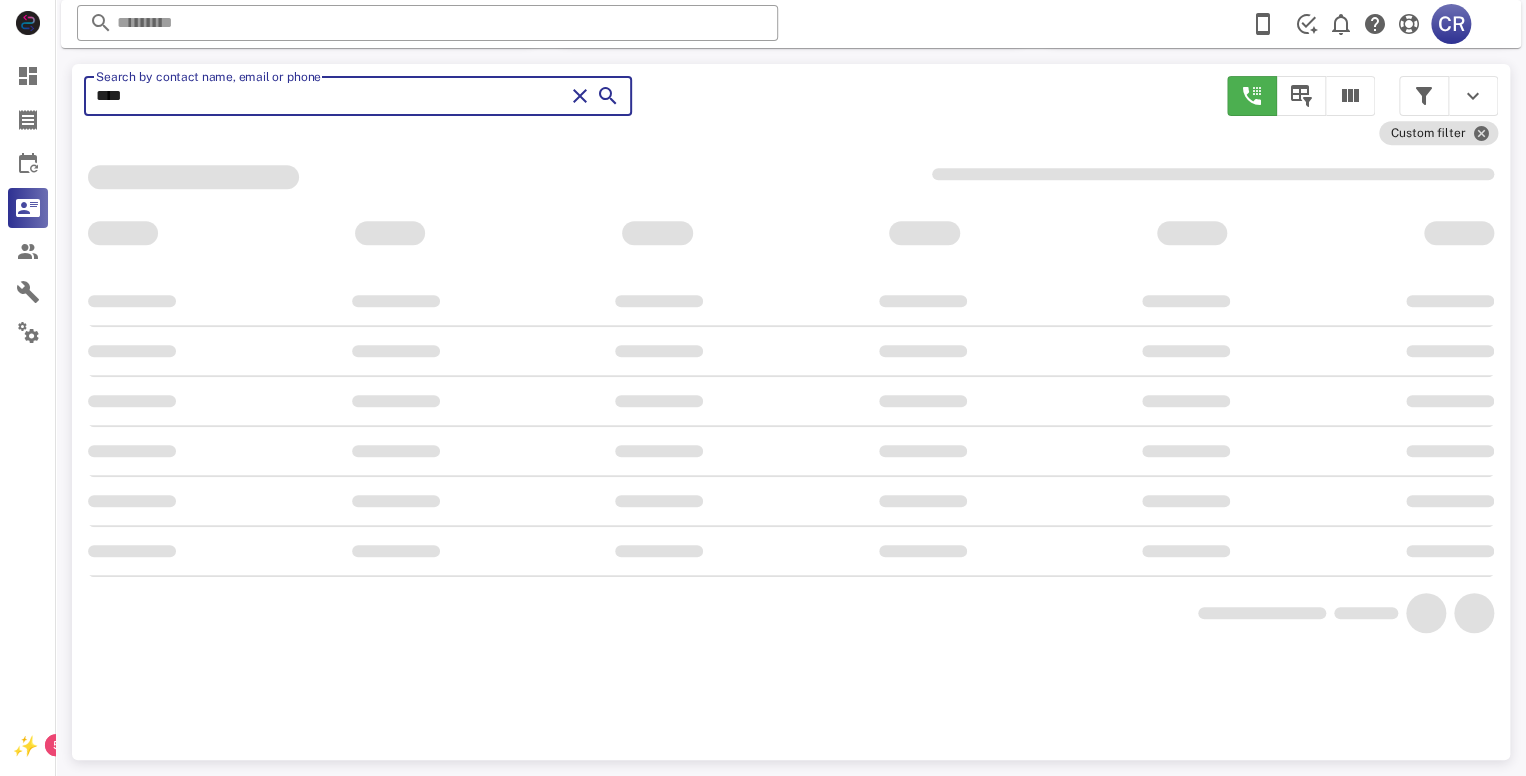 type on "*****" 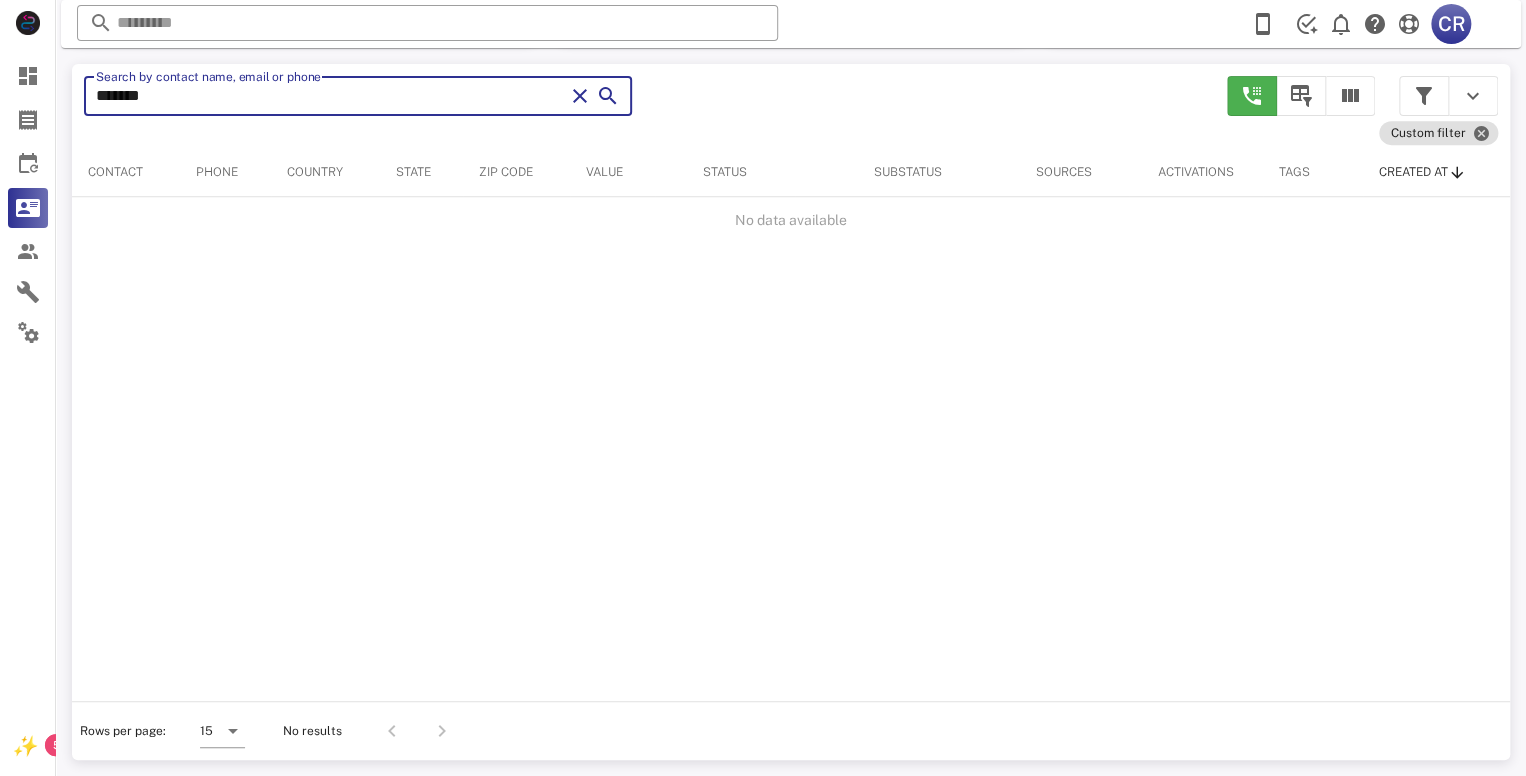 type on "********" 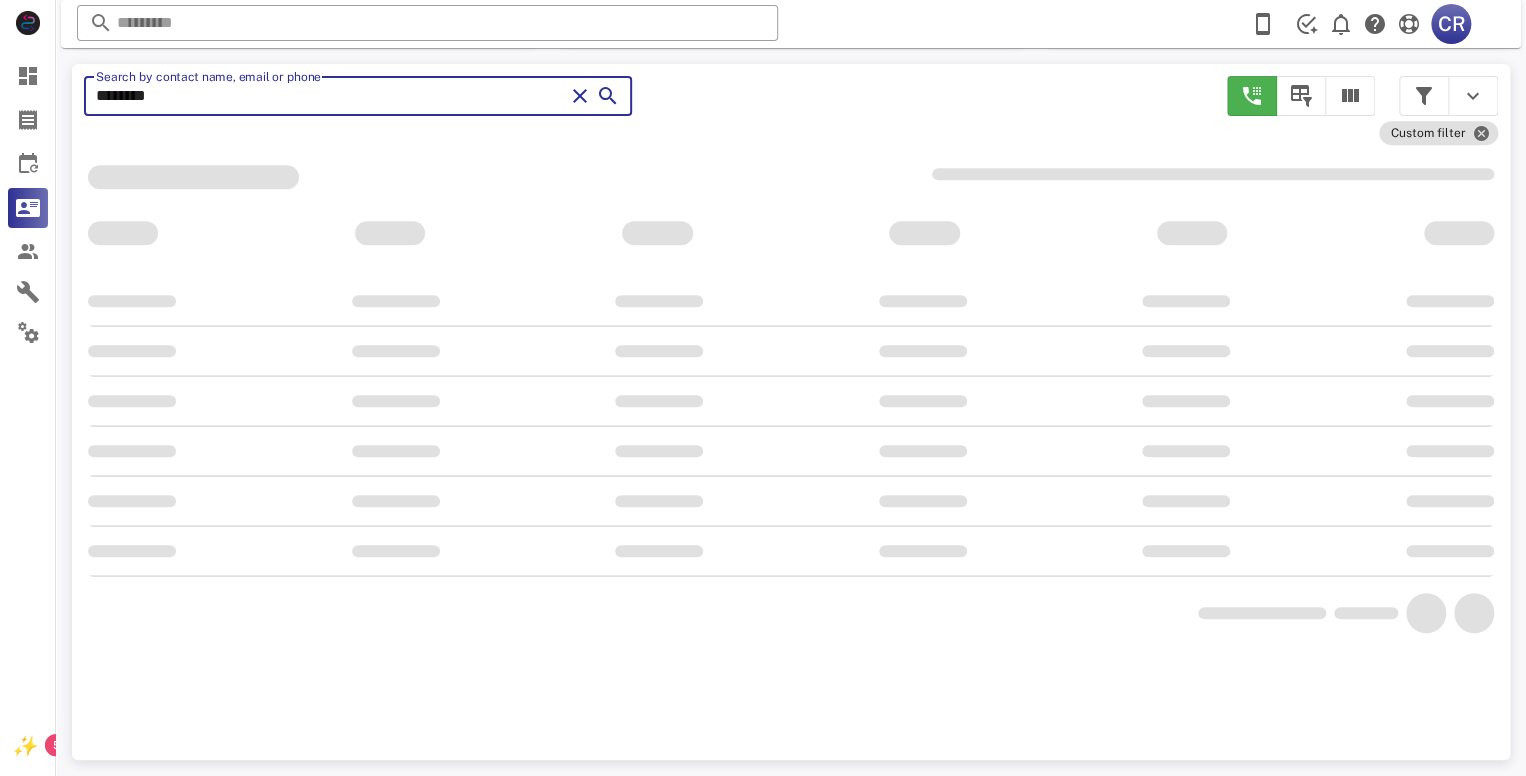 type on "********" 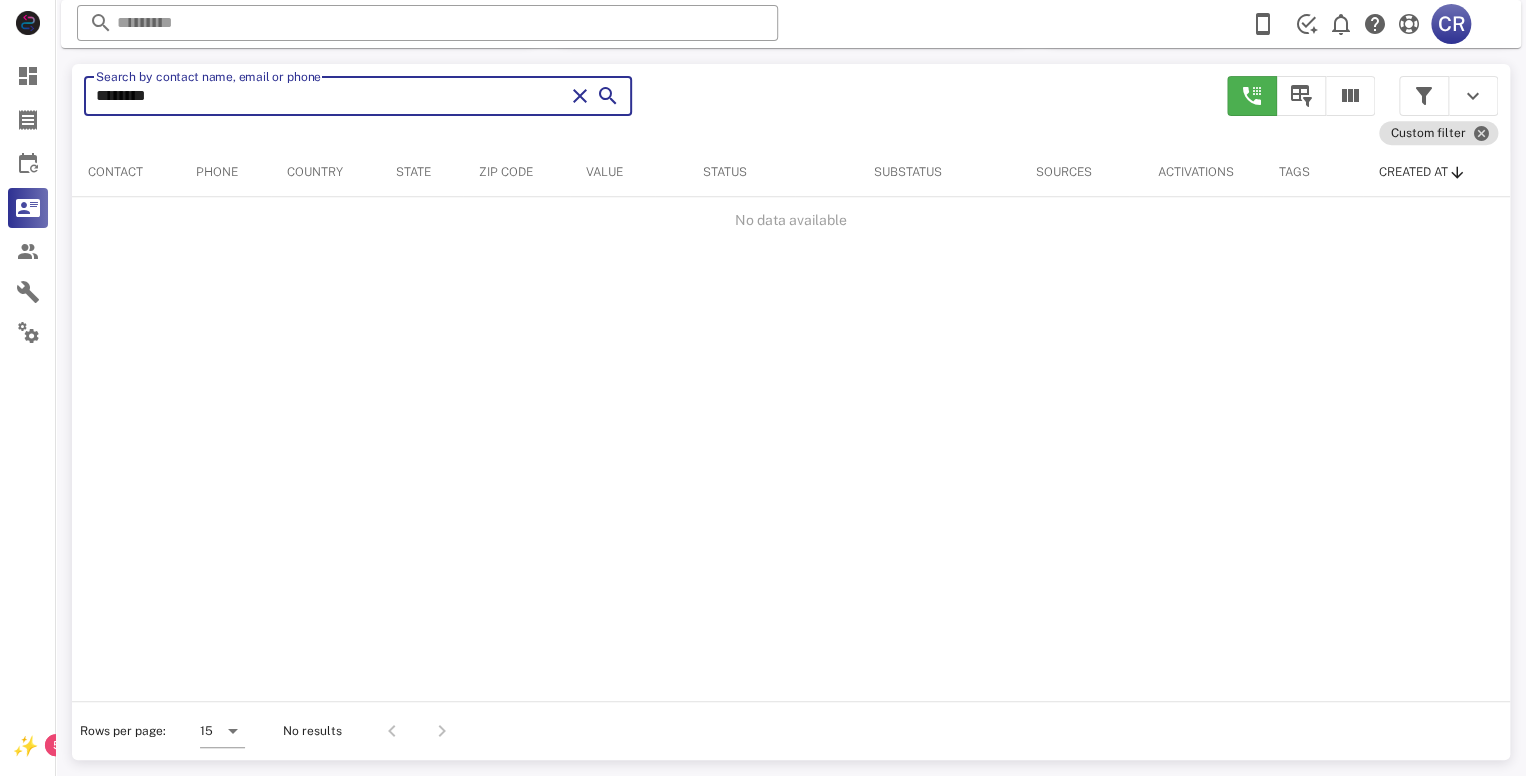 scroll, scrollTop: 380, scrollLeft: 0, axis: vertical 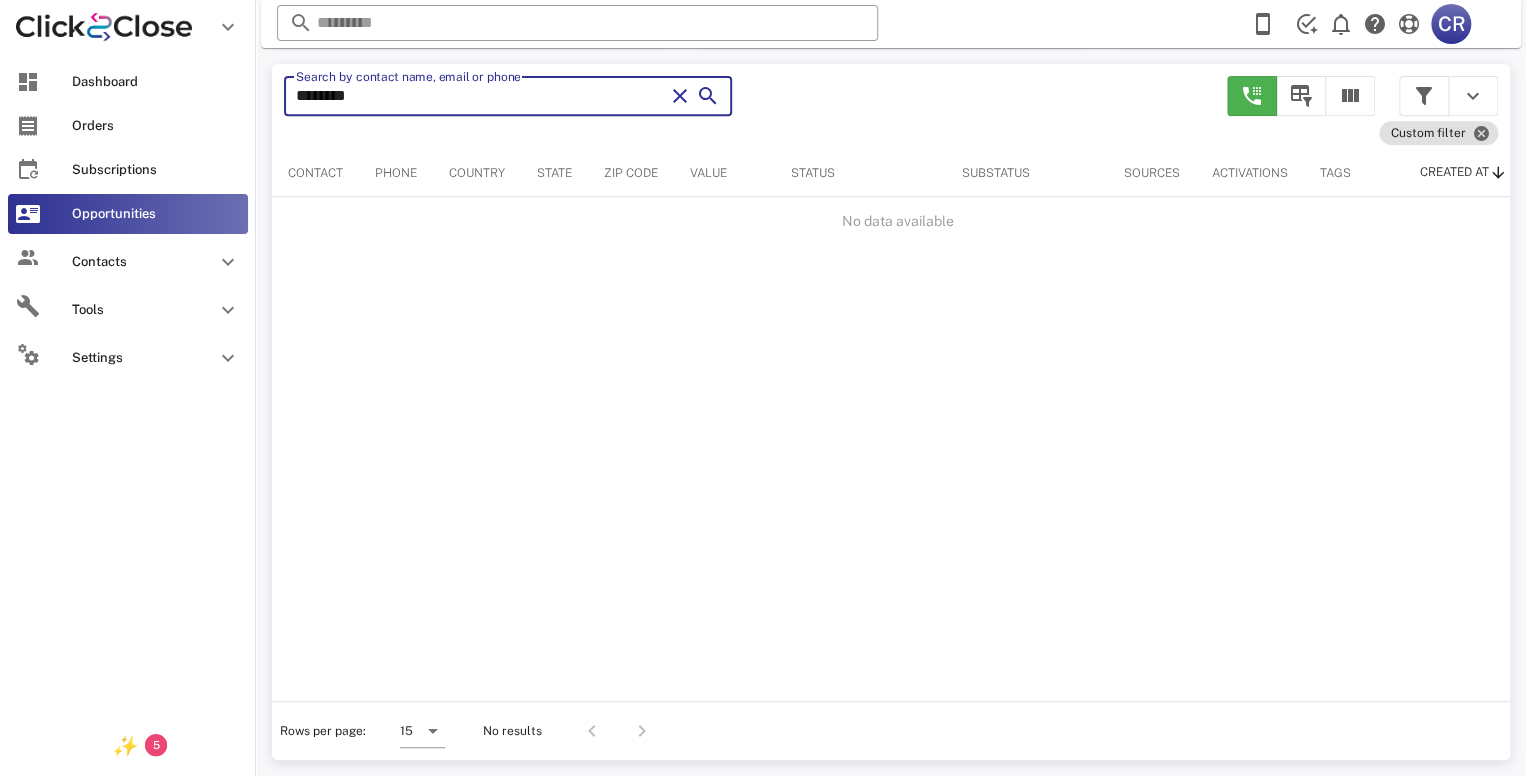 drag, startPoint x: 374, startPoint y: 99, endPoint x: 6, endPoint y: 113, distance: 368.2662 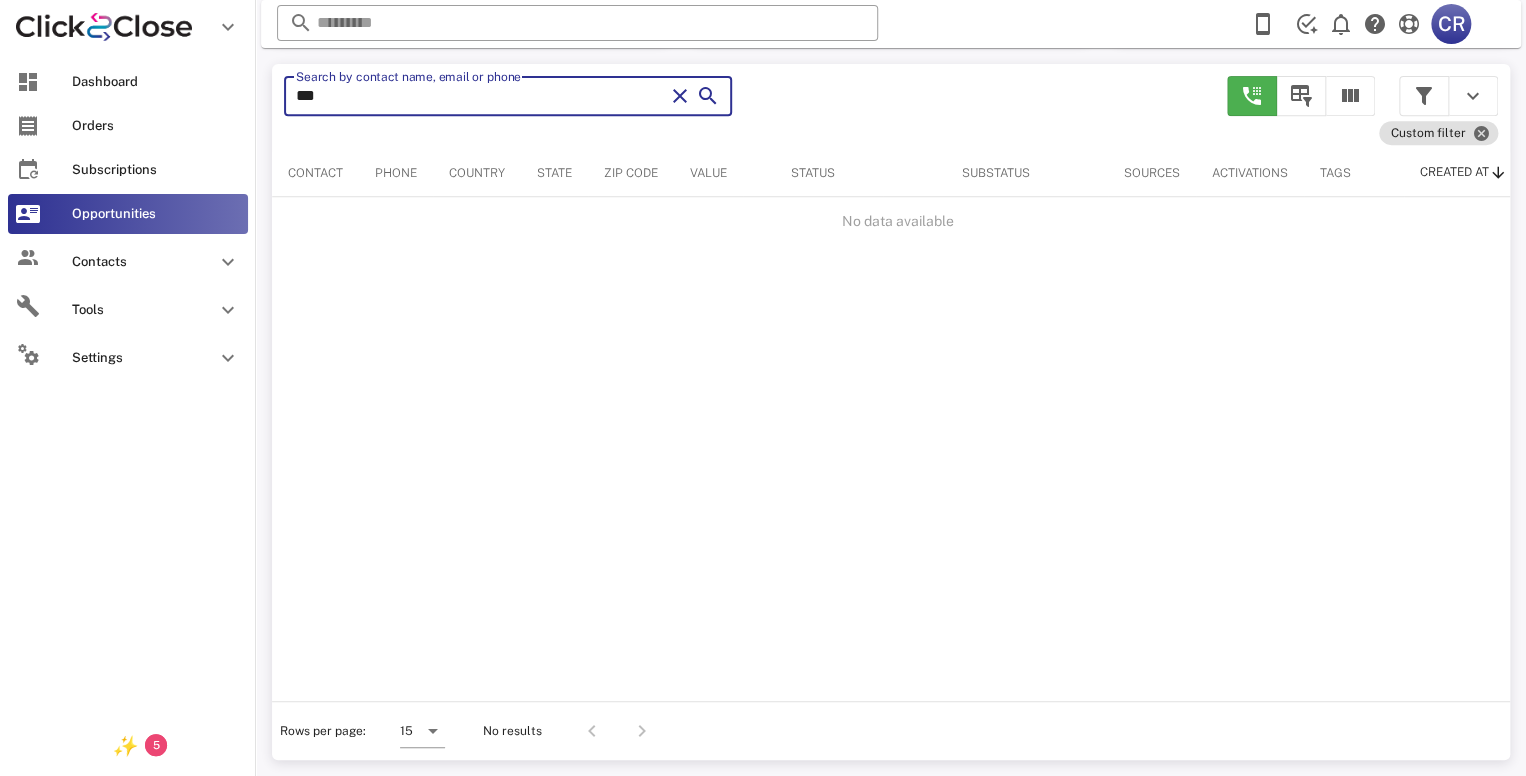 type on "****" 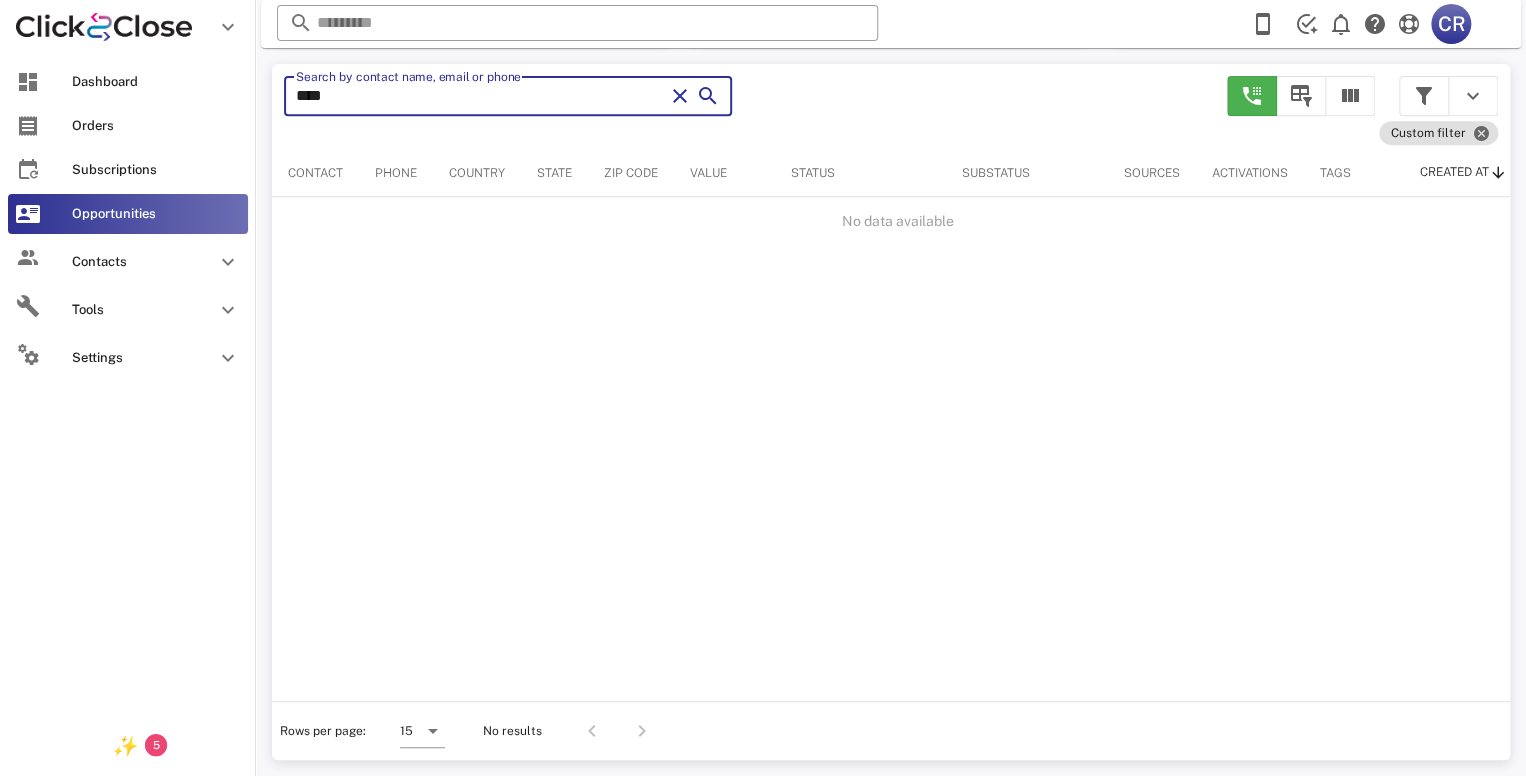 type on "****" 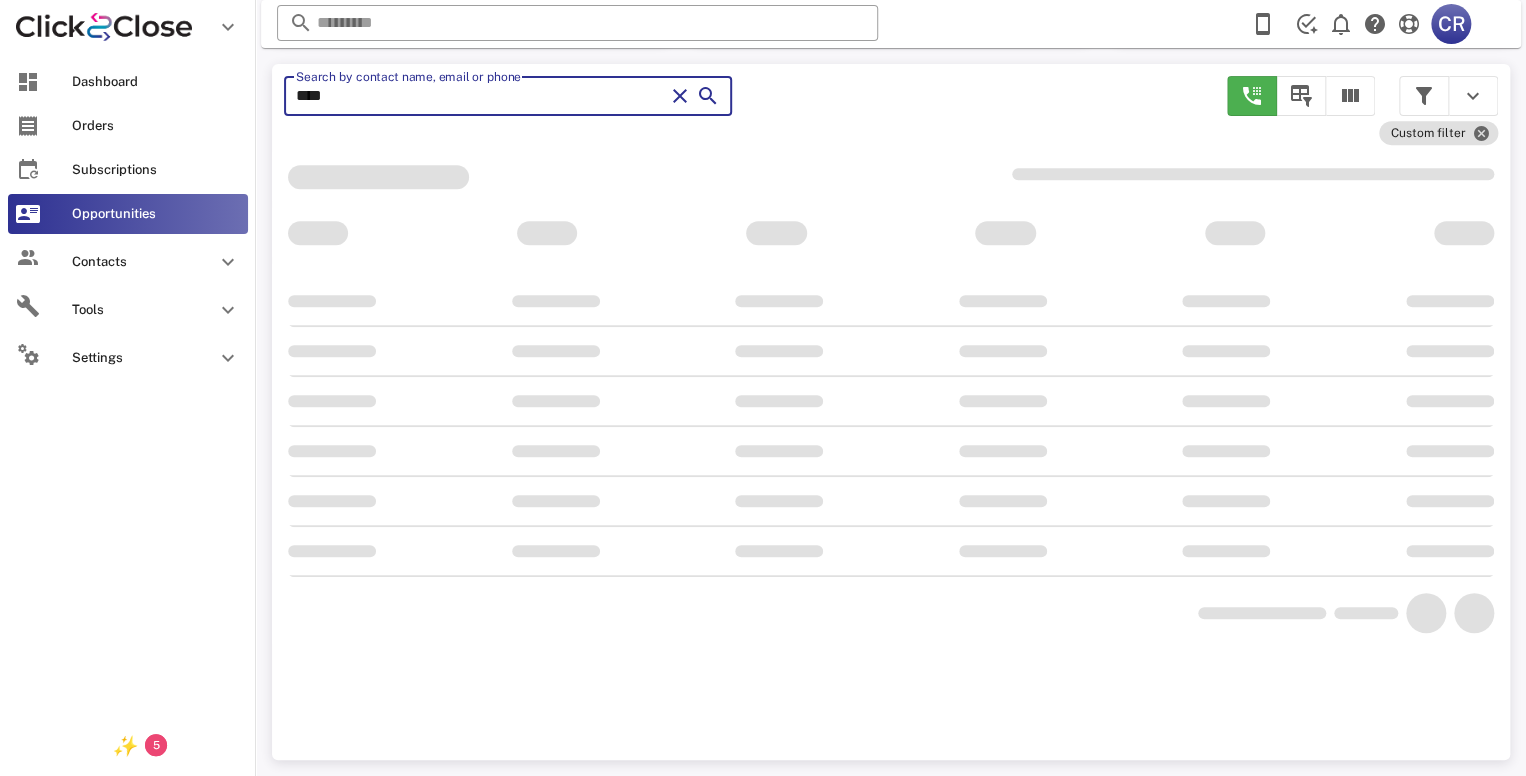 scroll, scrollTop: 356, scrollLeft: 0, axis: vertical 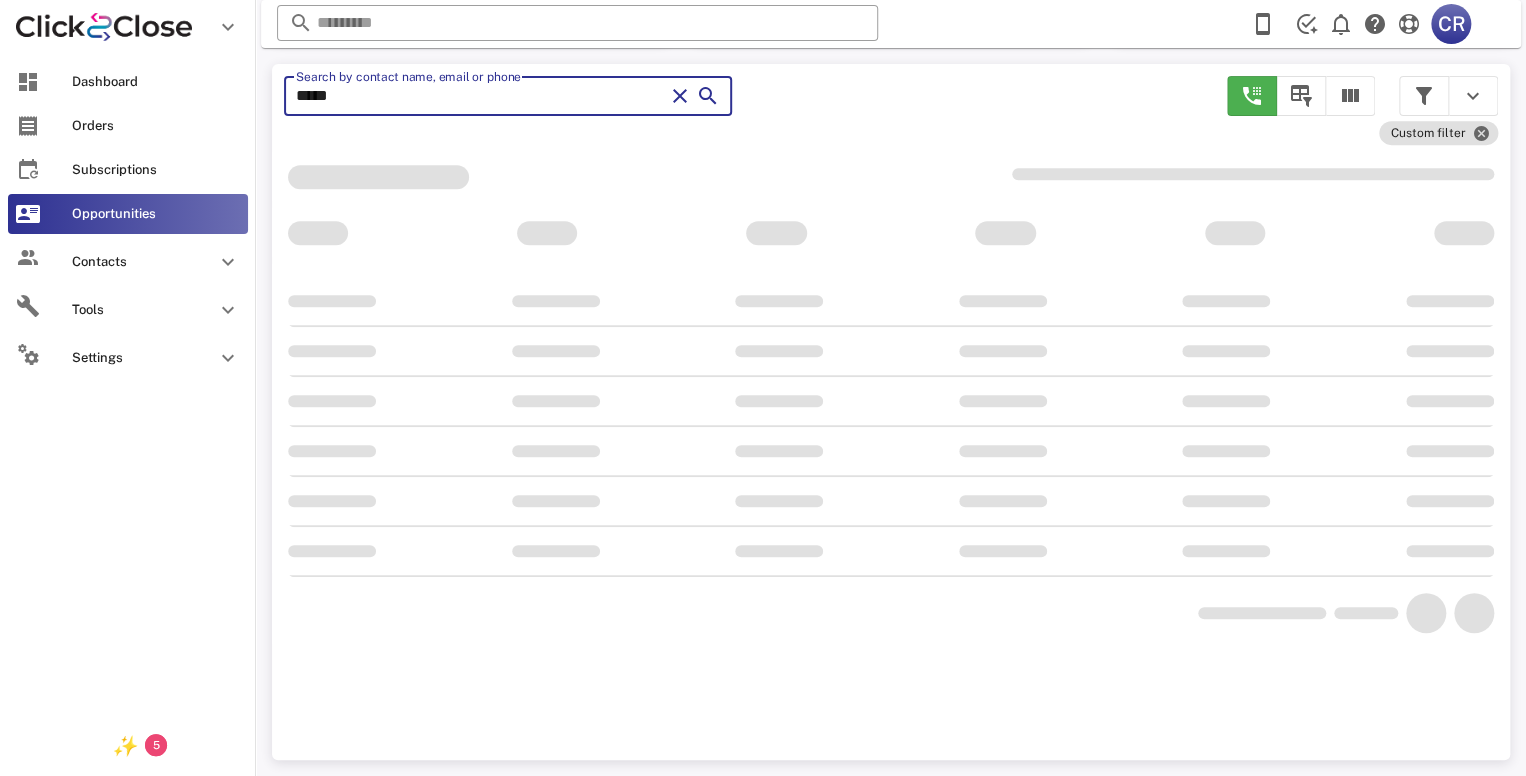 type on "******" 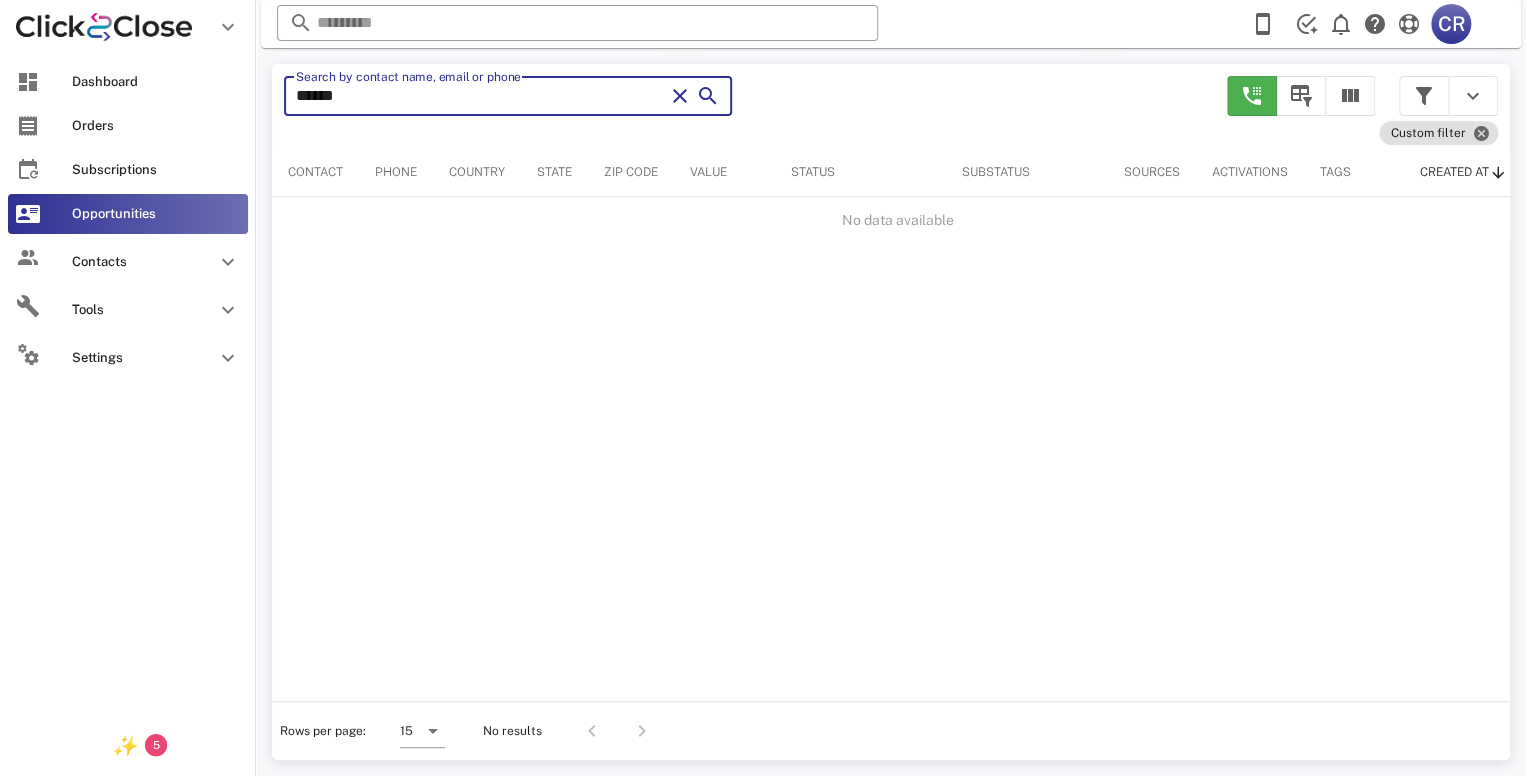 type on "******" 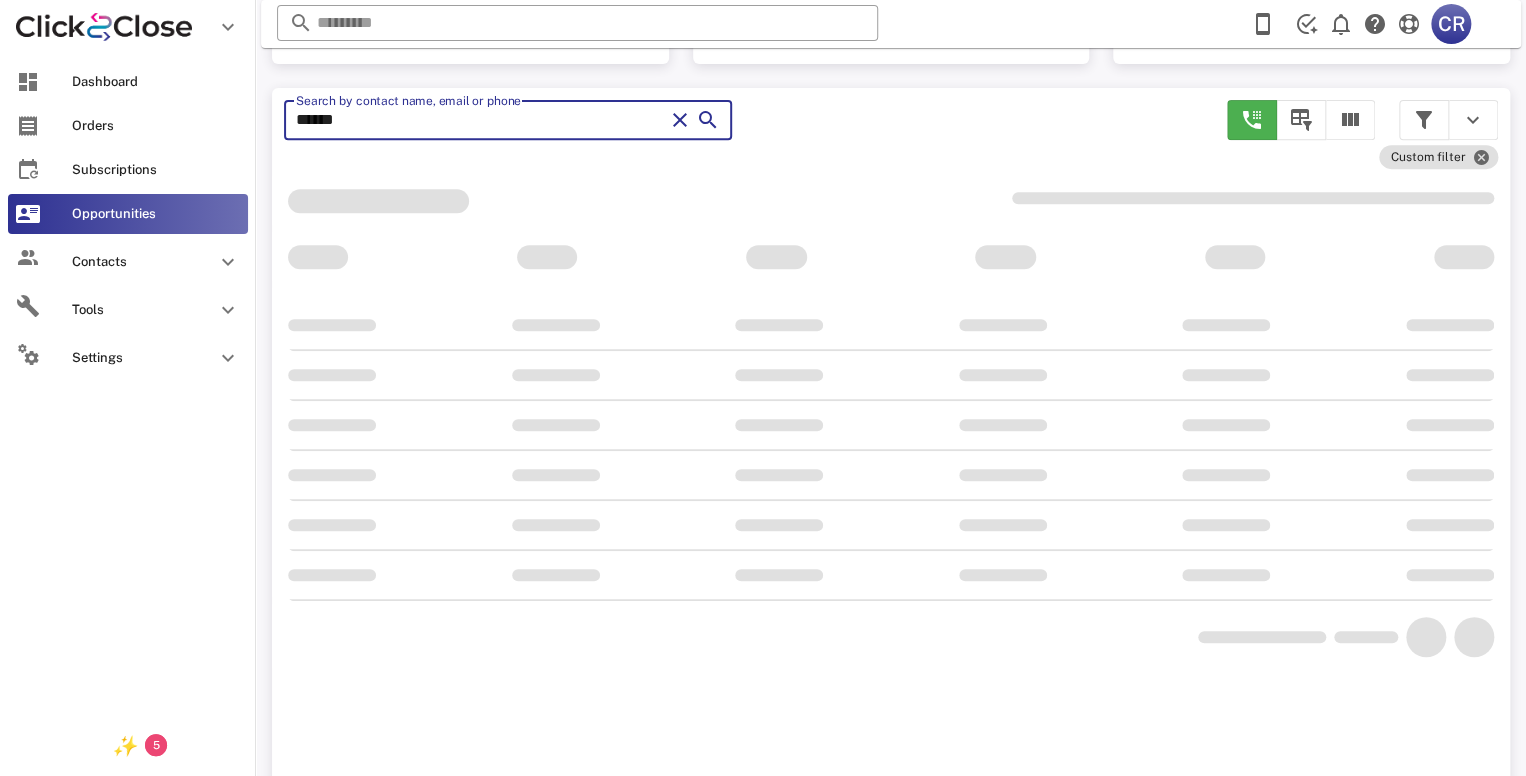 scroll, scrollTop: 380, scrollLeft: 0, axis: vertical 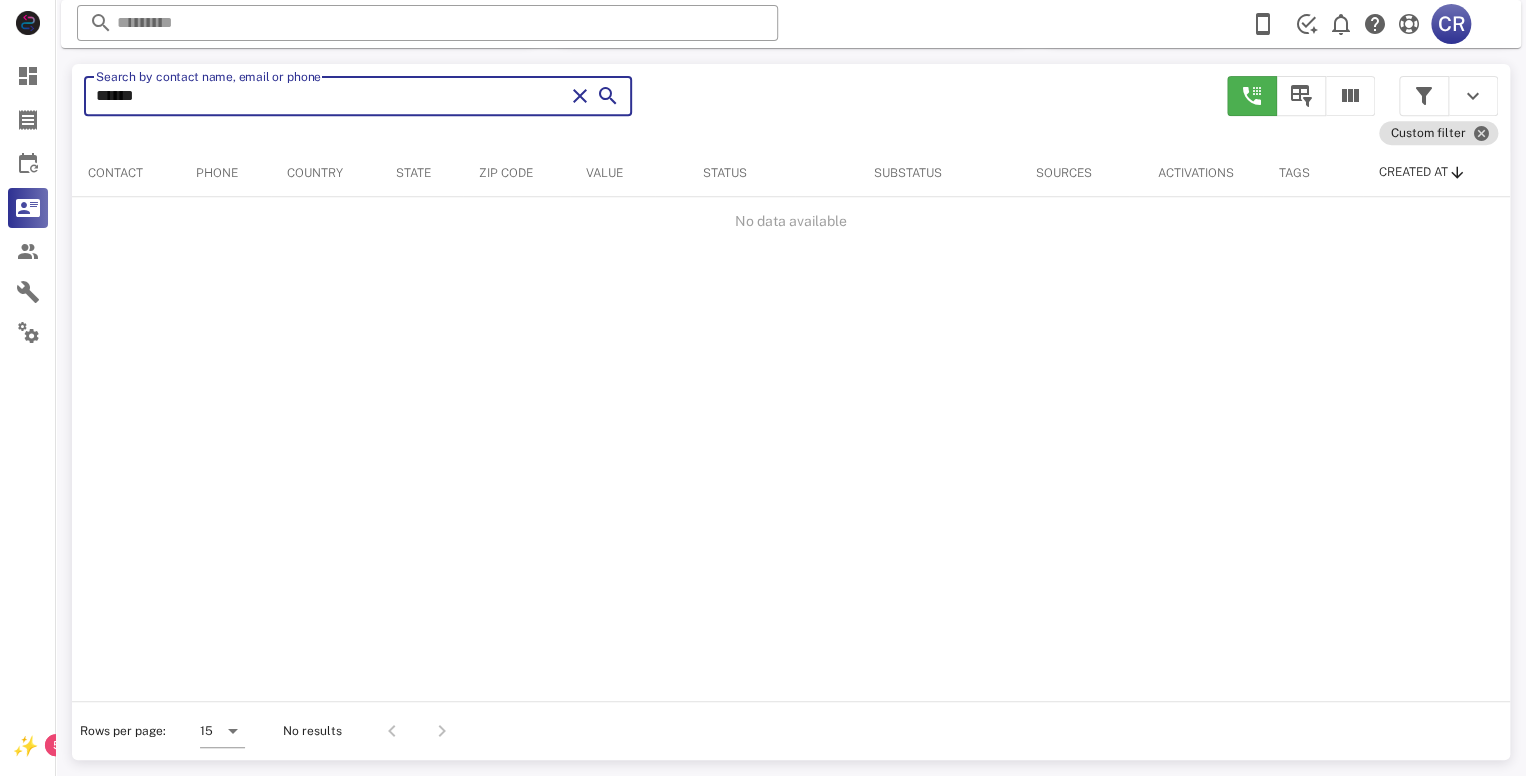click at bounding box center [580, 96] 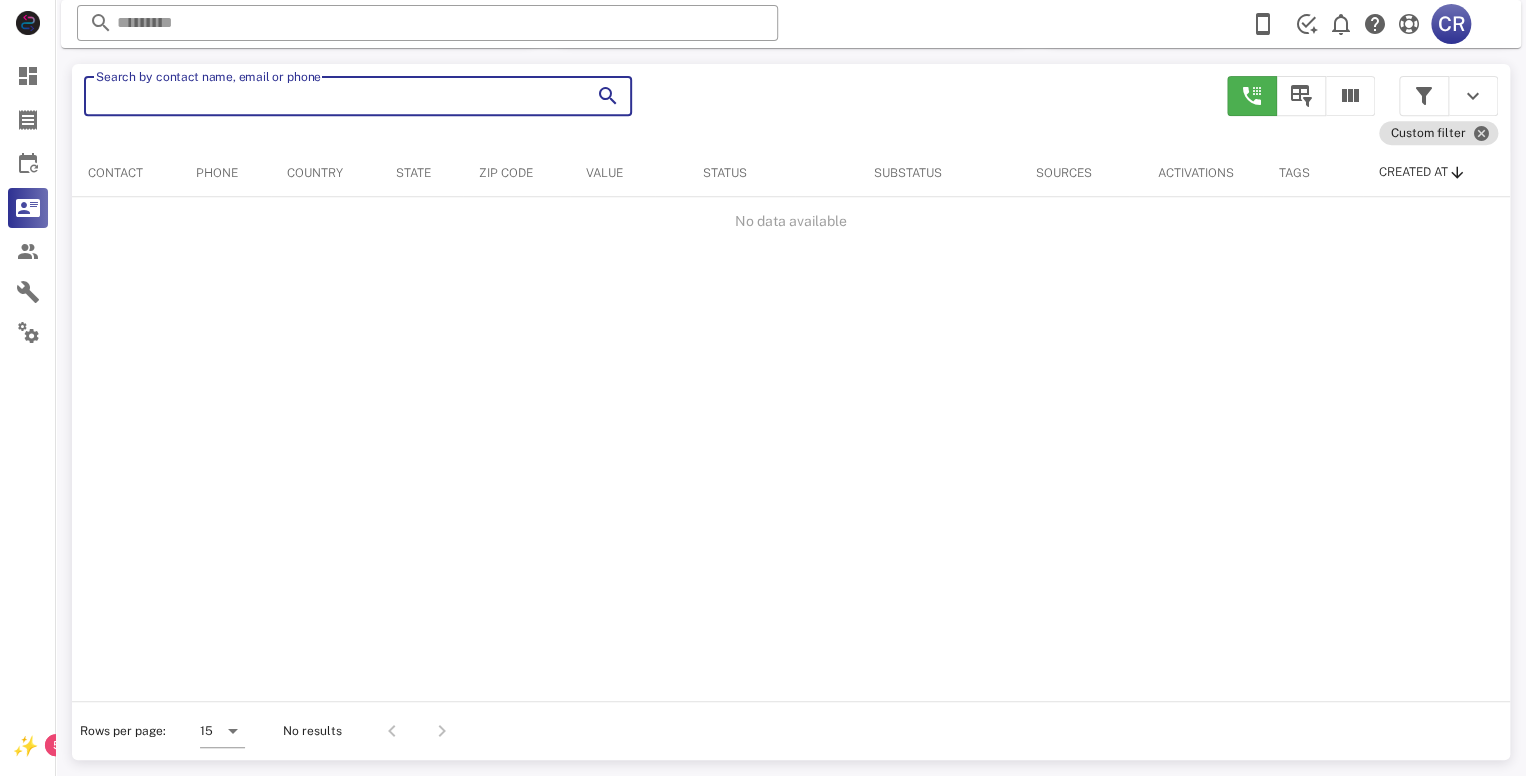 type 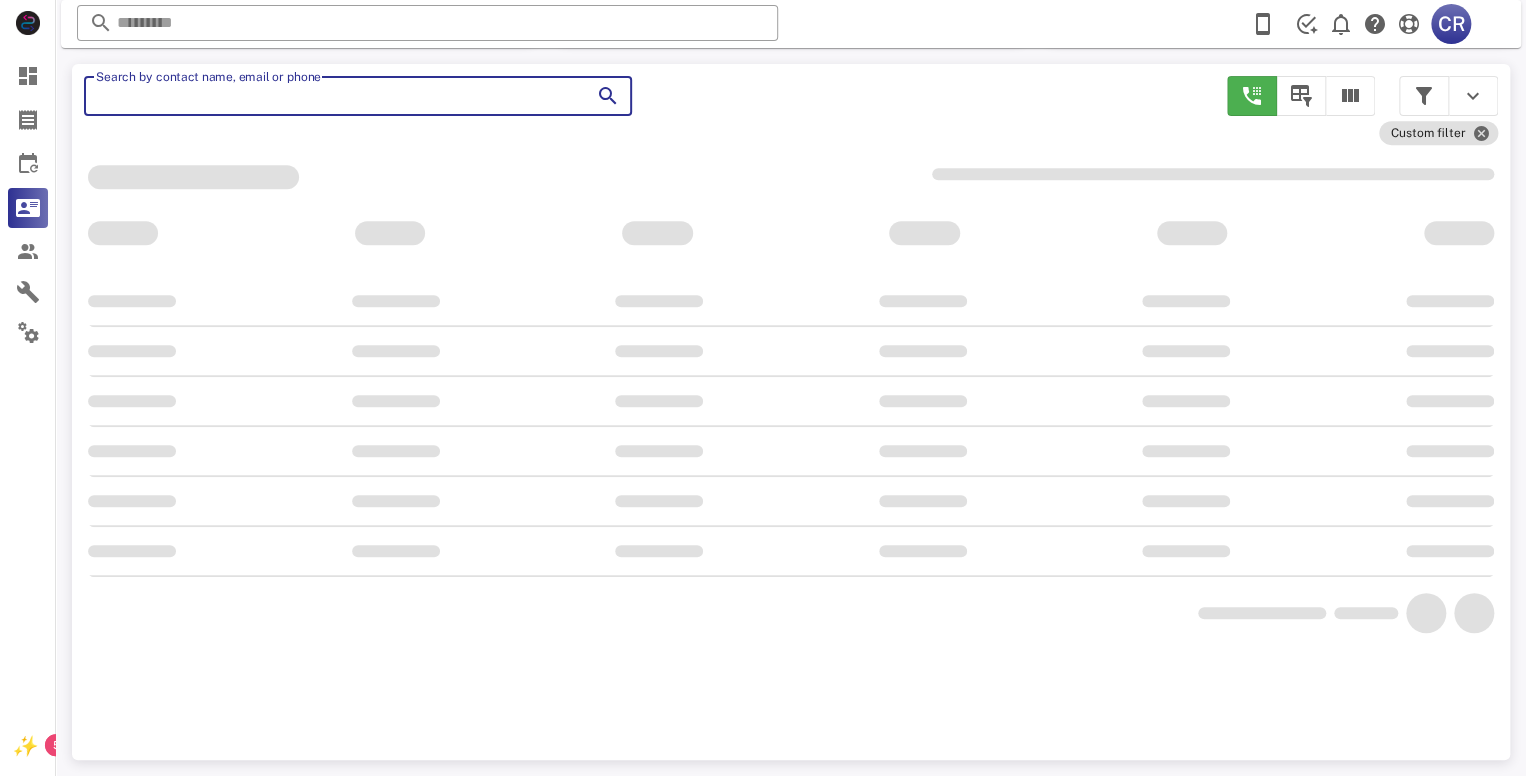 scroll, scrollTop: 356, scrollLeft: 0, axis: vertical 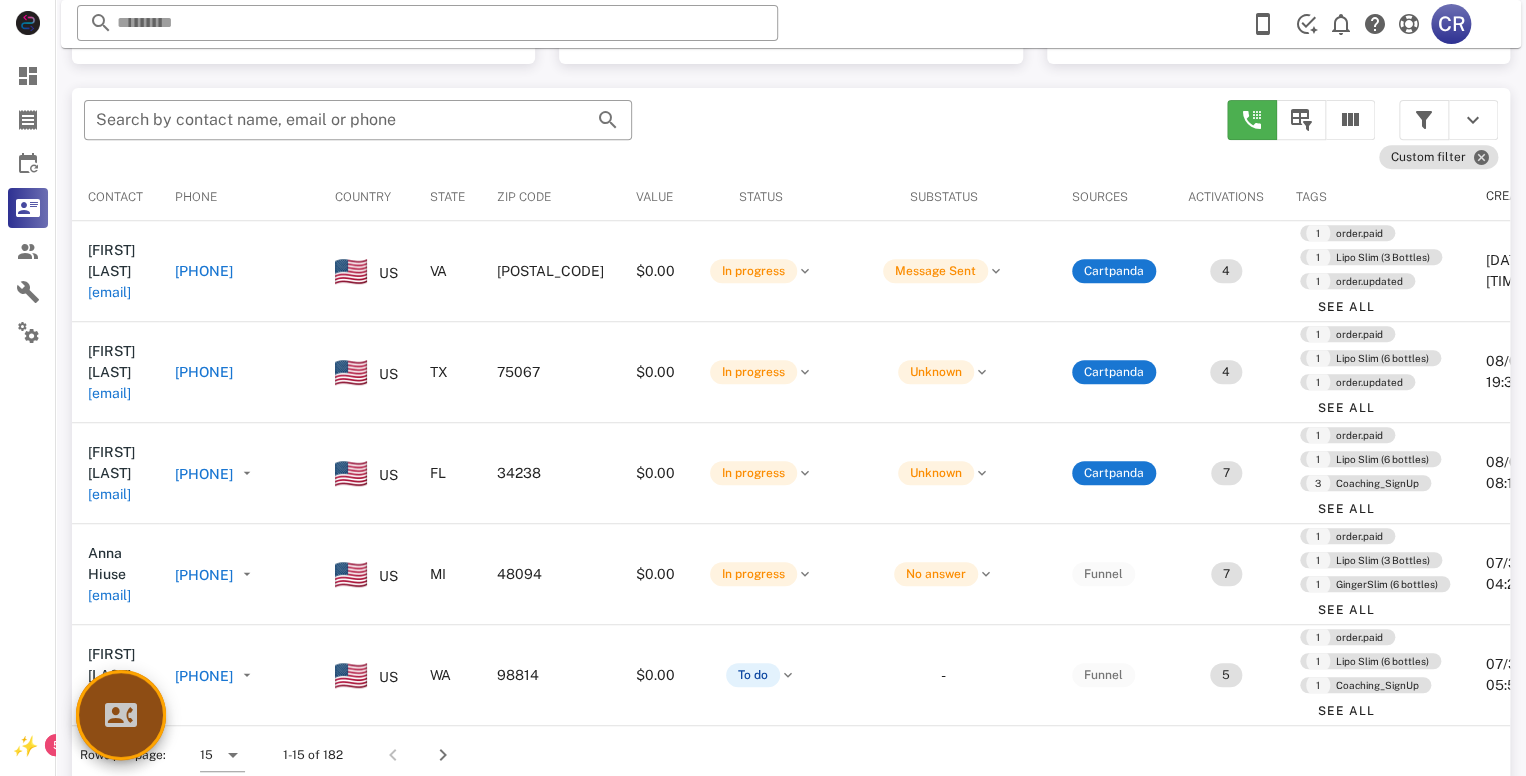 click at bounding box center [121, 715] 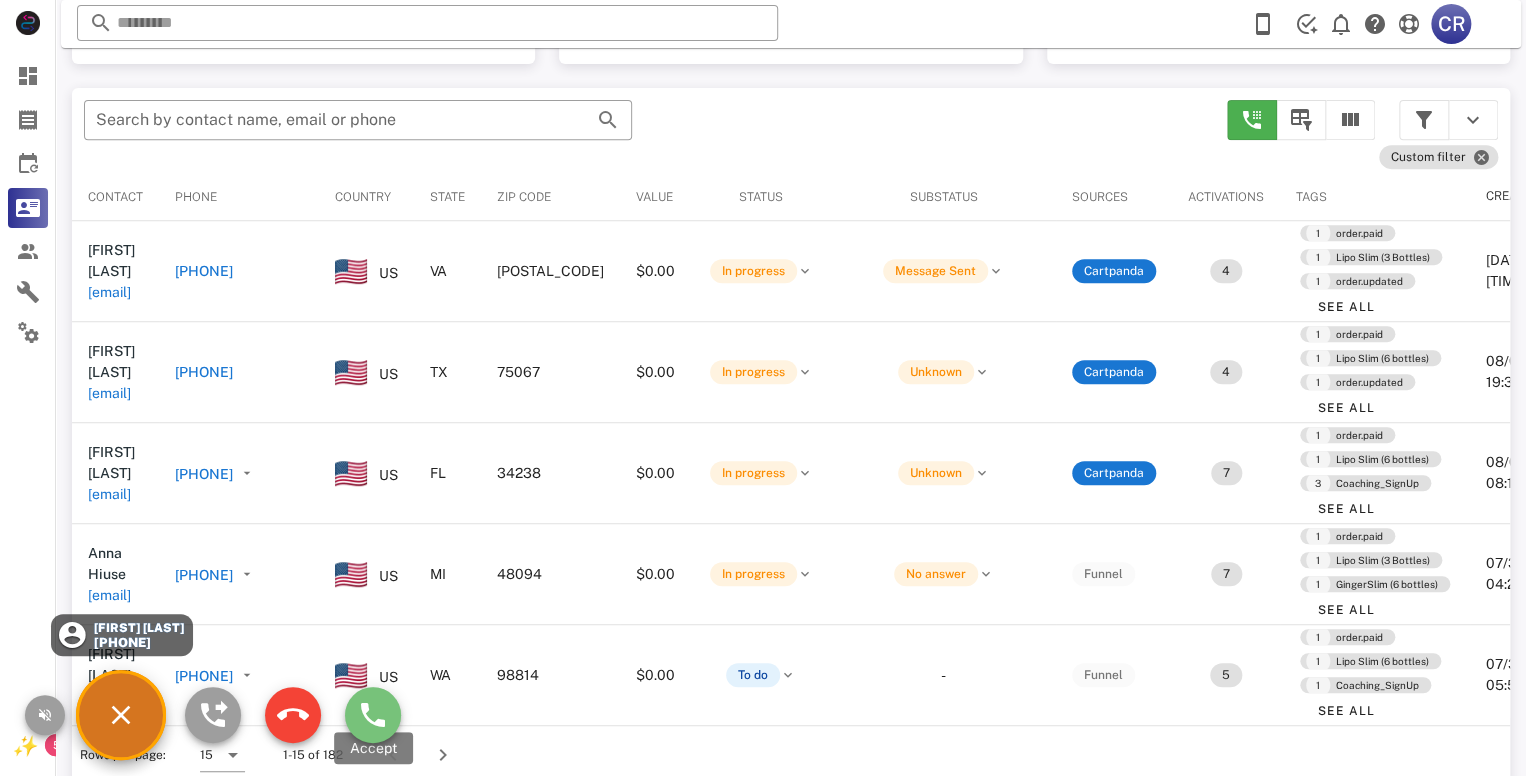 click at bounding box center [373, 715] 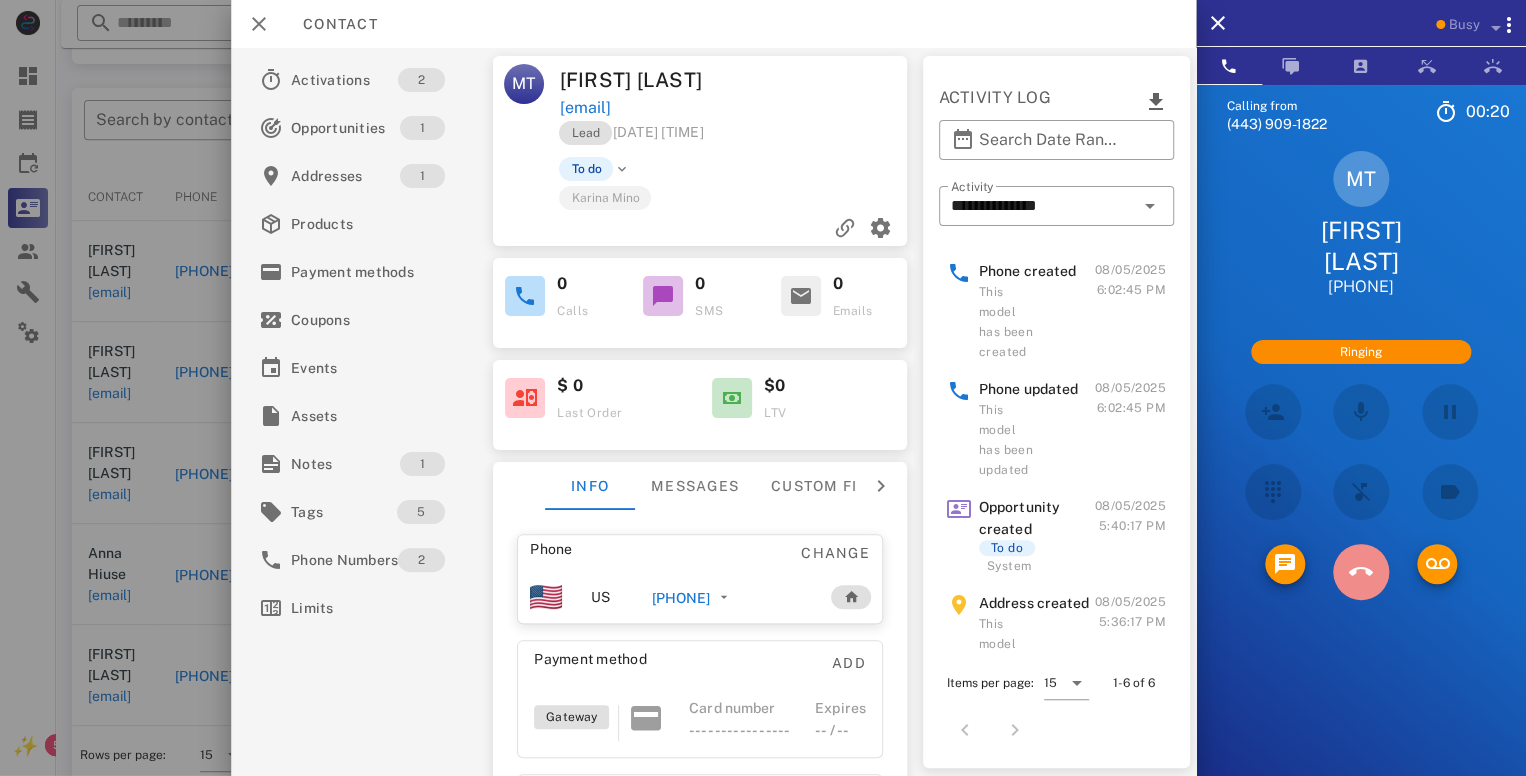 click at bounding box center (1360, 572) 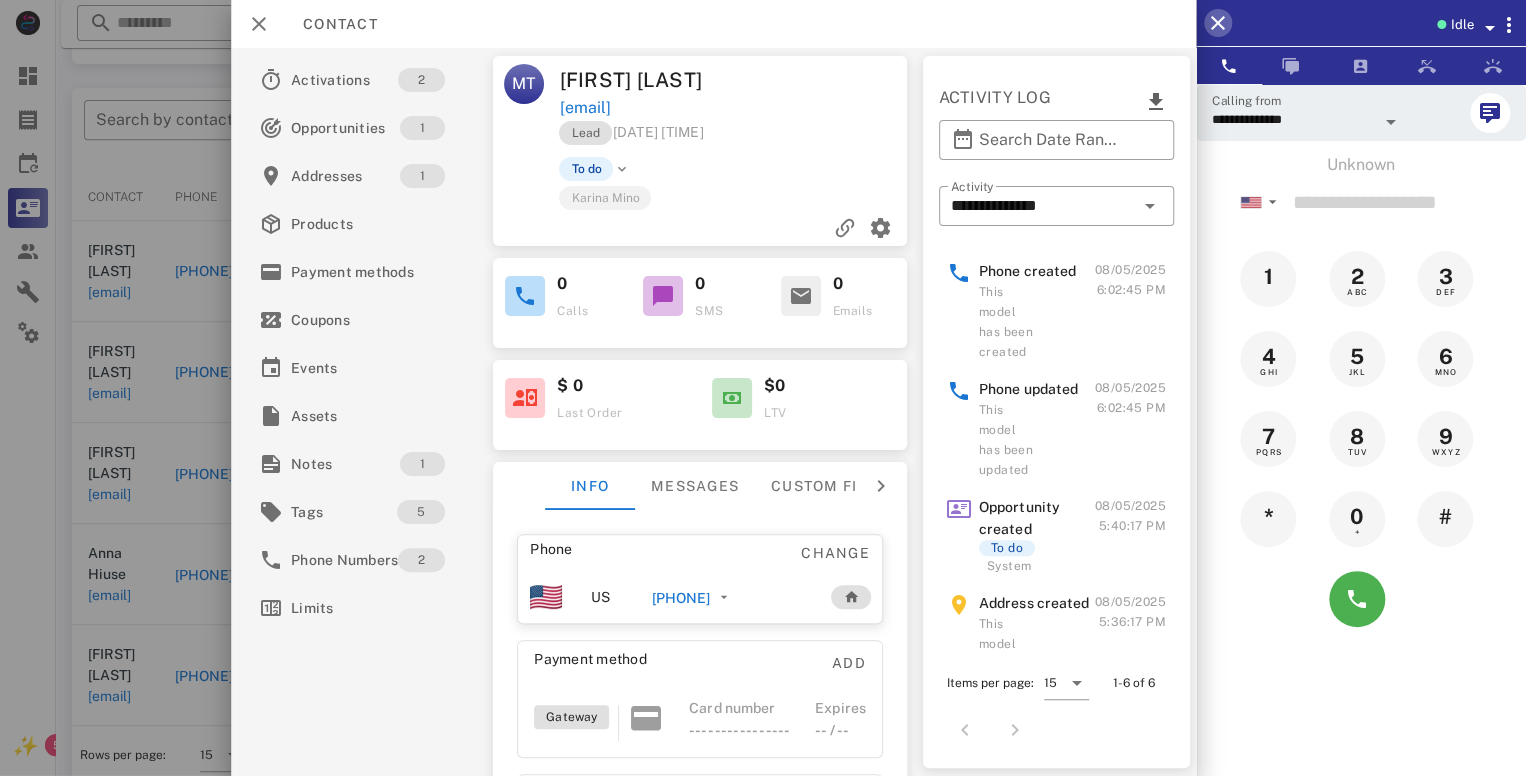 click at bounding box center [1218, 23] 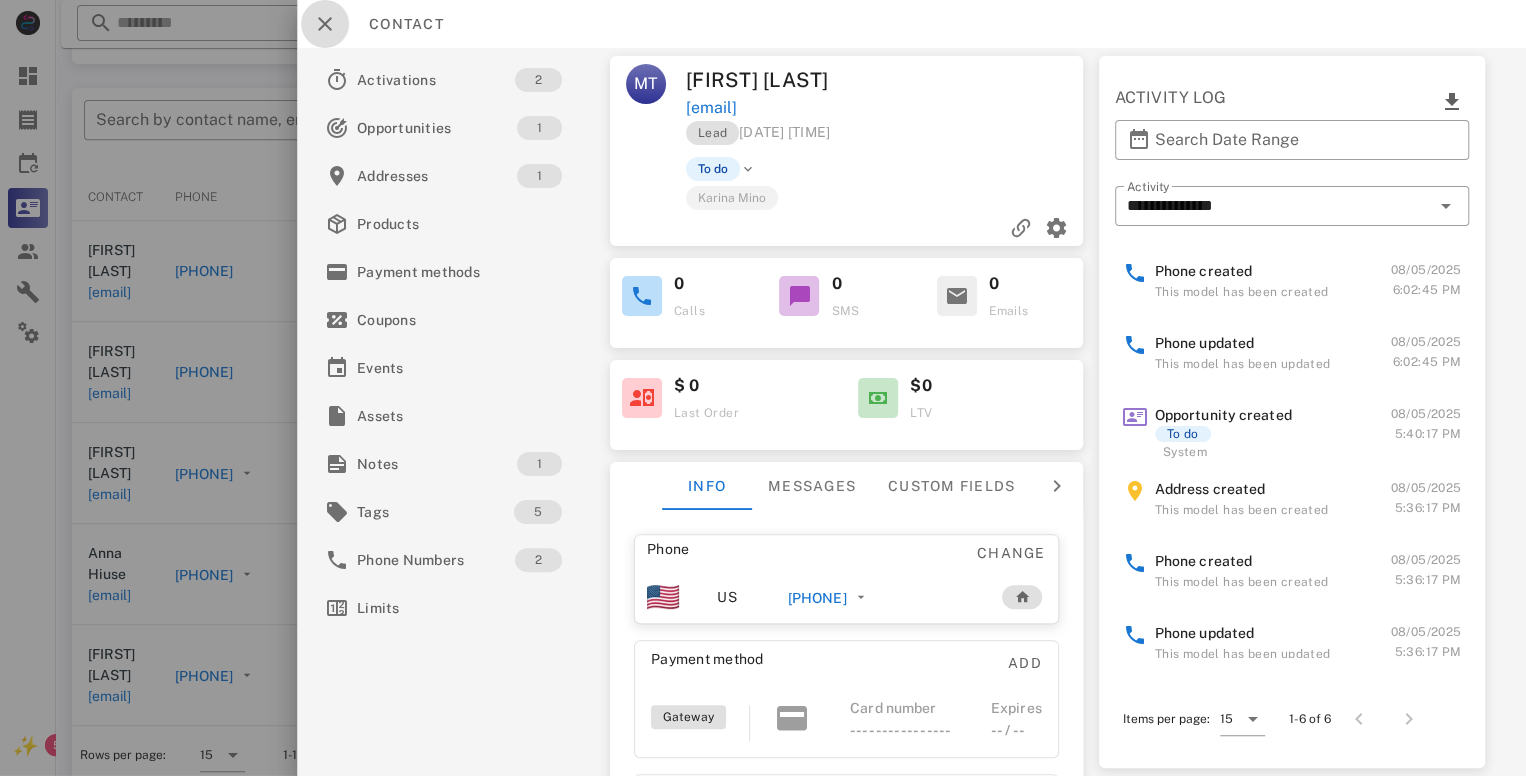 click at bounding box center (325, 24) 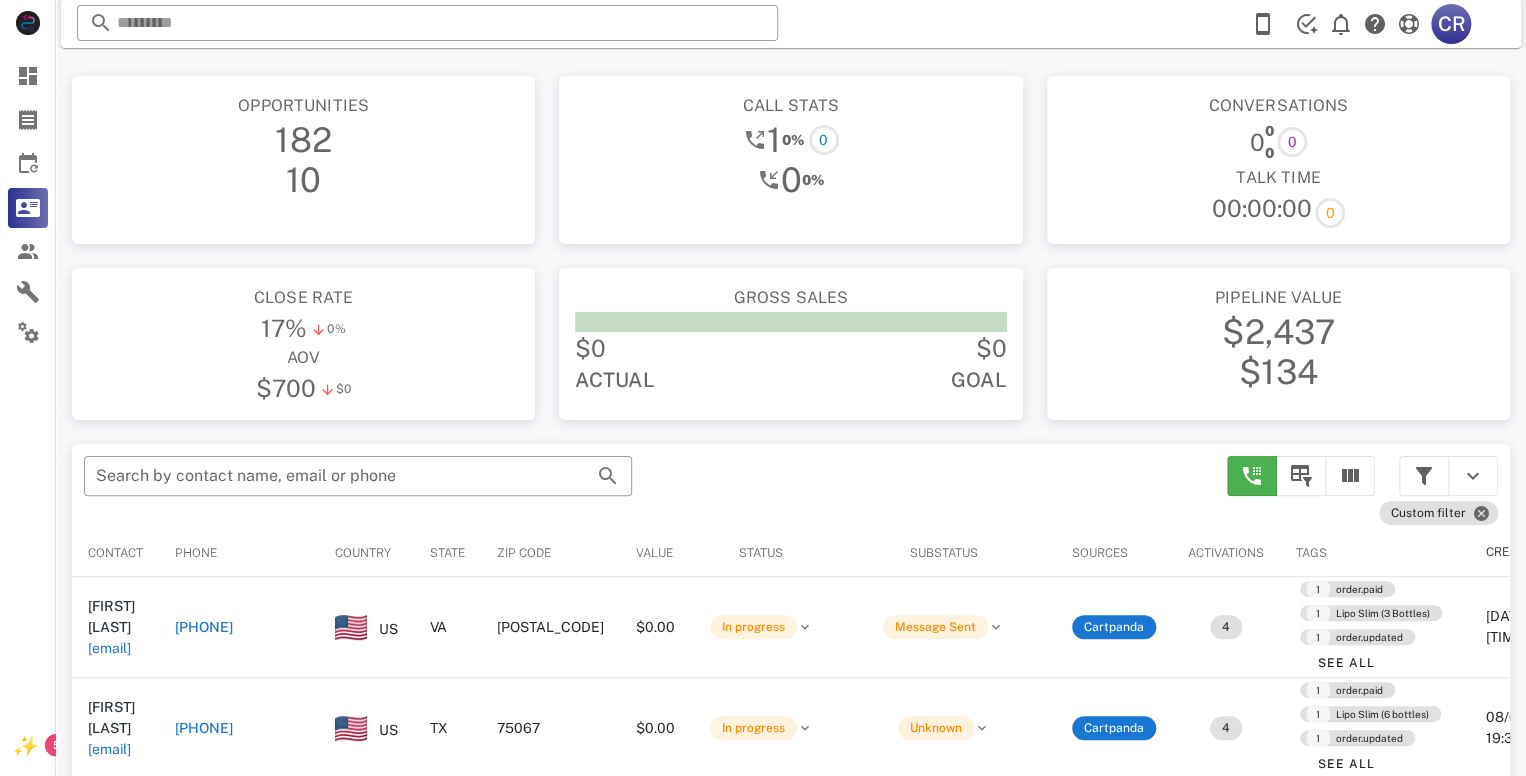 scroll, scrollTop: 100, scrollLeft: 0, axis: vertical 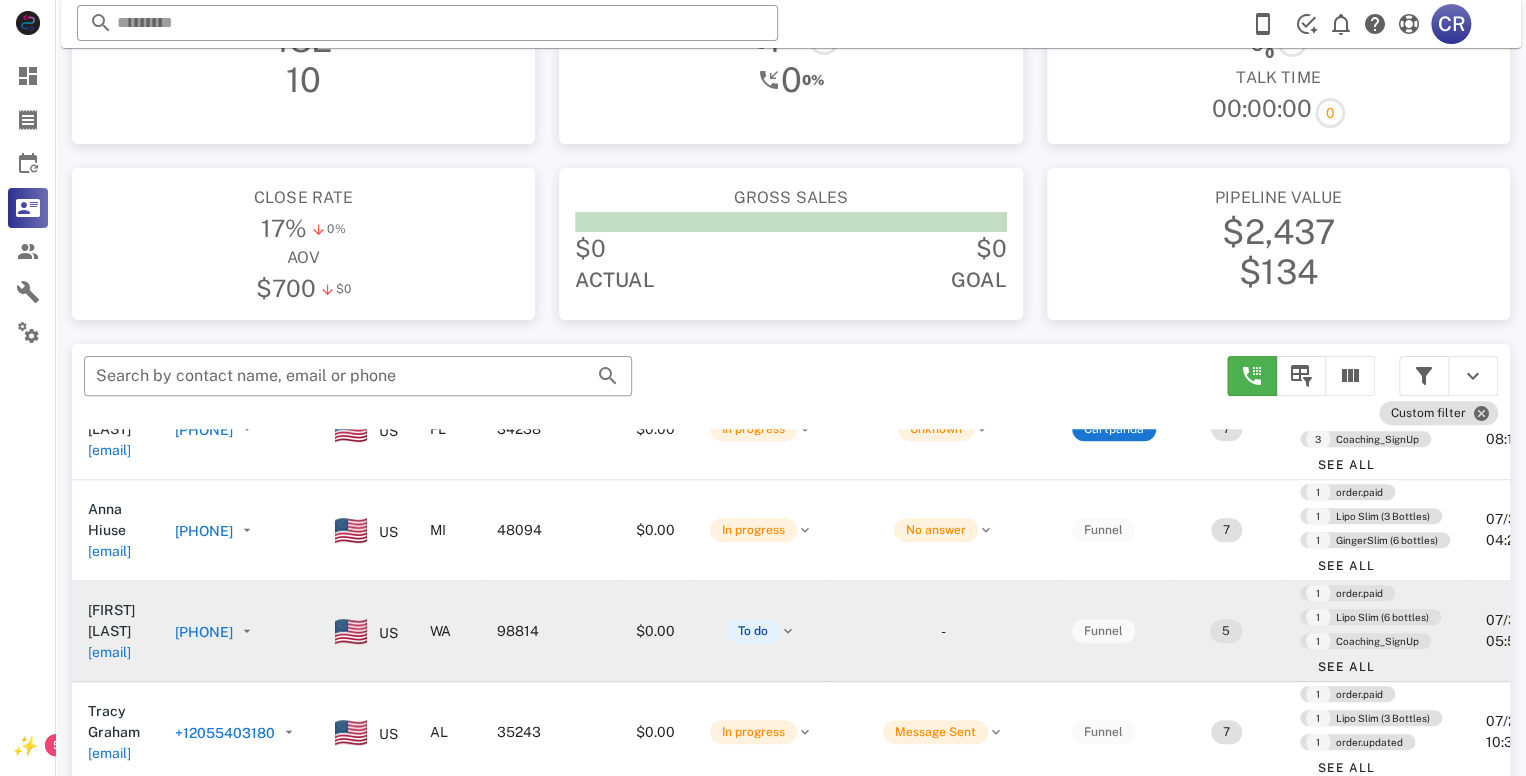 click on "[PHONE]" at bounding box center (204, 632) 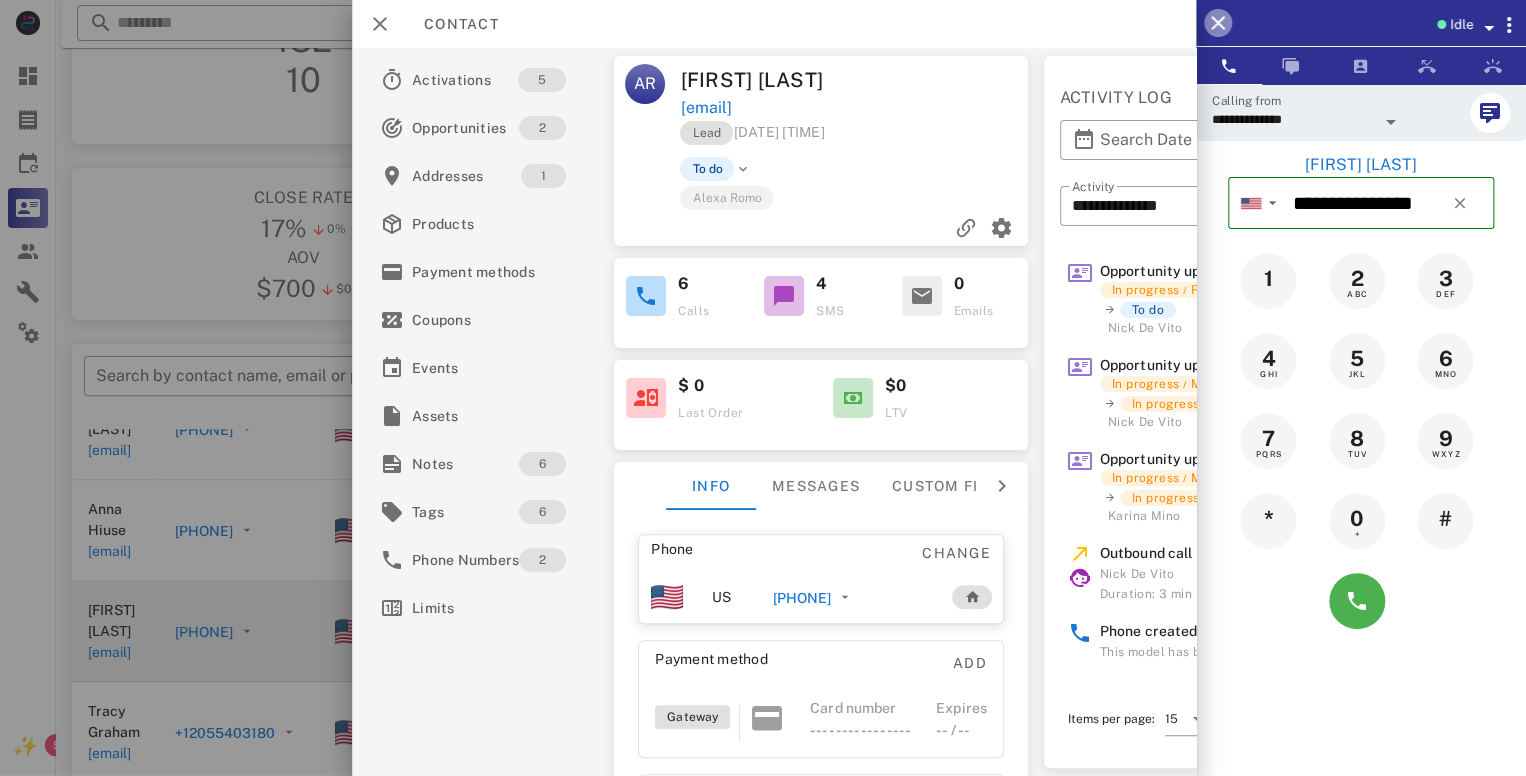 click at bounding box center (1218, 23) 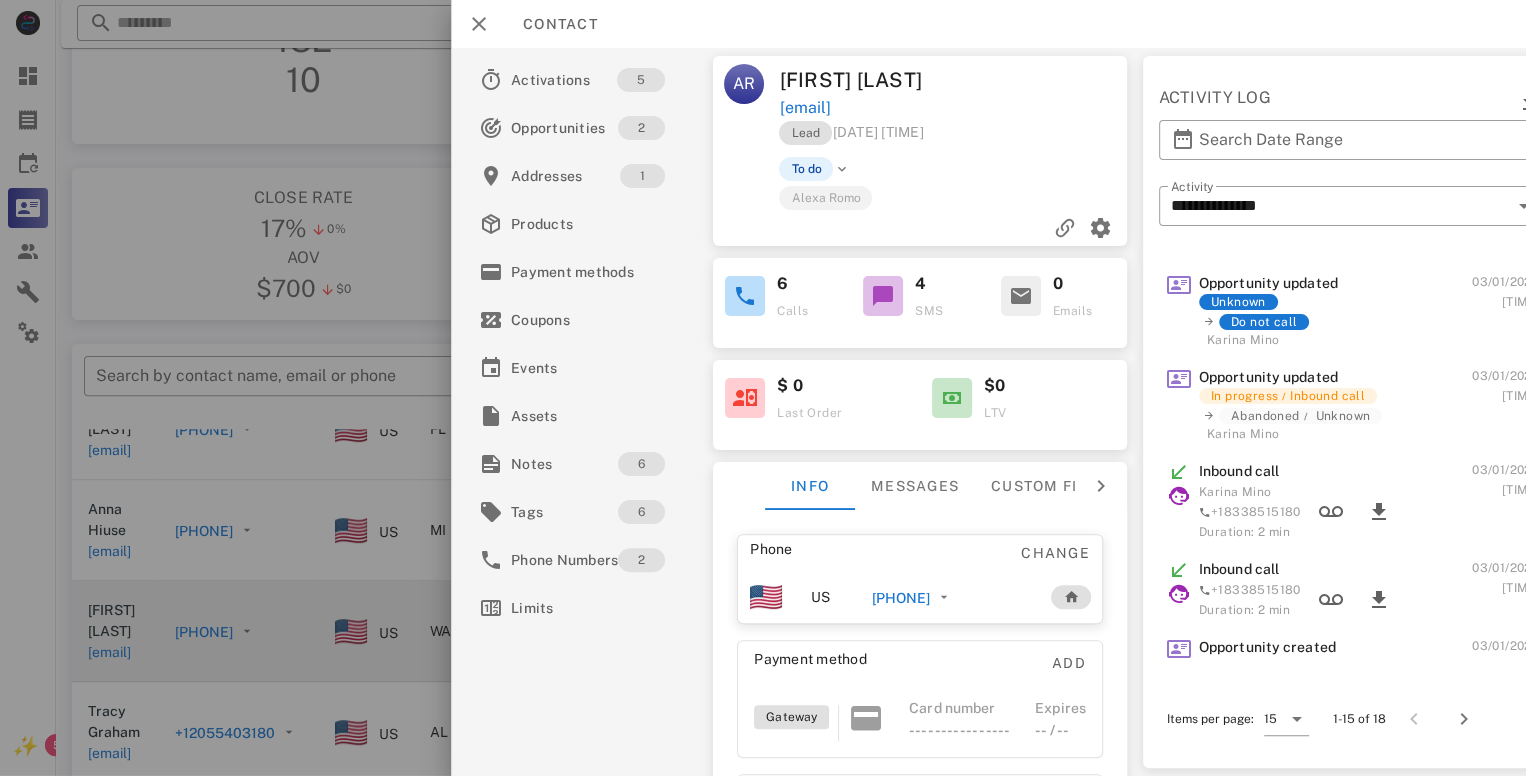 scroll, scrollTop: 854, scrollLeft: 0, axis: vertical 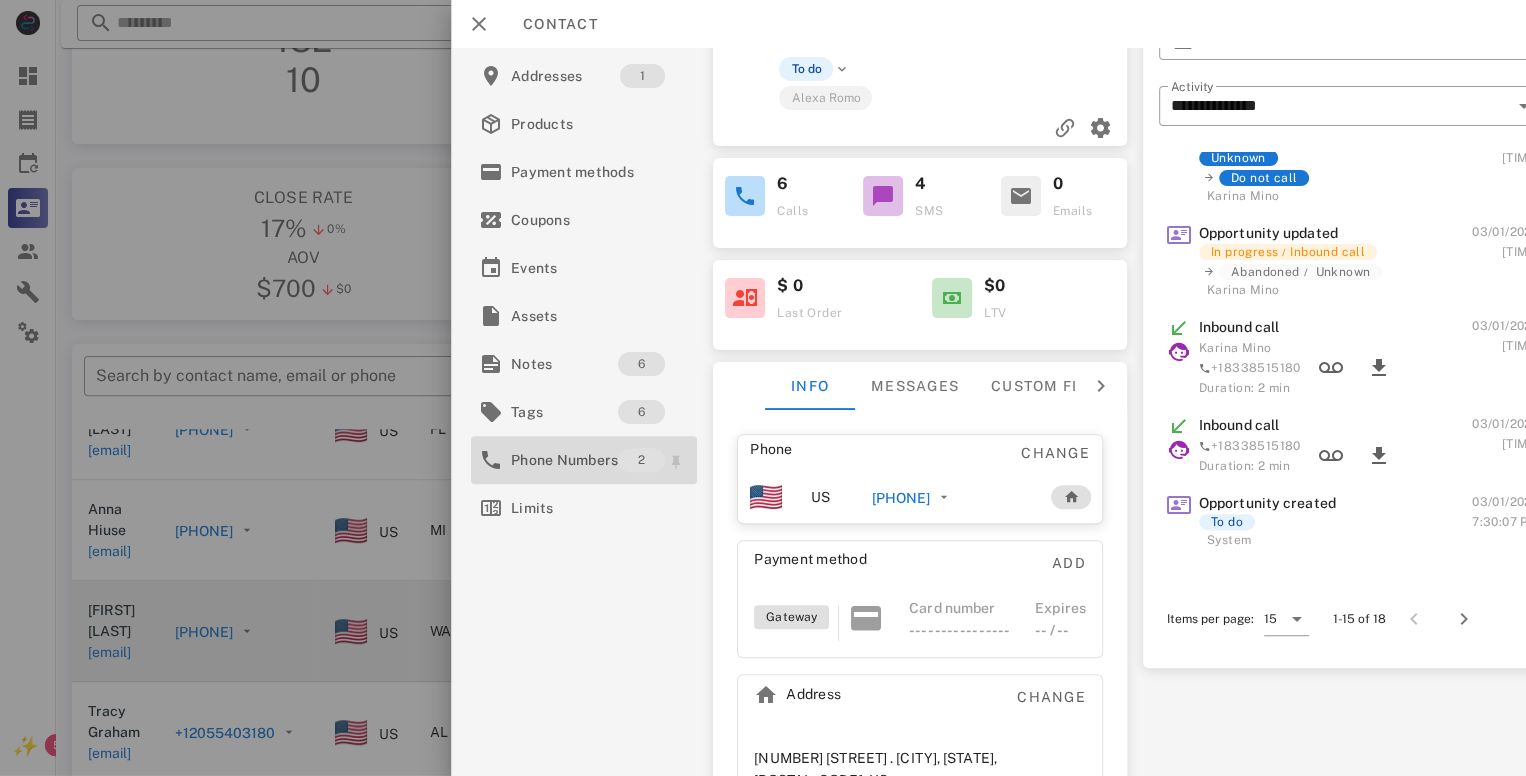 click on "Phone Numbers" at bounding box center [564, 460] 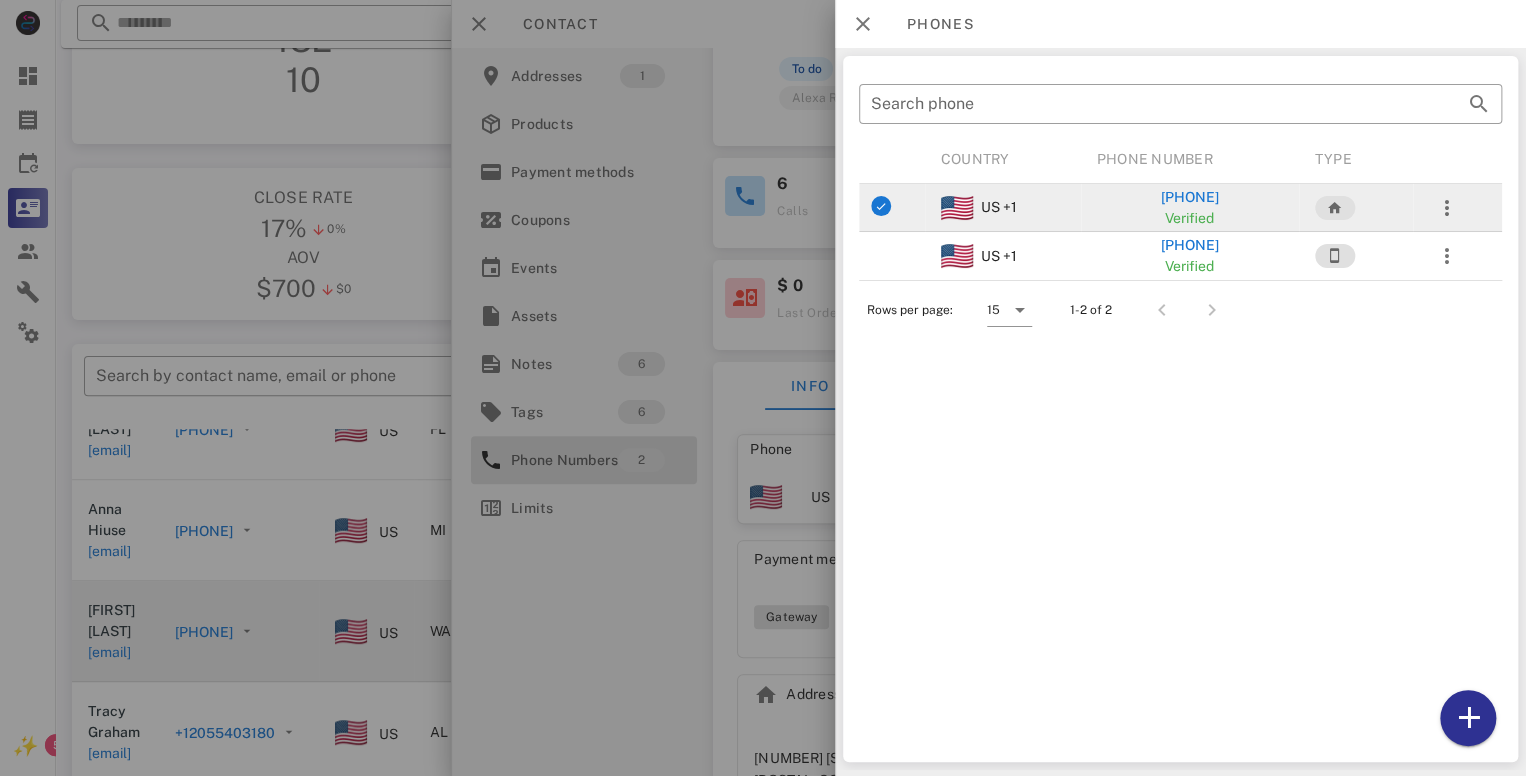 click on "[PHONE]" at bounding box center (1189, 197) 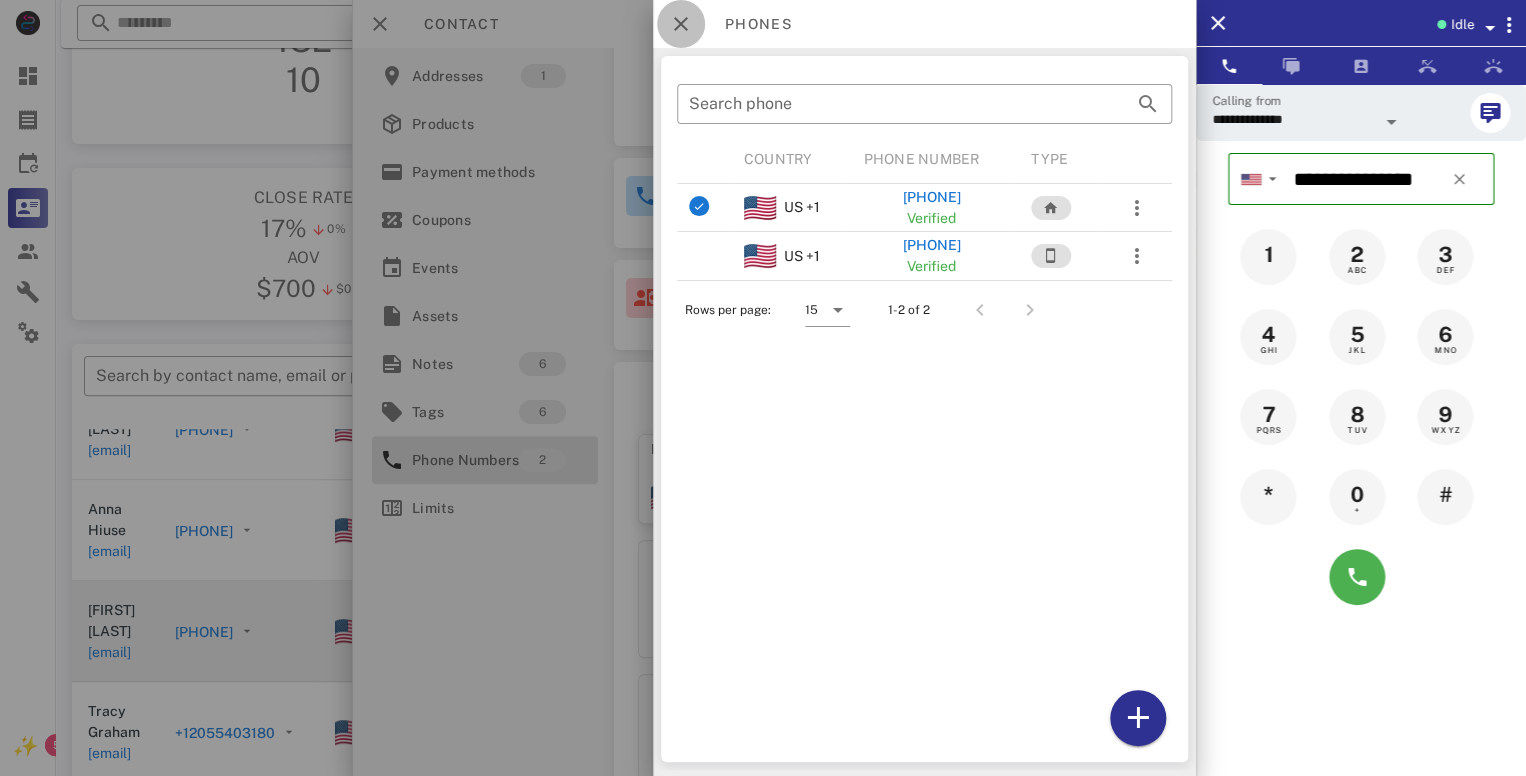 click at bounding box center [681, 24] 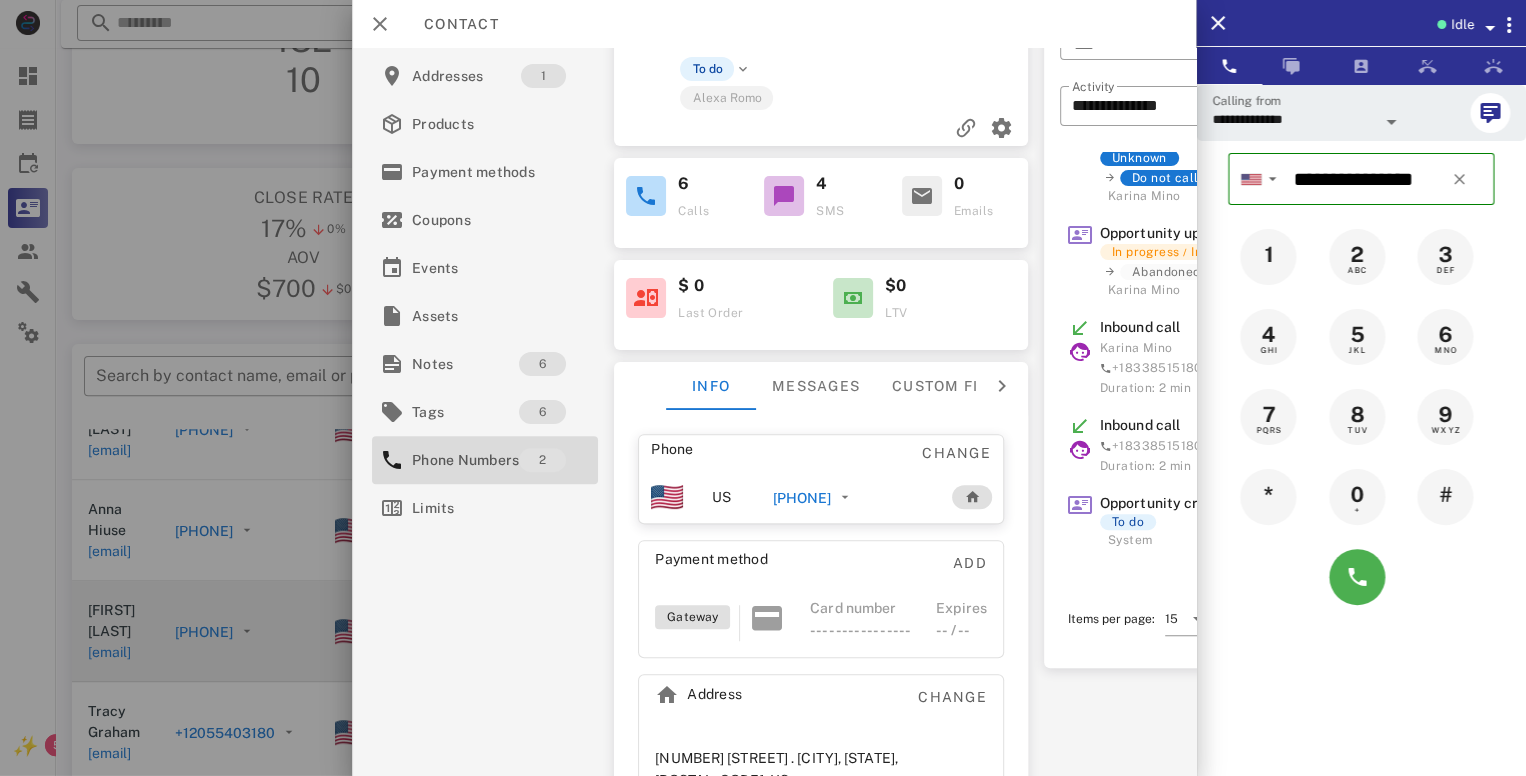 scroll, scrollTop: 0, scrollLeft: 0, axis: both 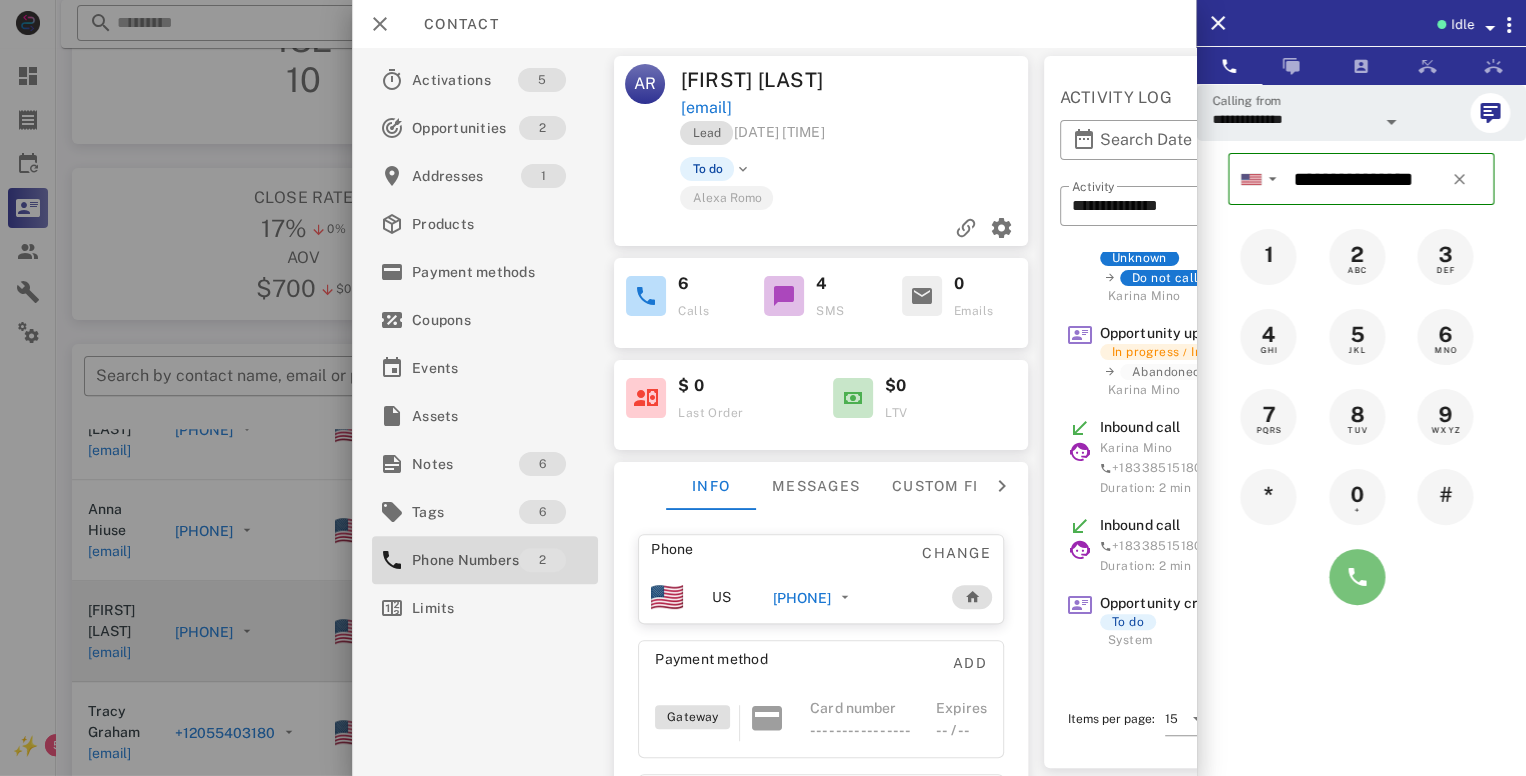 click at bounding box center (1357, 577) 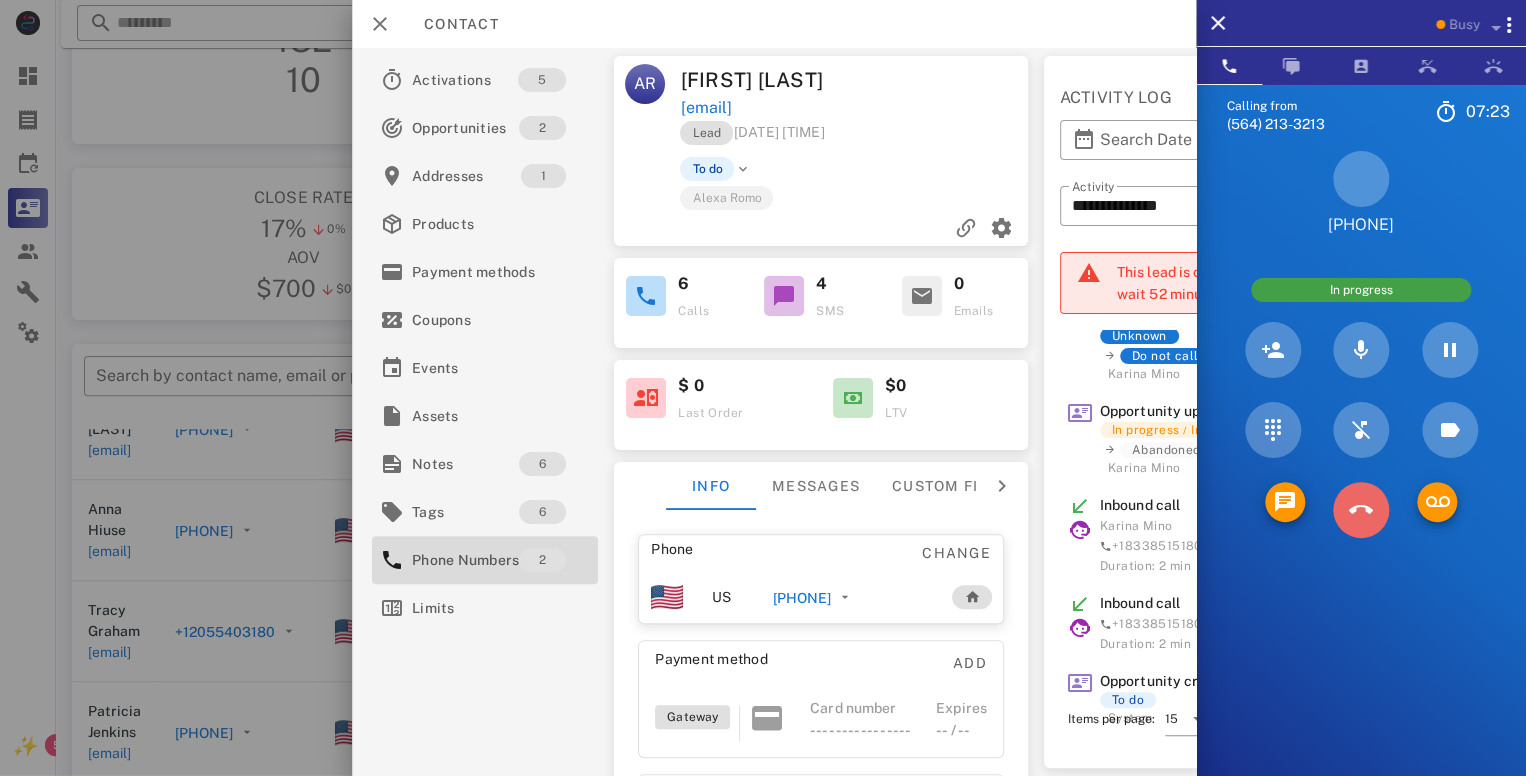 click at bounding box center (1361, 510) 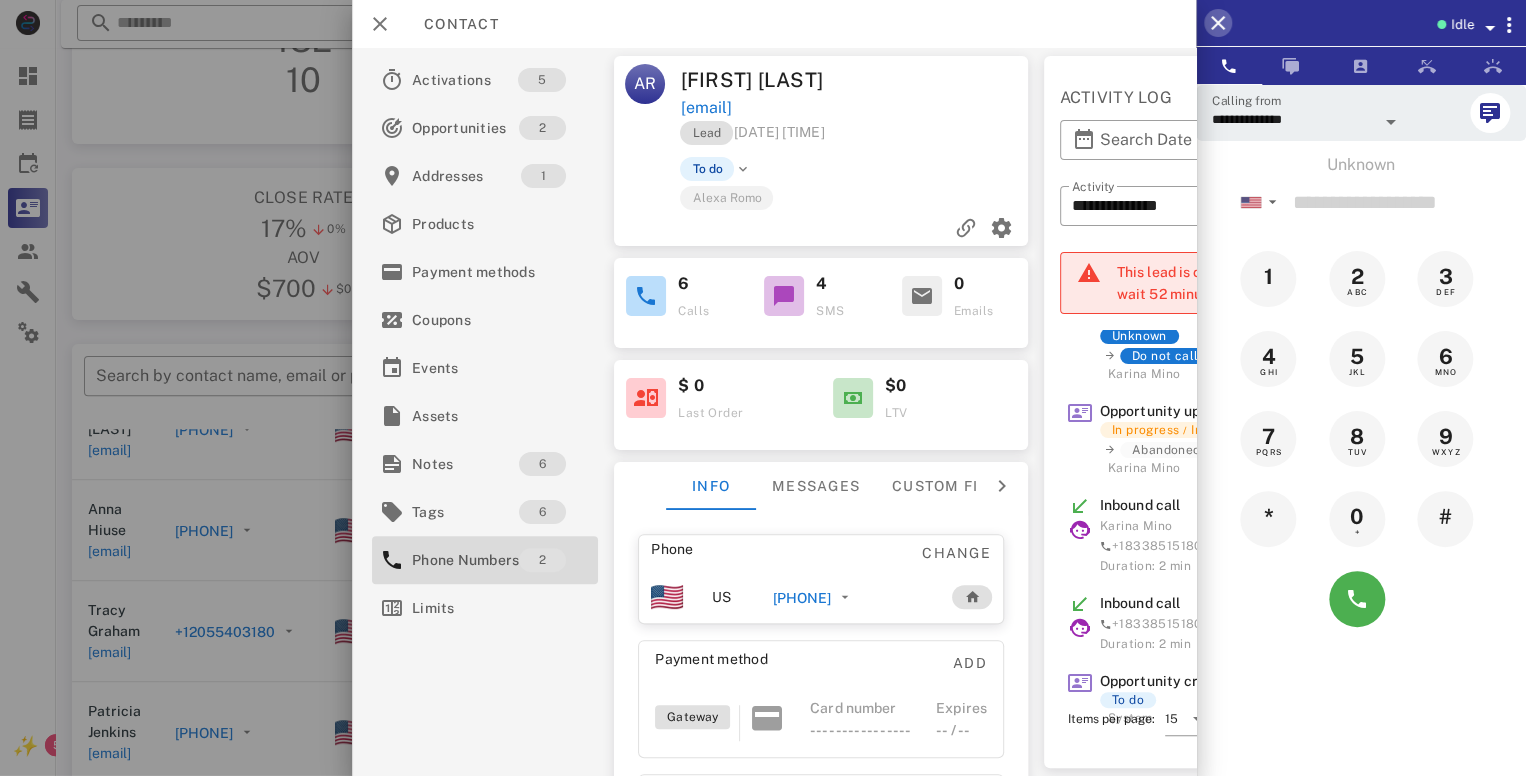 click at bounding box center [1218, 23] 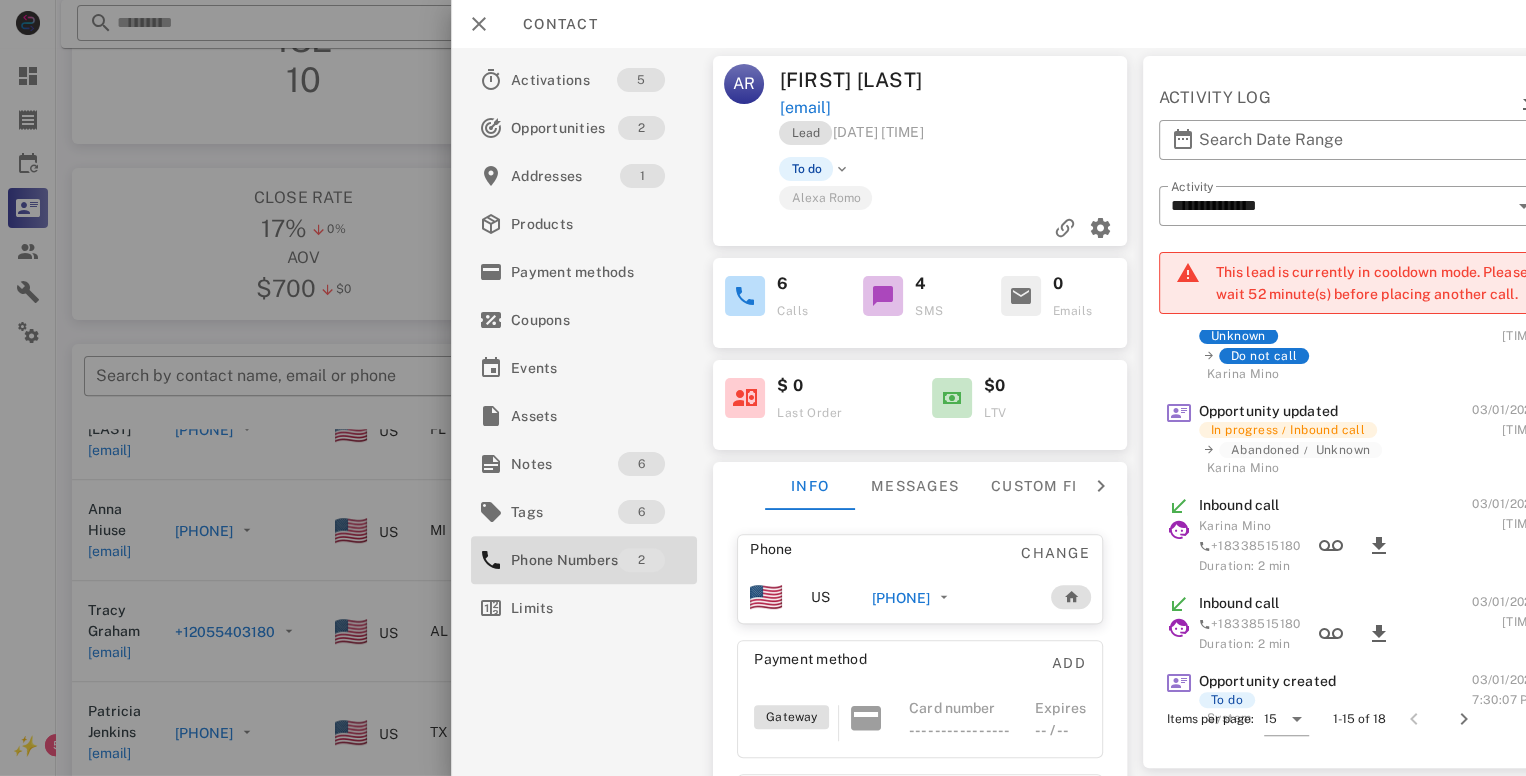 scroll, scrollTop: 0, scrollLeft: 0, axis: both 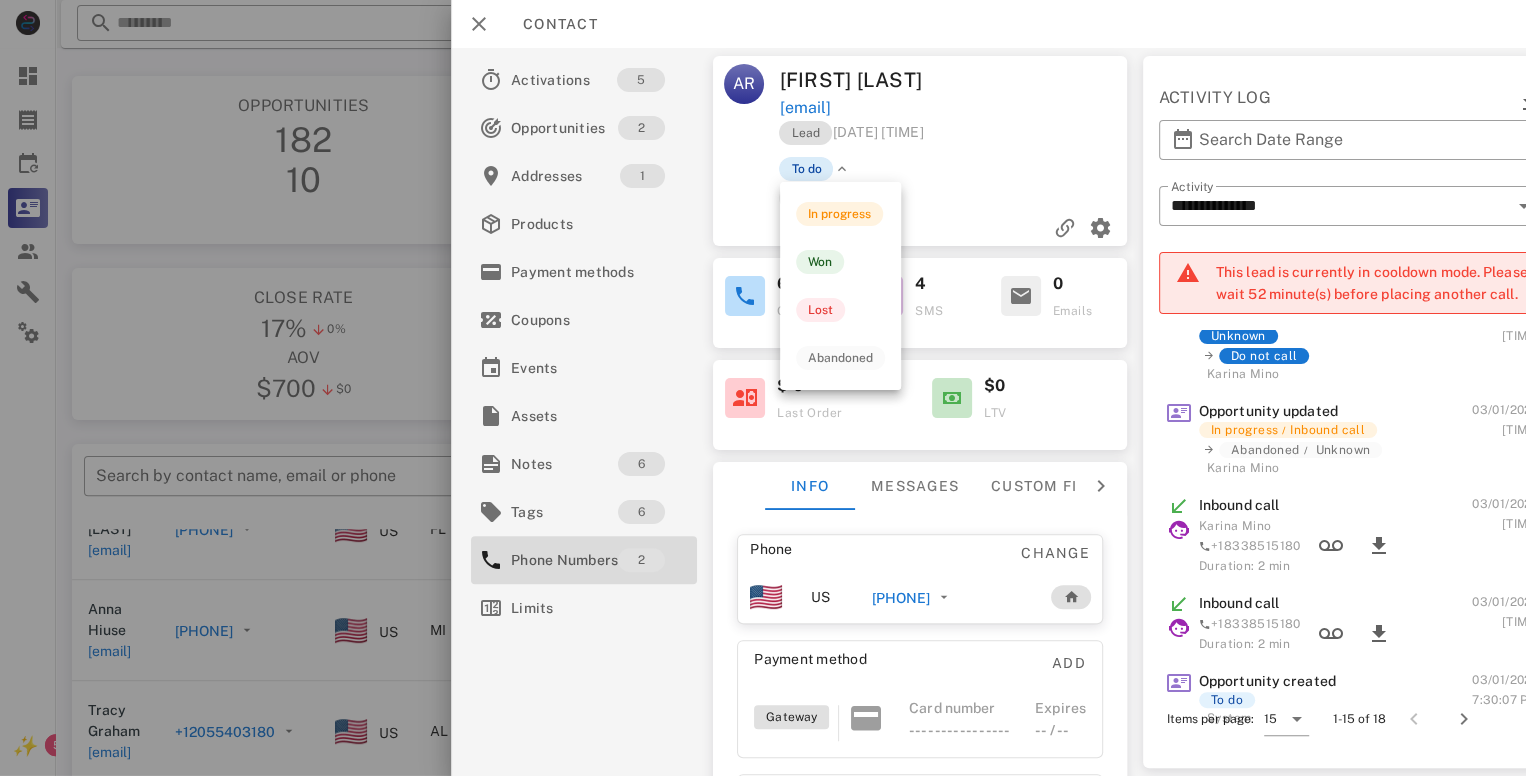click on "To do" at bounding box center (806, 169) 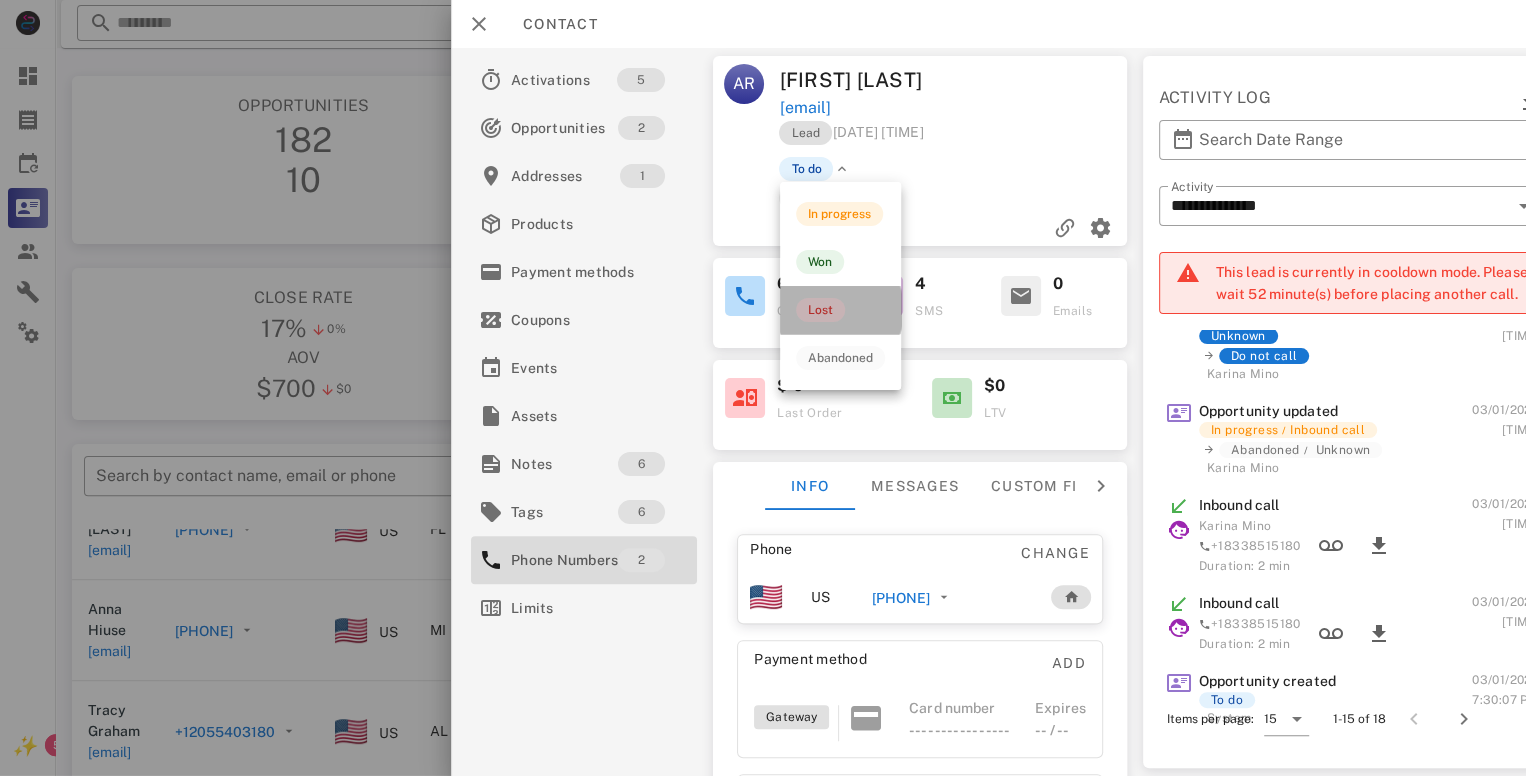 click on "Lost" at bounding box center [820, 310] 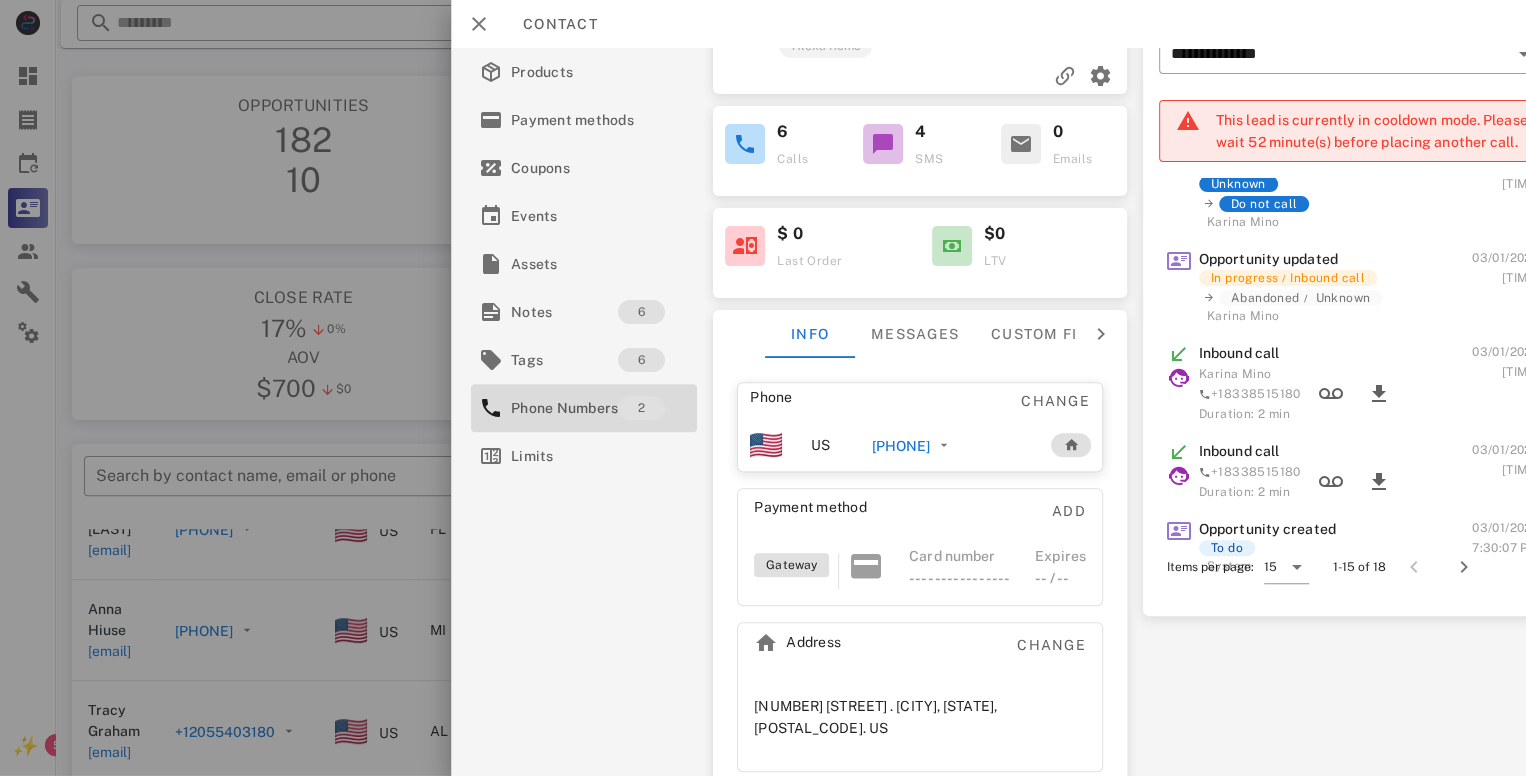 scroll, scrollTop: 160, scrollLeft: 0, axis: vertical 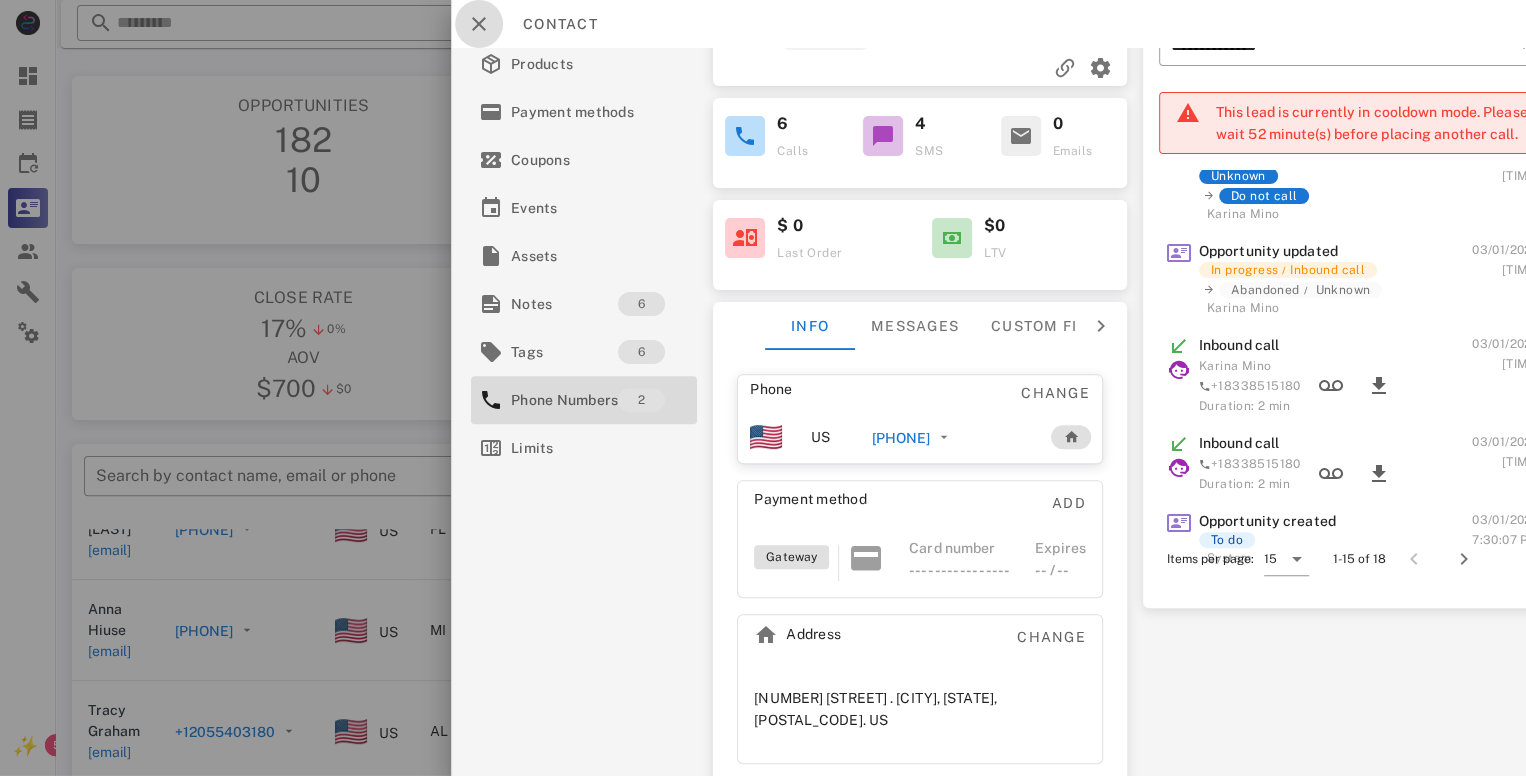 click at bounding box center [479, 24] 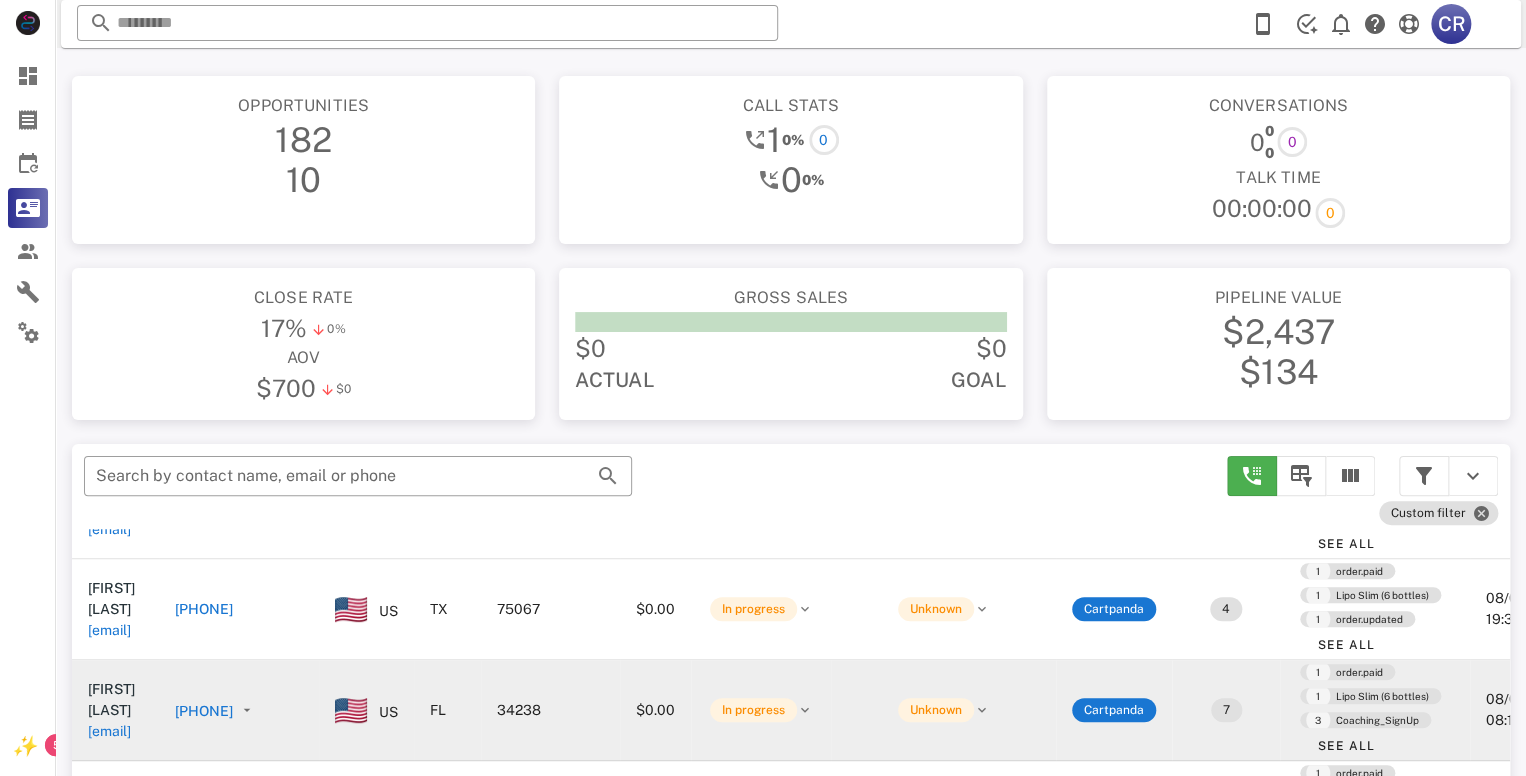 scroll, scrollTop: 0, scrollLeft: 0, axis: both 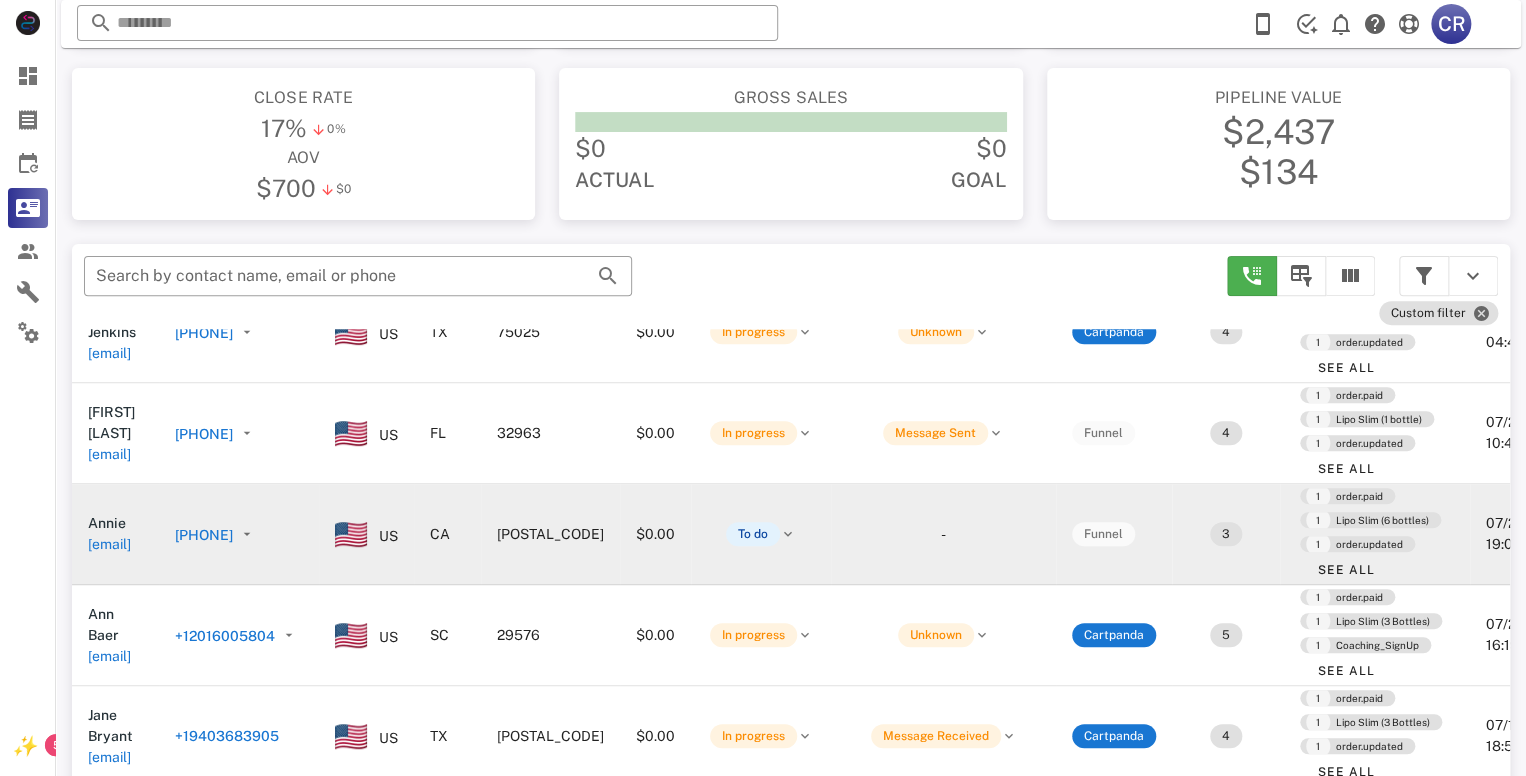 click on "[PHONE]" at bounding box center [204, 535] 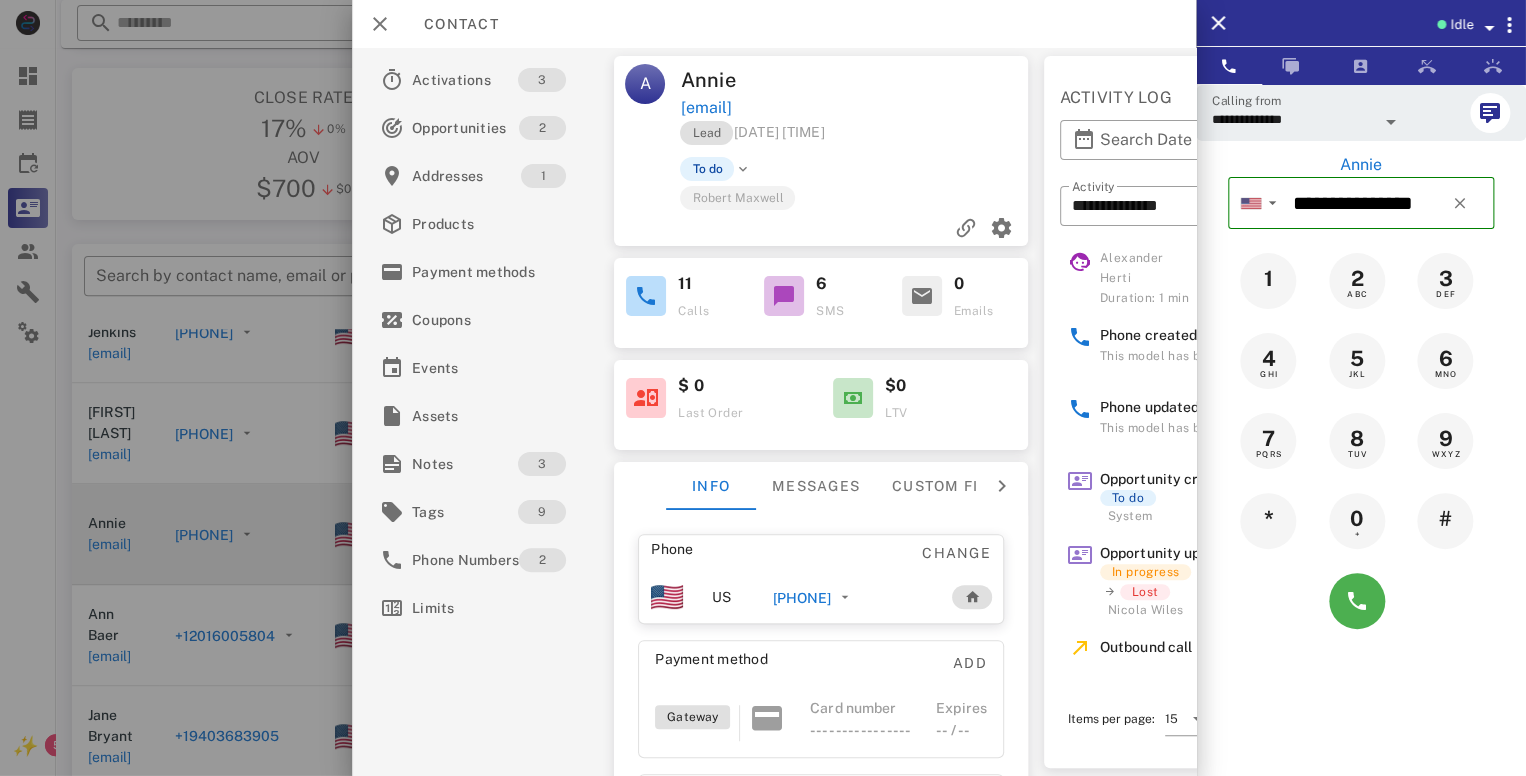 scroll, scrollTop: 796, scrollLeft: 0, axis: vertical 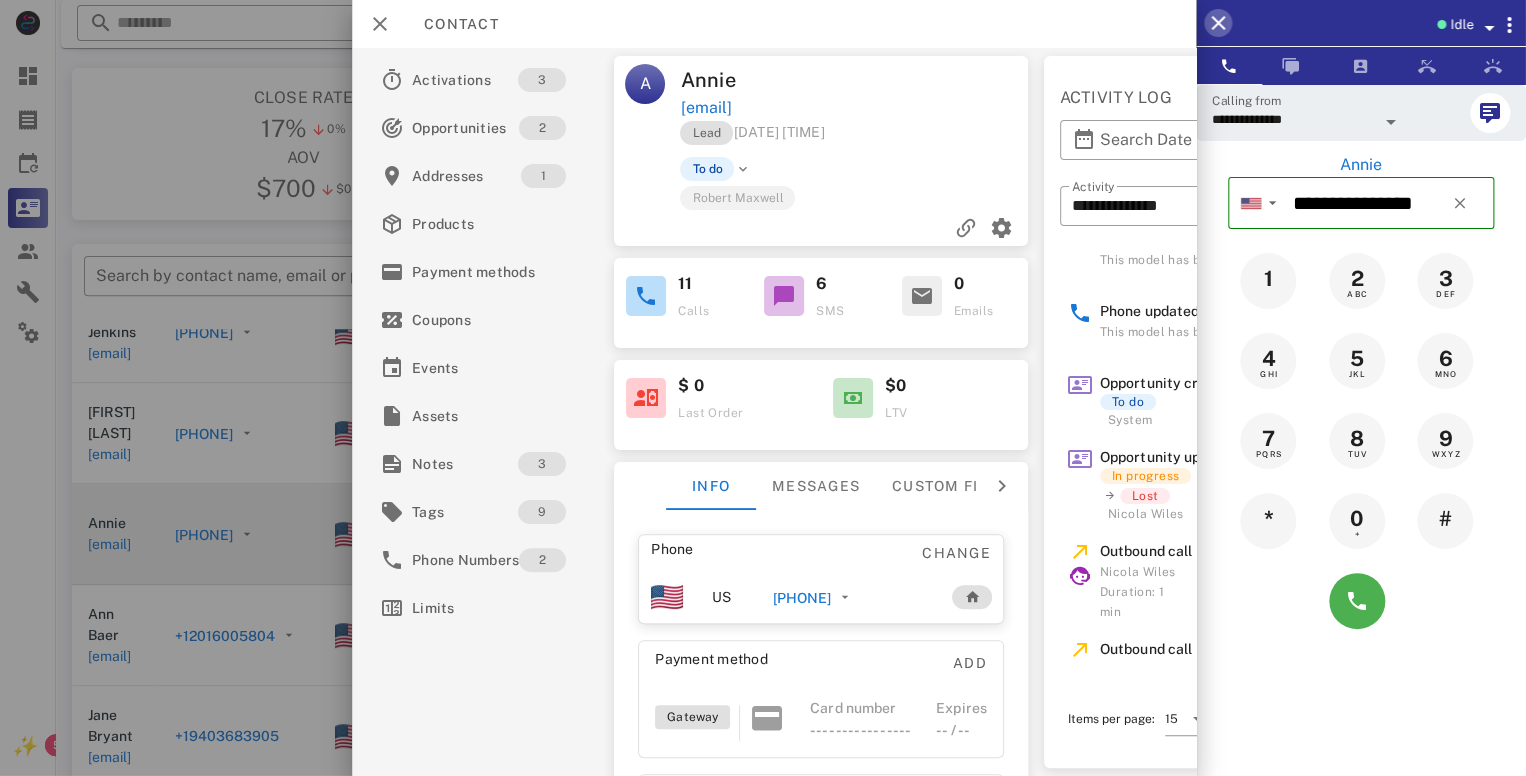 click at bounding box center [1218, 23] 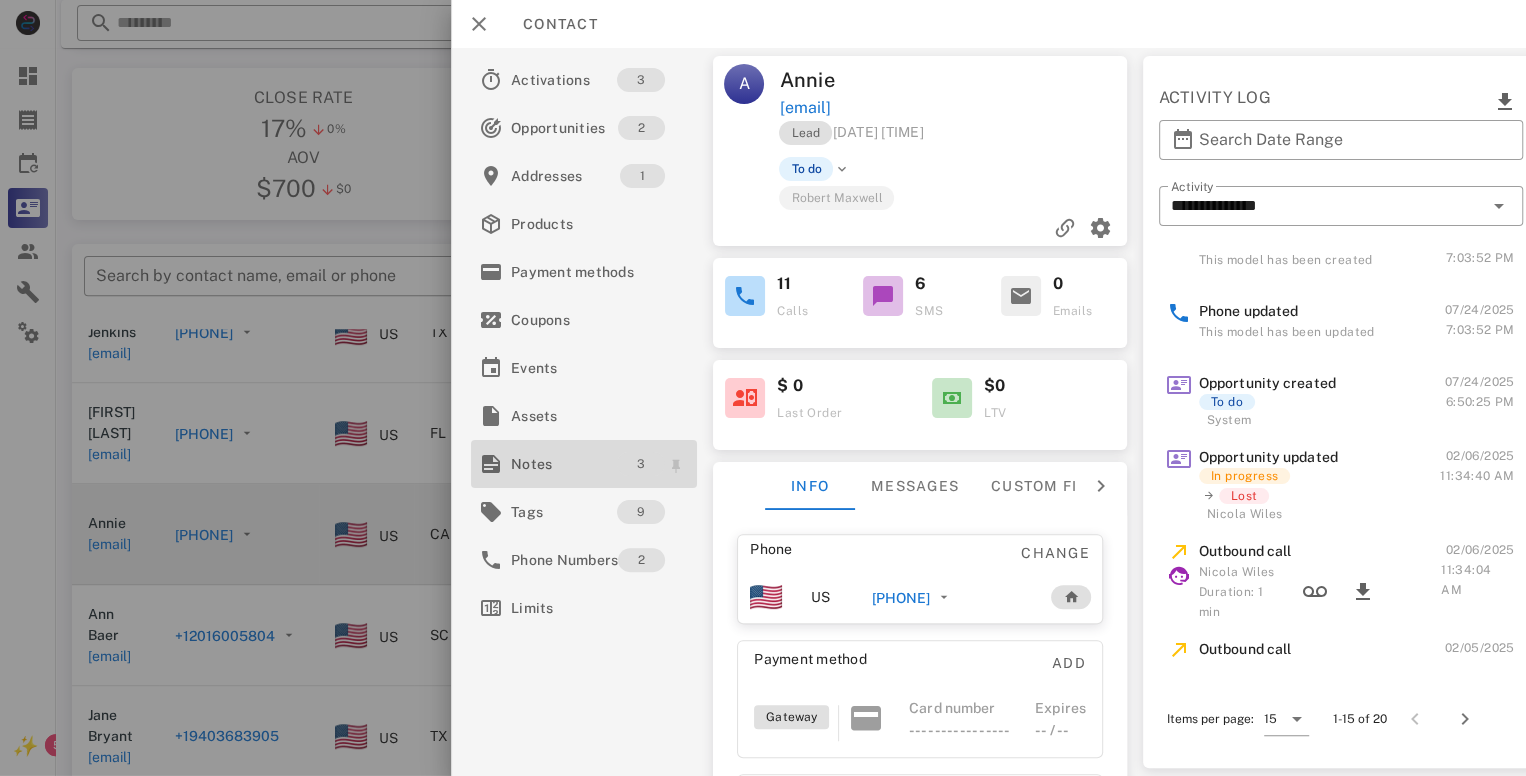 click on "3" at bounding box center [641, 464] 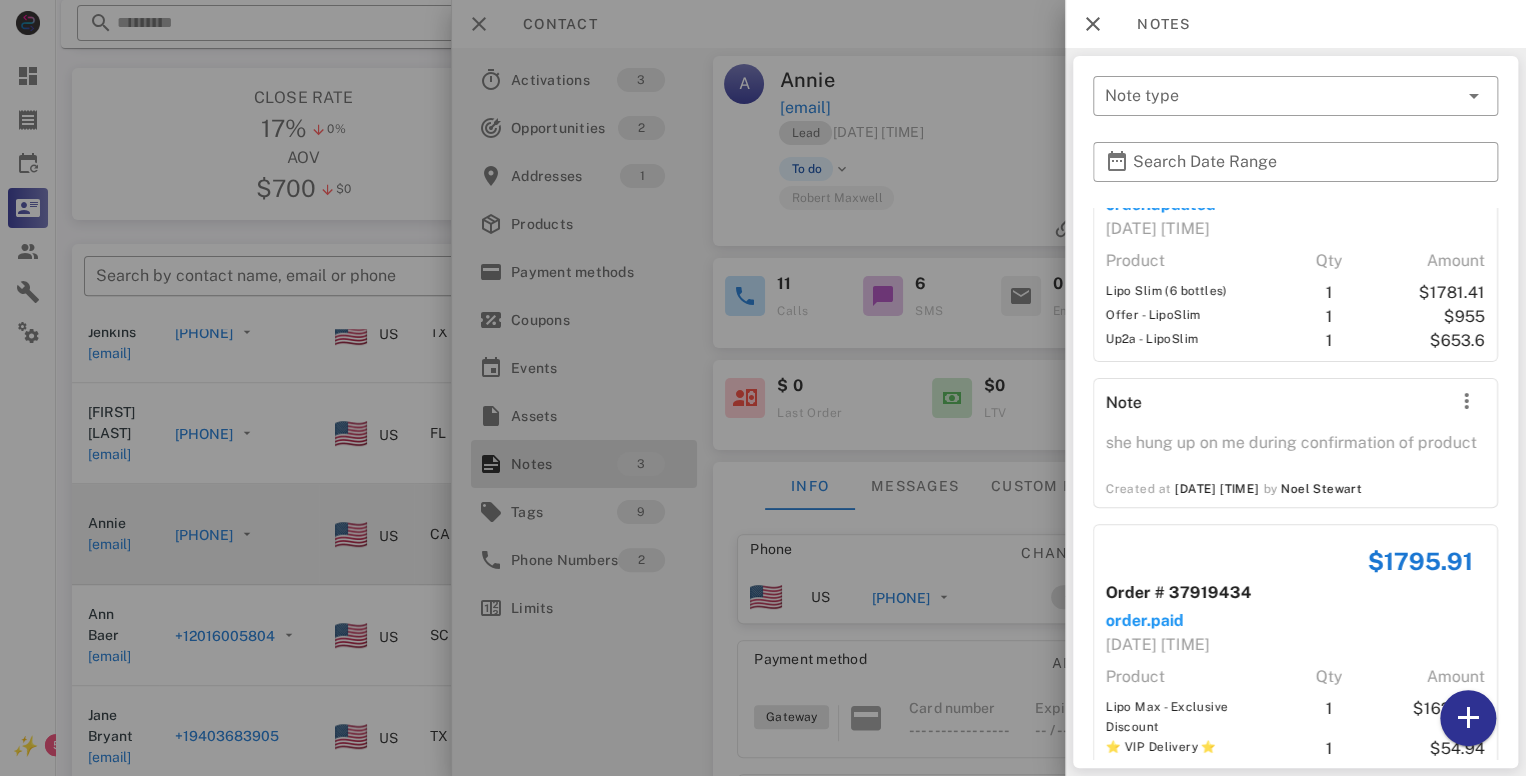 scroll, scrollTop: 161, scrollLeft: 0, axis: vertical 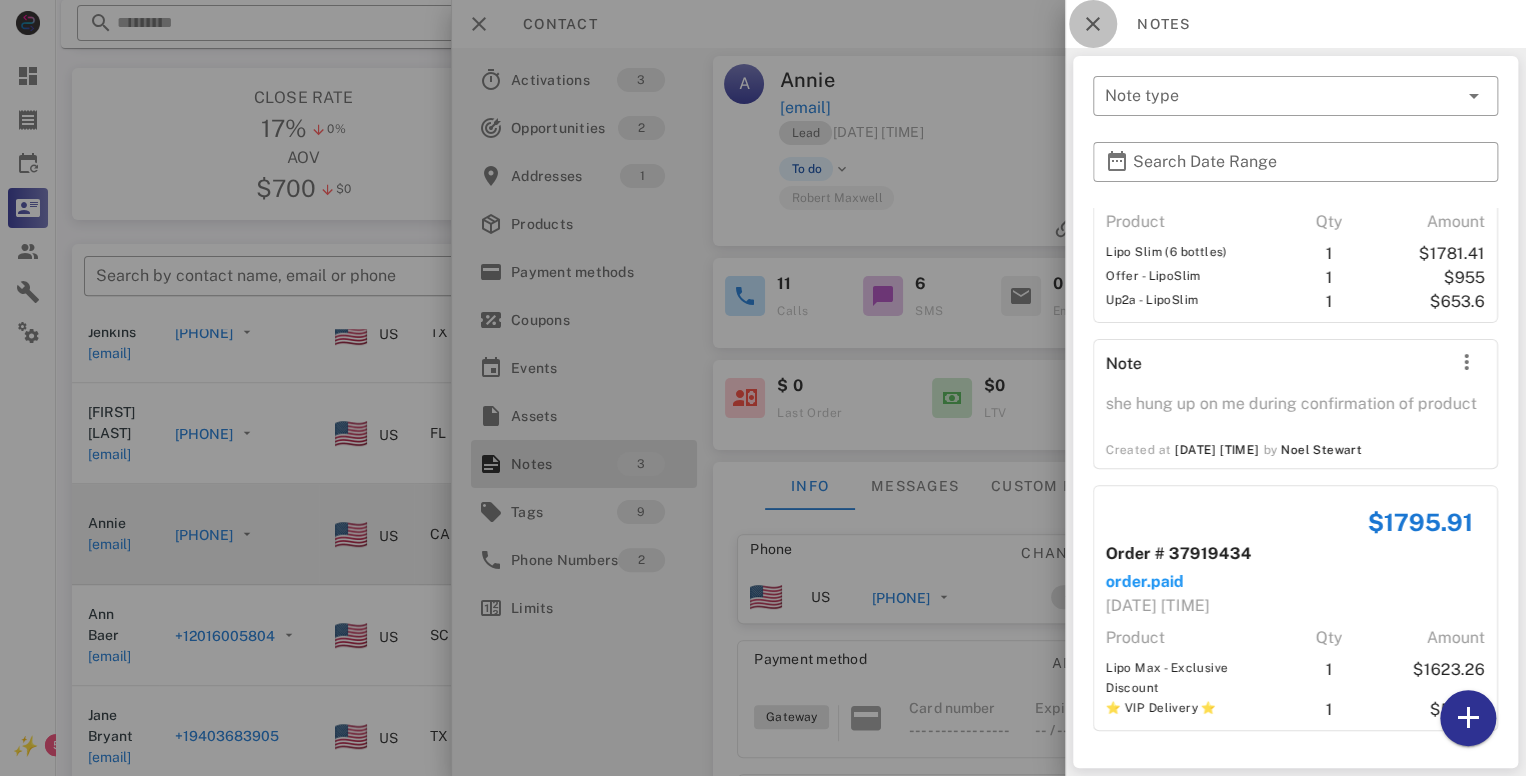 click at bounding box center (1093, 24) 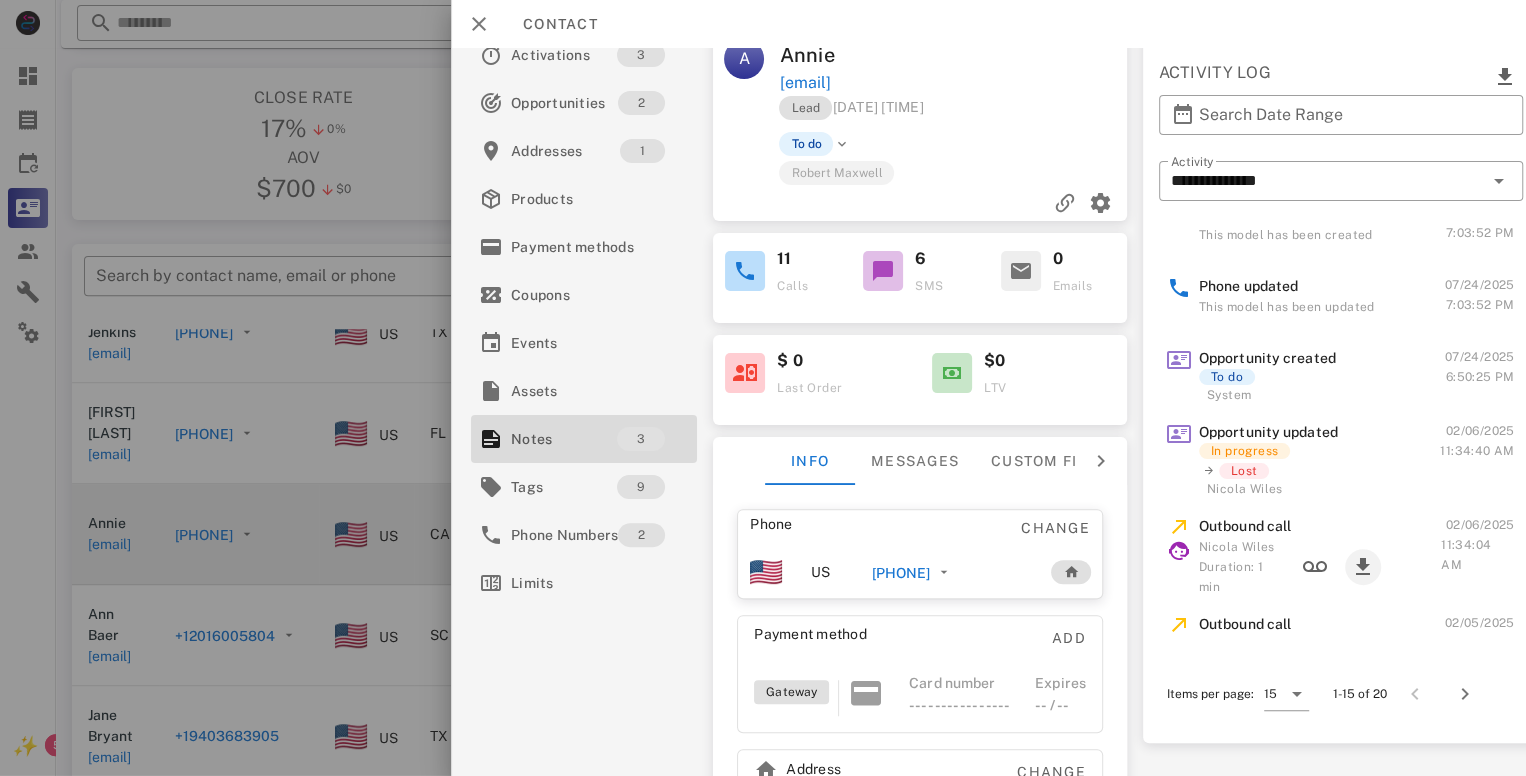 scroll, scrollTop: 0, scrollLeft: 0, axis: both 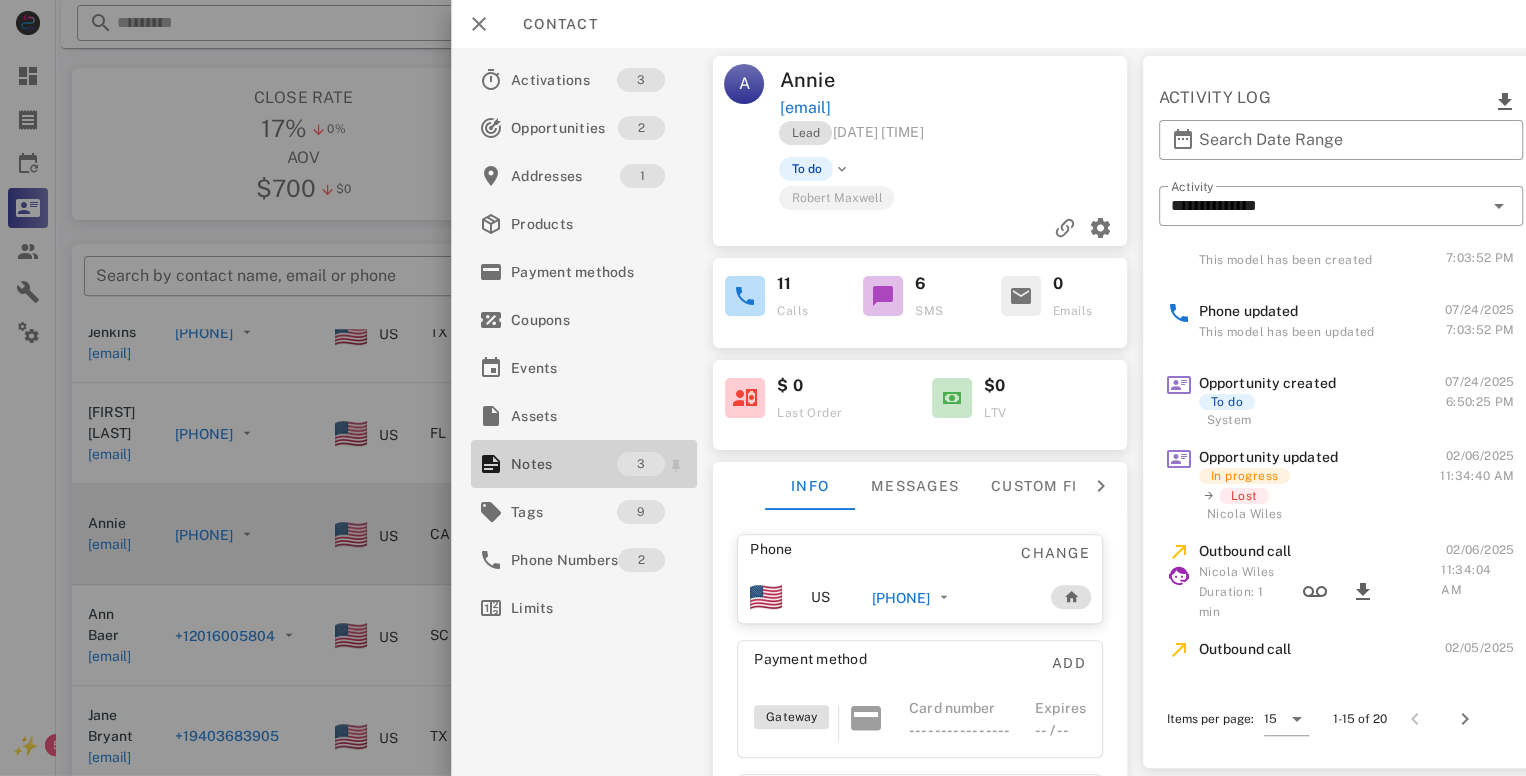 click on "Notes" at bounding box center [564, 464] 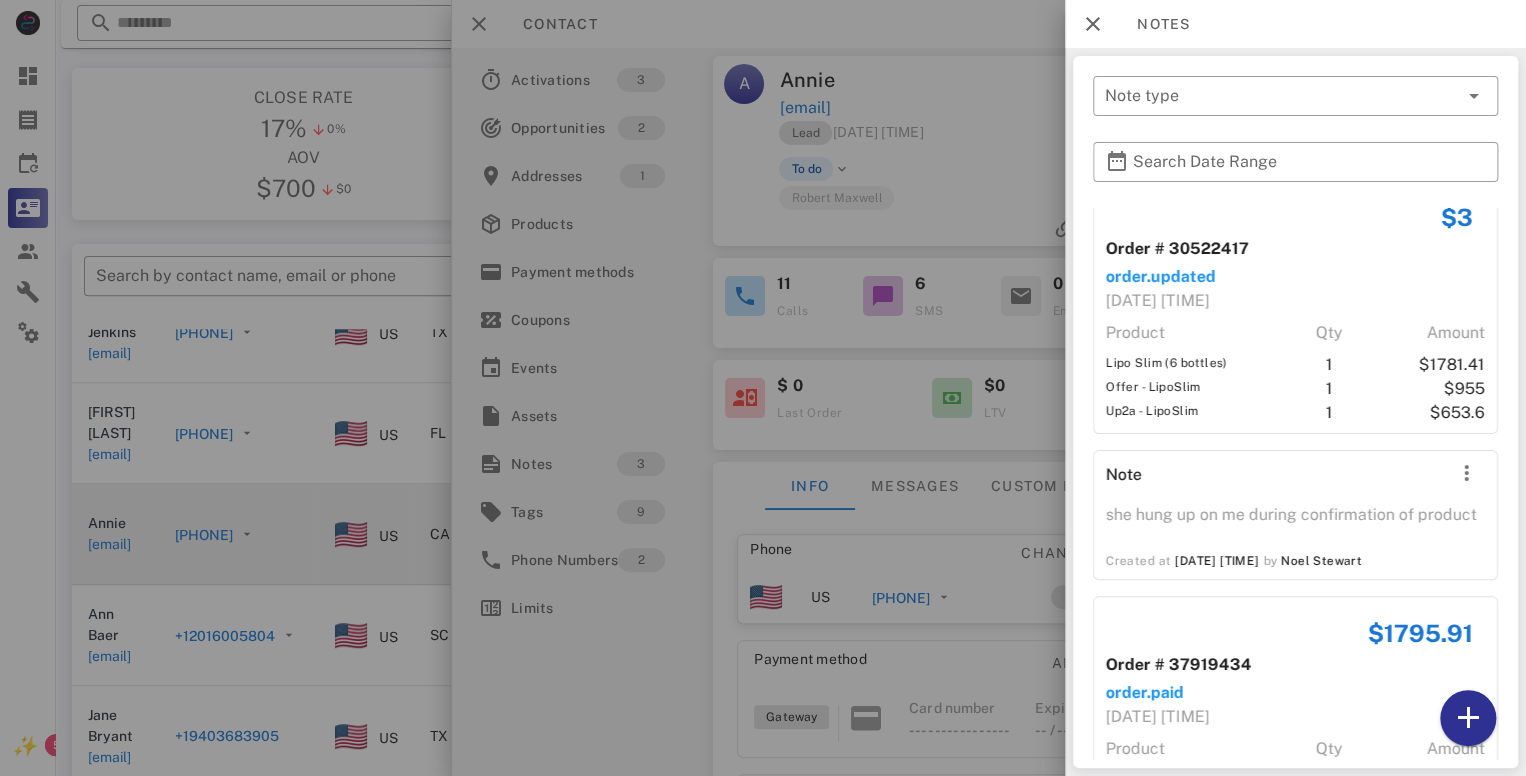 scroll, scrollTop: 0, scrollLeft: 0, axis: both 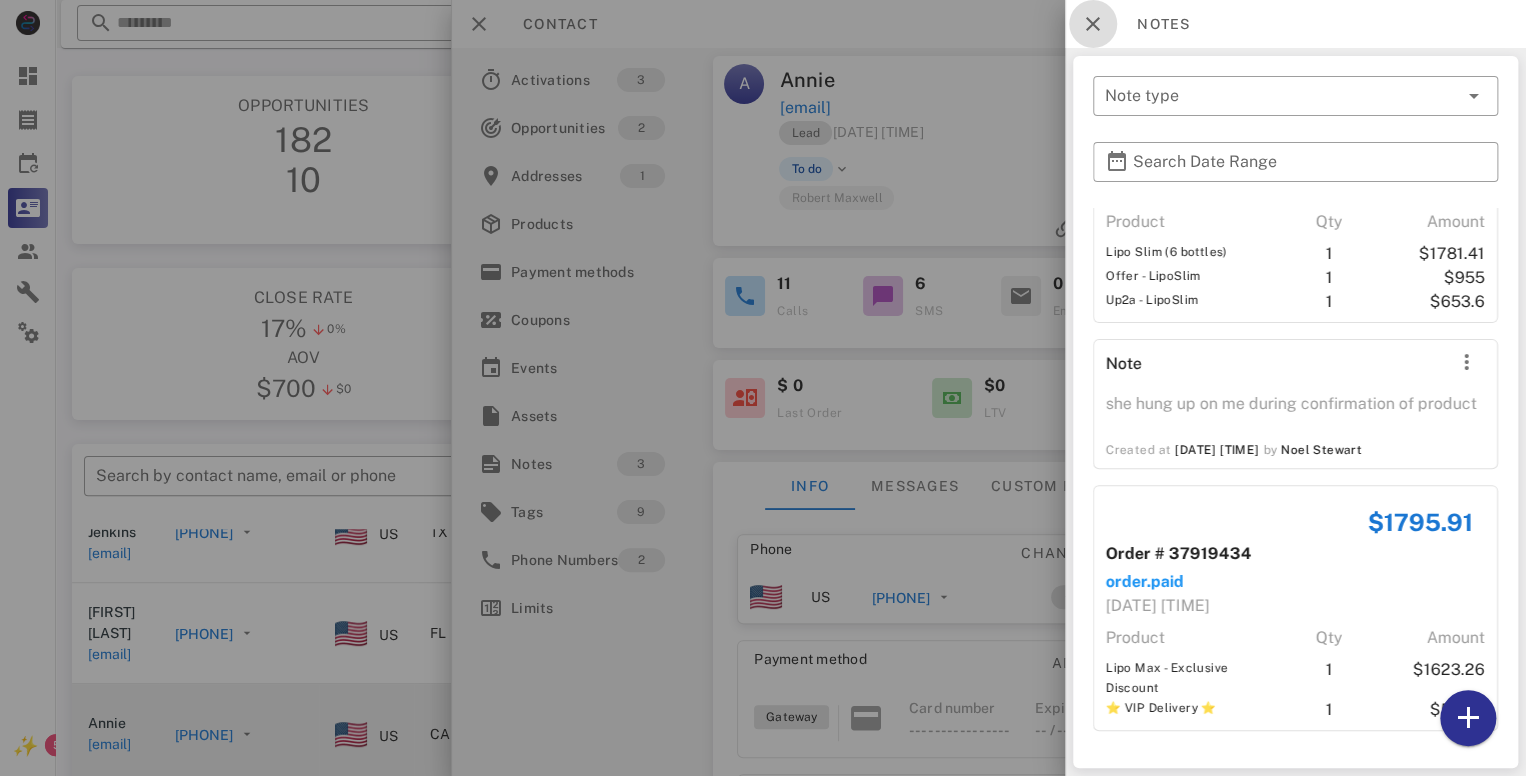 click at bounding box center (1093, 24) 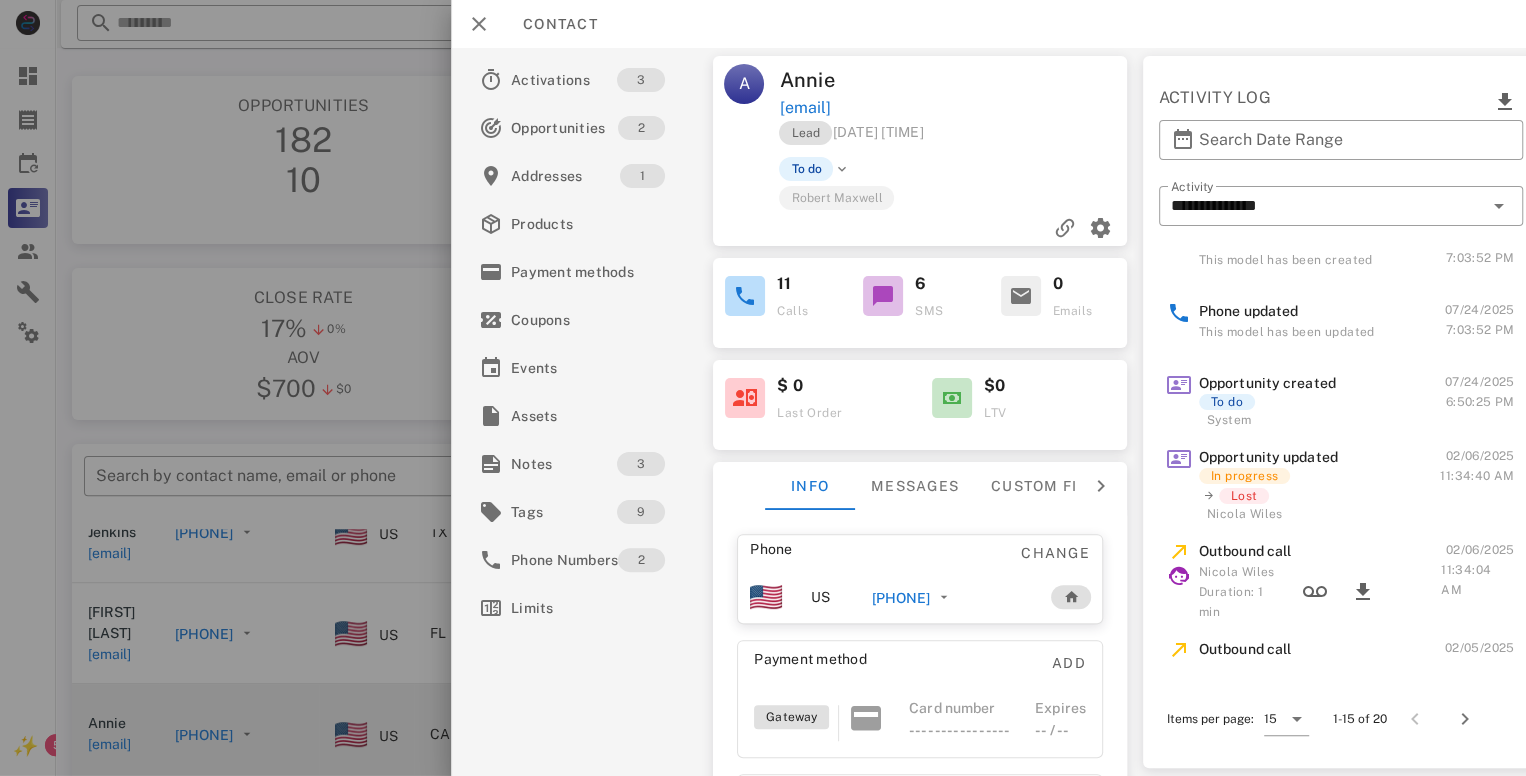 scroll, scrollTop: 100, scrollLeft: 0, axis: vertical 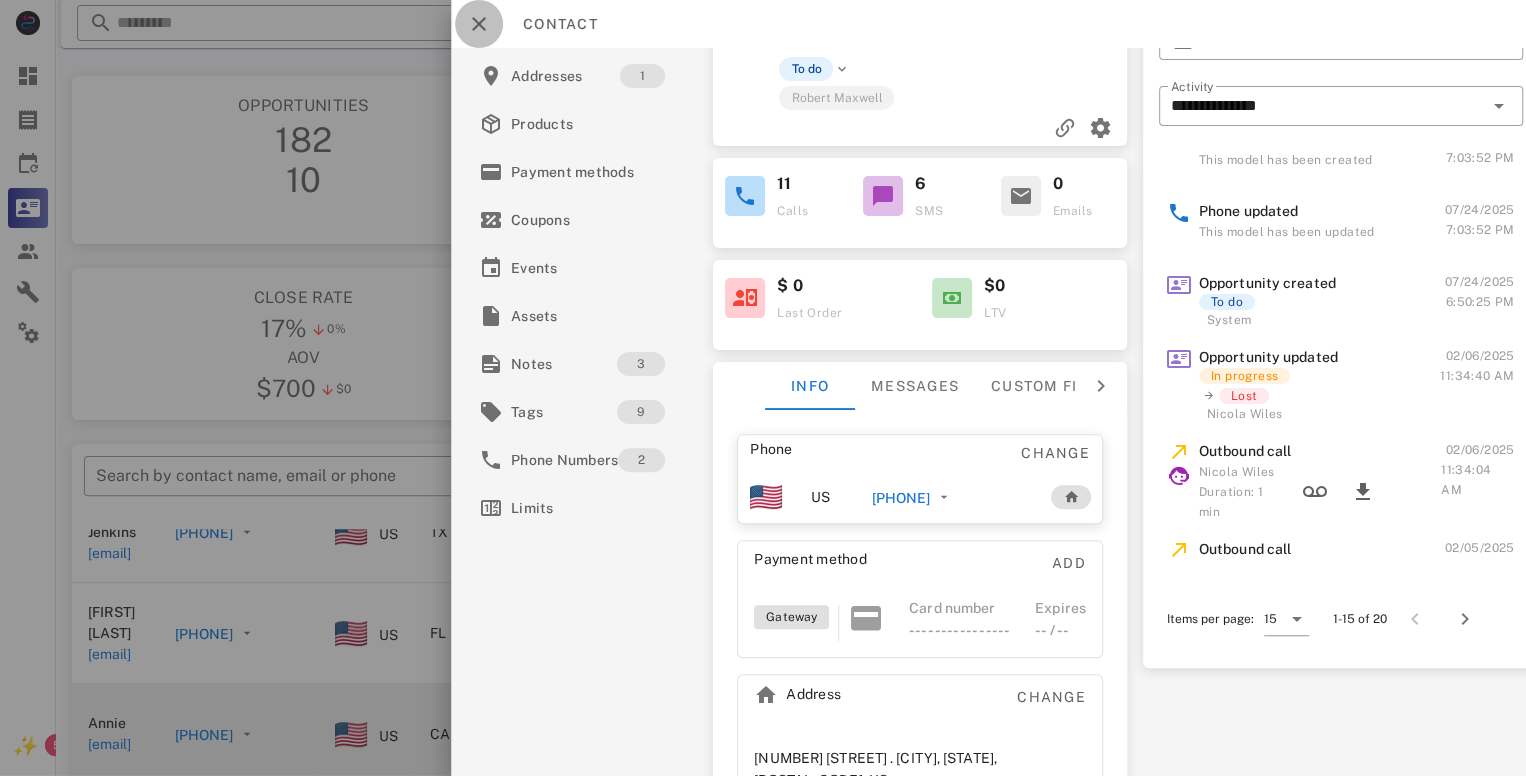 click at bounding box center [479, 24] 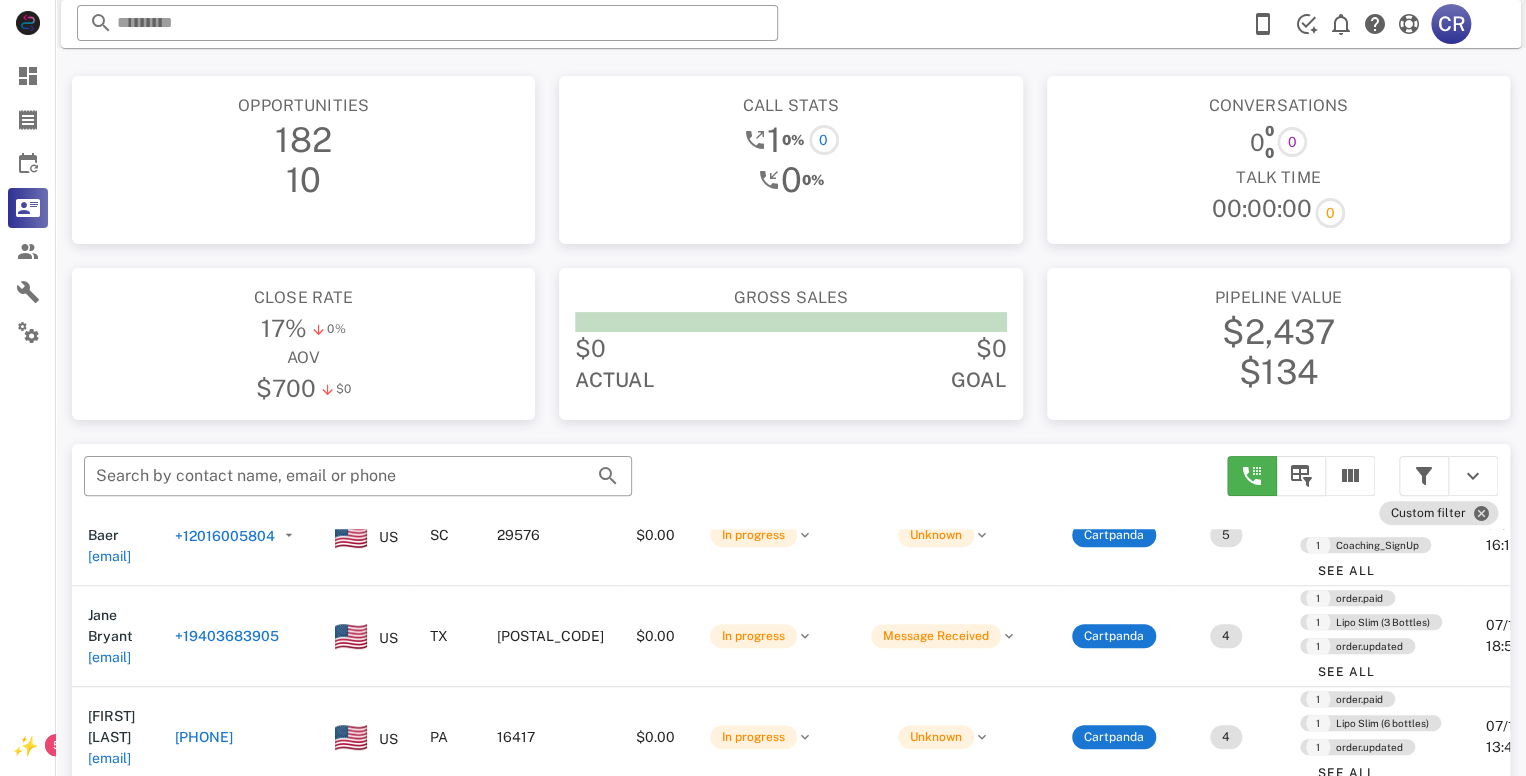 scroll, scrollTop: 918, scrollLeft: 0, axis: vertical 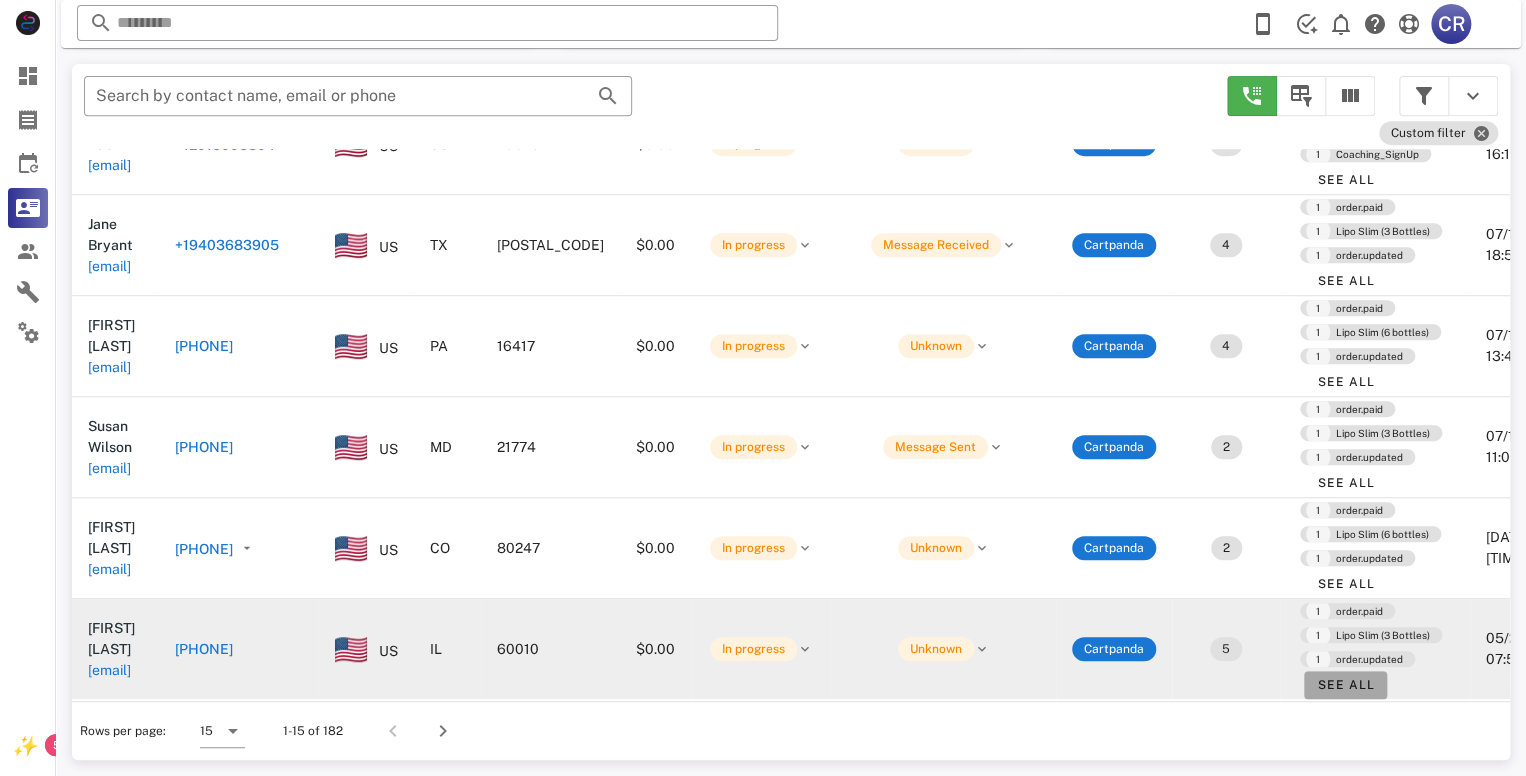 click on "See All" at bounding box center (1345, 685) 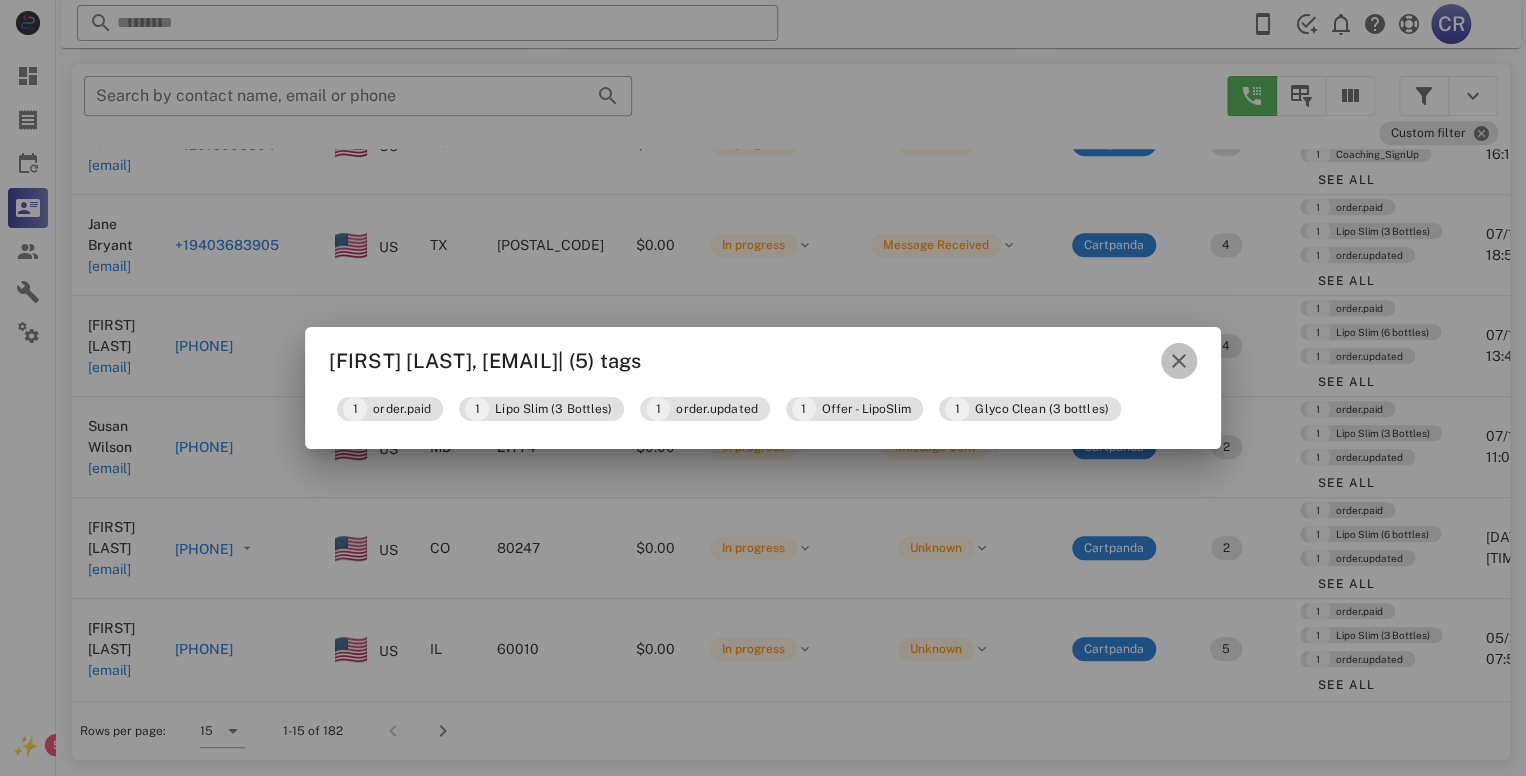 click at bounding box center [1179, 361] 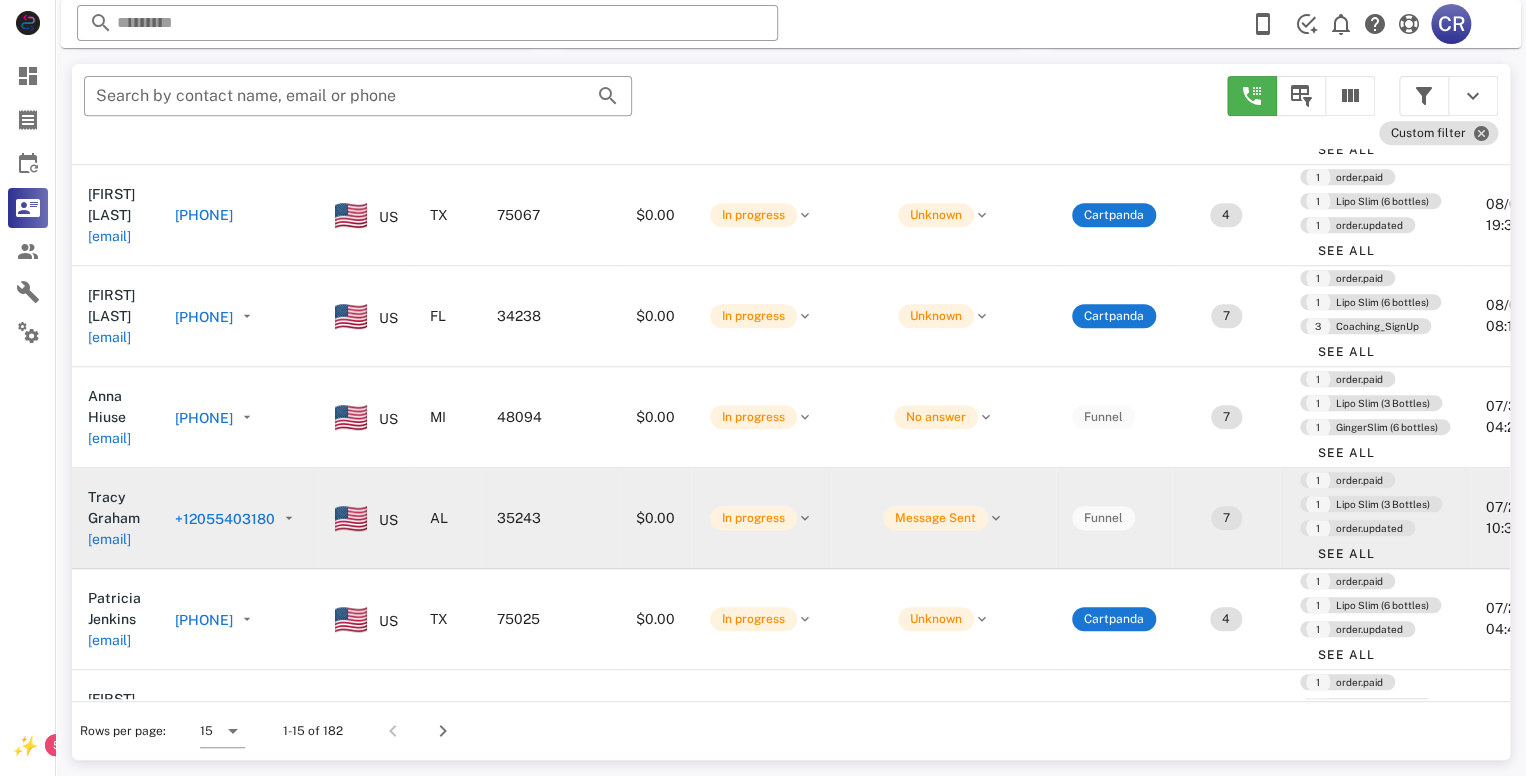 scroll, scrollTop: 0, scrollLeft: 0, axis: both 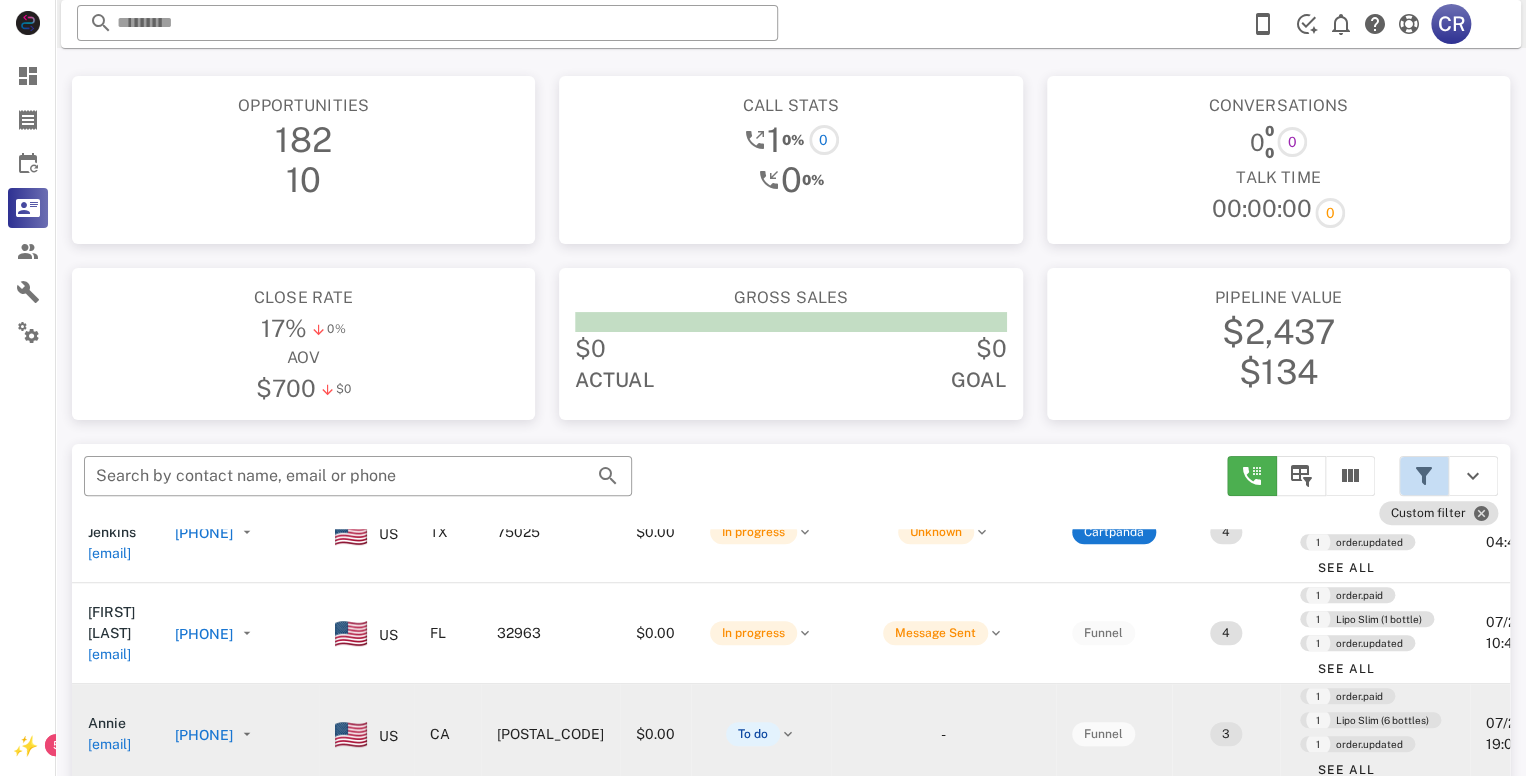 click at bounding box center (1424, 476) 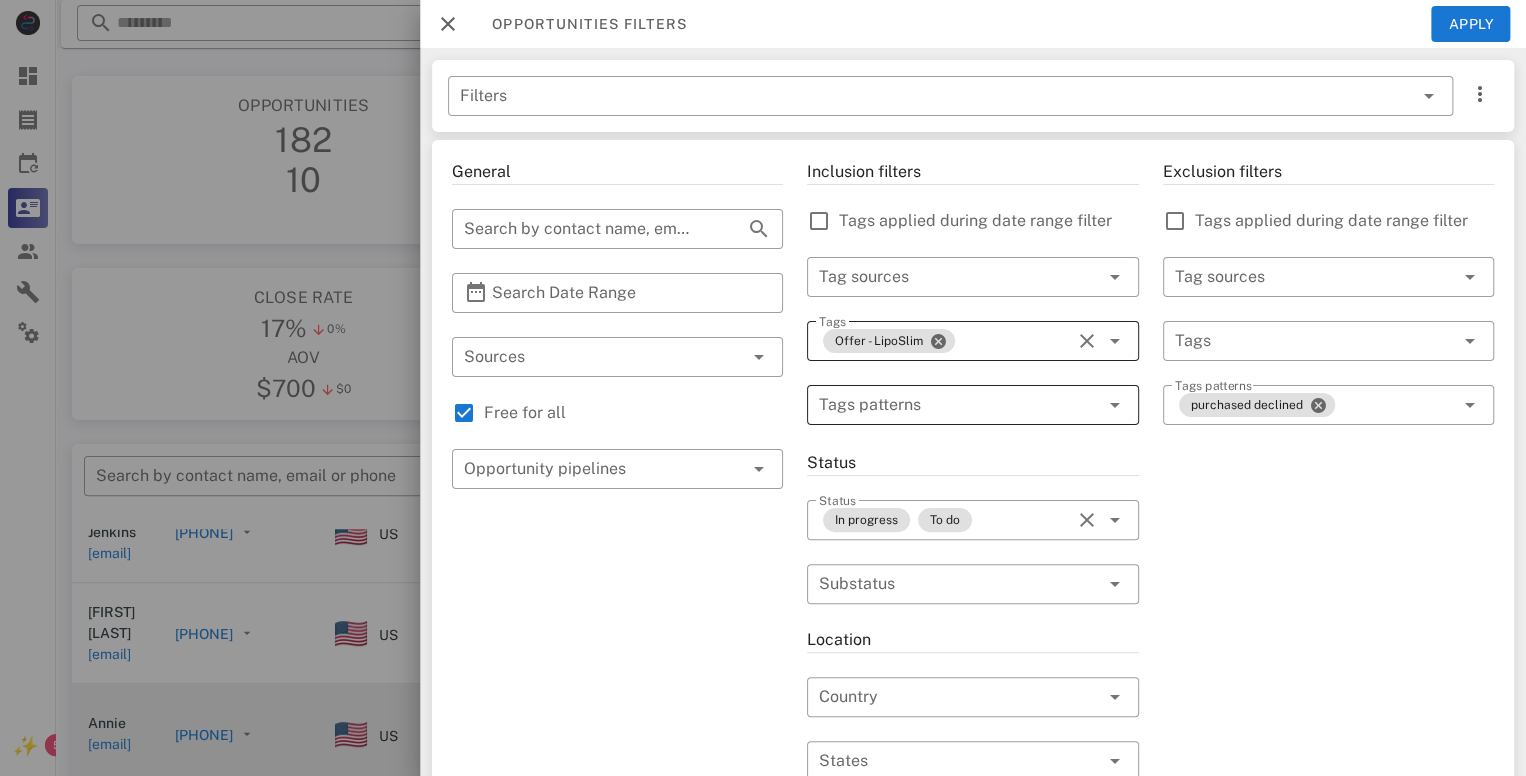 click on "Offer - LipoSlim" at bounding box center (944, 341) 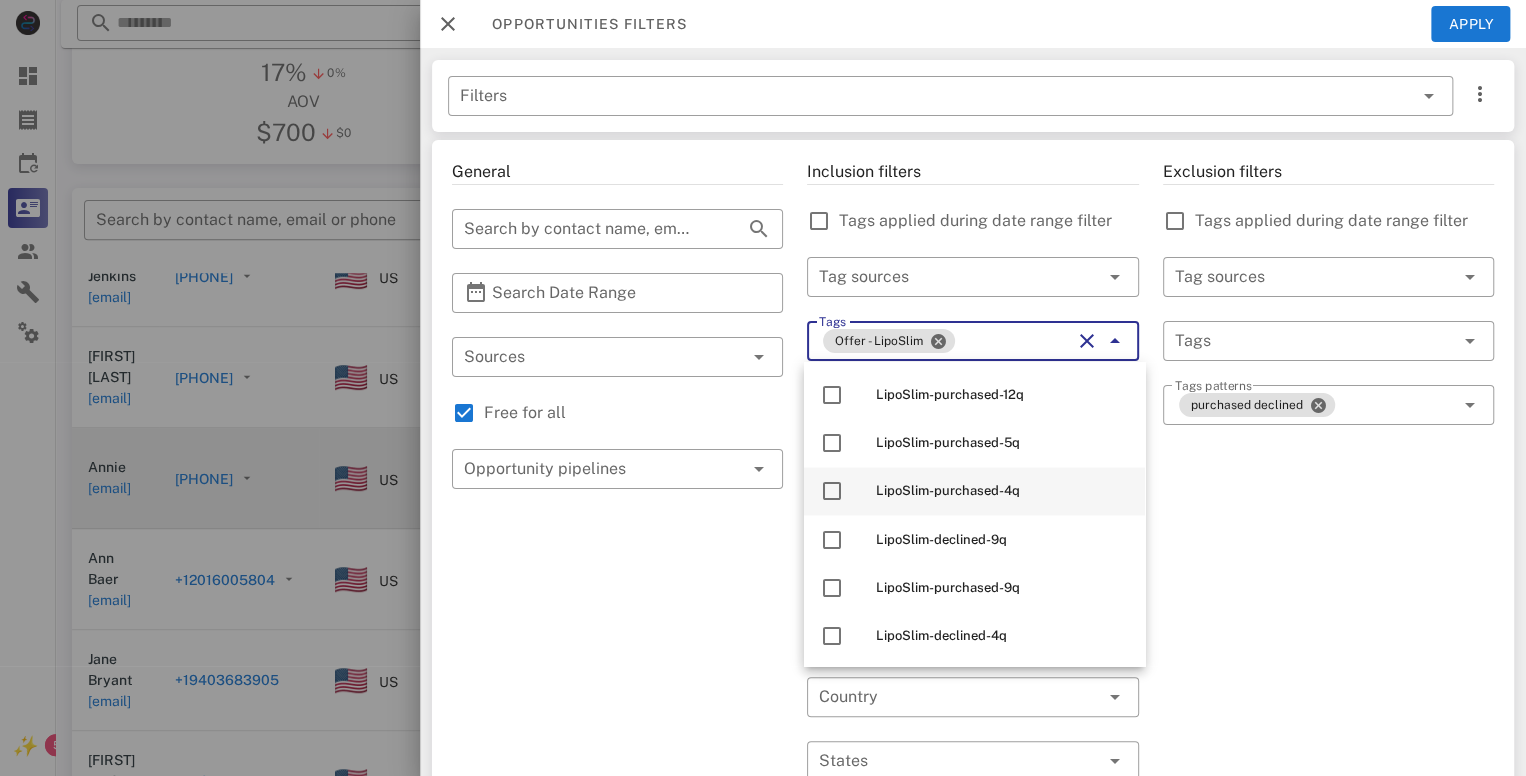scroll, scrollTop: 80, scrollLeft: 0, axis: vertical 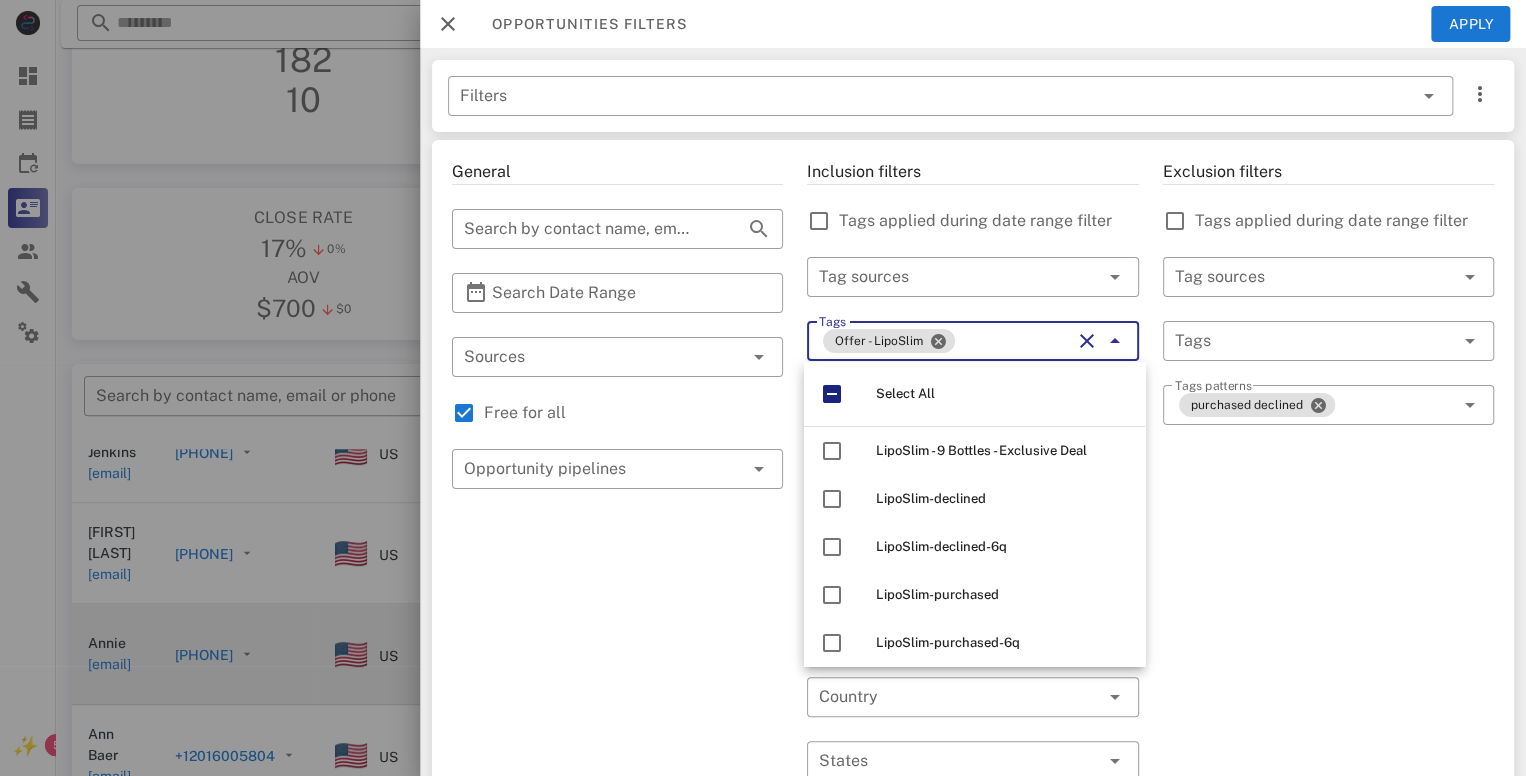 click on "Exclusion filters Tags applied during date range filter ​ Tag sources ​ Tags ​ Tags patterns purchased declined" at bounding box center [1328, 709] 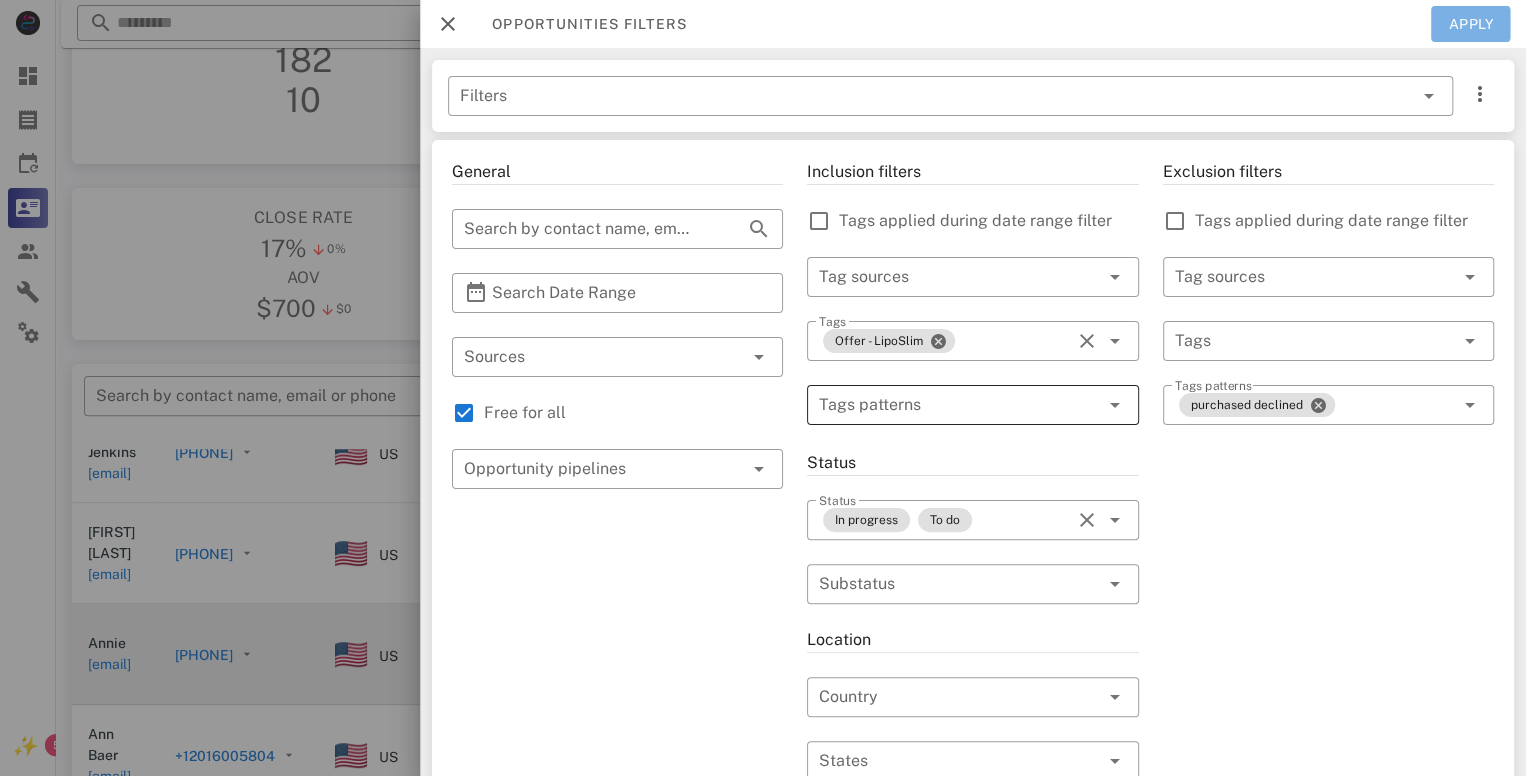 click on "Apply" at bounding box center [1471, 24] 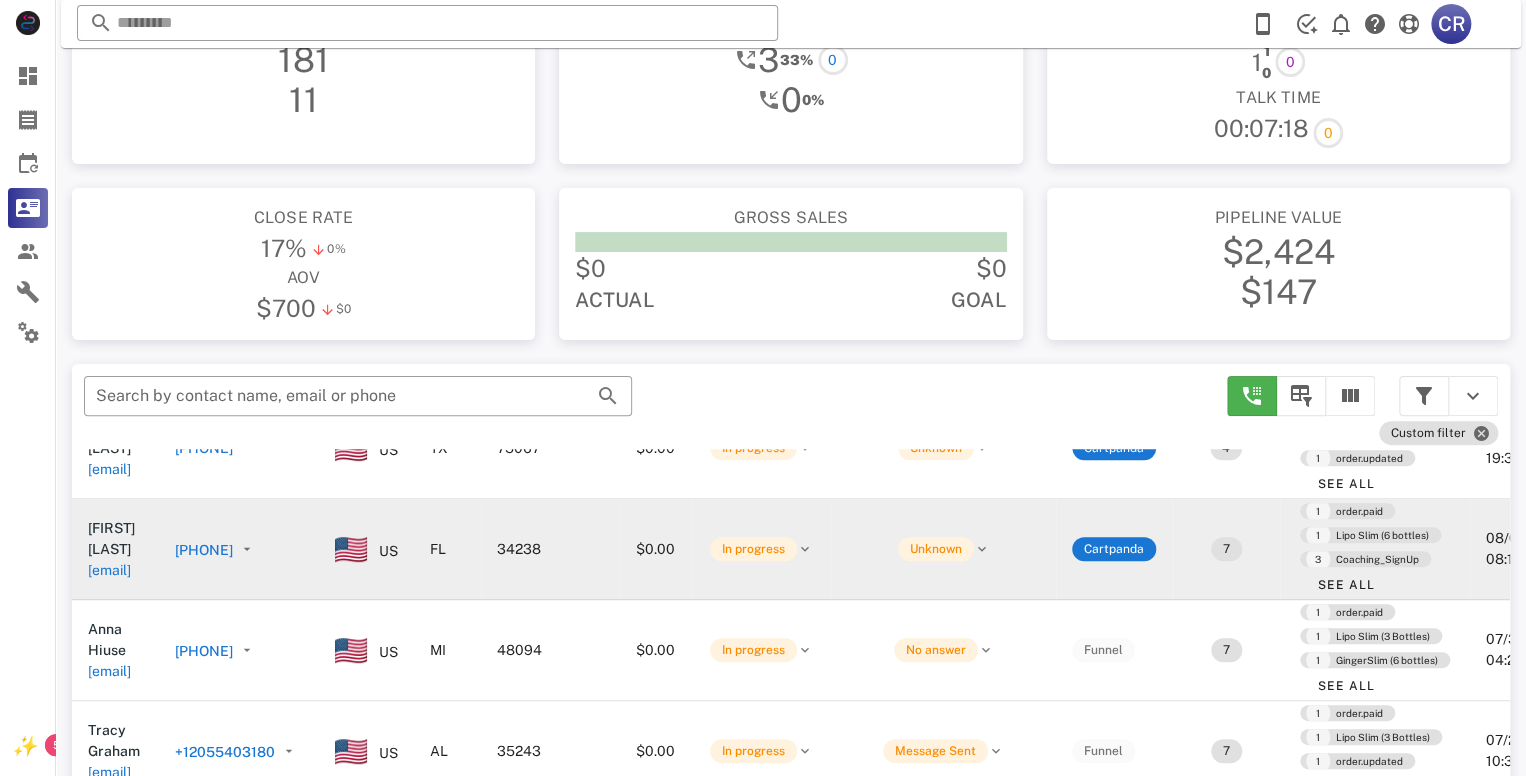 scroll, scrollTop: 0, scrollLeft: 0, axis: both 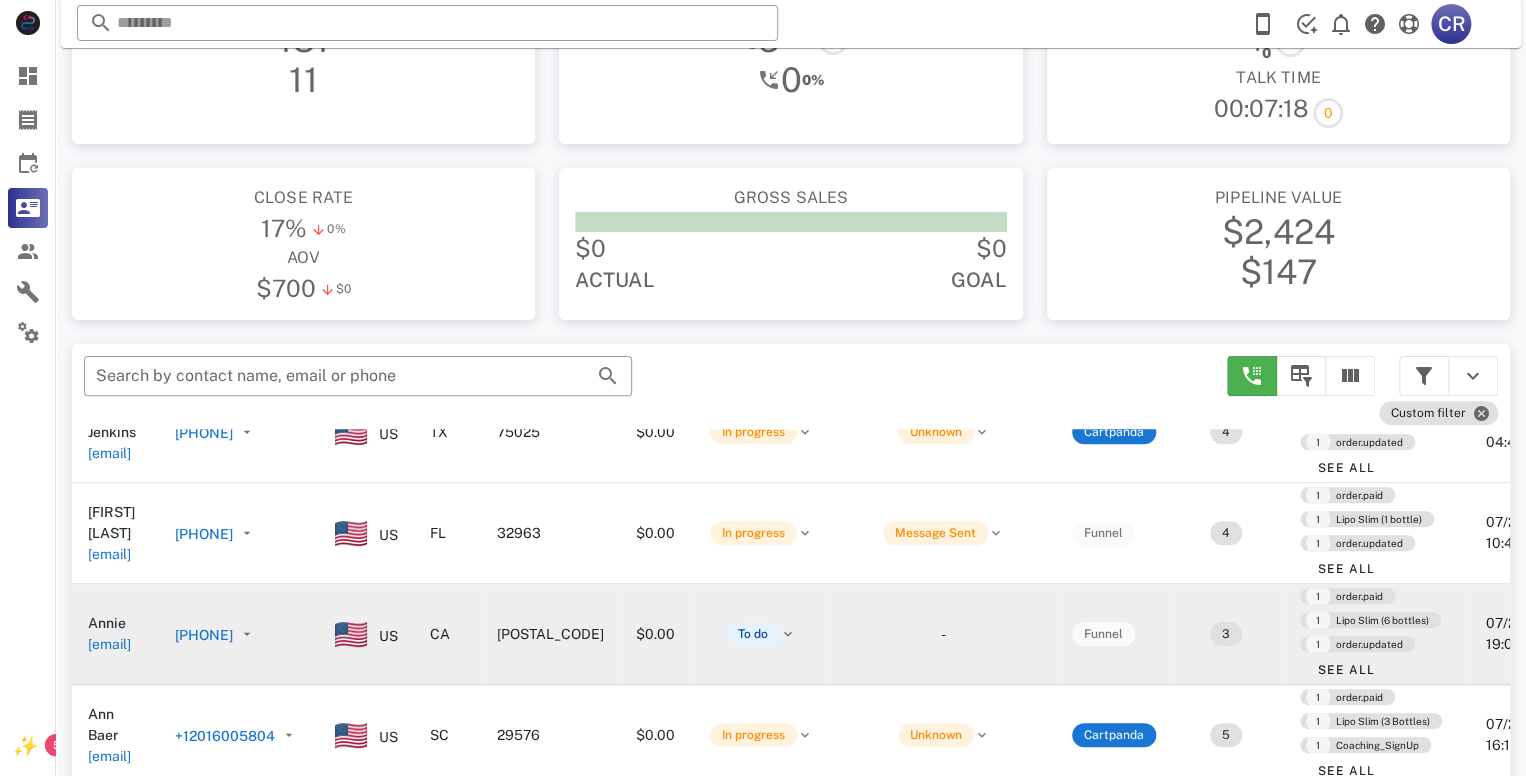 click on "[PHONE]" at bounding box center (204, 635) 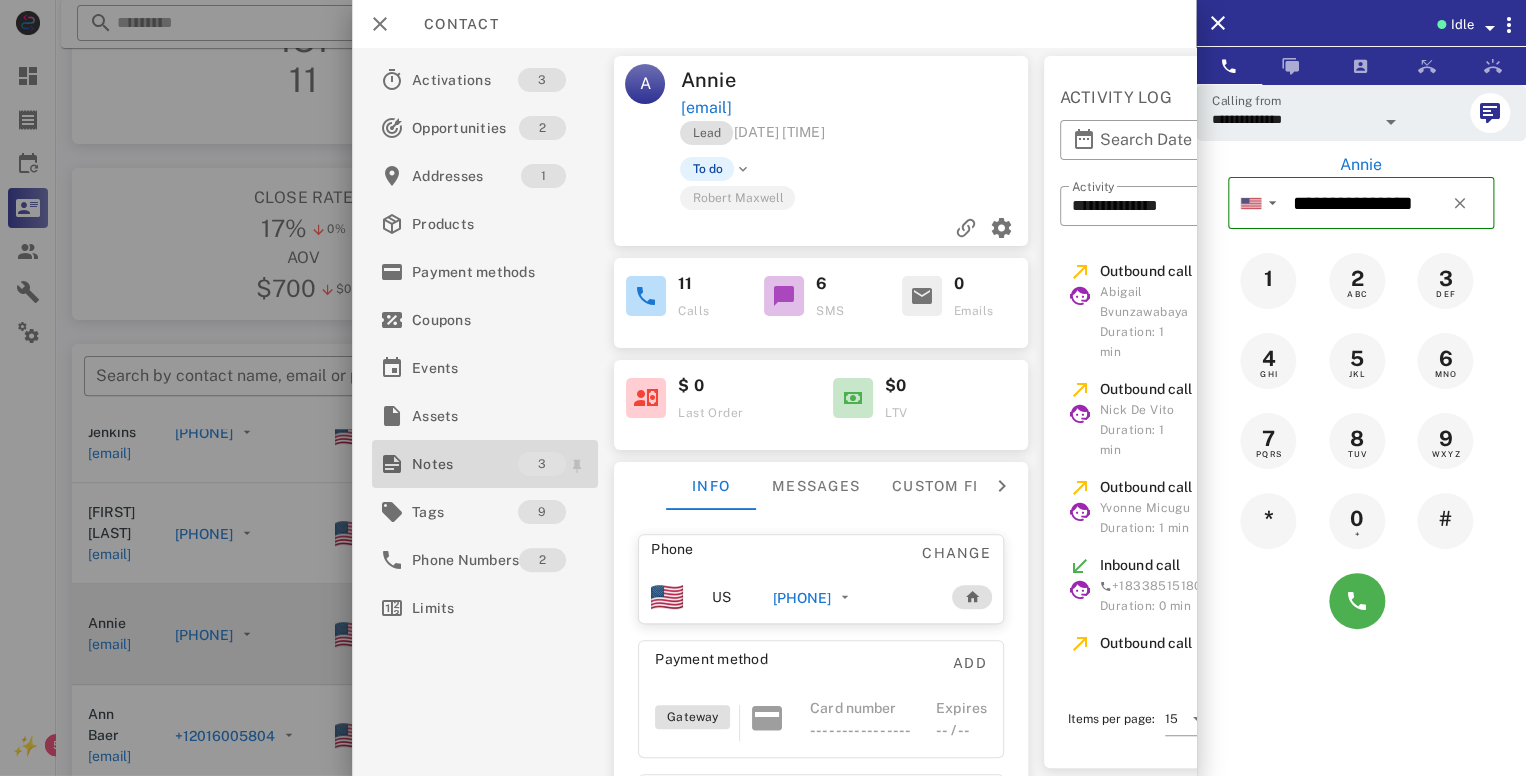 click on "Notes" at bounding box center [465, 464] 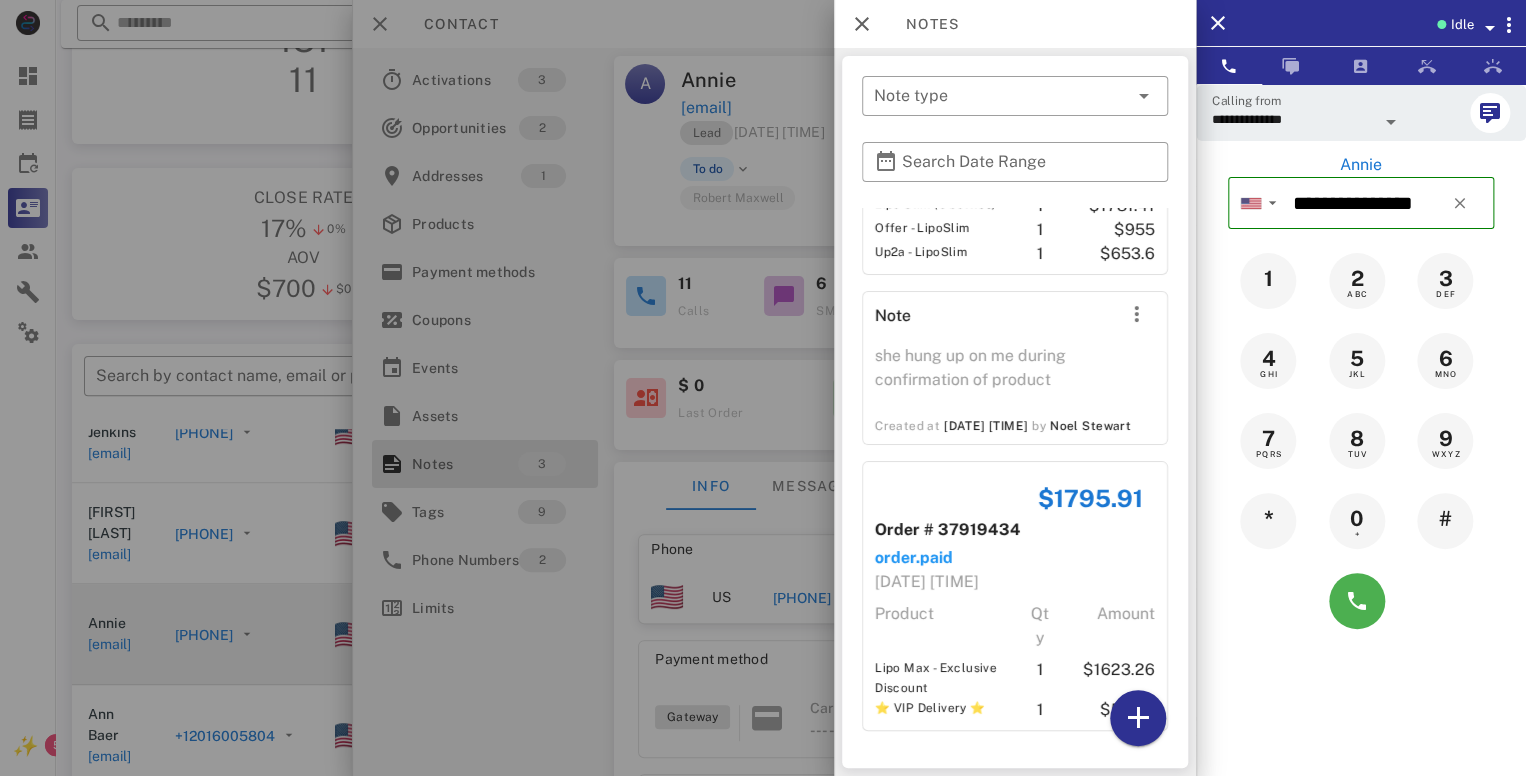 scroll, scrollTop: 0, scrollLeft: 0, axis: both 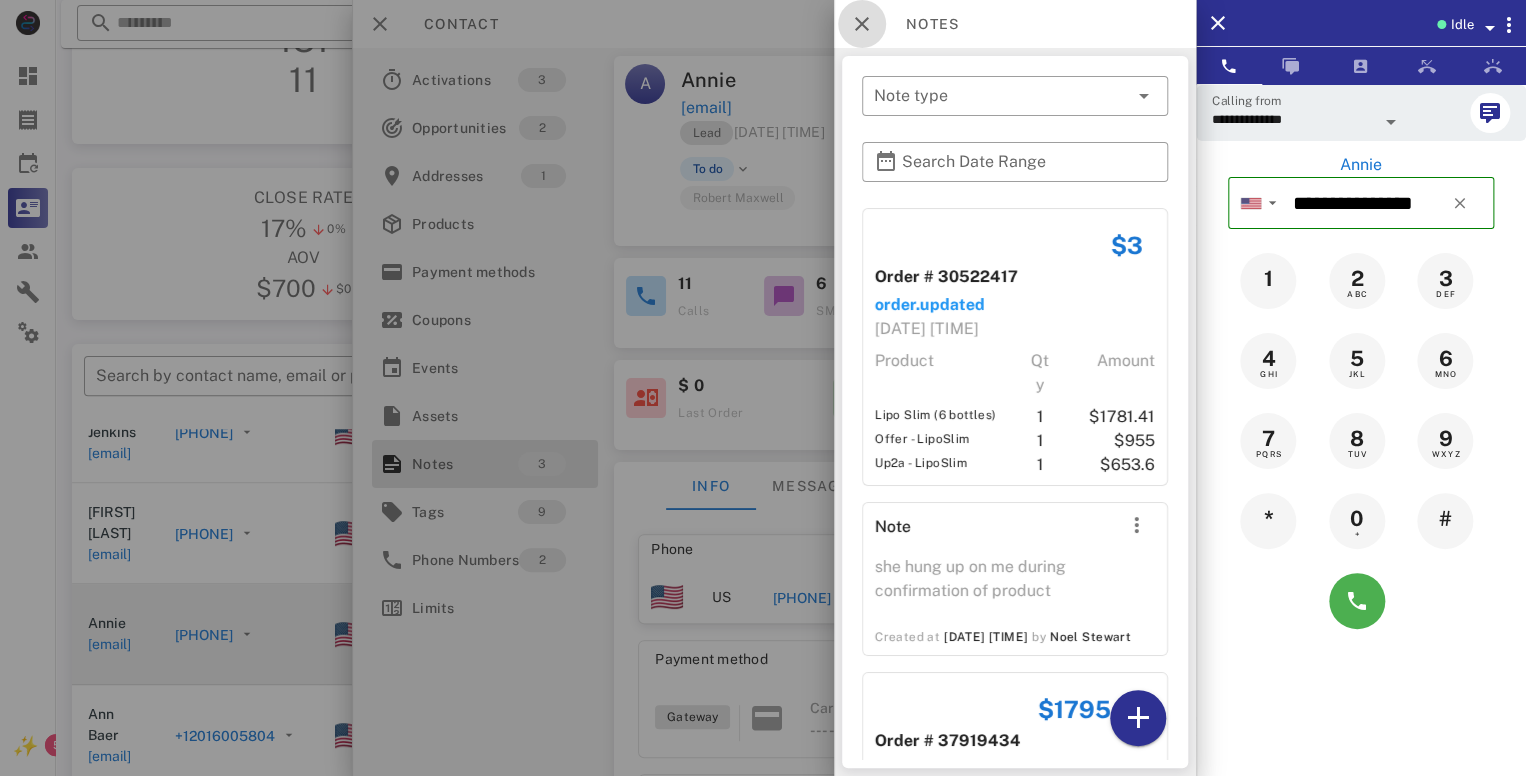 click at bounding box center [862, 24] 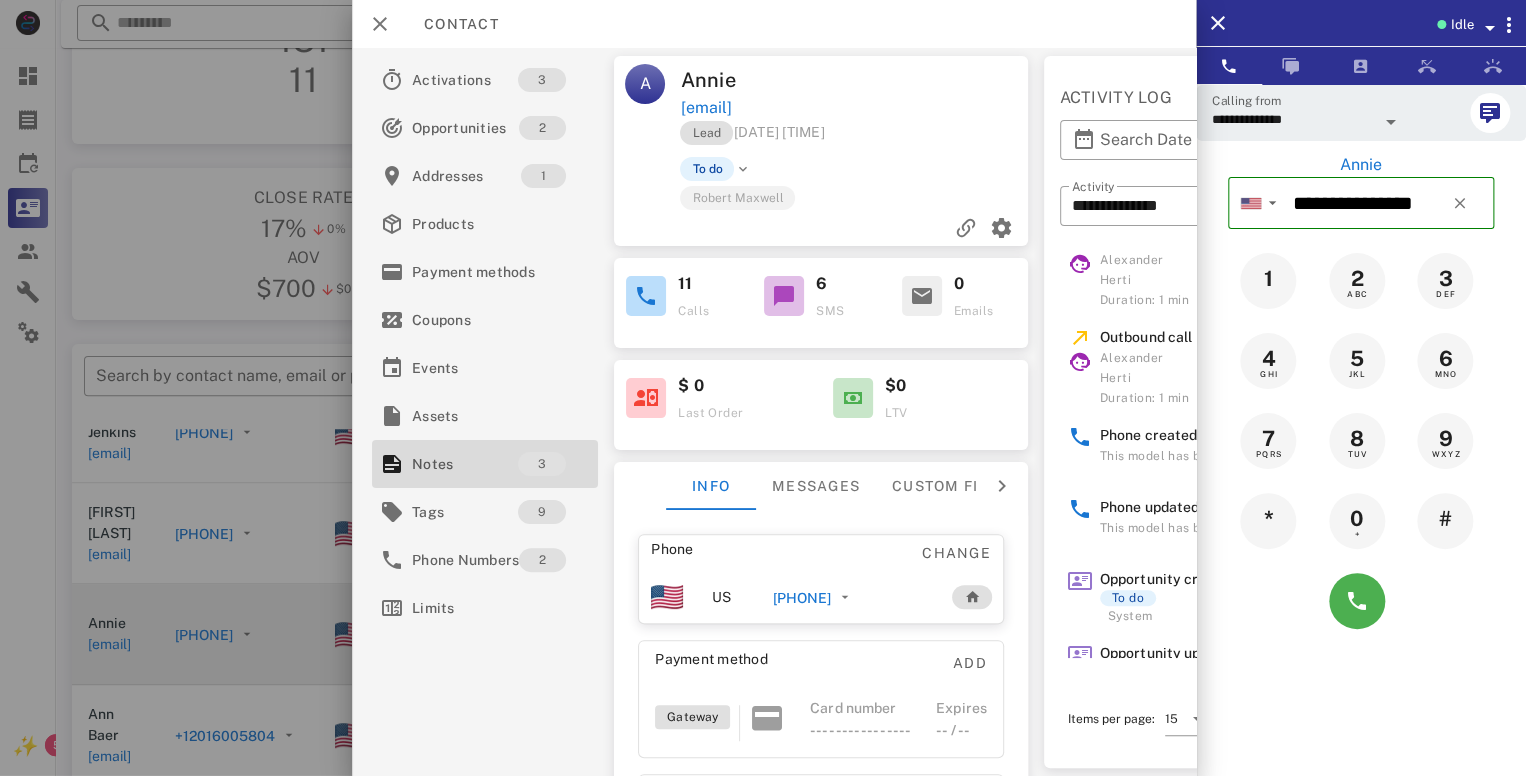 scroll, scrollTop: 796, scrollLeft: 0, axis: vertical 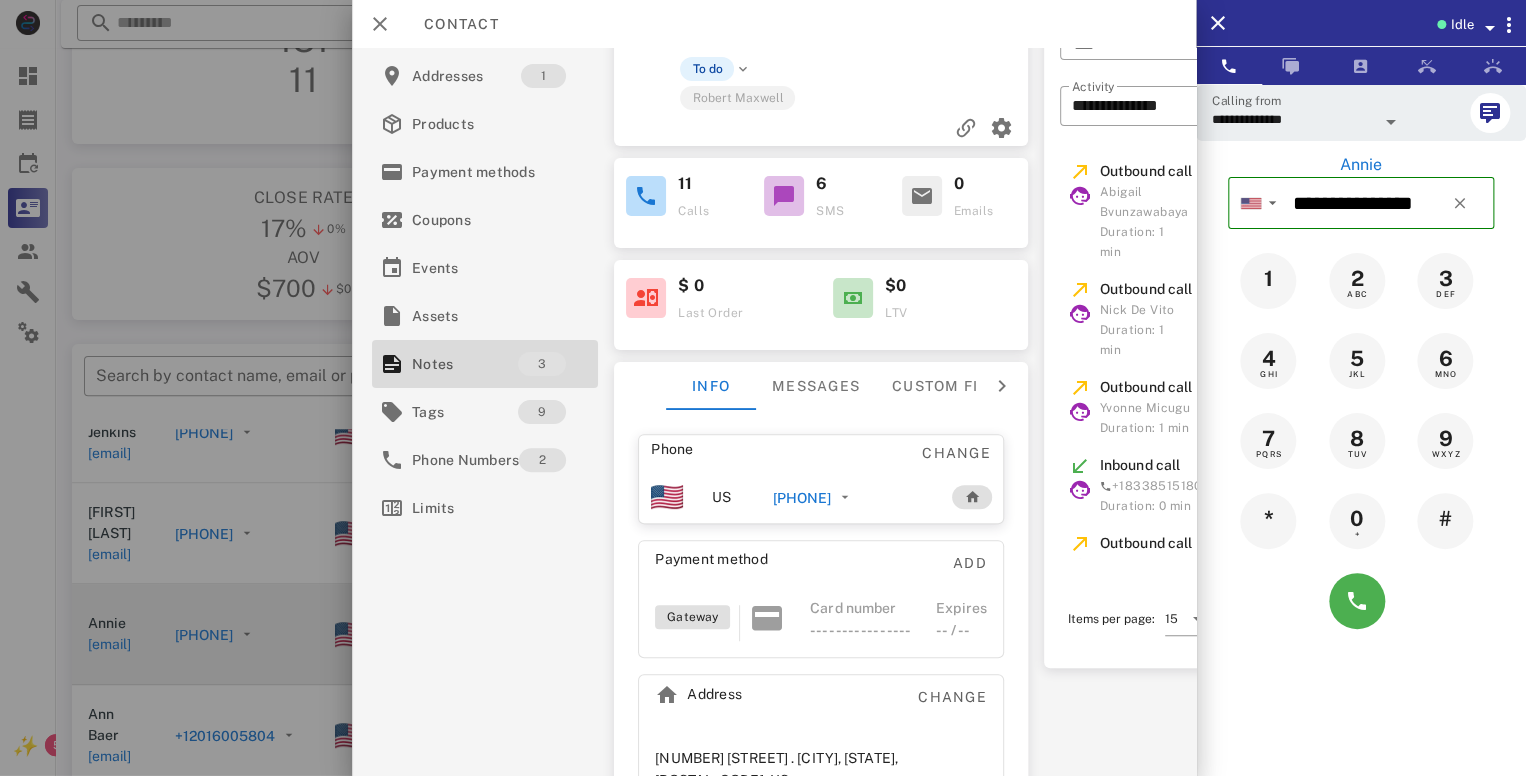 click on "**********" at bounding box center [774, 412] 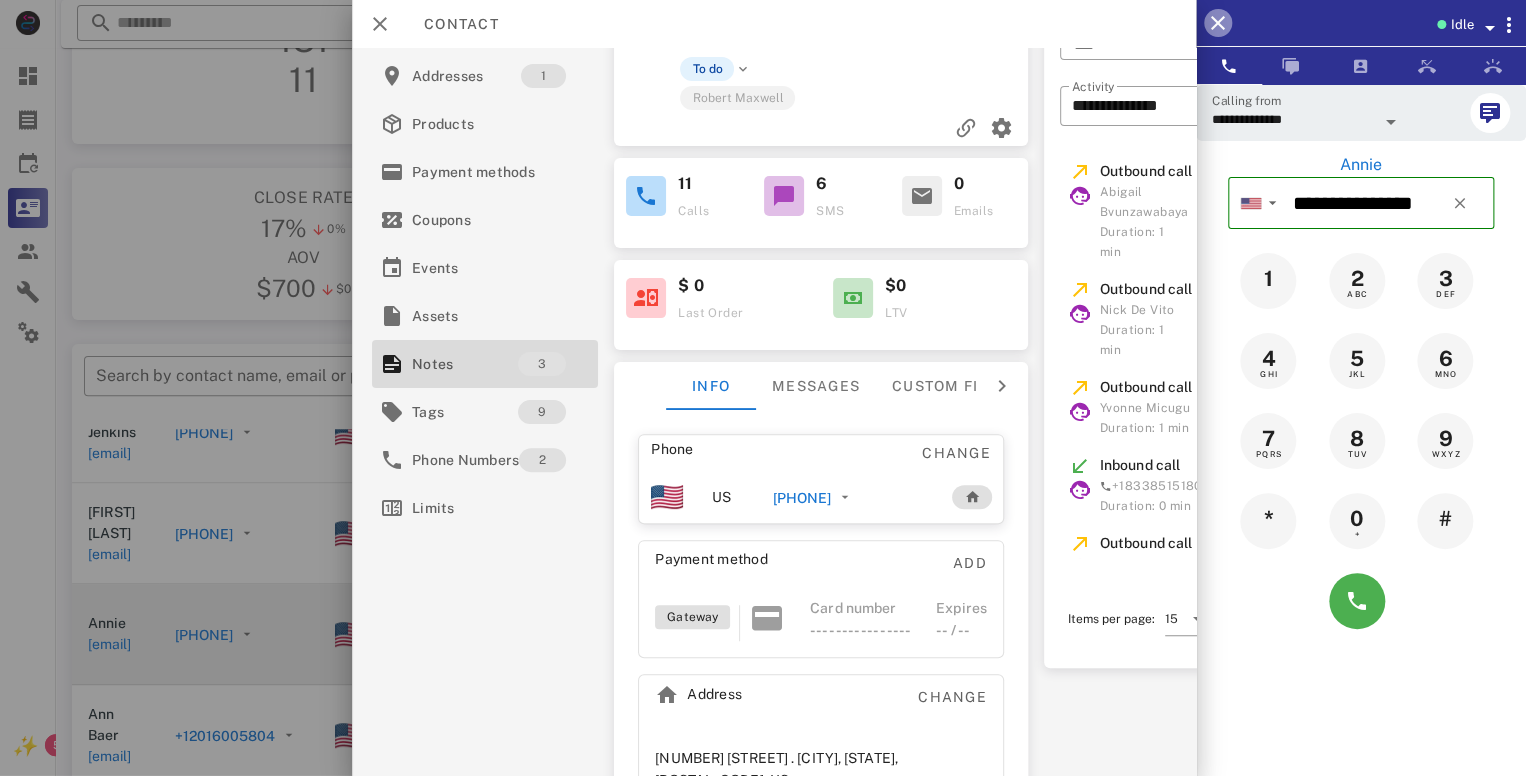 click at bounding box center [1218, 23] 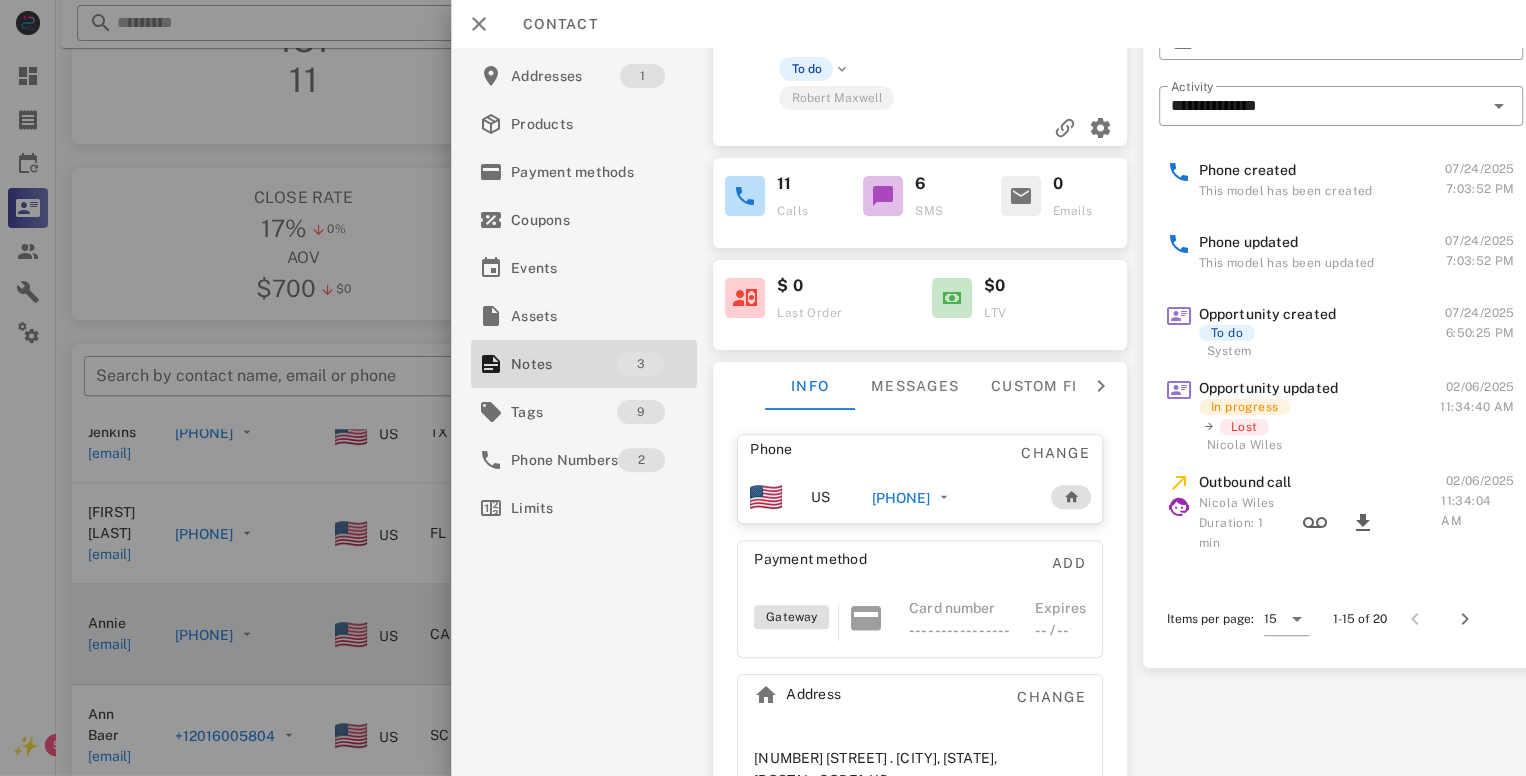 scroll, scrollTop: 796, scrollLeft: 0, axis: vertical 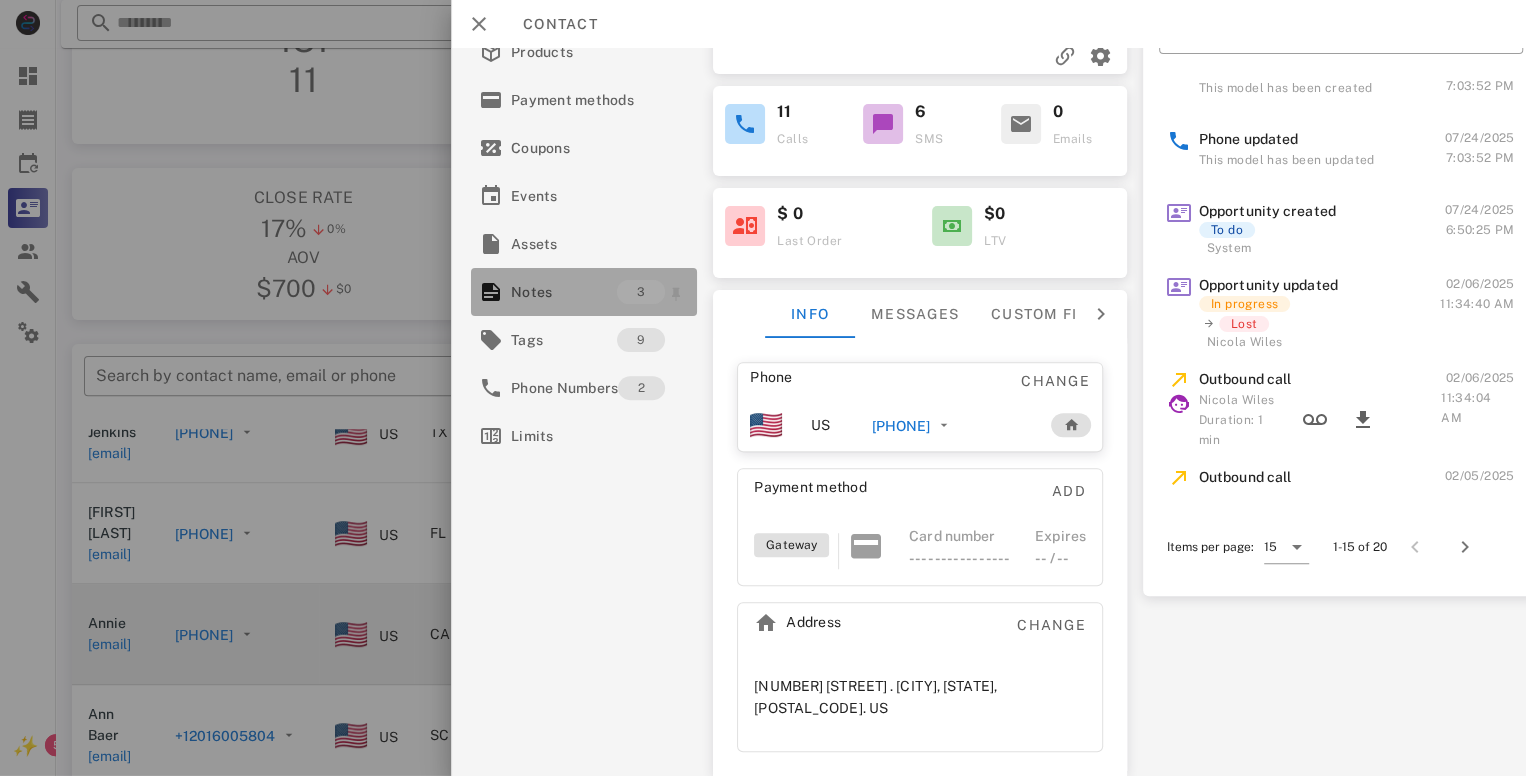 click on "3" at bounding box center (641, 292) 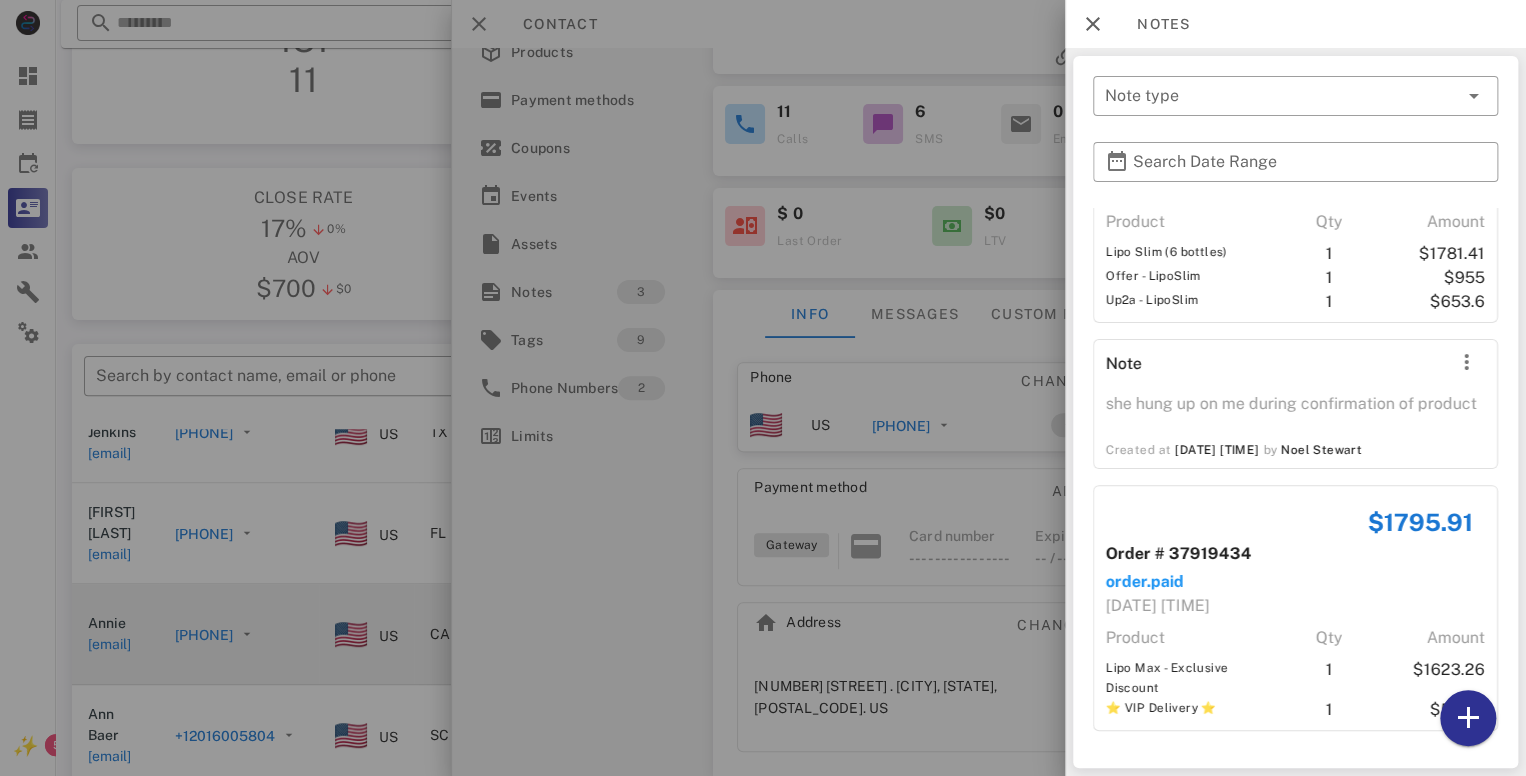 scroll, scrollTop: 161, scrollLeft: 0, axis: vertical 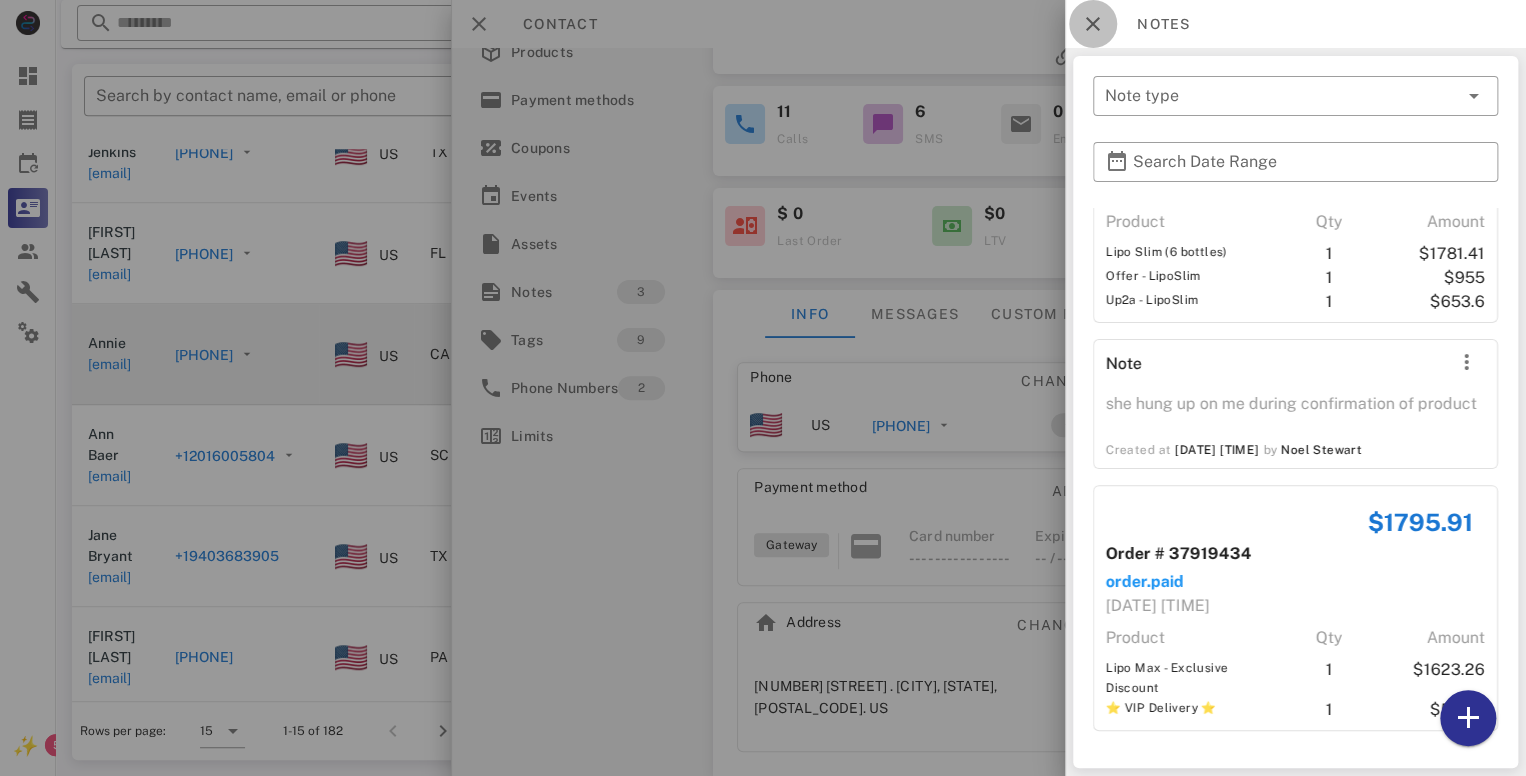 click at bounding box center [1093, 24] 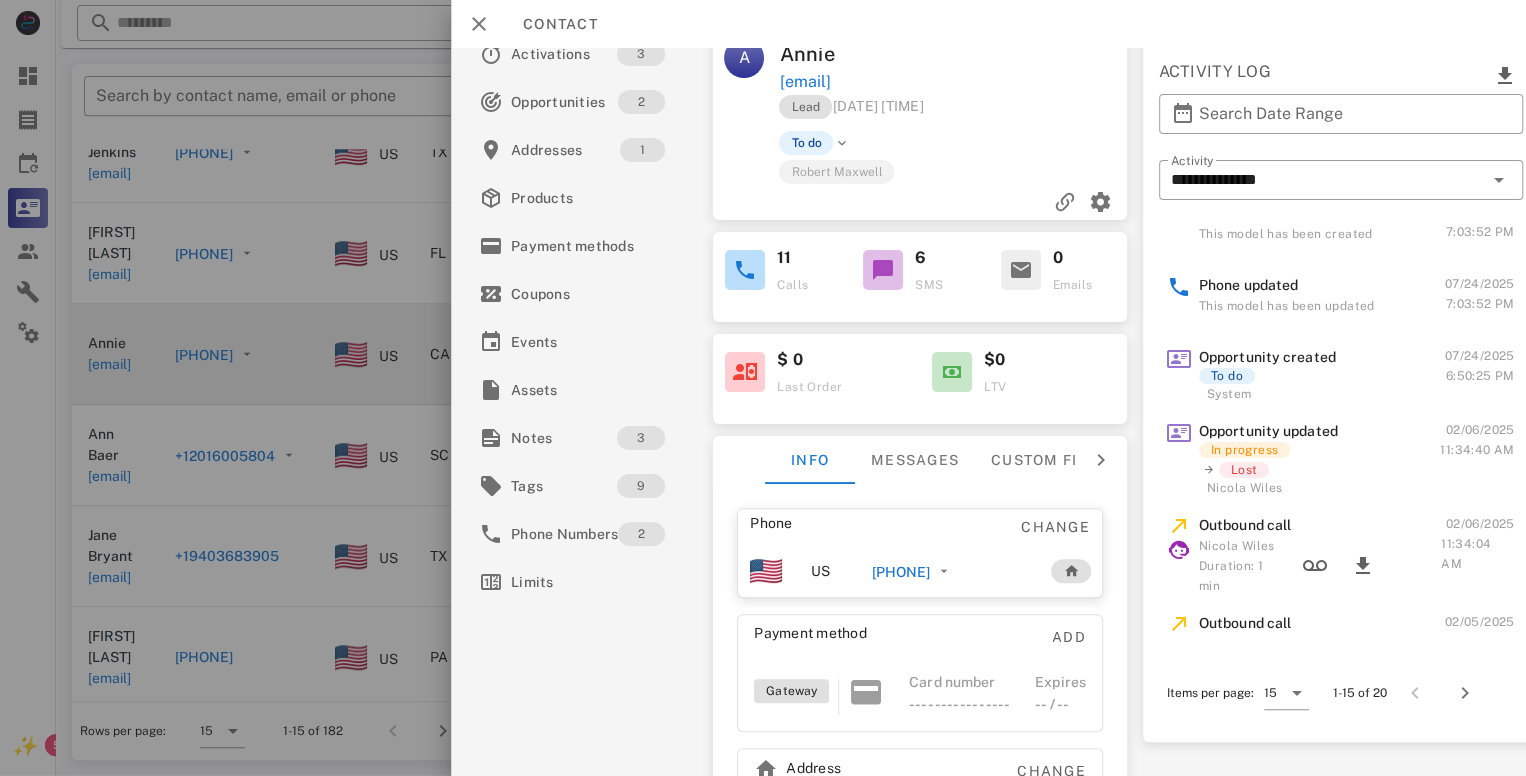 scroll, scrollTop: 0, scrollLeft: 0, axis: both 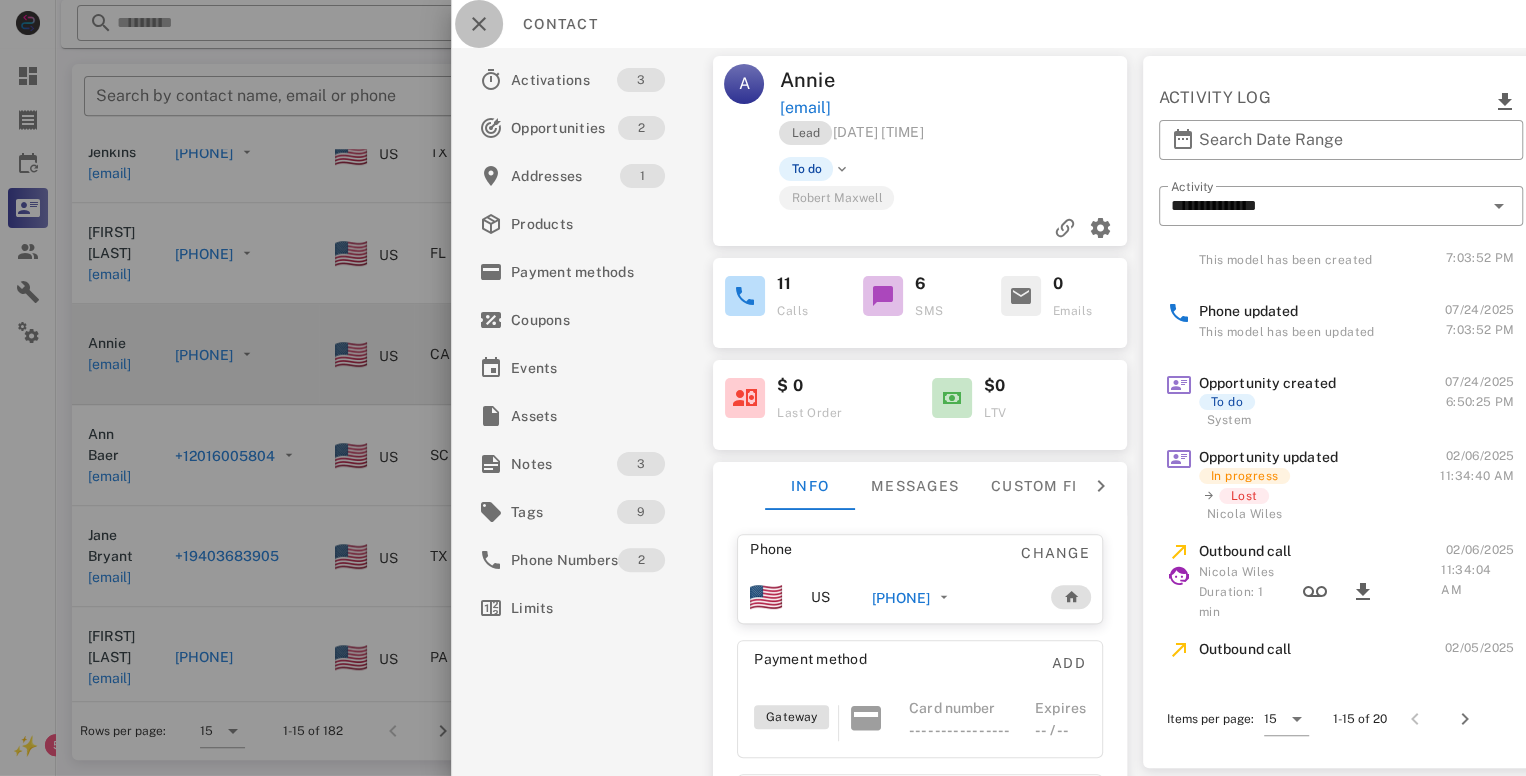 click at bounding box center (479, 24) 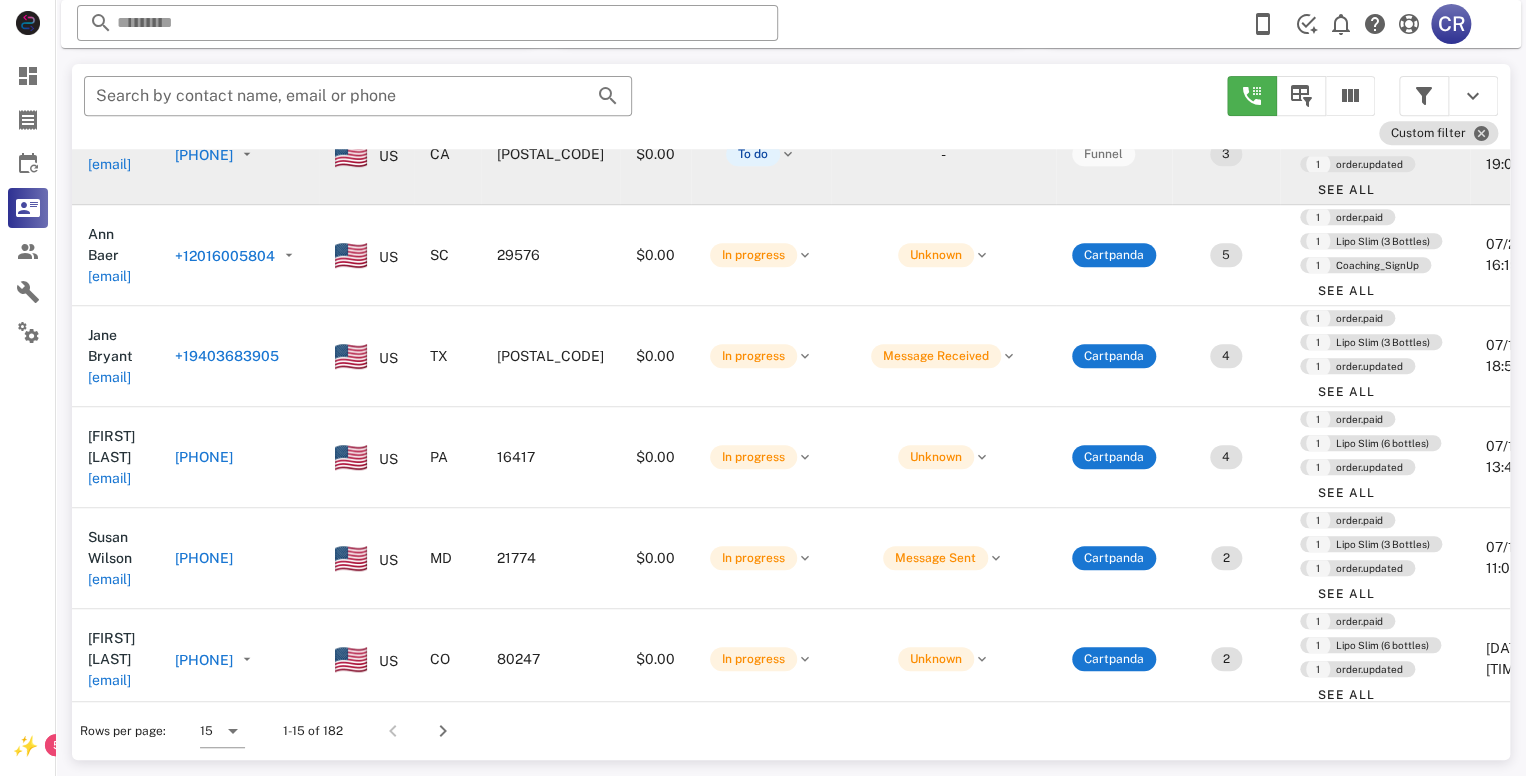 scroll, scrollTop: 900, scrollLeft: 0, axis: vertical 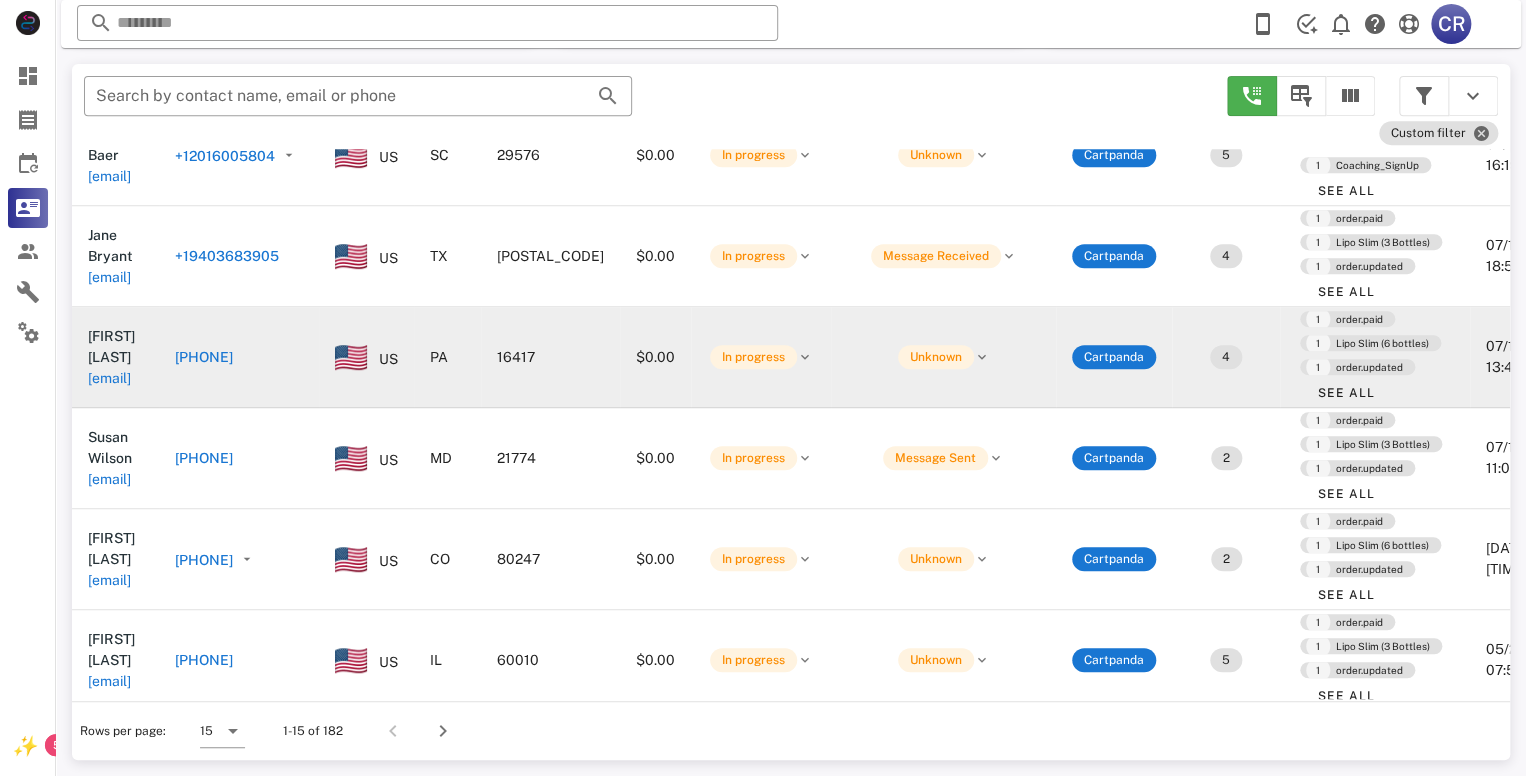 click on "[PHONE]" at bounding box center (204, 357) 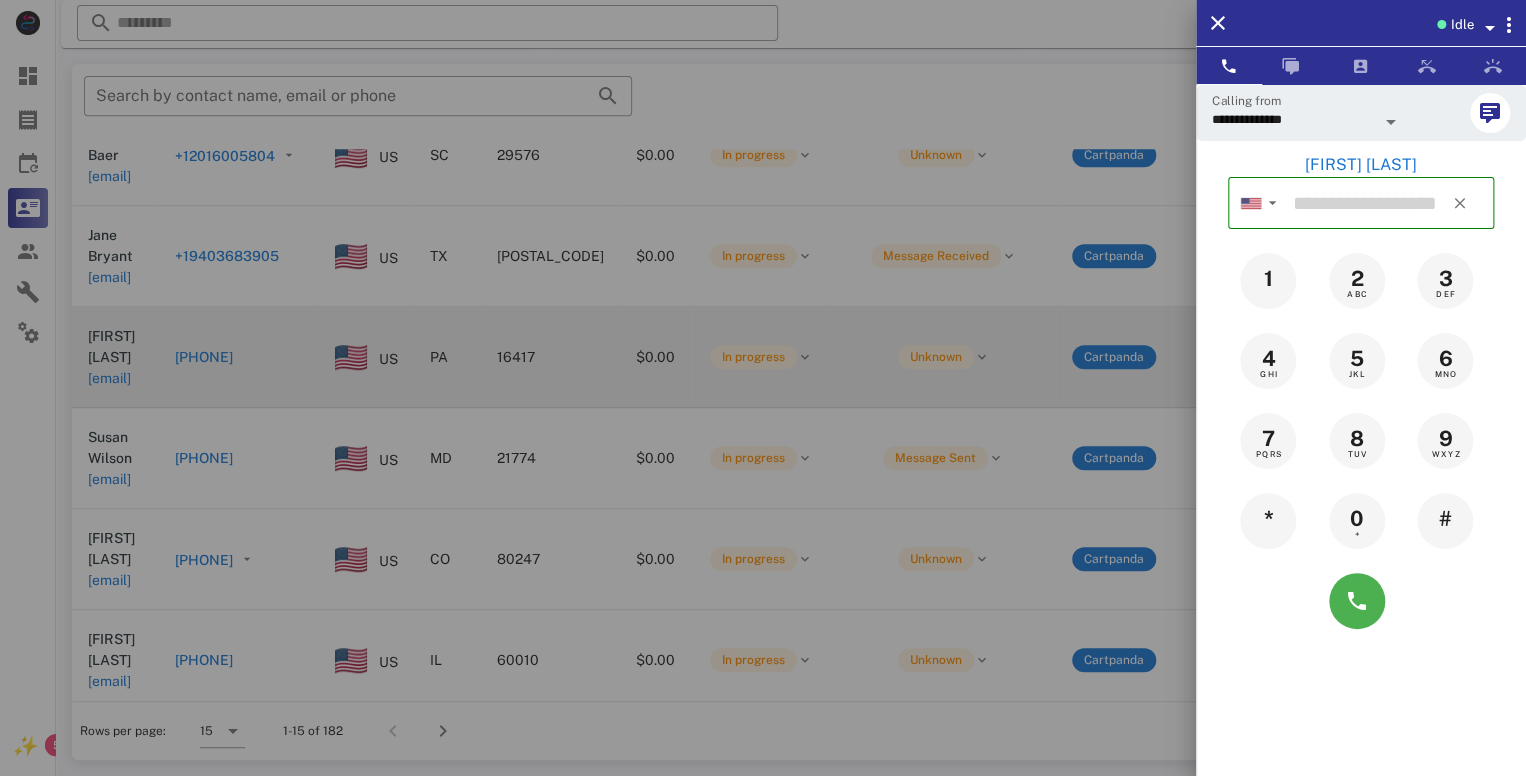type on "**********" 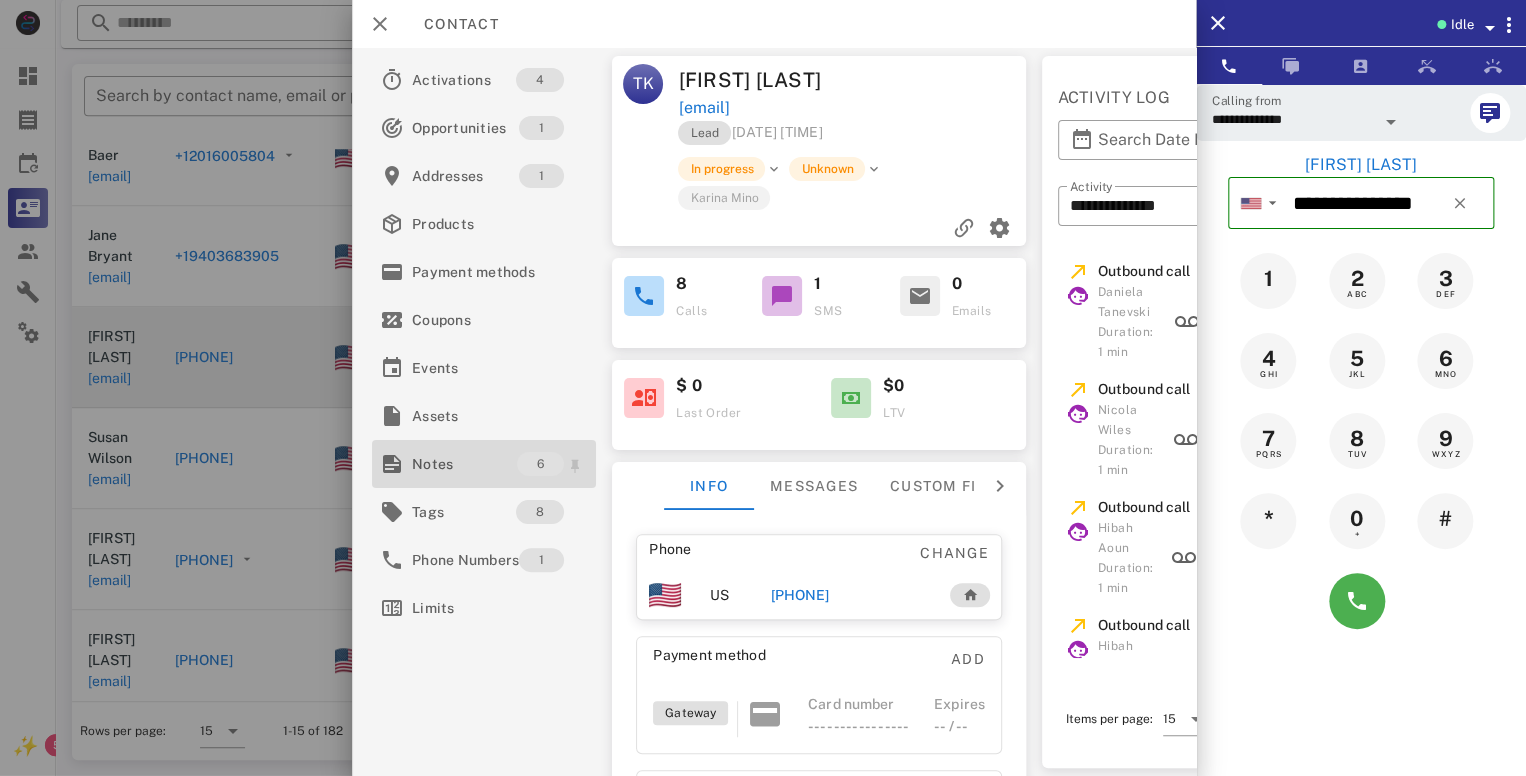 click on "Notes" at bounding box center [464, 464] 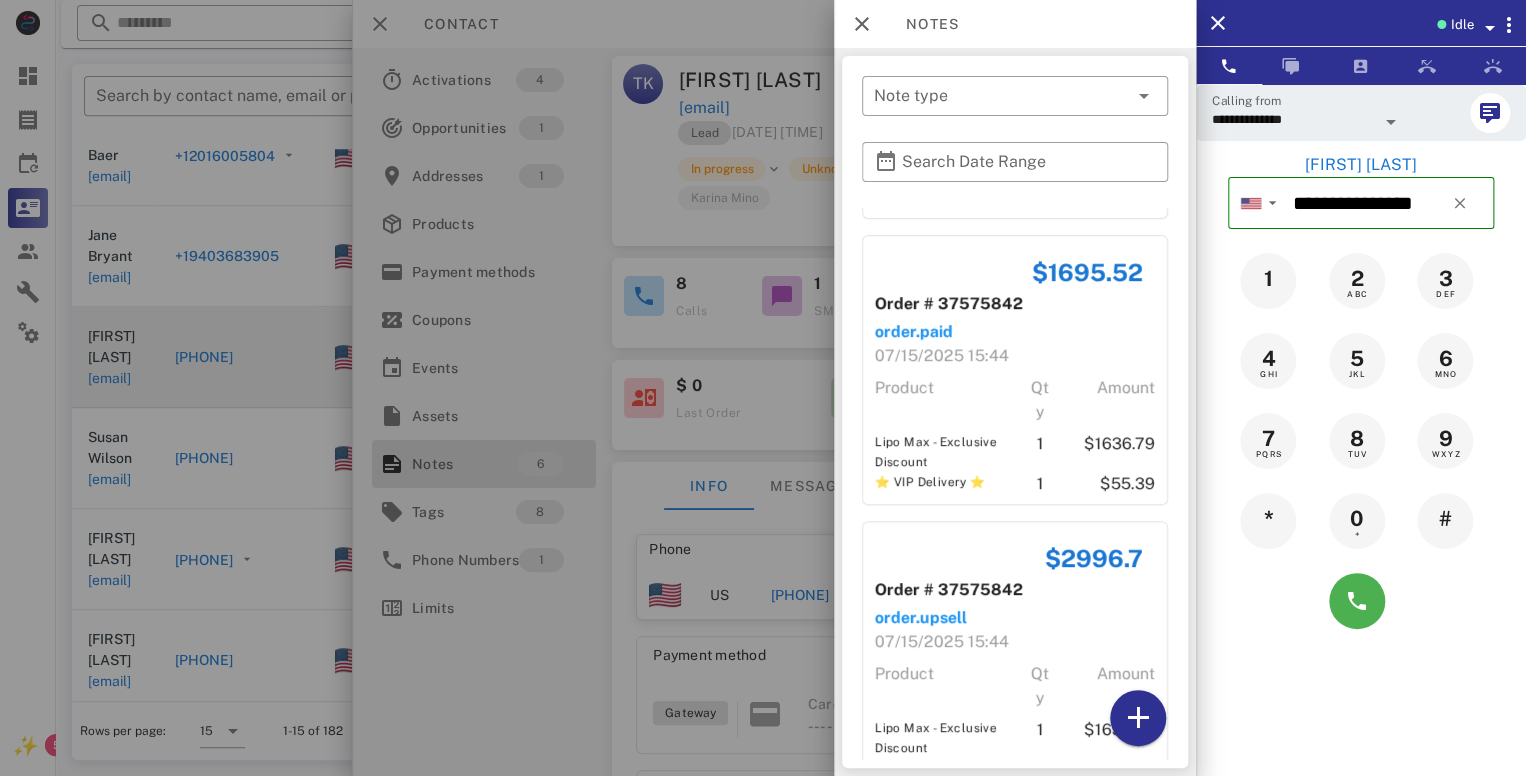 scroll, scrollTop: 1022, scrollLeft: 0, axis: vertical 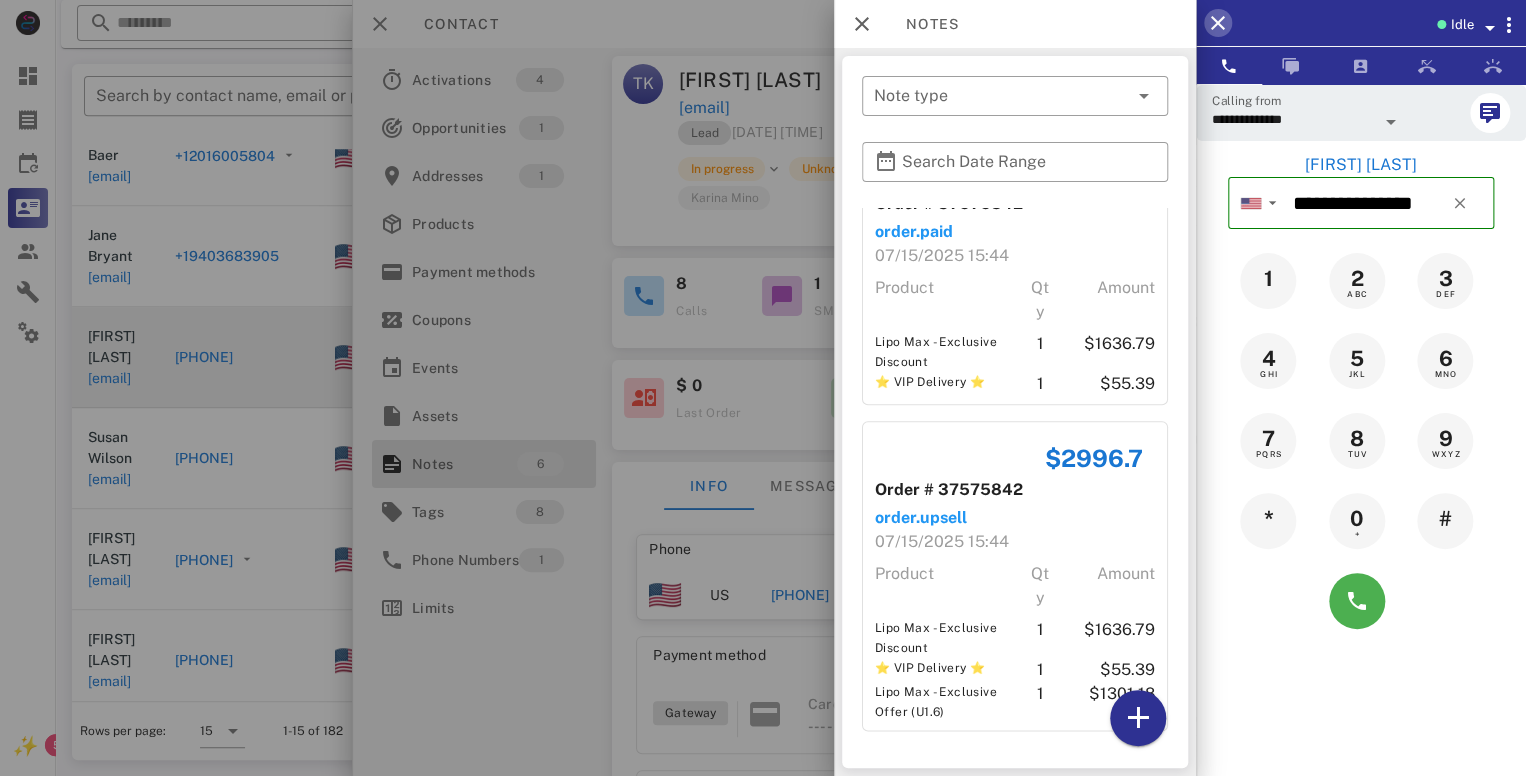 click at bounding box center (1218, 23) 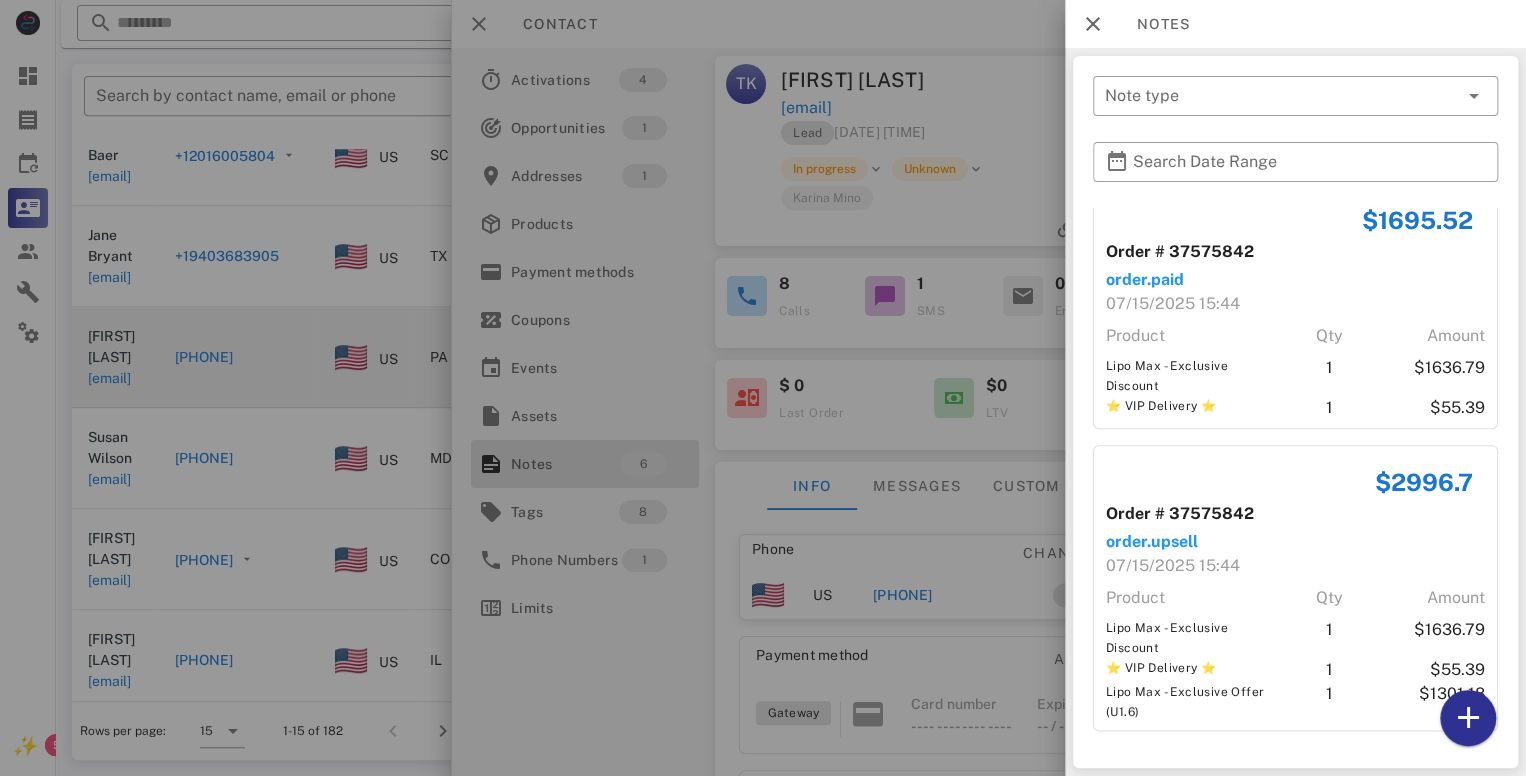 scroll, scrollTop: 882, scrollLeft: 0, axis: vertical 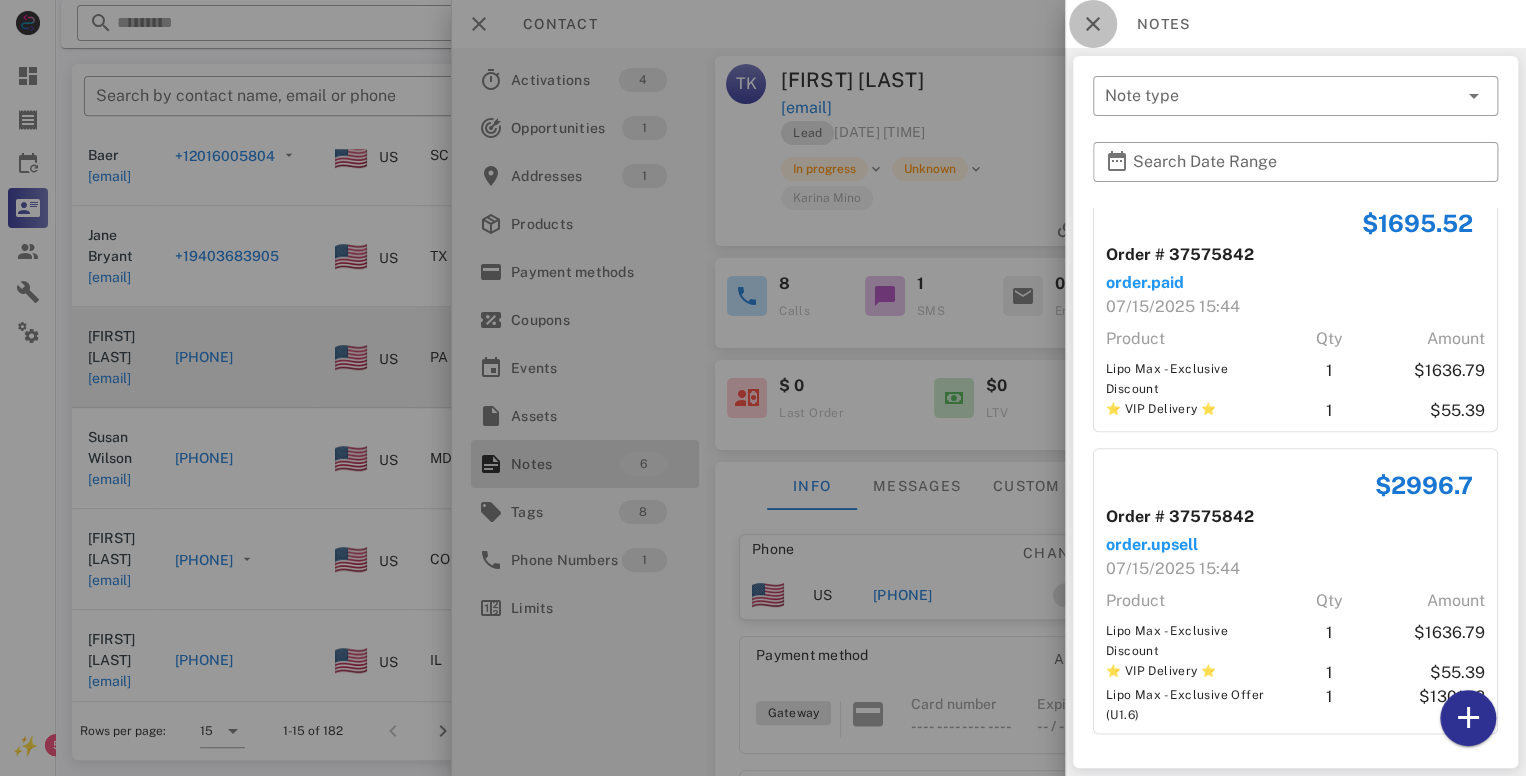 click at bounding box center (1093, 24) 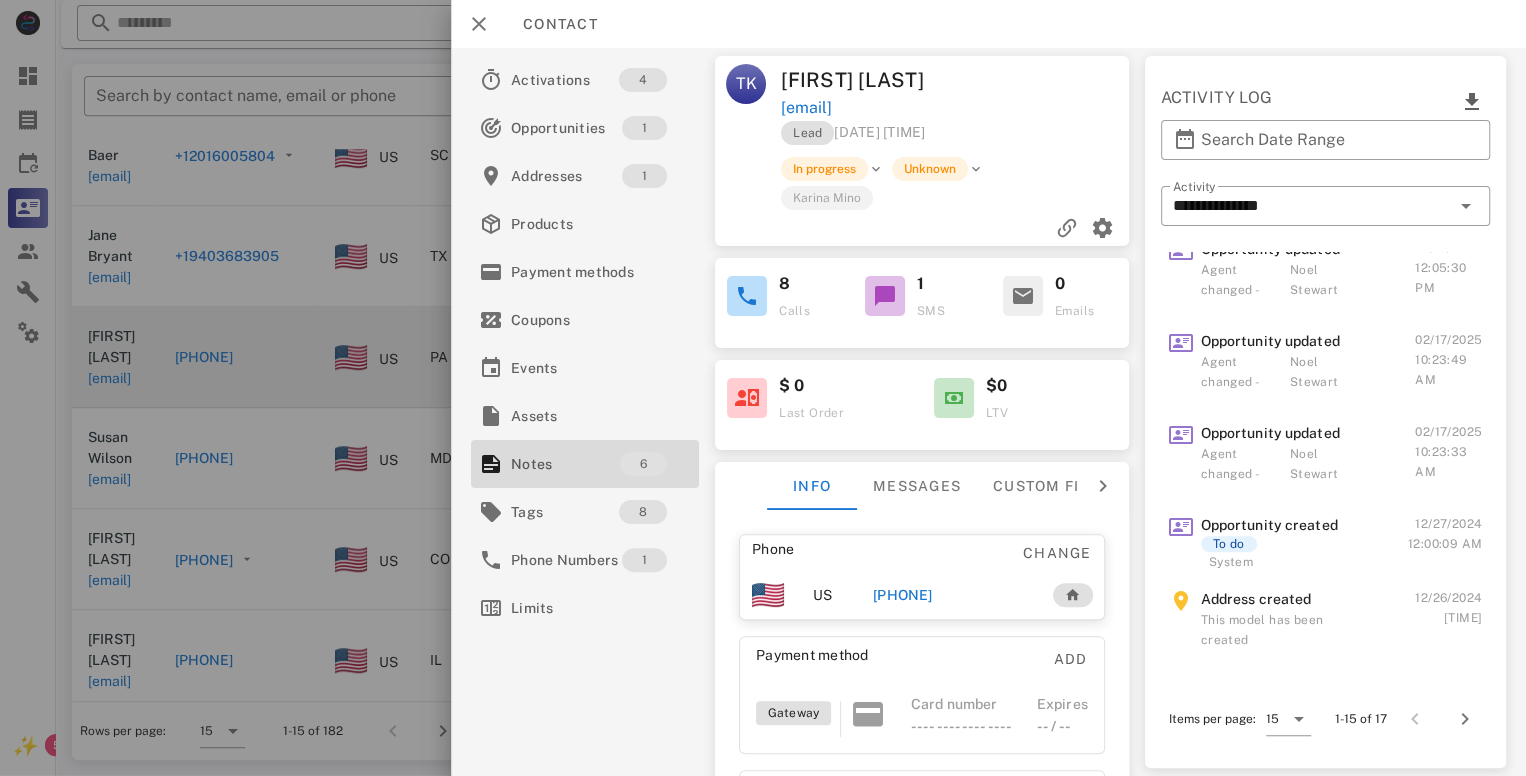 scroll, scrollTop: 1082, scrollLeft: 0, axis: vertical 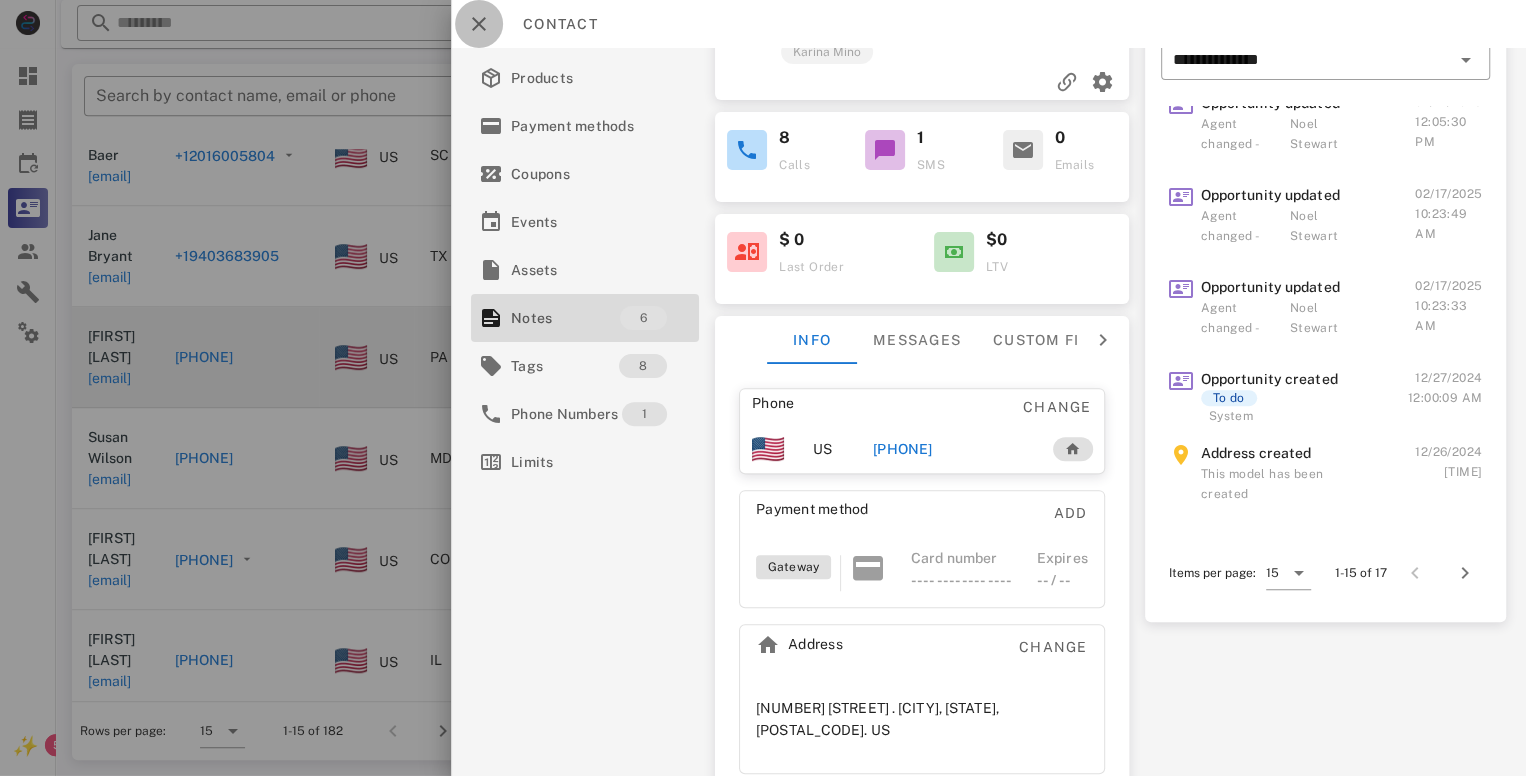 click at bounding box center [479, 24] 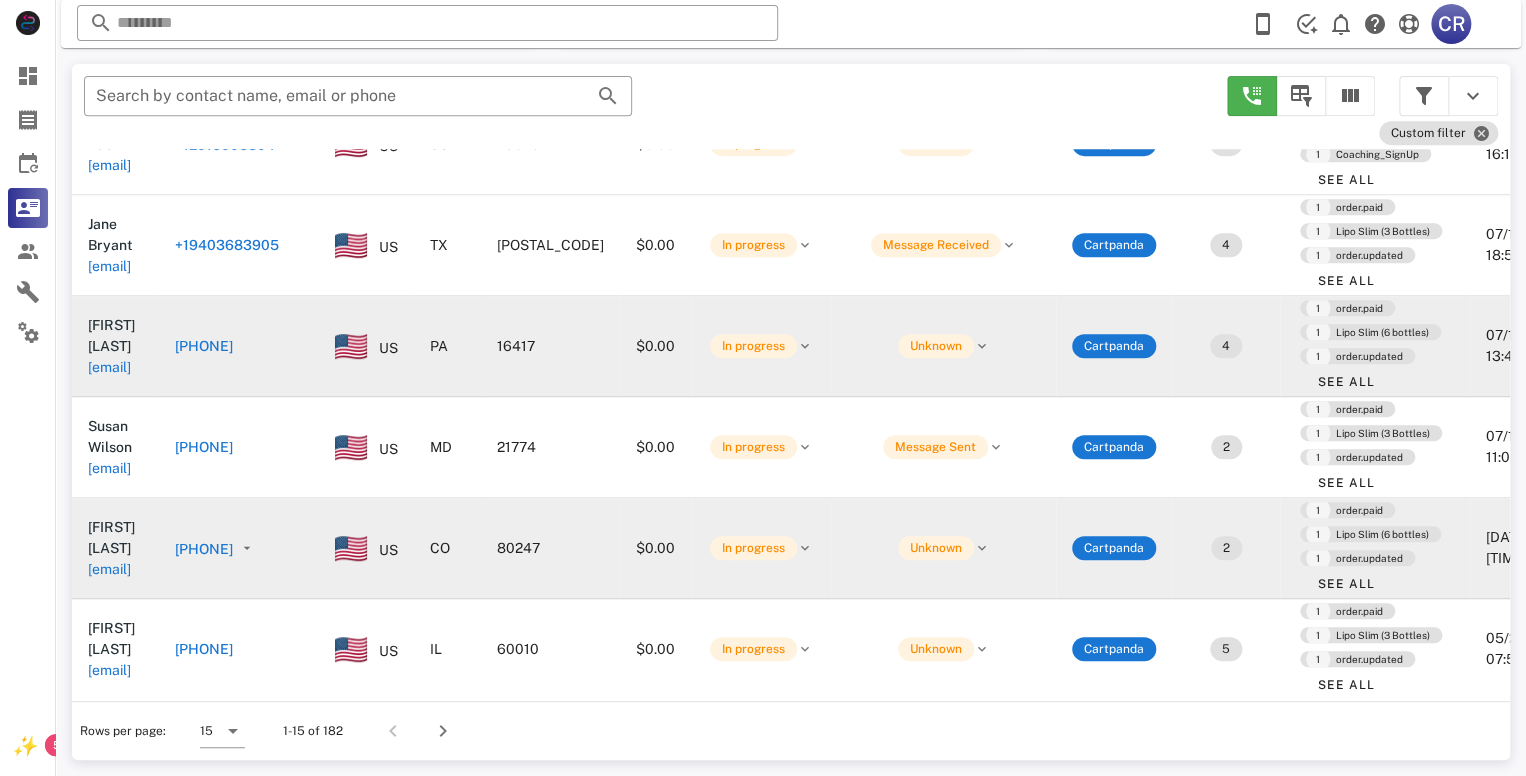 scroll, scrollTop: 918, scrollLeft: 0, axis: vertical 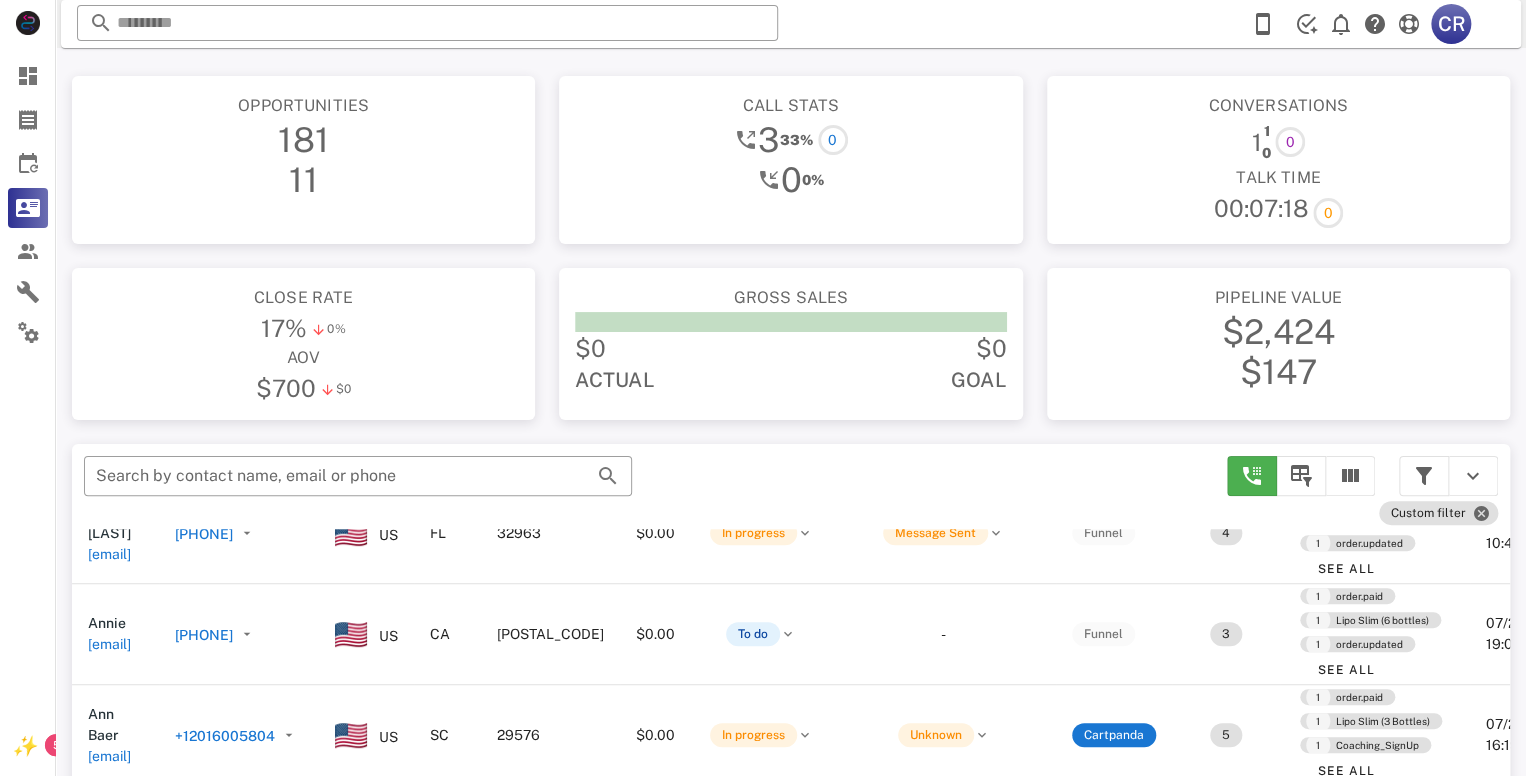 click on "[PHONE]" at bounding box center (204, 635) 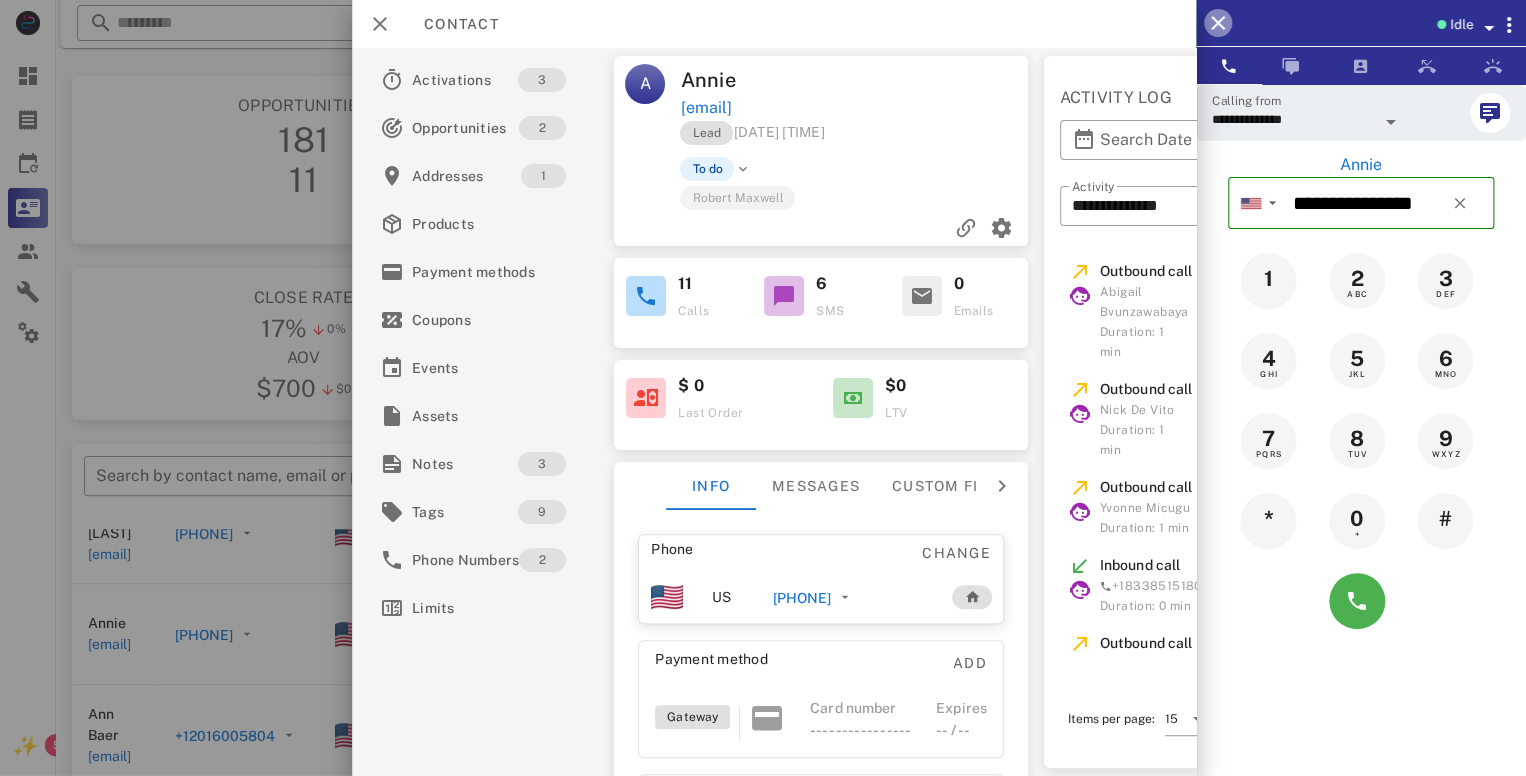 click at bounding box center (1218, 23) 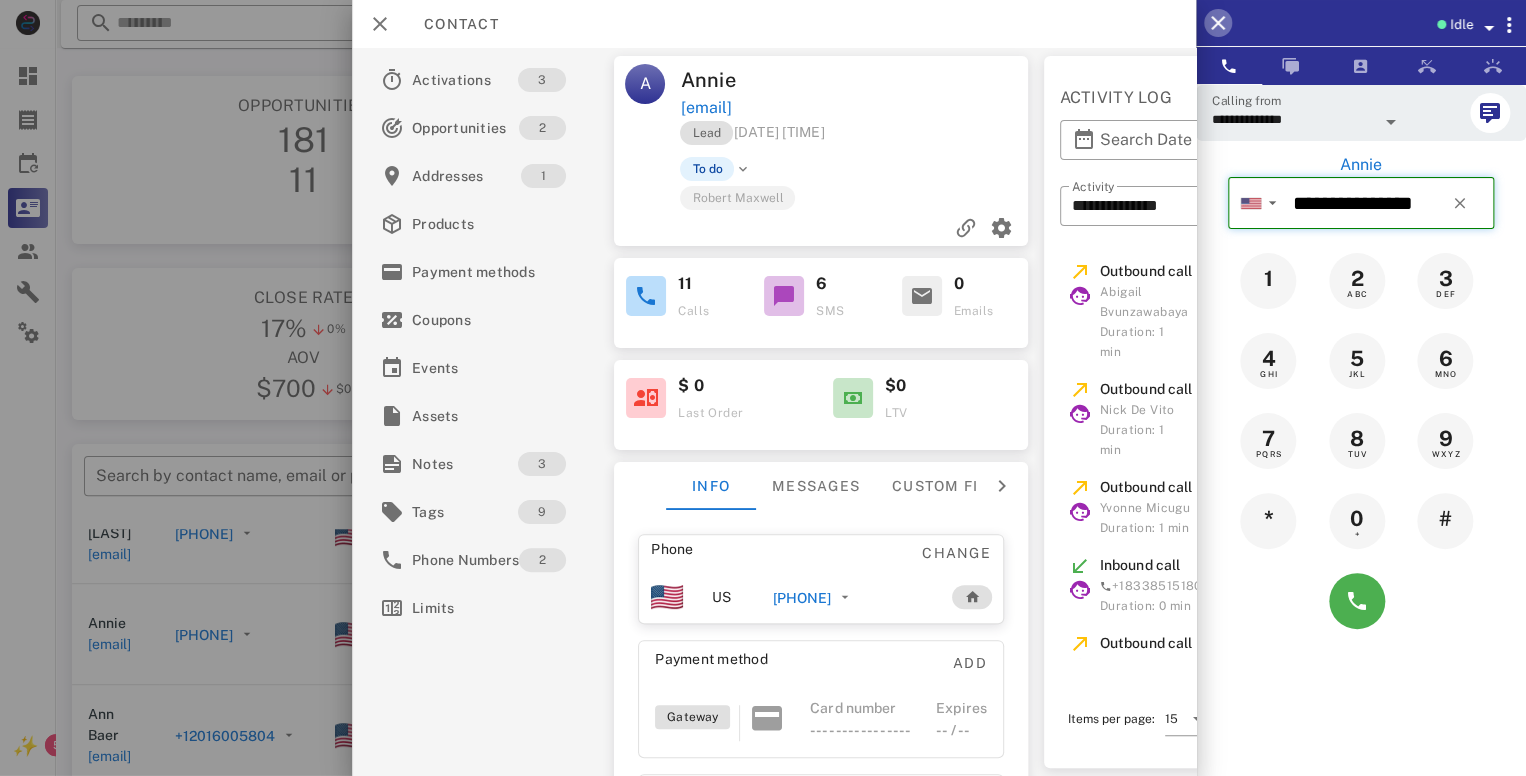 type 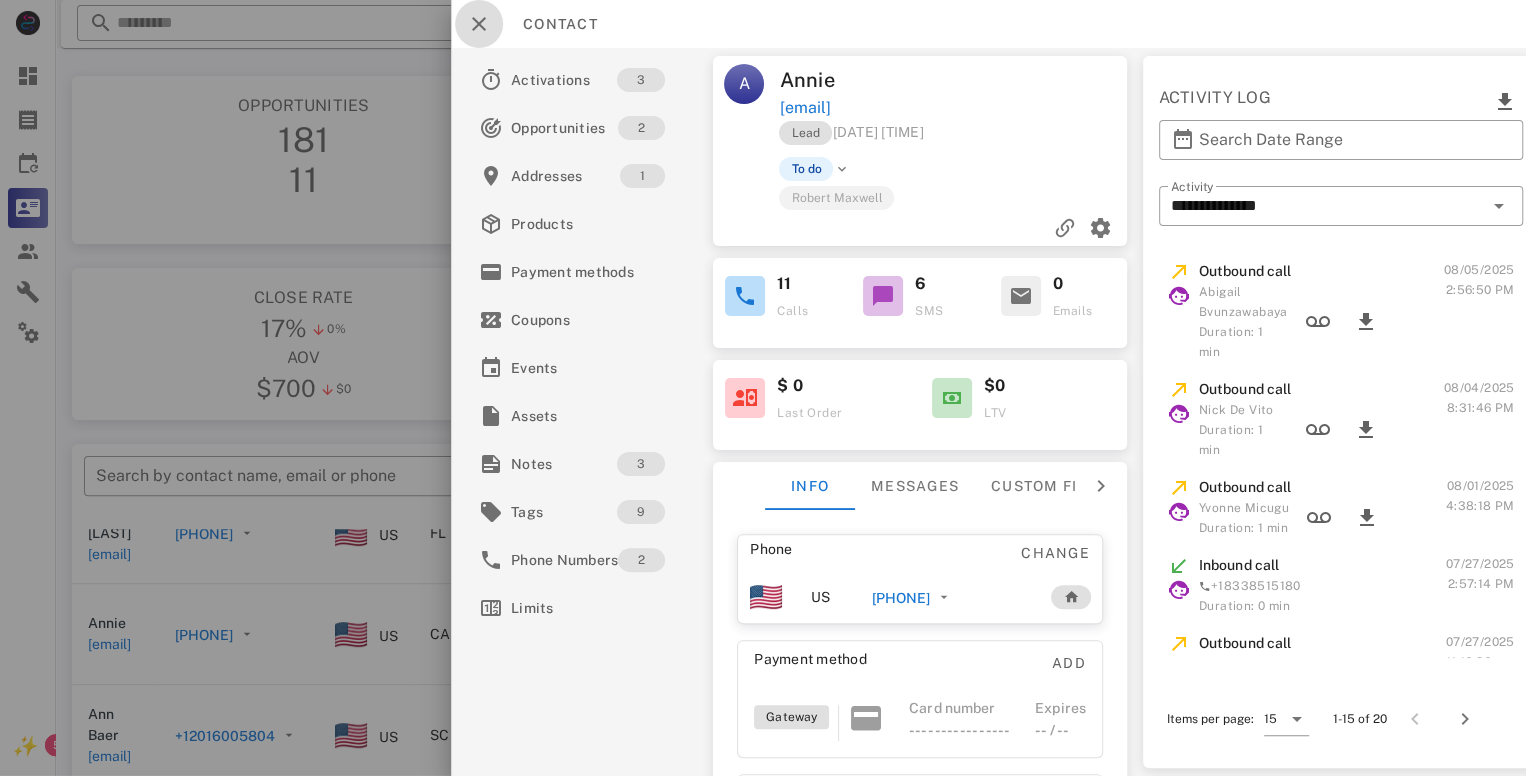 type 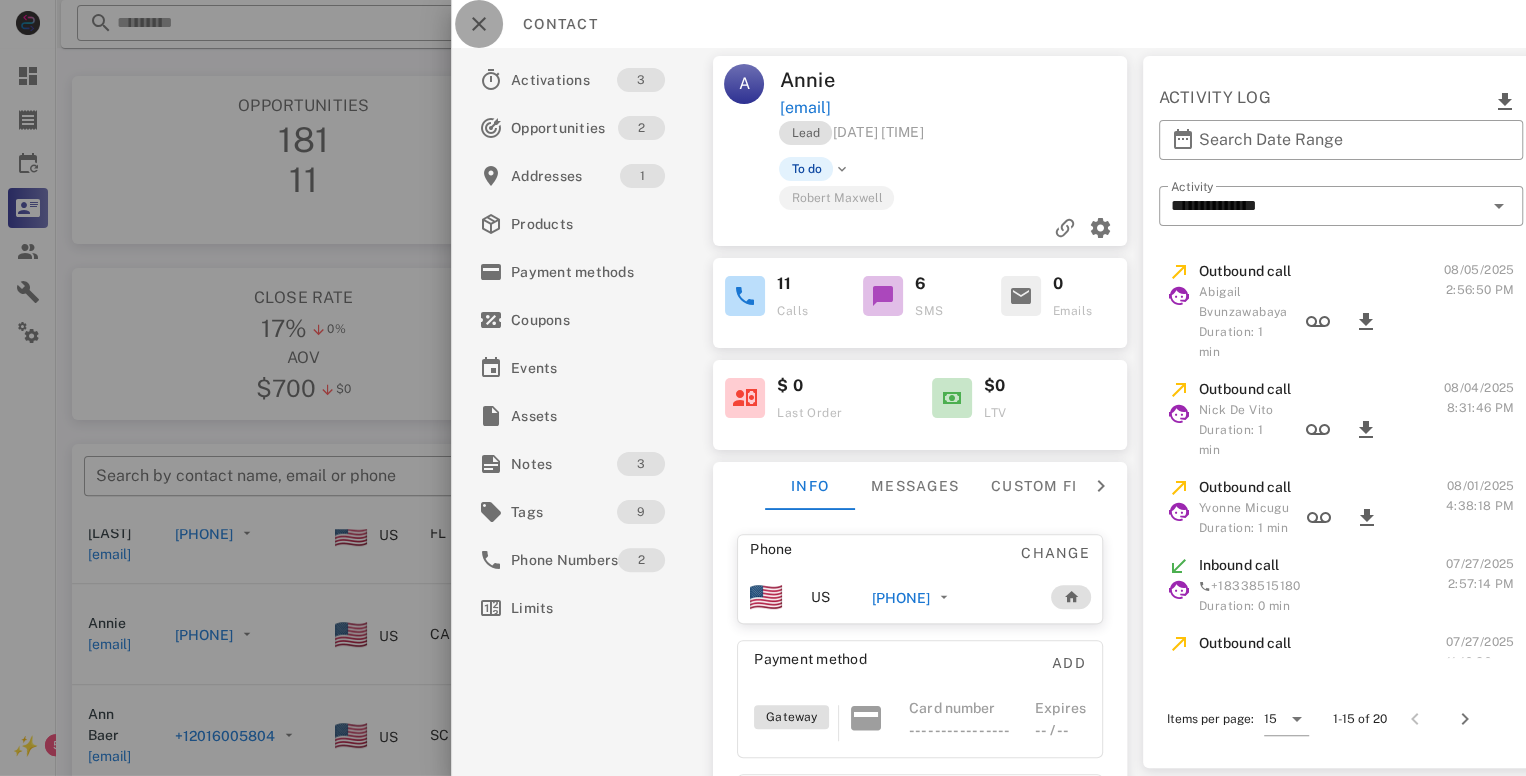 click at bounding box center [479, 24] 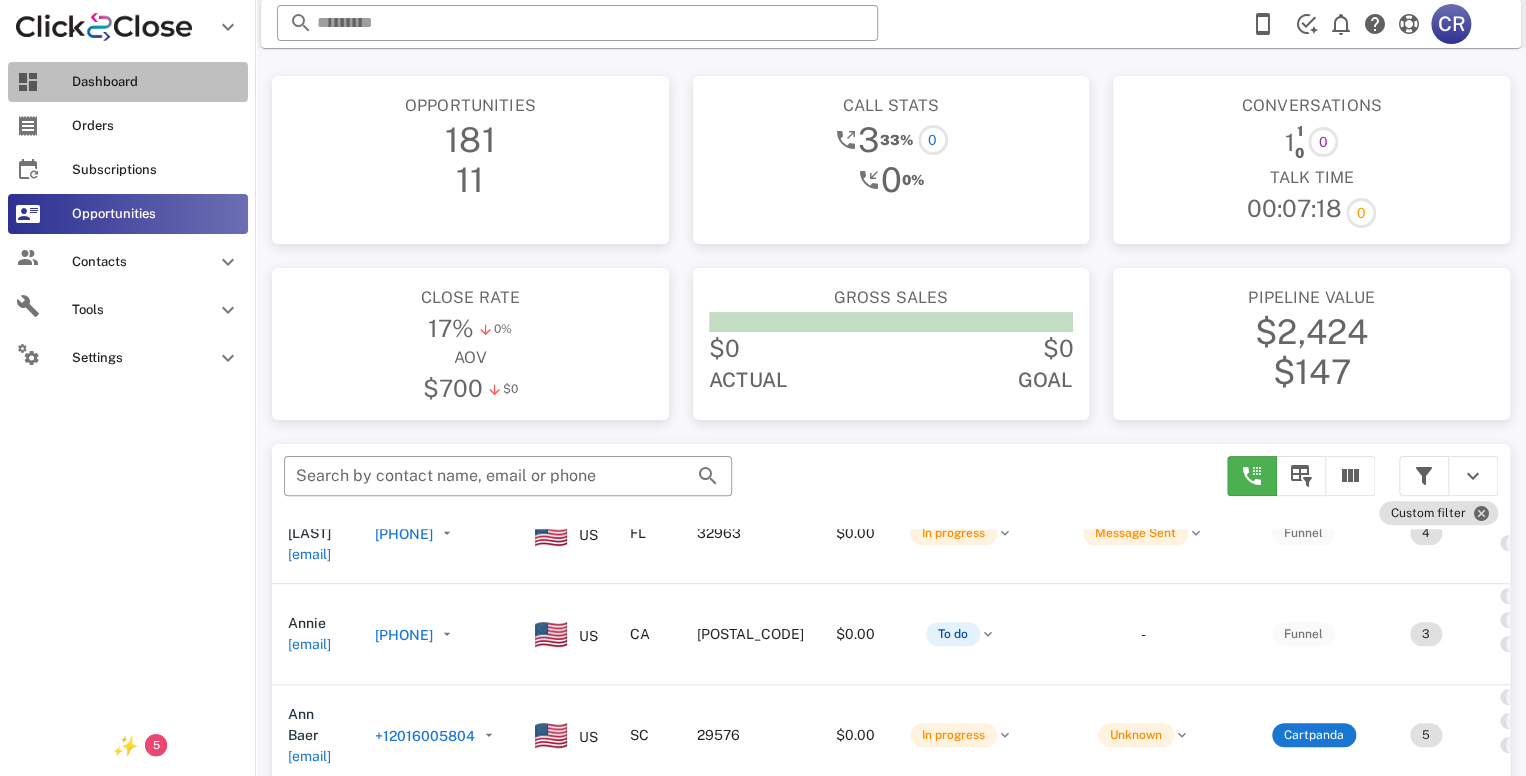 click at bounding box center (28, 82) 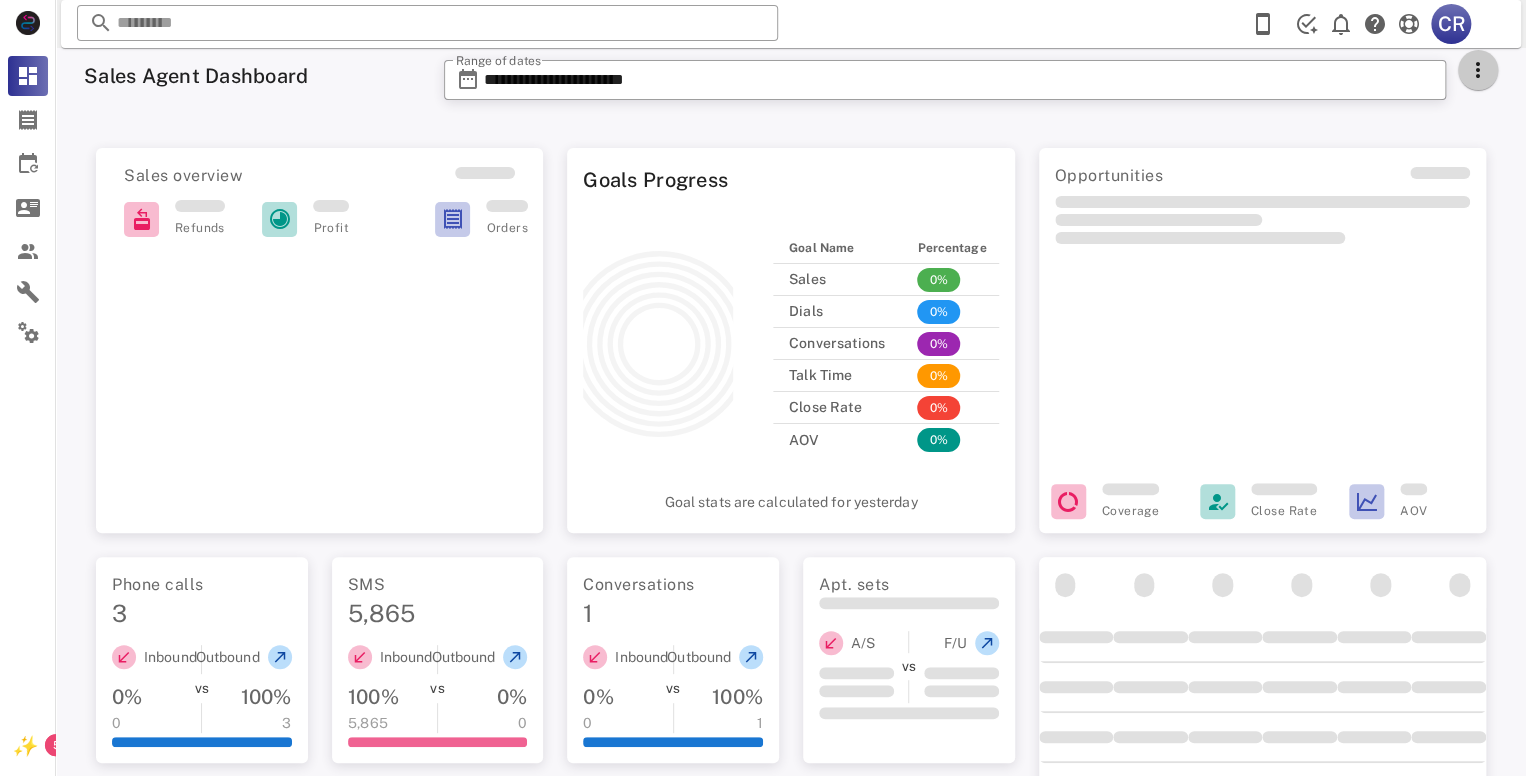 click at bounding box center (1478, 70) 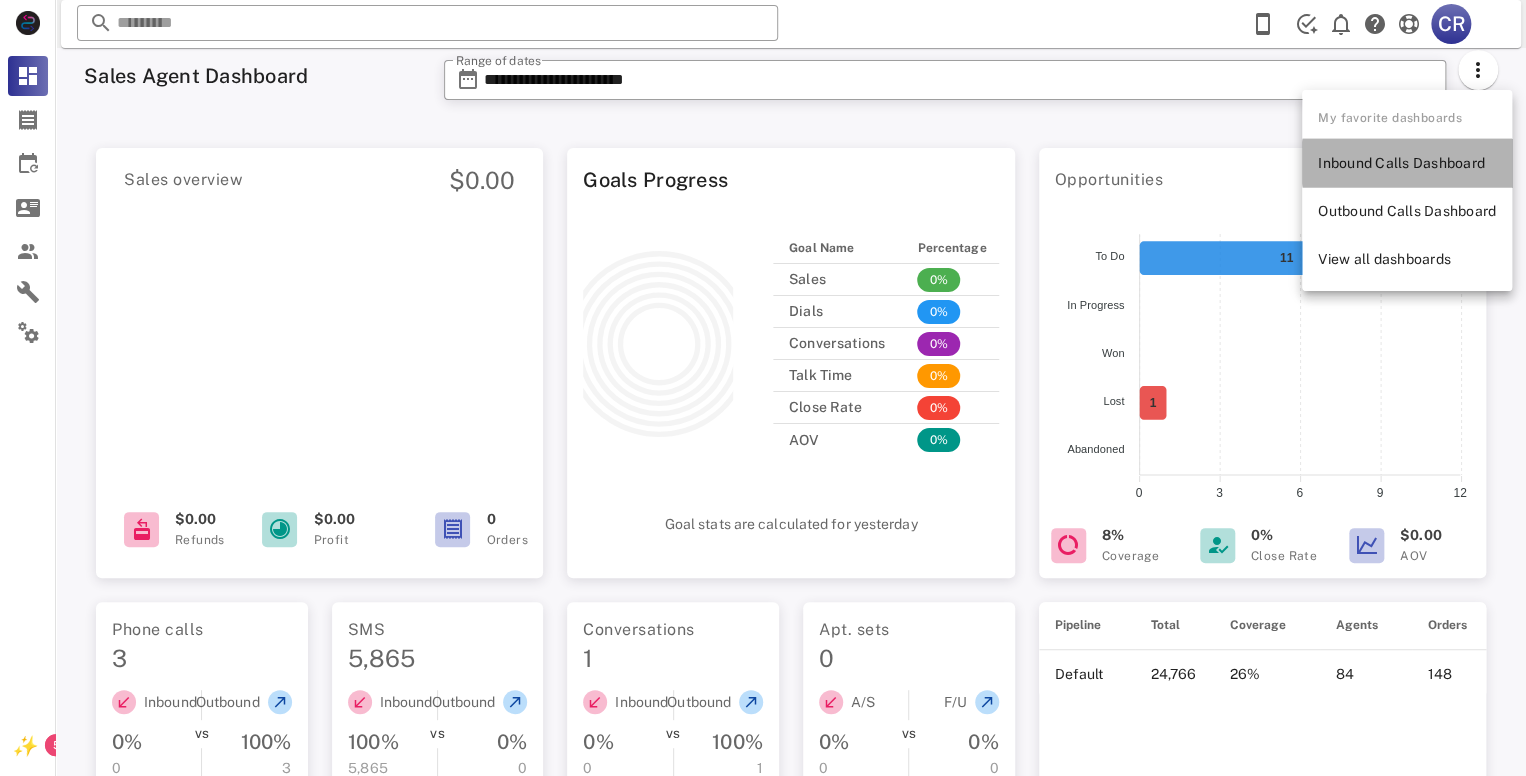 click on "Inbound Calls Dashboard" at bounding box center (1407, 163) 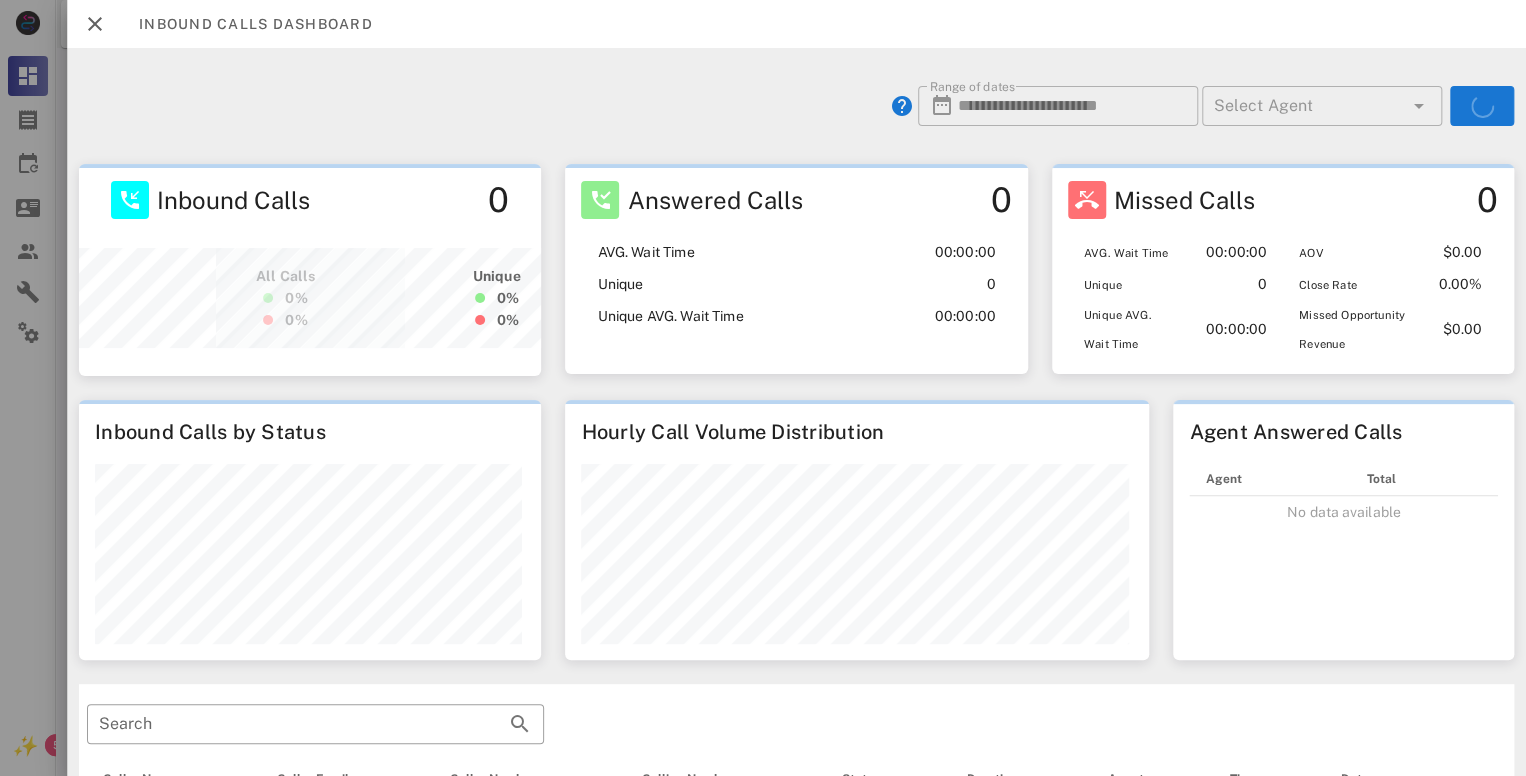 scroll, scrollTop: 999740, scrollLeft: 999540, axis: both 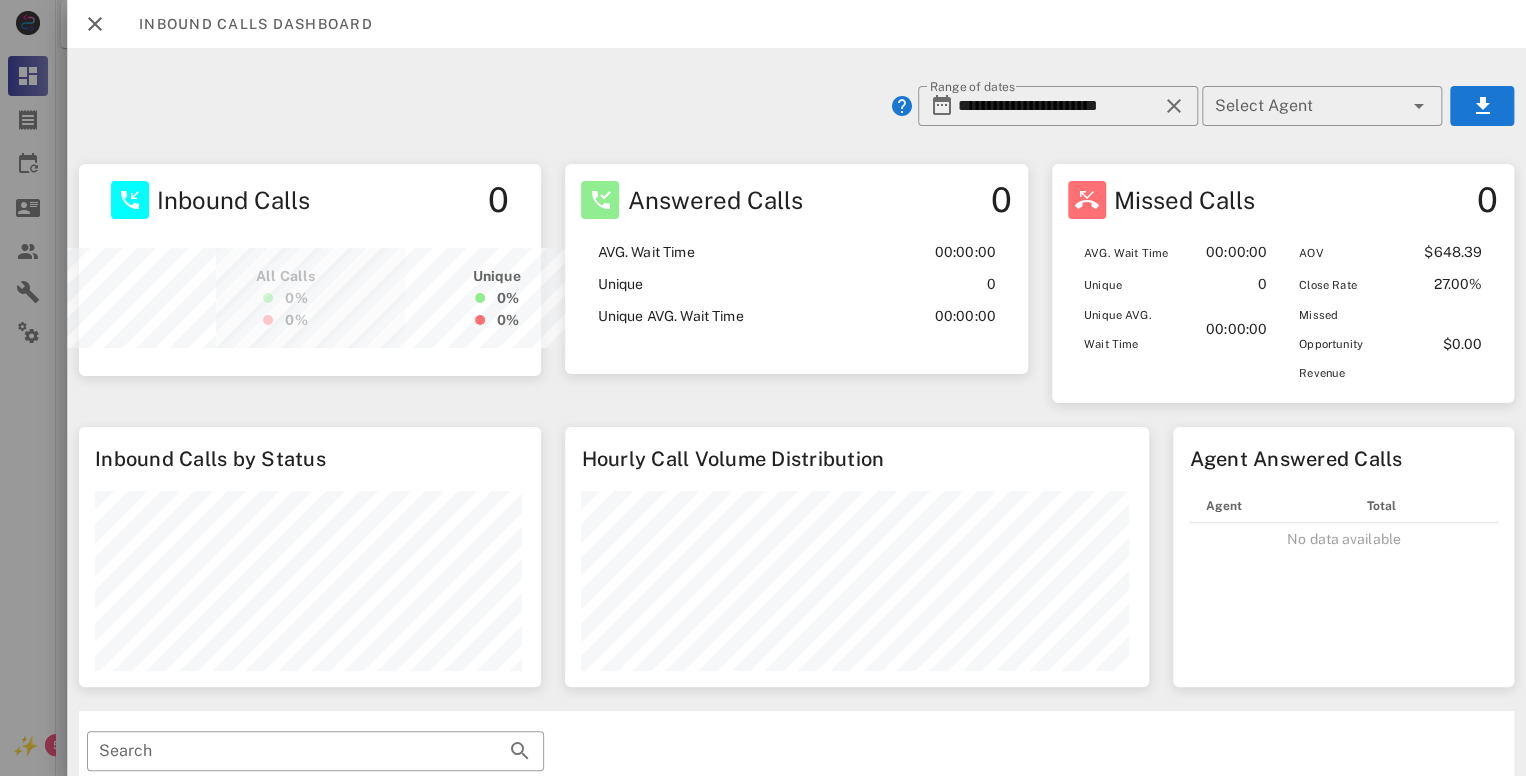 click at bounding box center [763, 388] 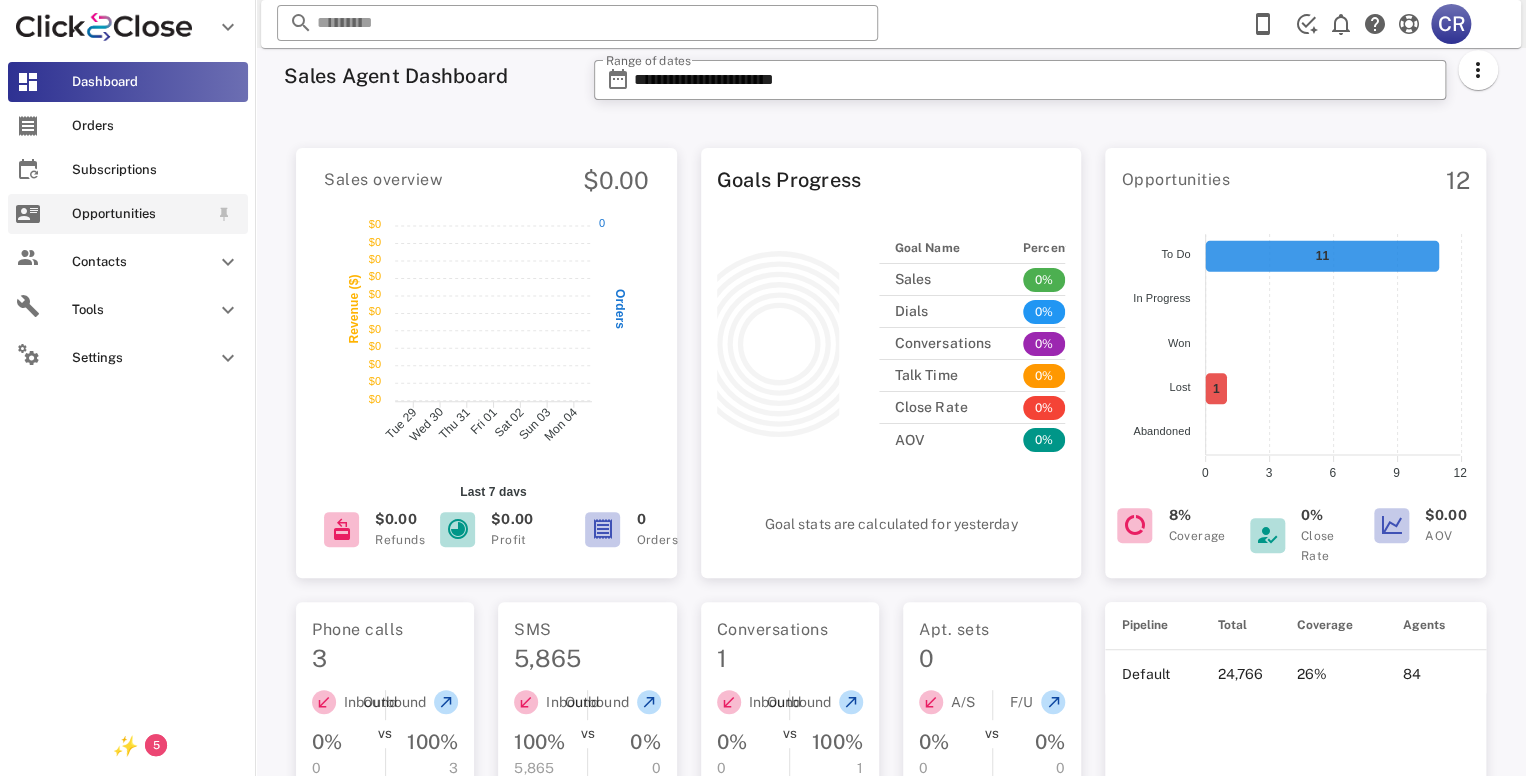 click on "Opportunities" at bounding box center (140, 214) 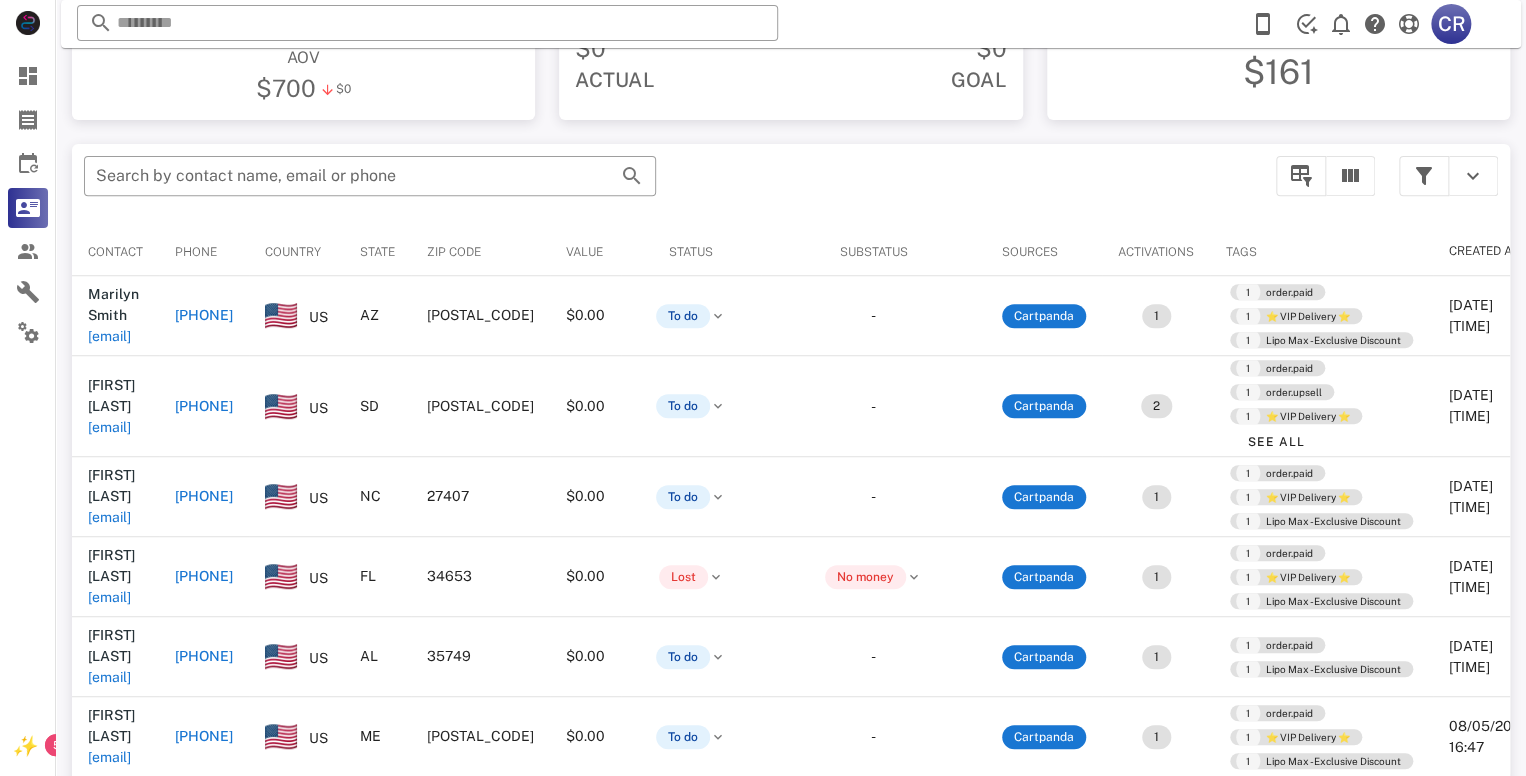 scroll, scrollTop: 380, scrollLeft: 0, axis: vertical 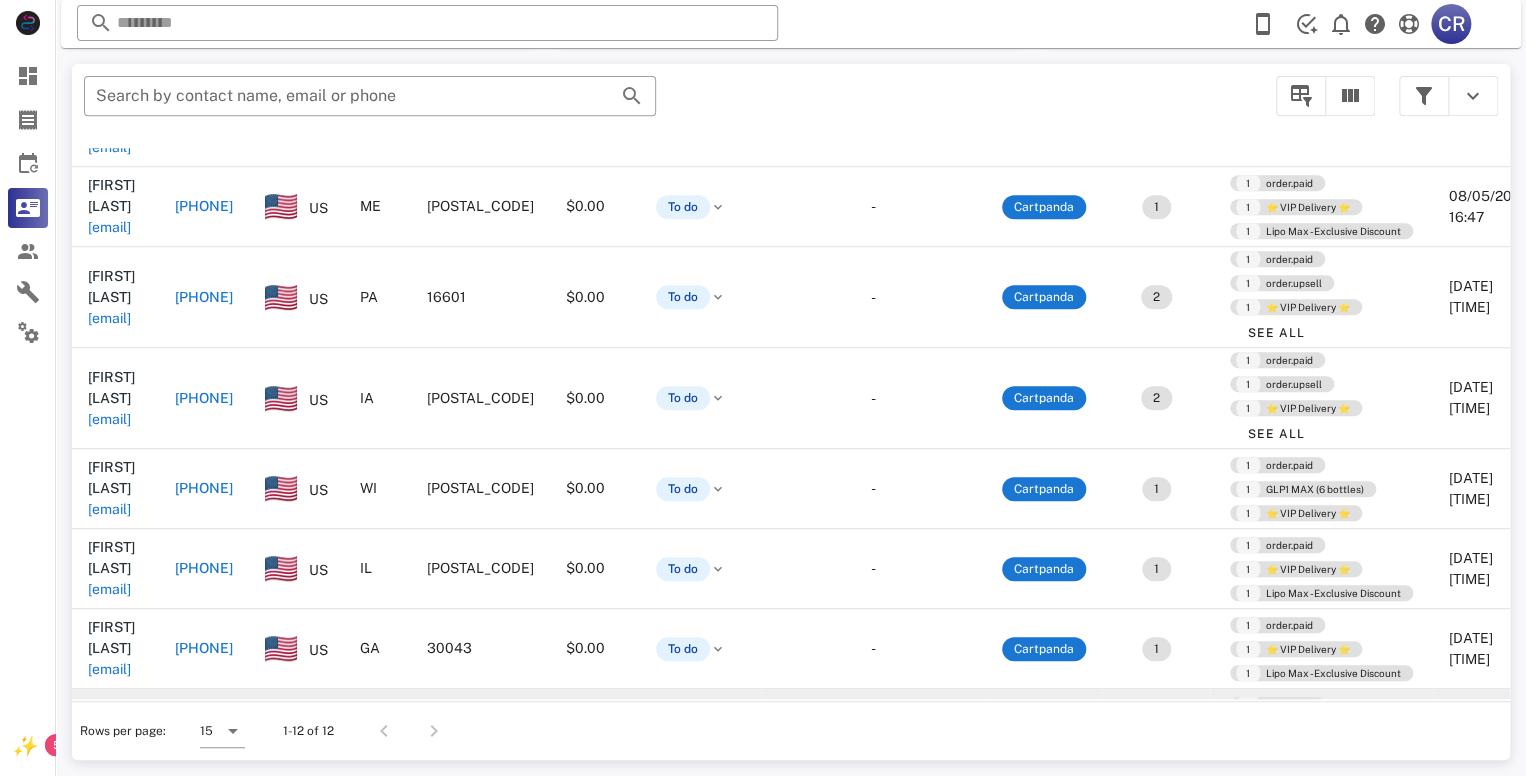 click on "[PHONE]" at bounding box center [204, 728] 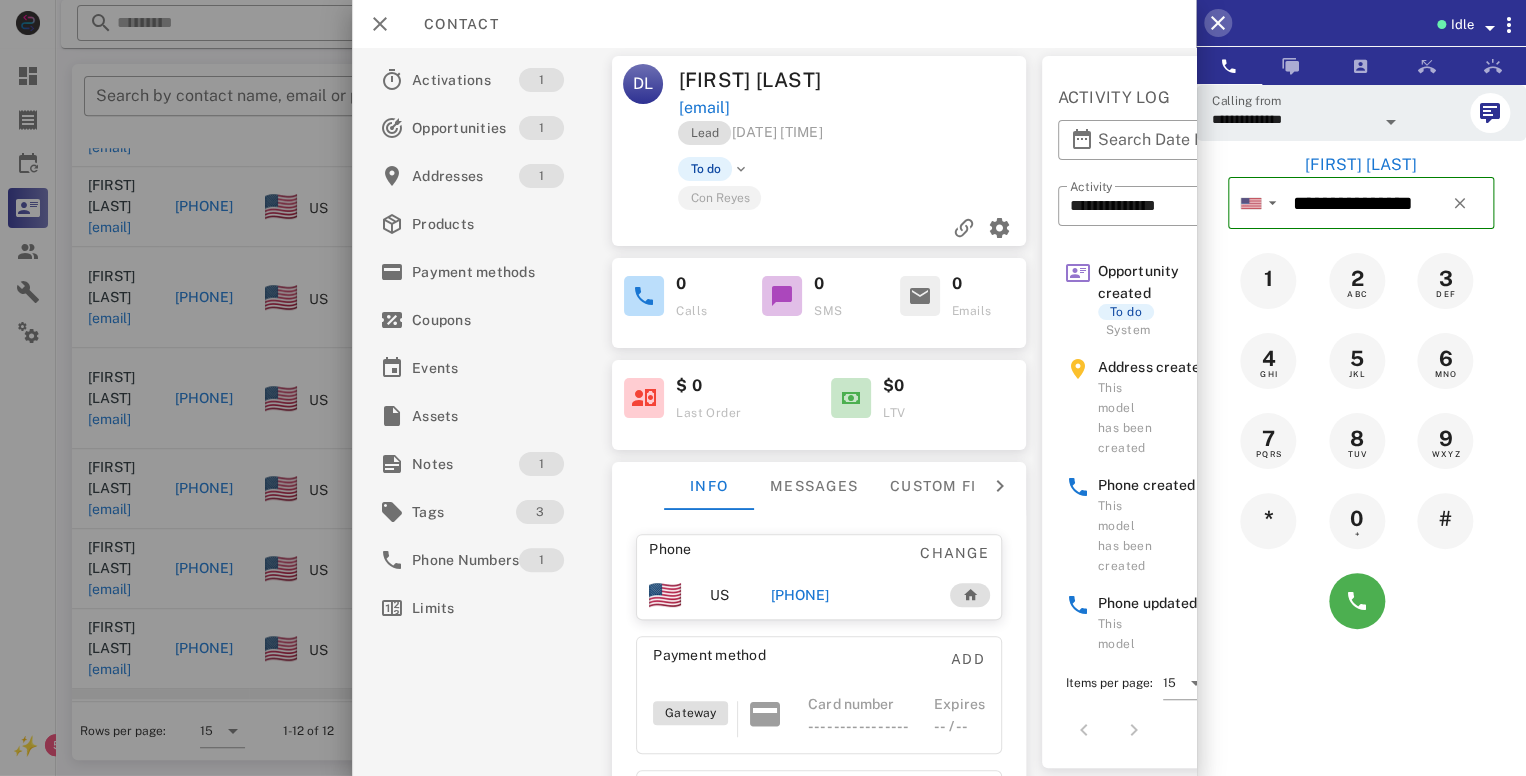 click at bounding box center [1218, 23] 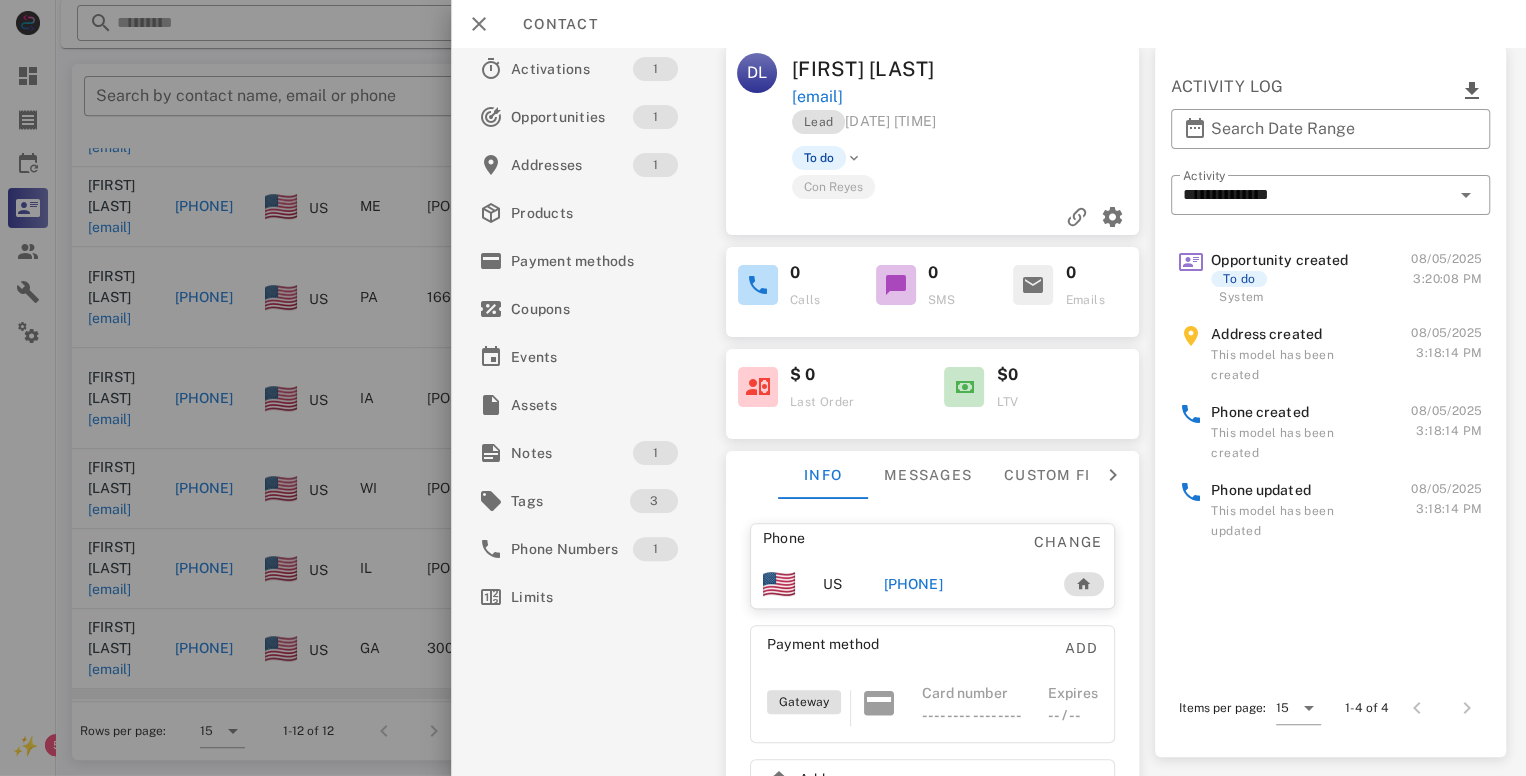 scroll, scrollTop: 0, scrollLeft: 0, axis: both 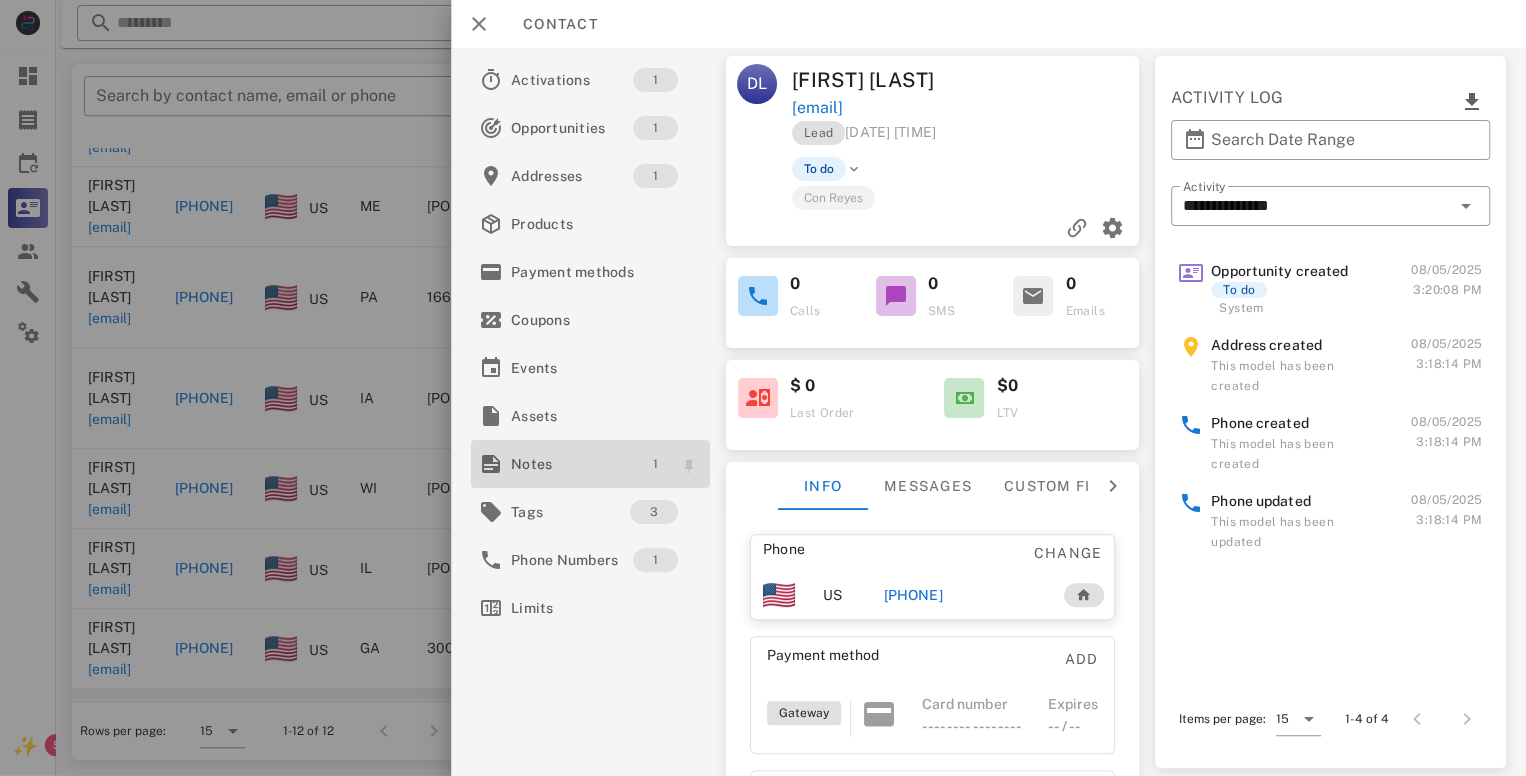 click on "1" at bounding box center (655, 464) 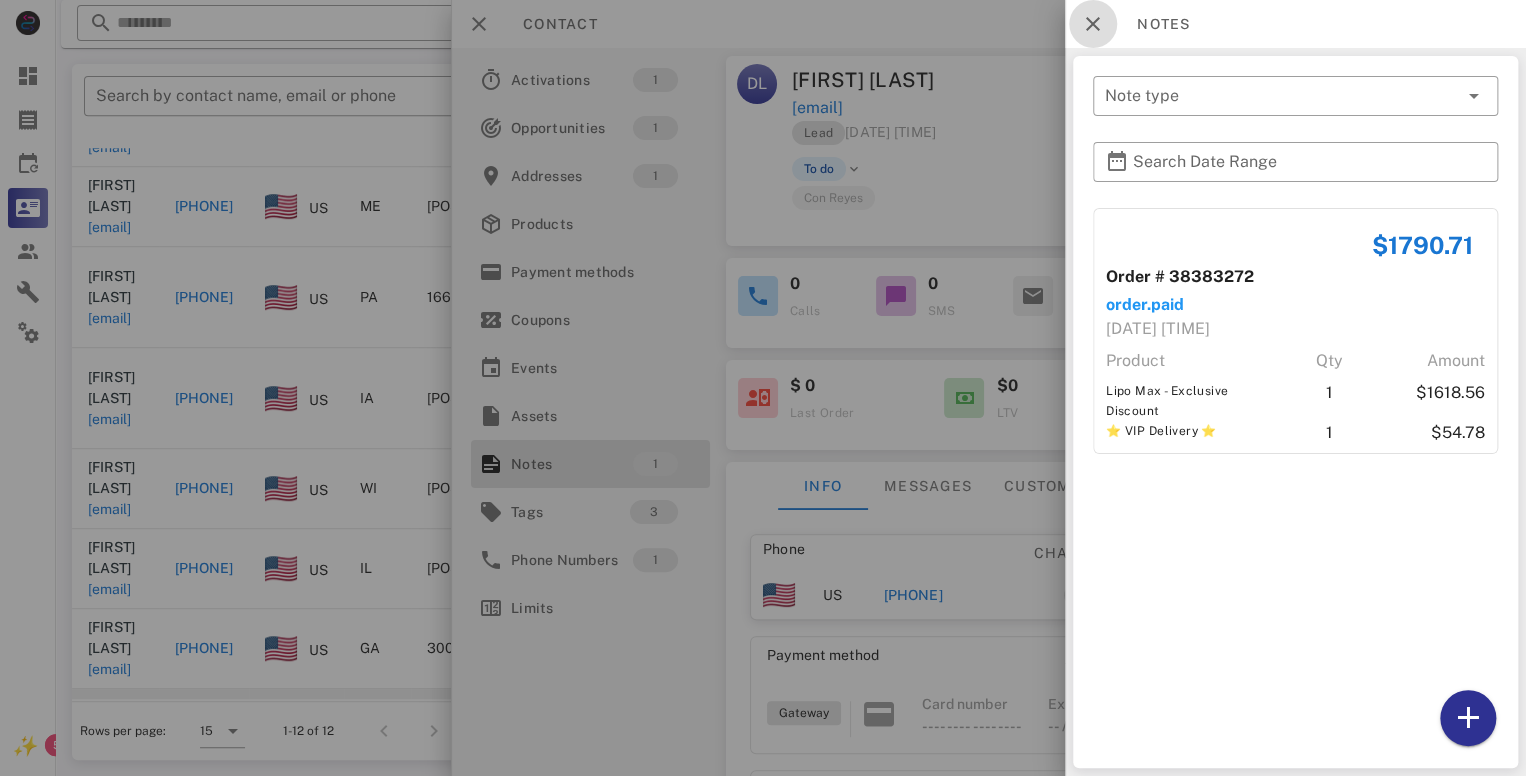 click at bounding box center (1093, 24) 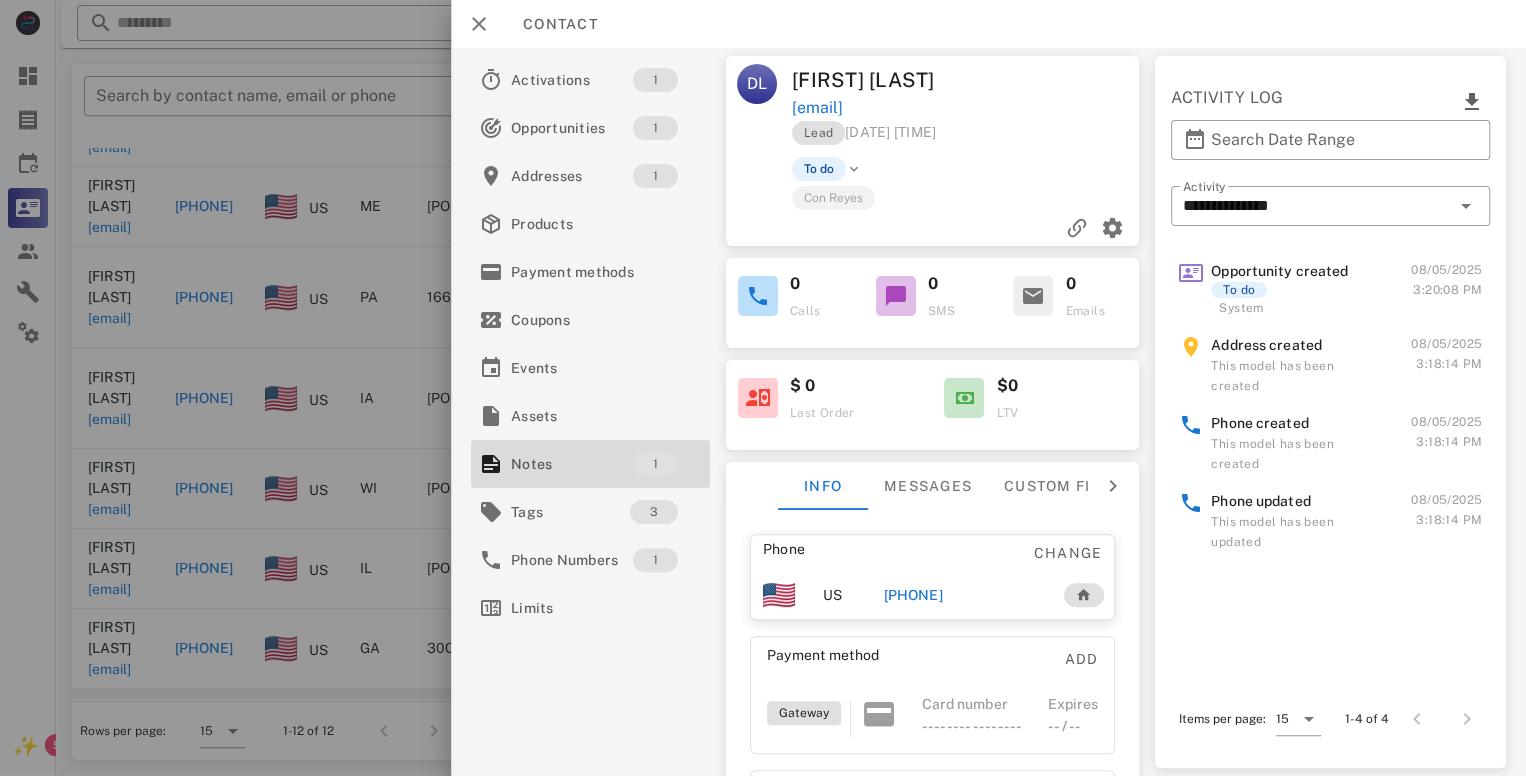 click on "[PHONE]" at bounding box center [913, 595] 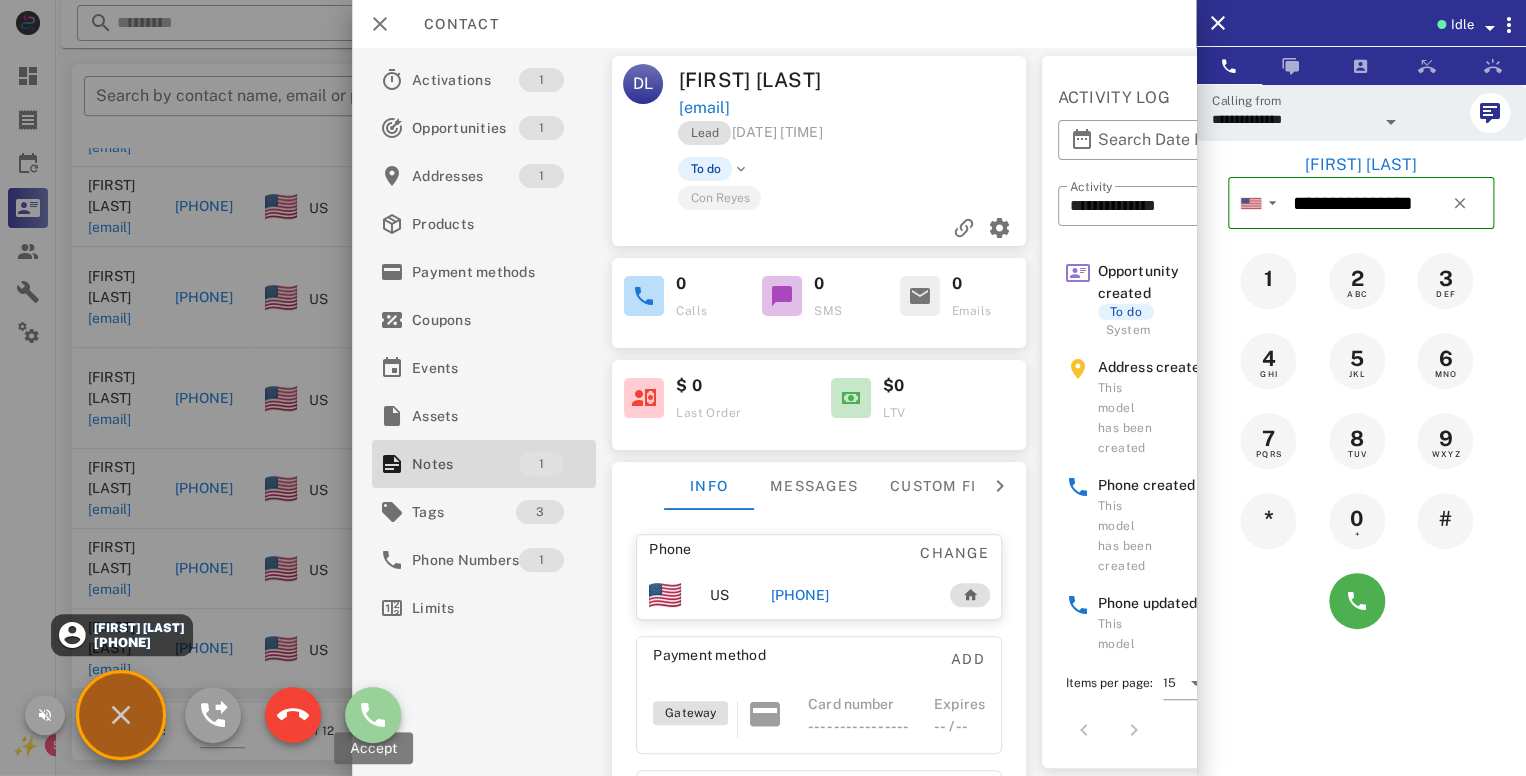 click at bounding box center (373, 715) 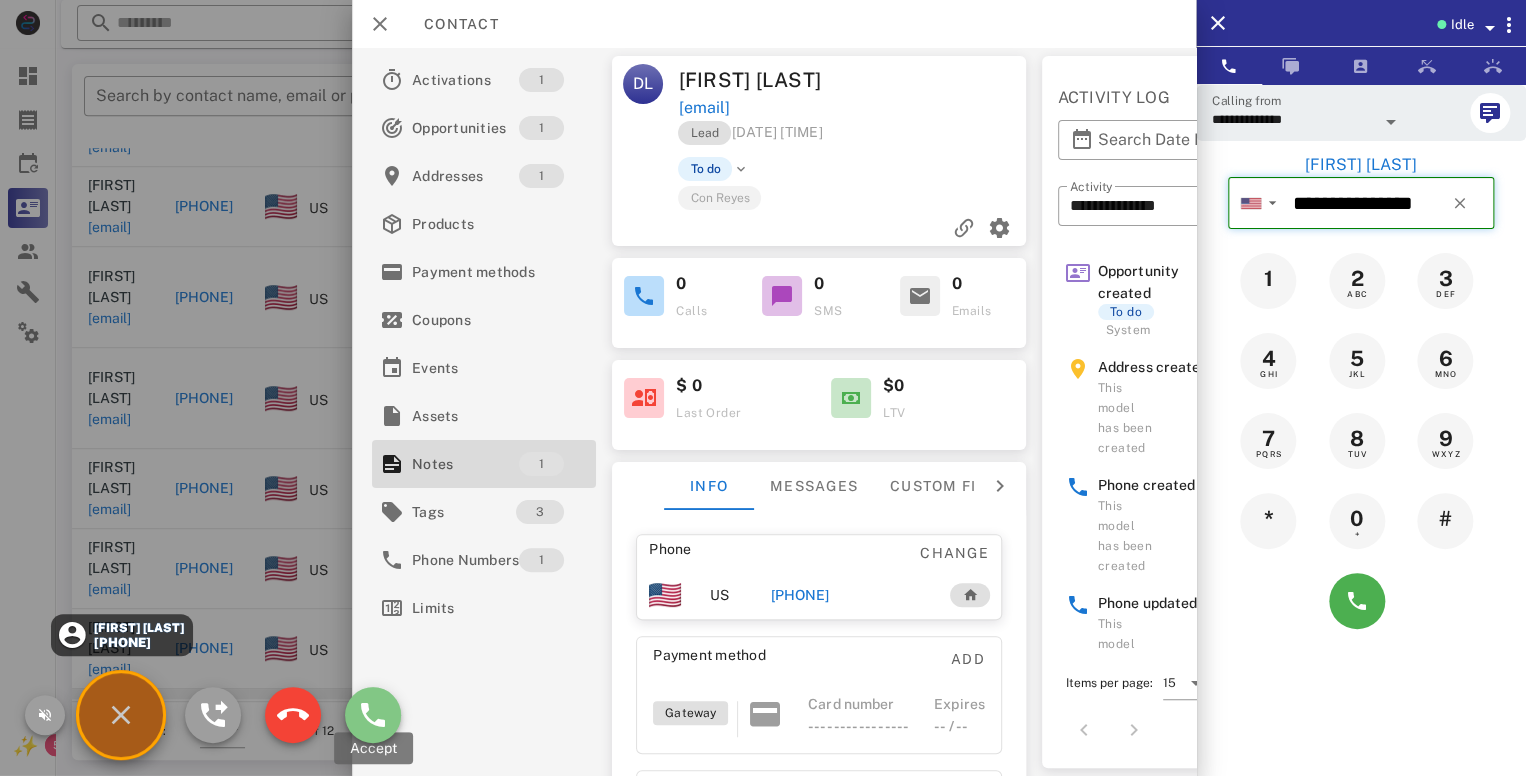 type on "**********" 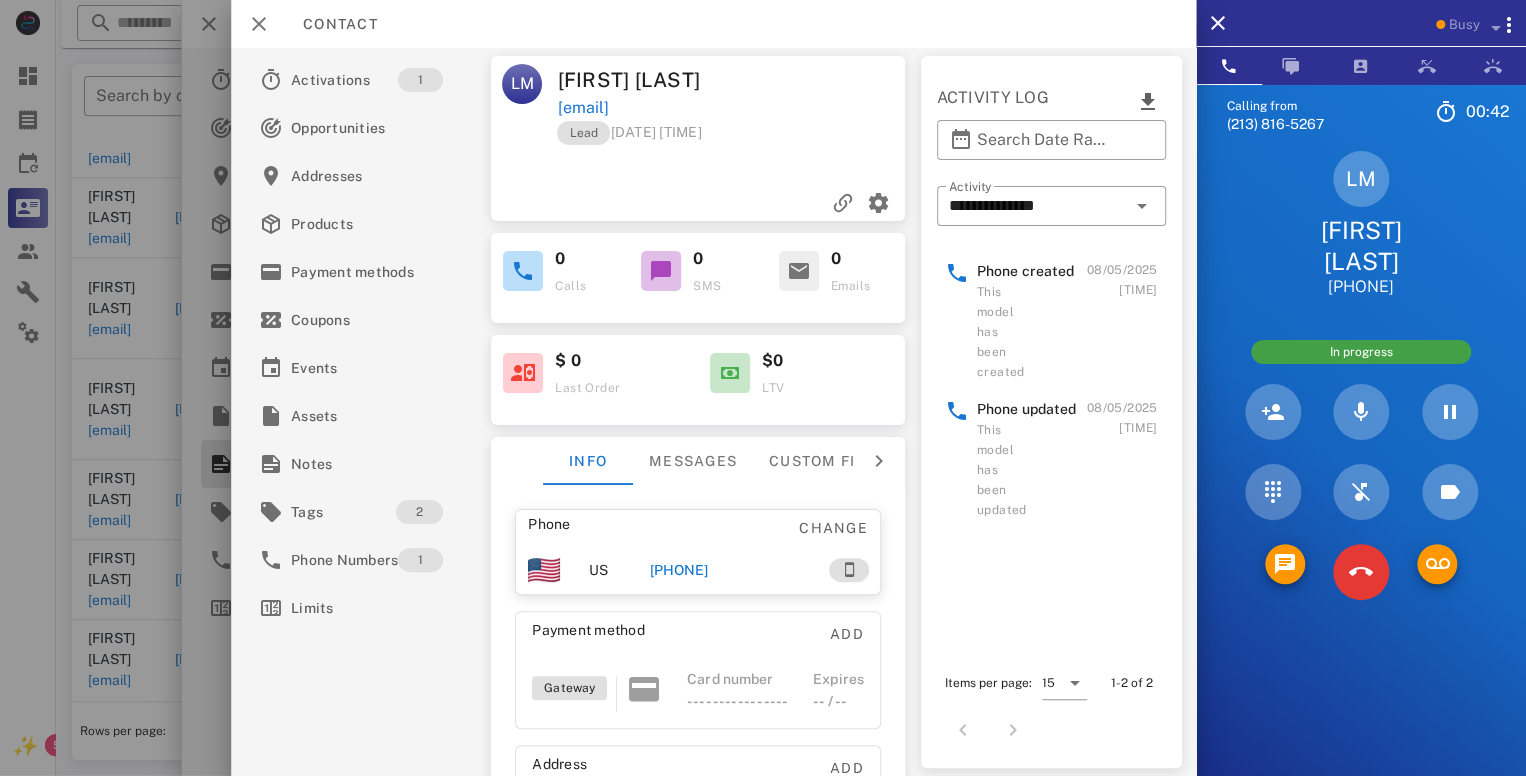 scroll, scrollTop: 377, scrollLeft: 0, axis: vertical 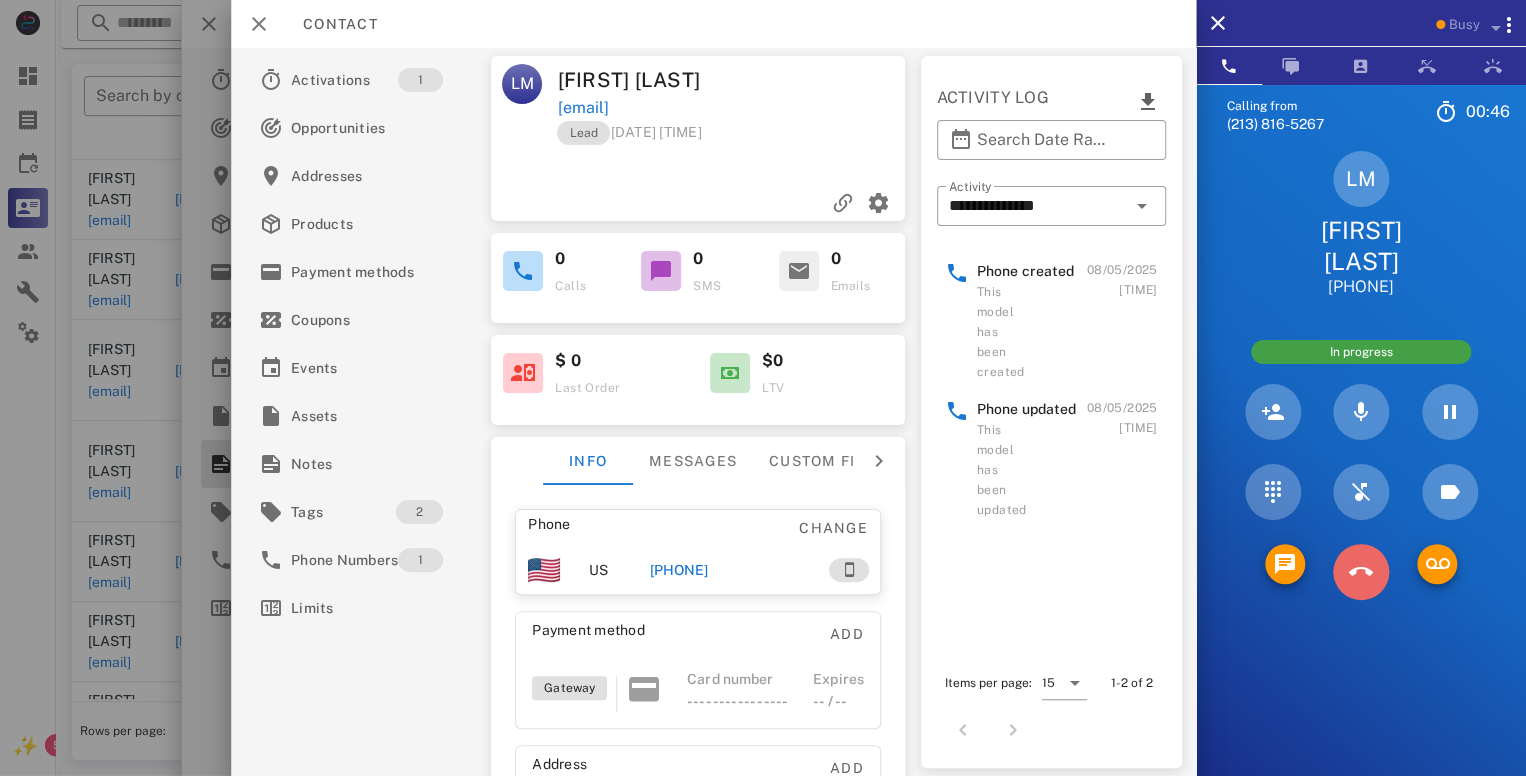 click at bounding box center (1361, 572) 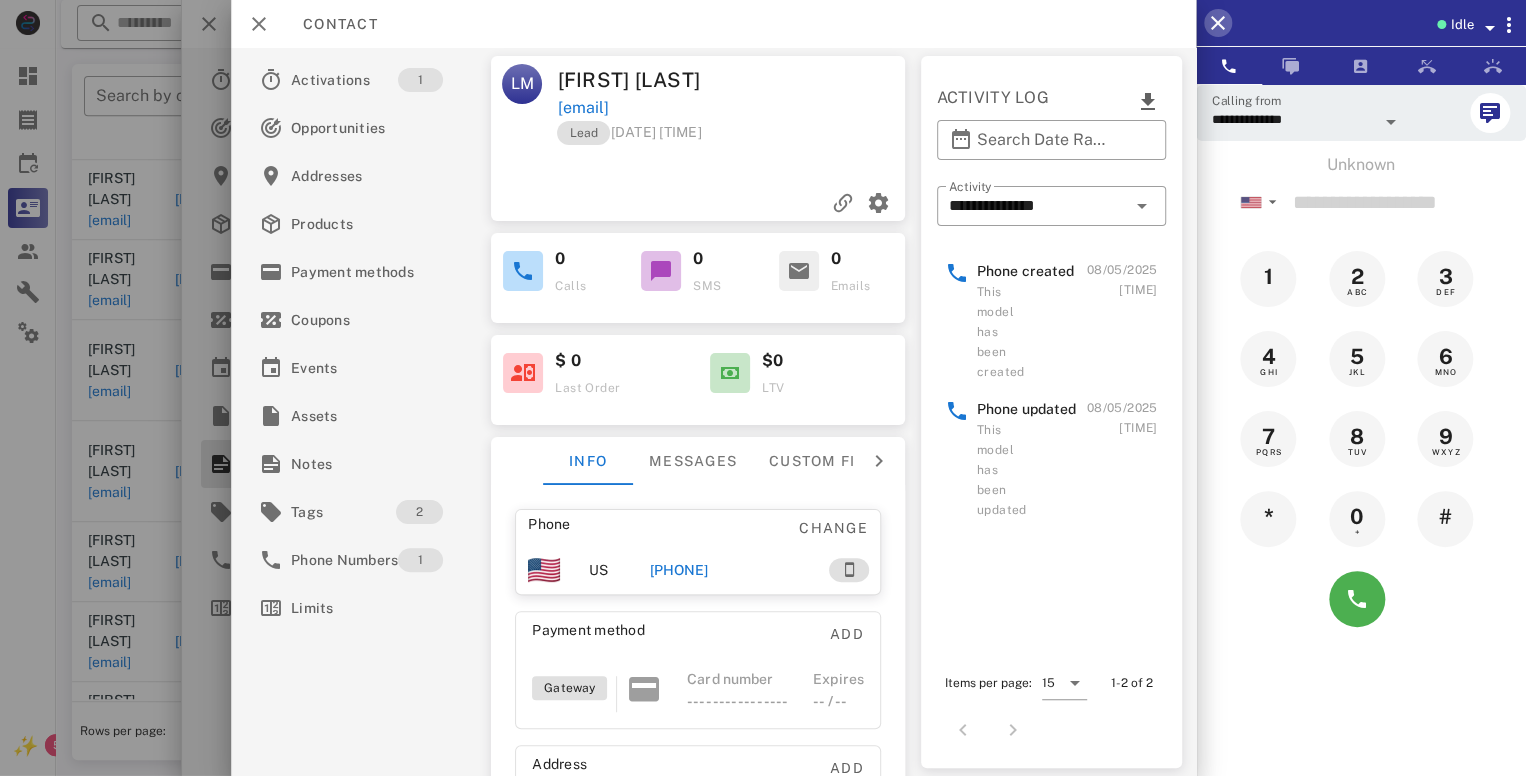 click at bounding box center (1218, 23) 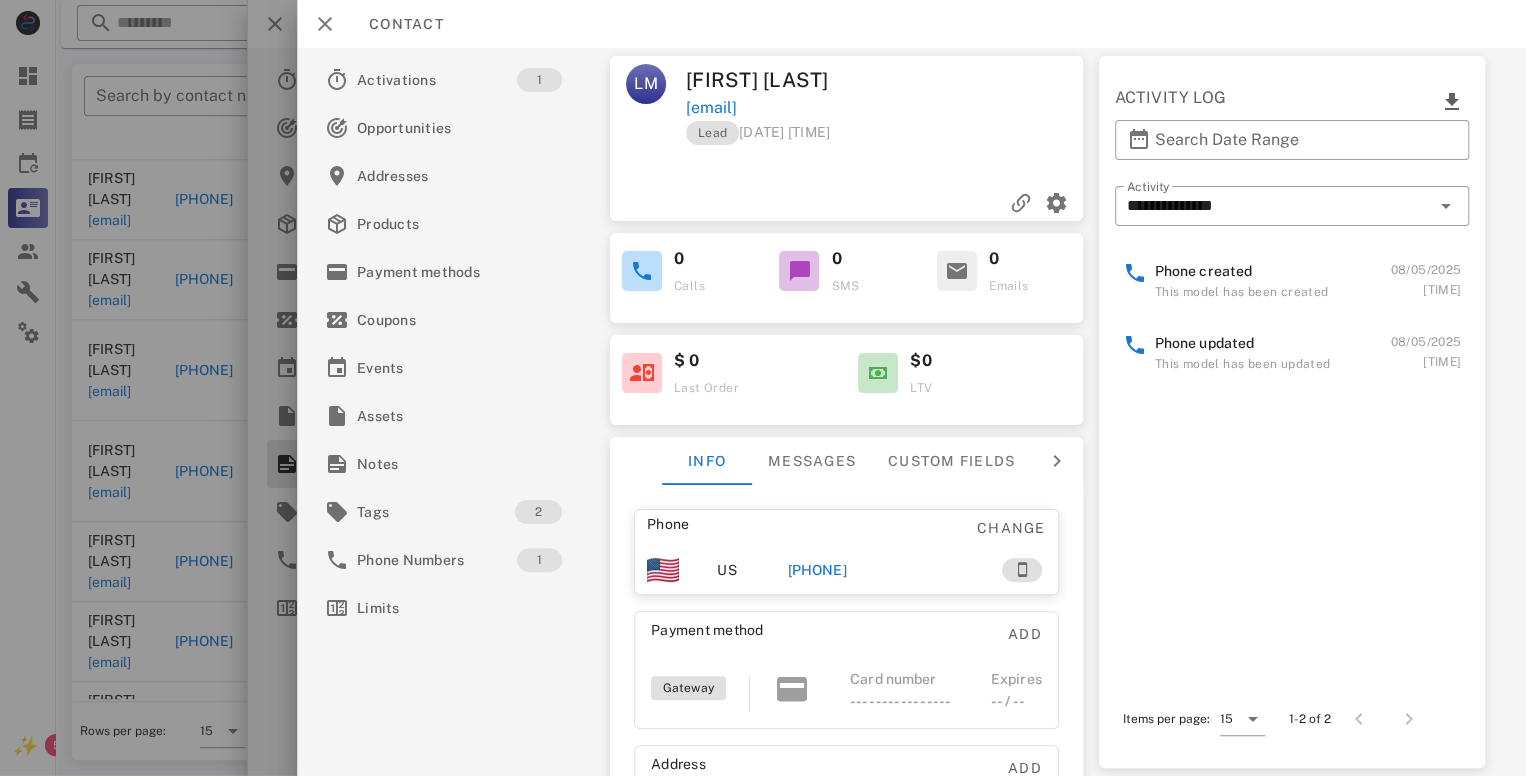click at bounding box center (800, 271) 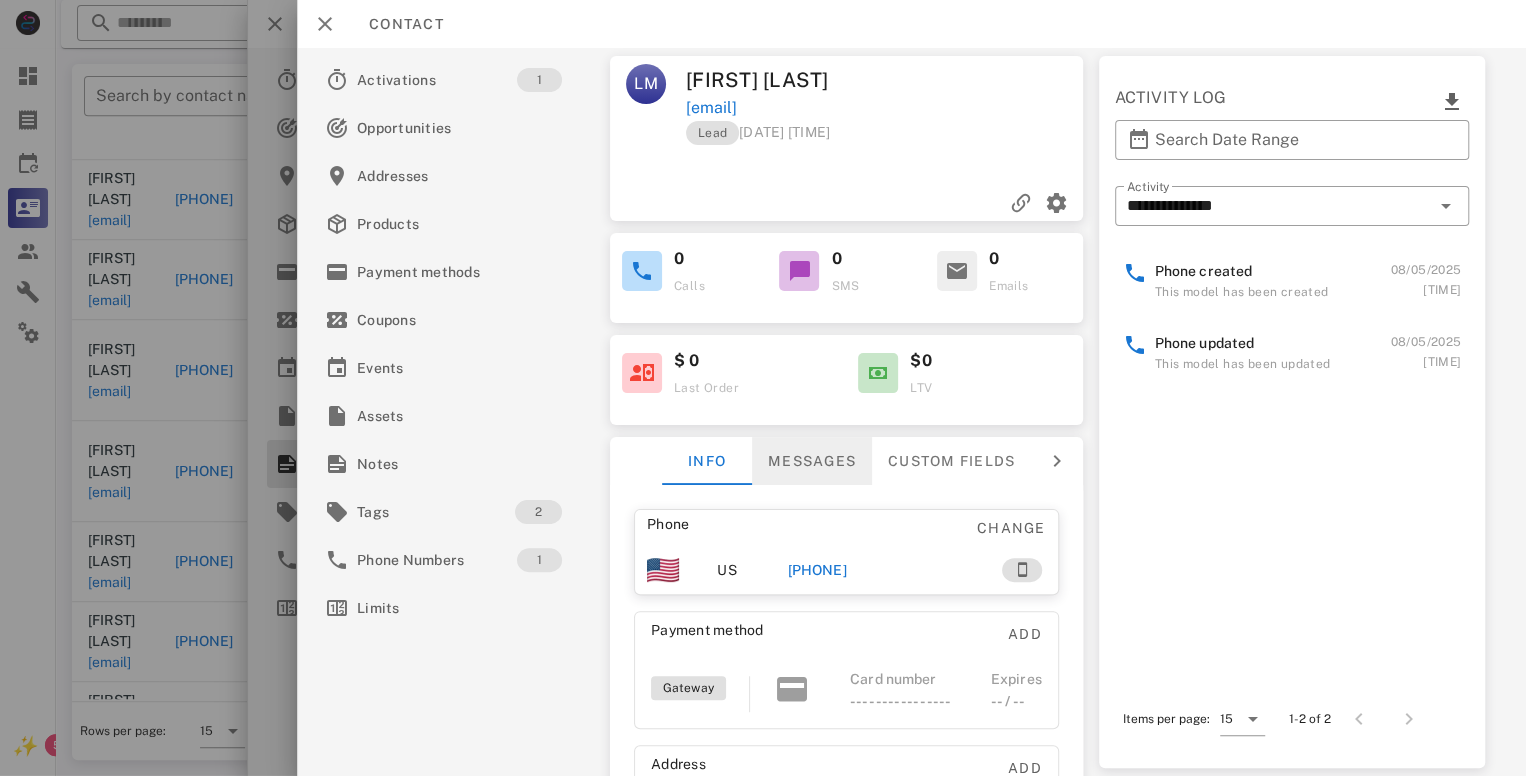 click on "Messages" at bounding box center (812, 461) 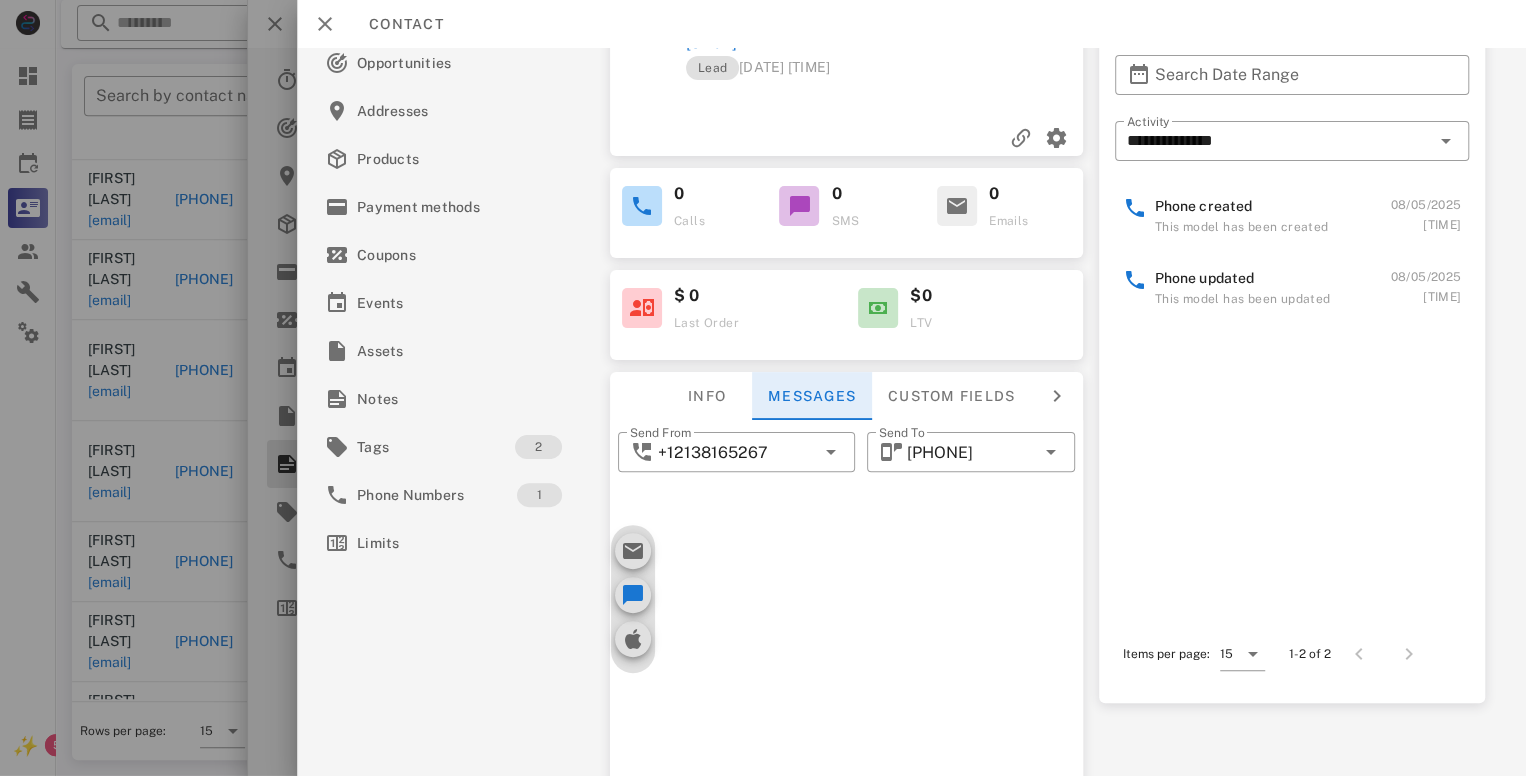 scroll, scrollTop: 214, scrollLeft: 0, axis: vertical 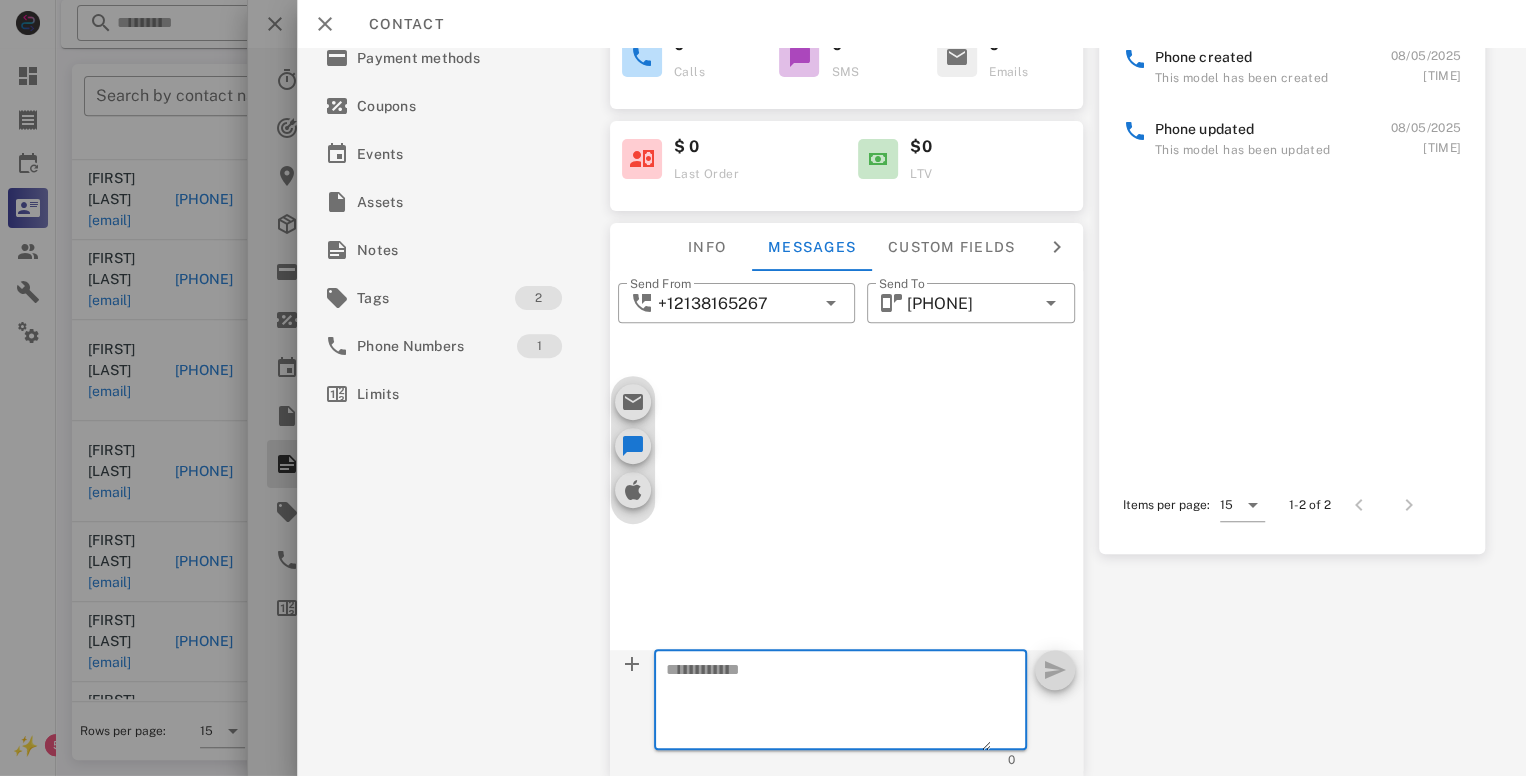 click at bounding box center [828, 703] 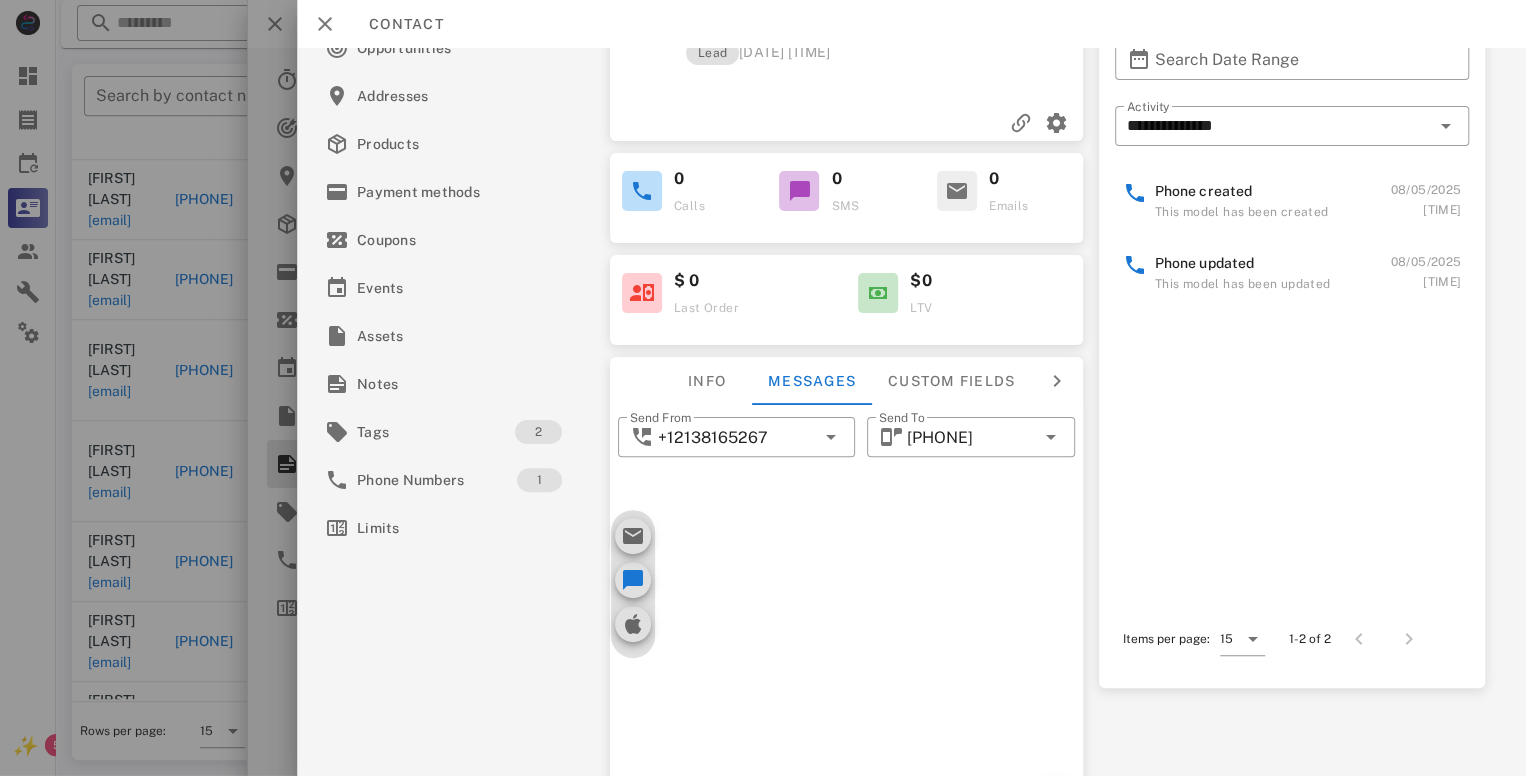 scroll, scrollTop: 0, scrollLeft: 0, axis: both 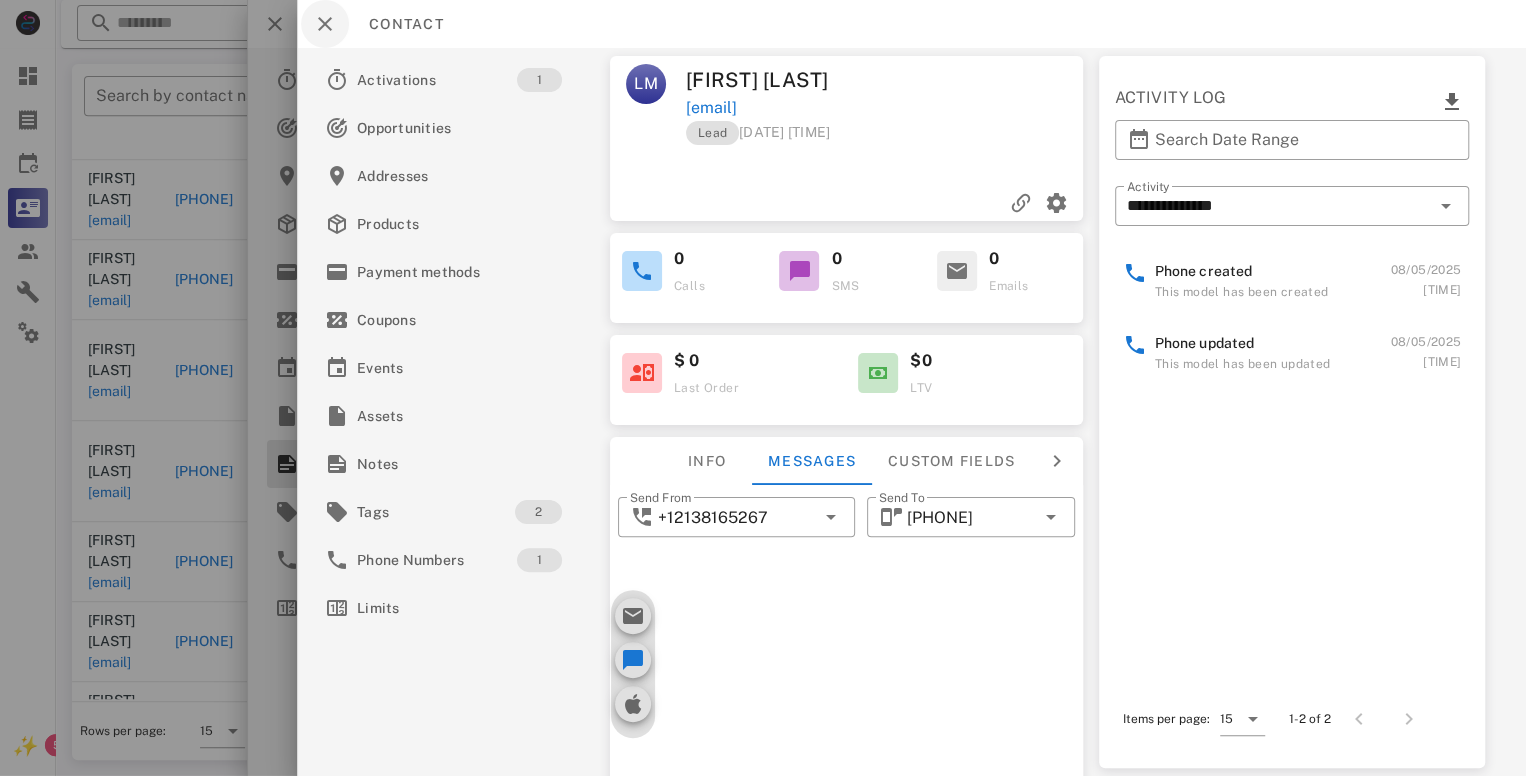 type 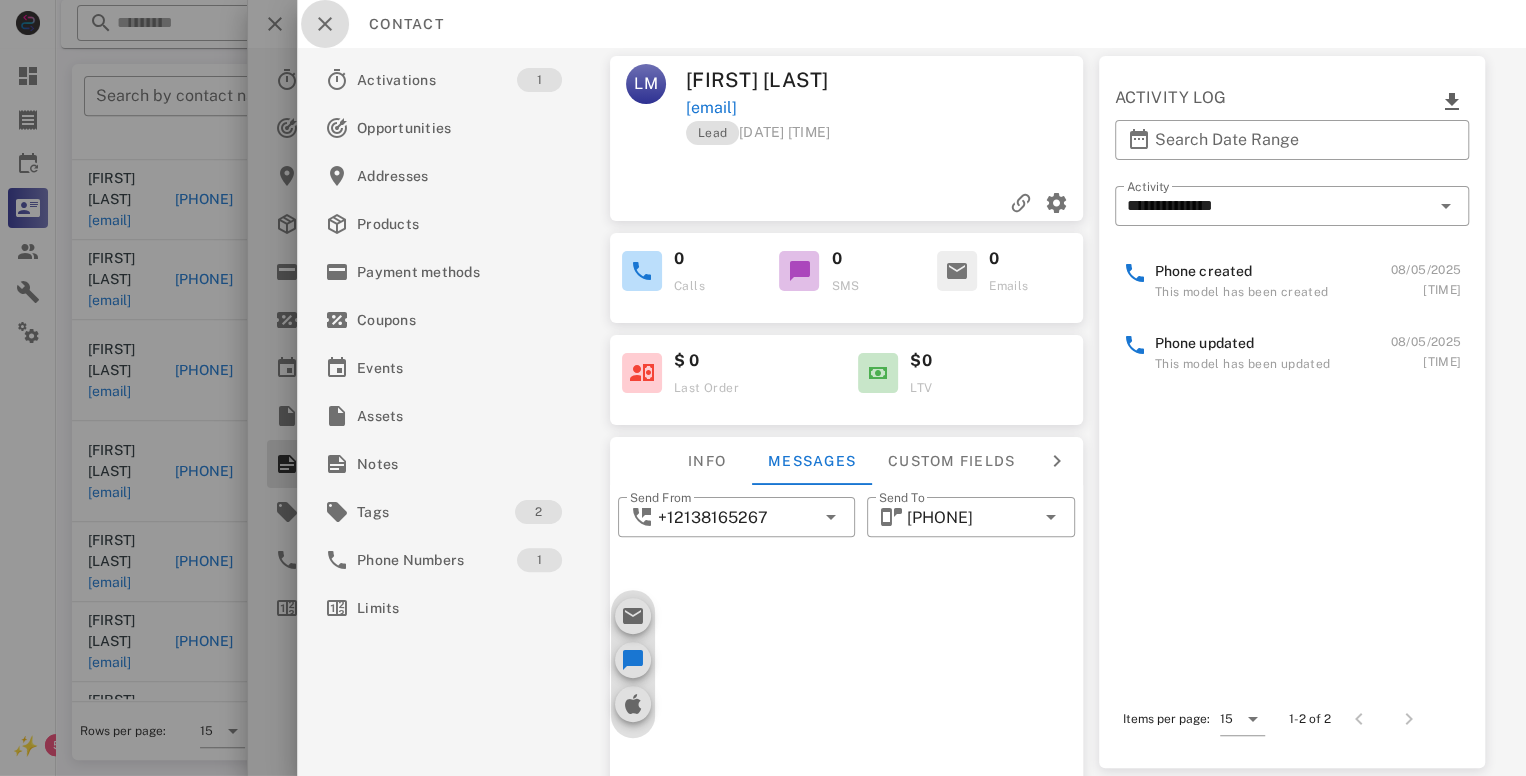 click at bounding box center [325, 24] 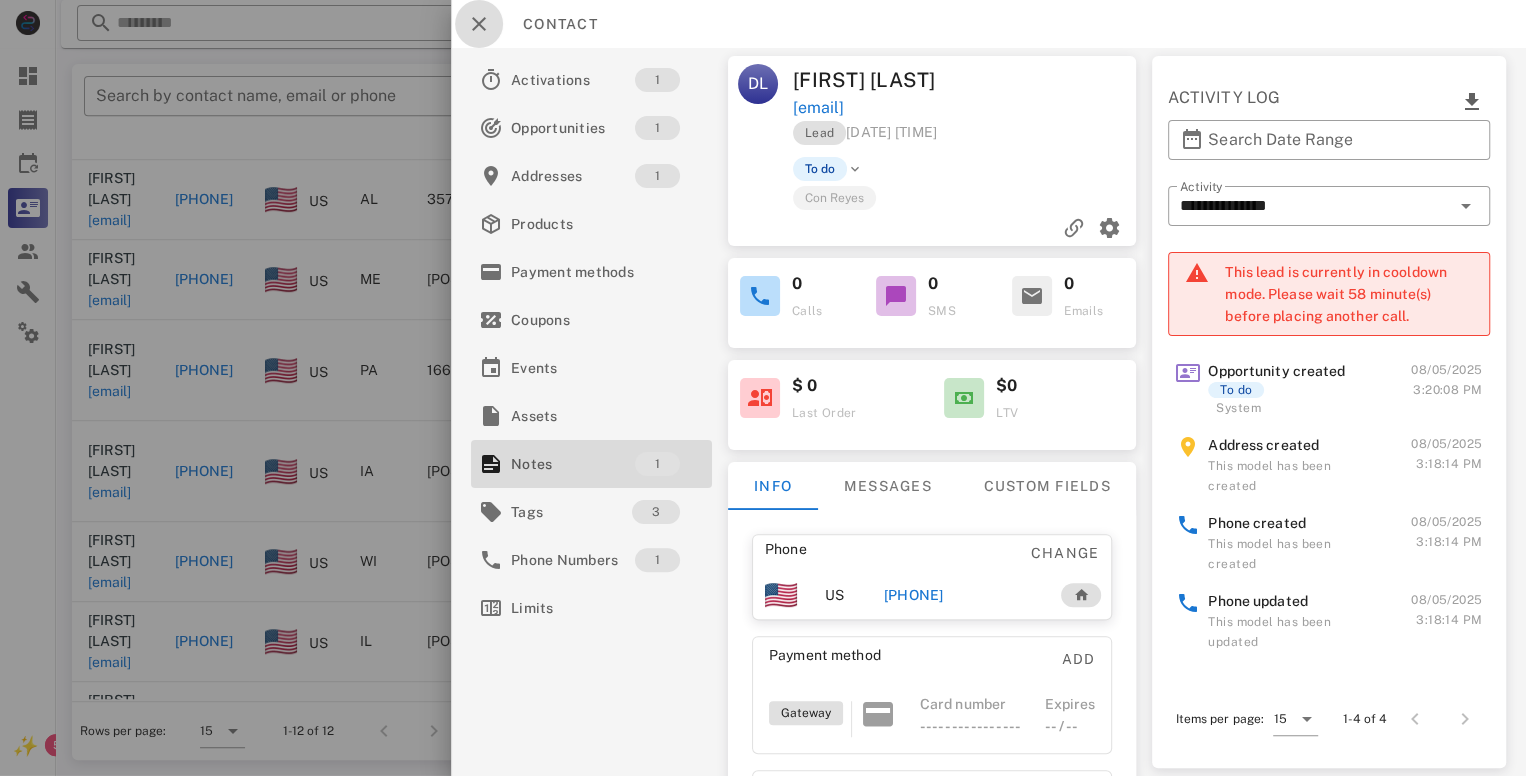 click at bounding box center [479, 24] 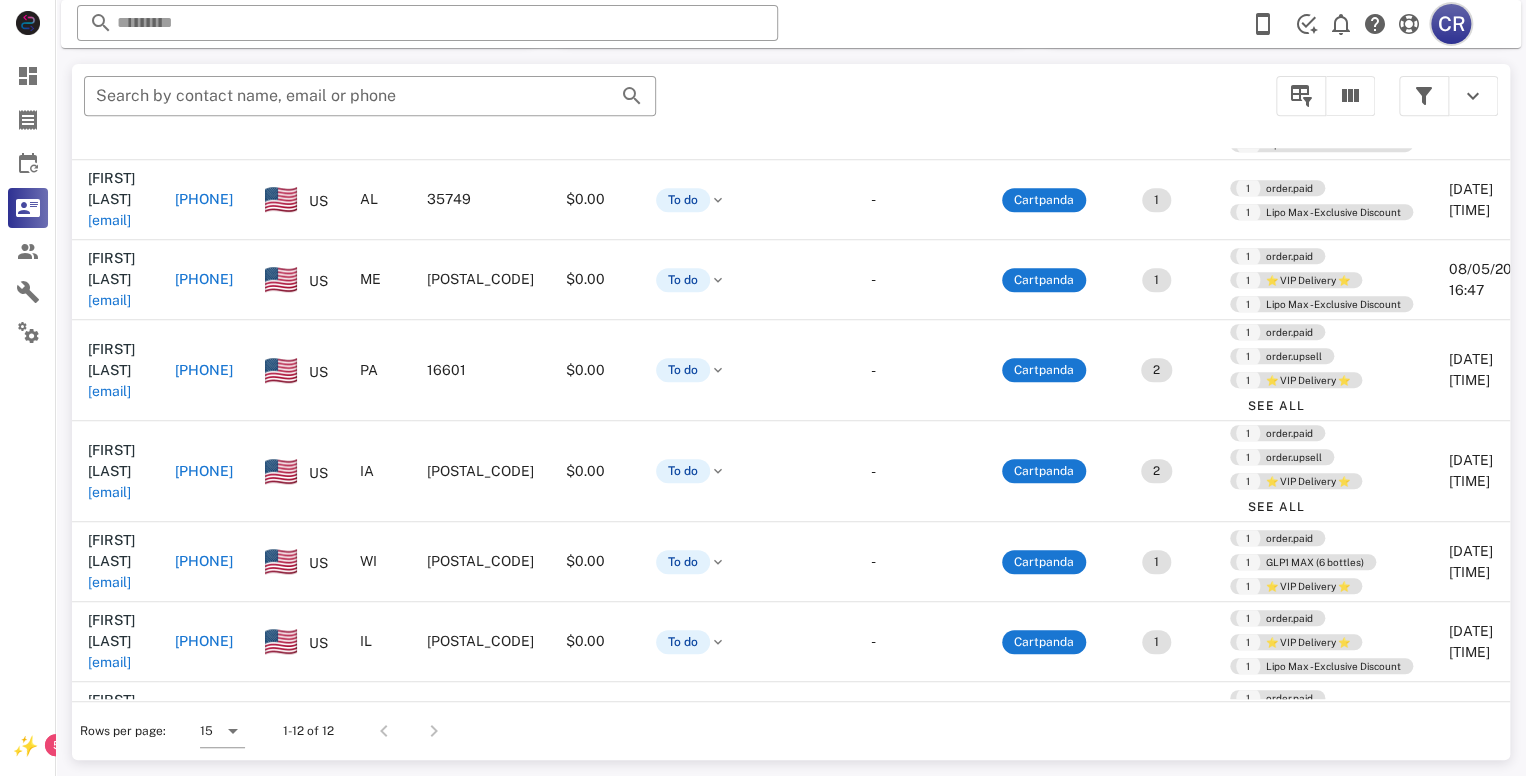 click on "CR" at bounding box center [1451, 24] 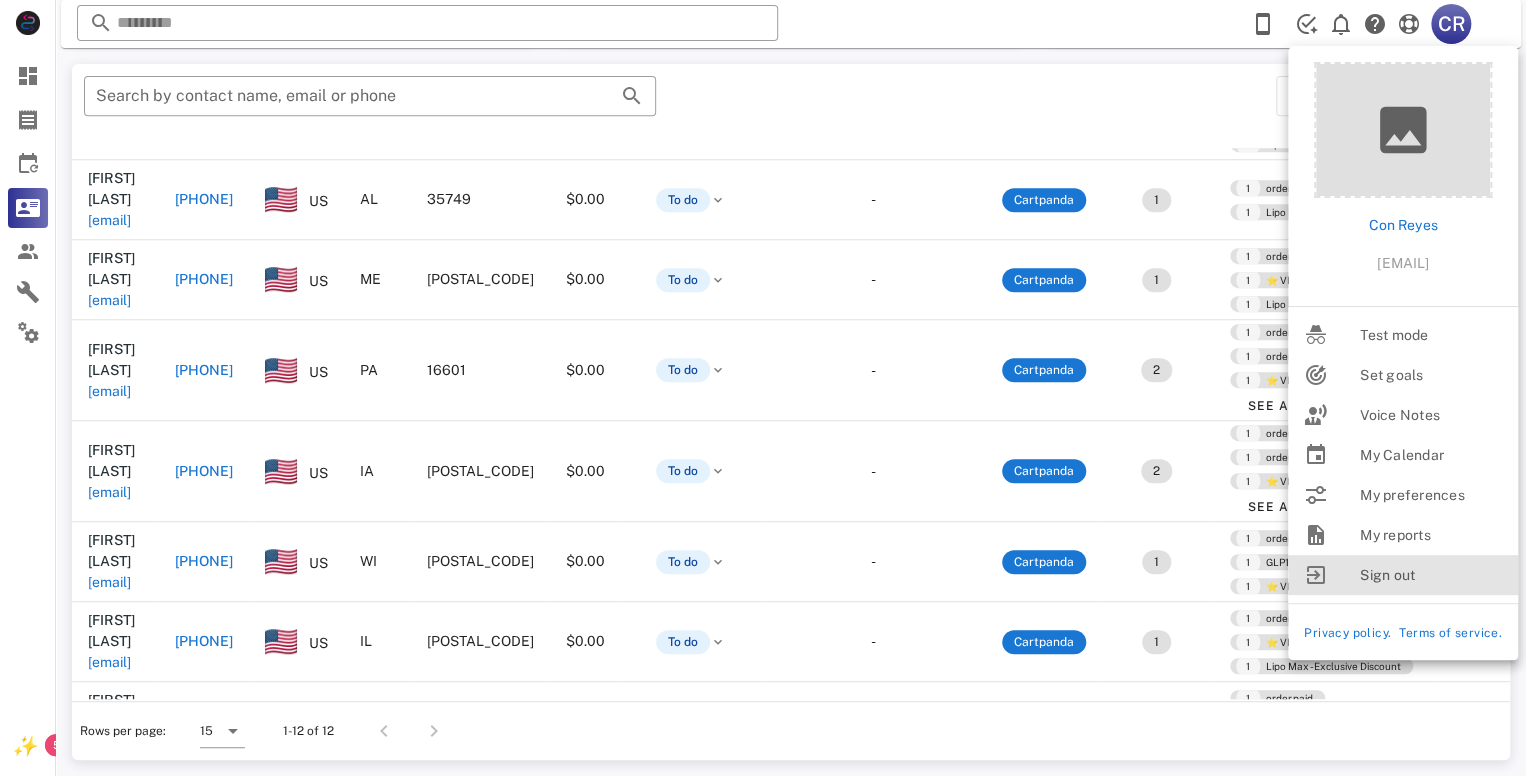 click on "Sign out" at bounding box center [1431, 575] 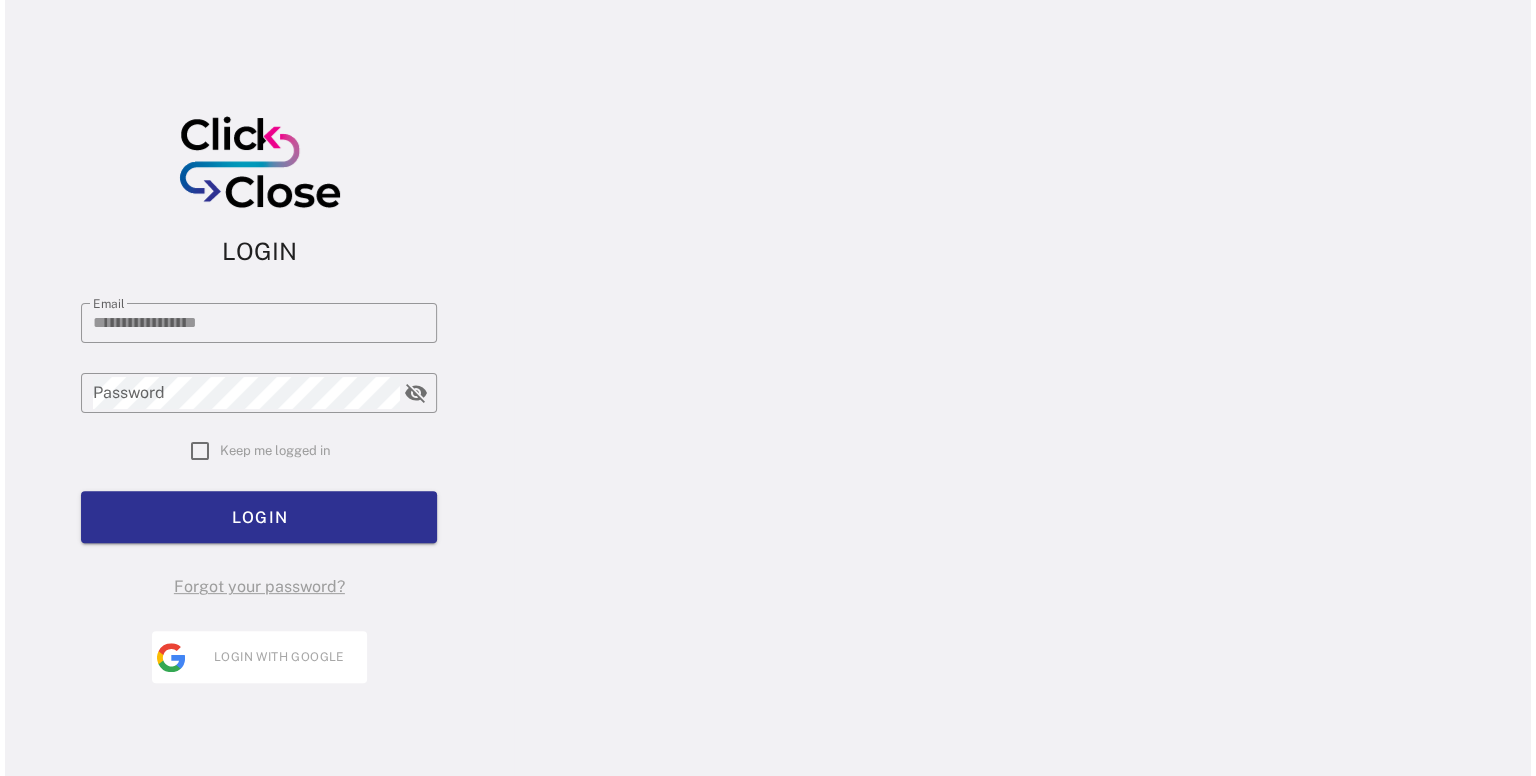scroll, scrollTop: 0, scrollLeft: 0, axis: both 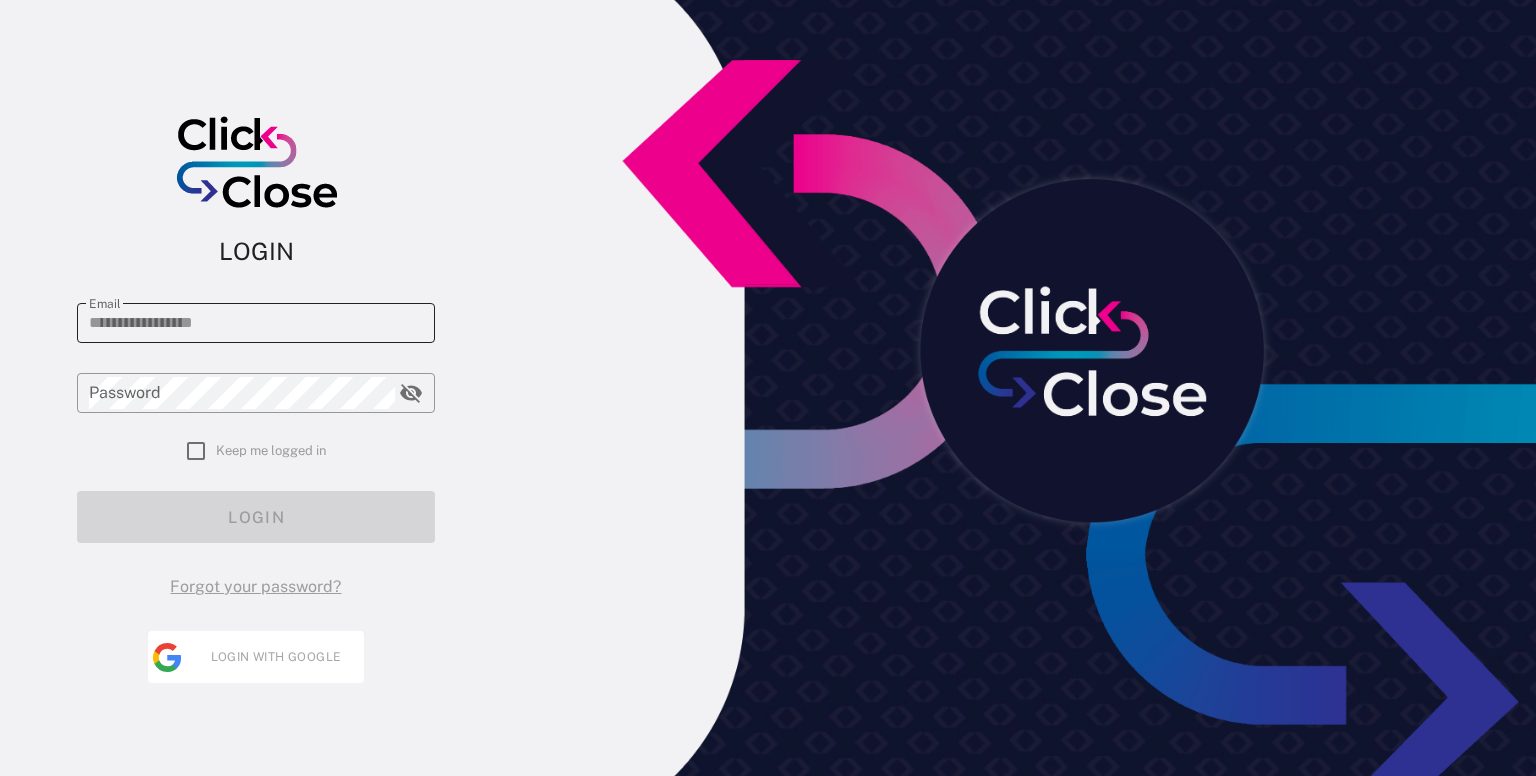 type on "**********" 